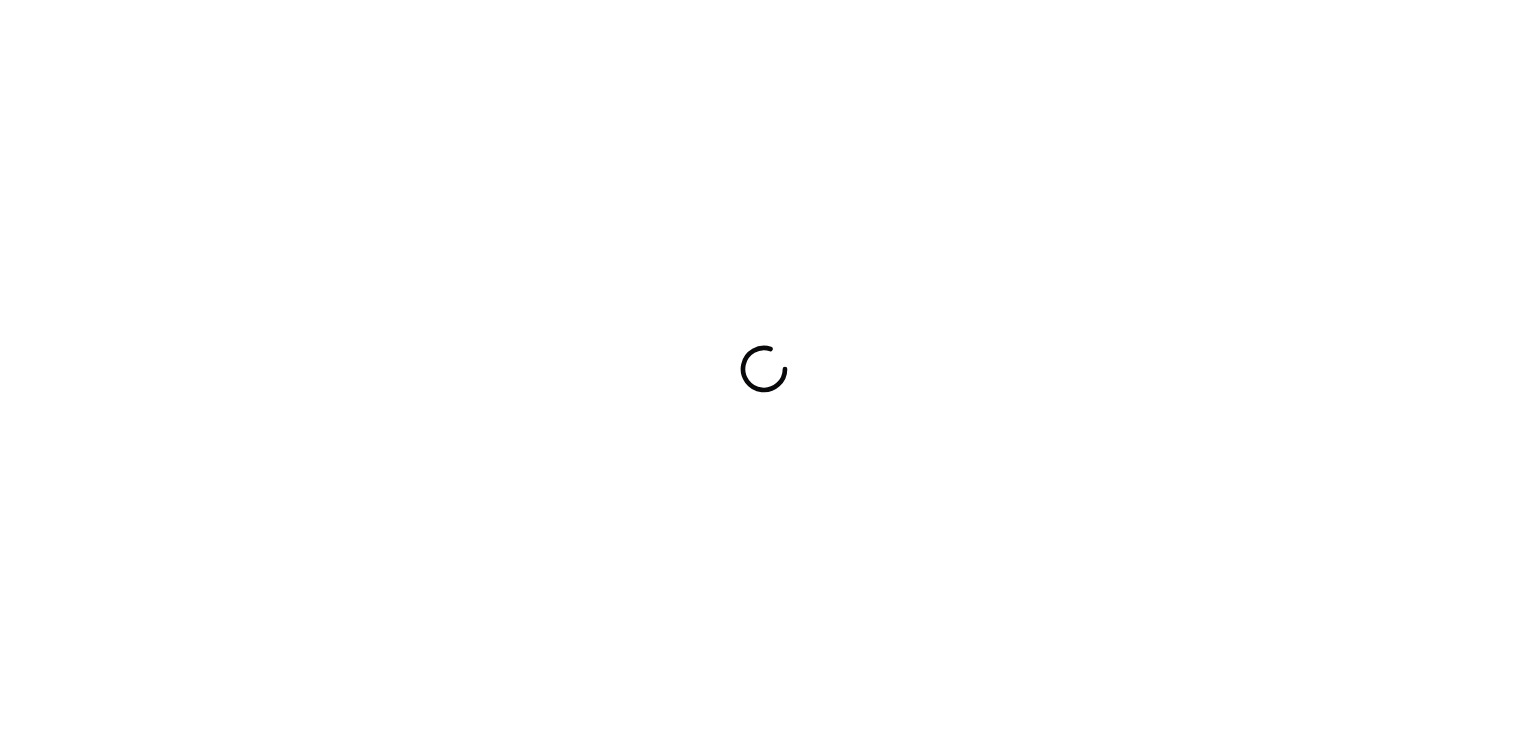 scroll, scrollTop: 0, scrollLeft: 0, axis: both 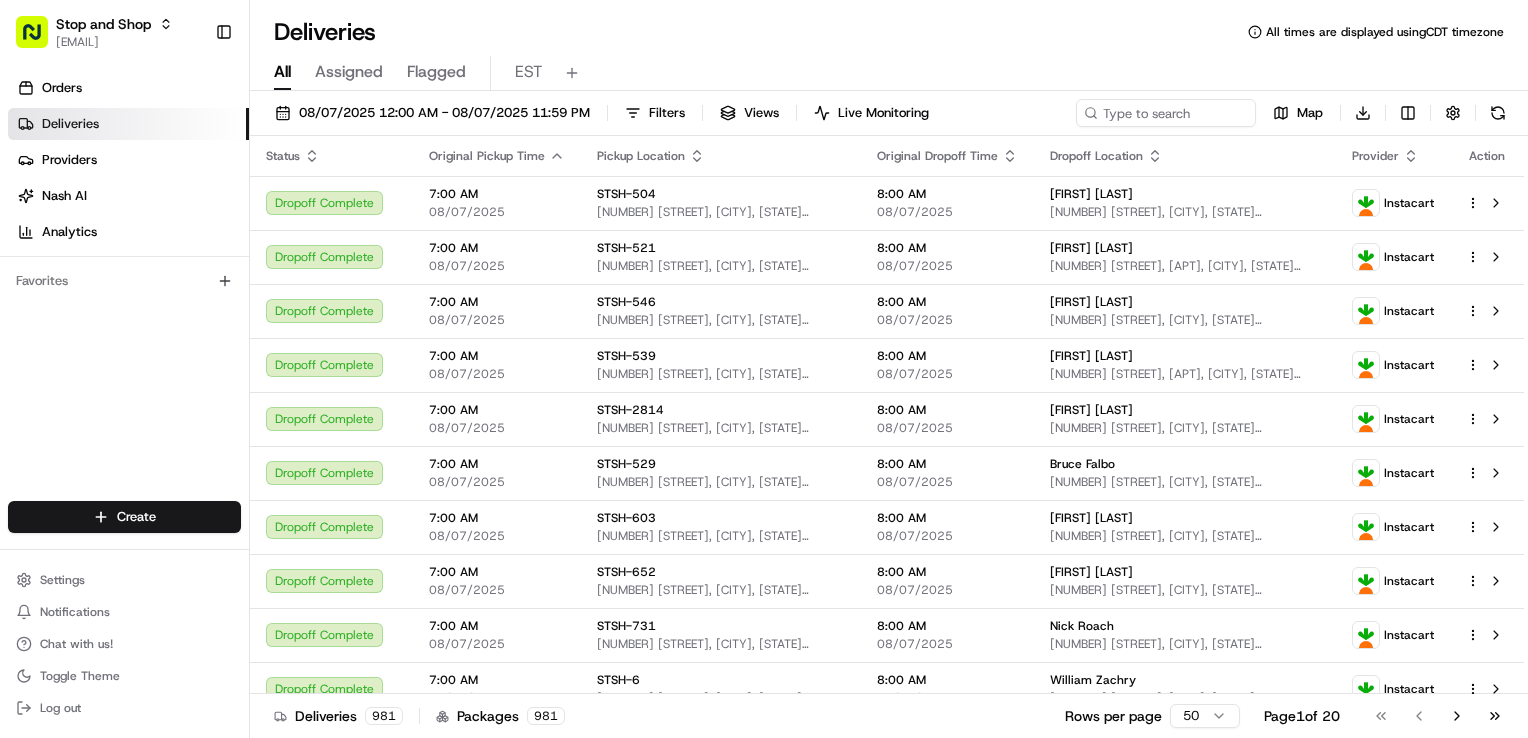 click on "Settings Notifications Chat with us! Toggle Theme Log out" at bounding box center (124, 644) 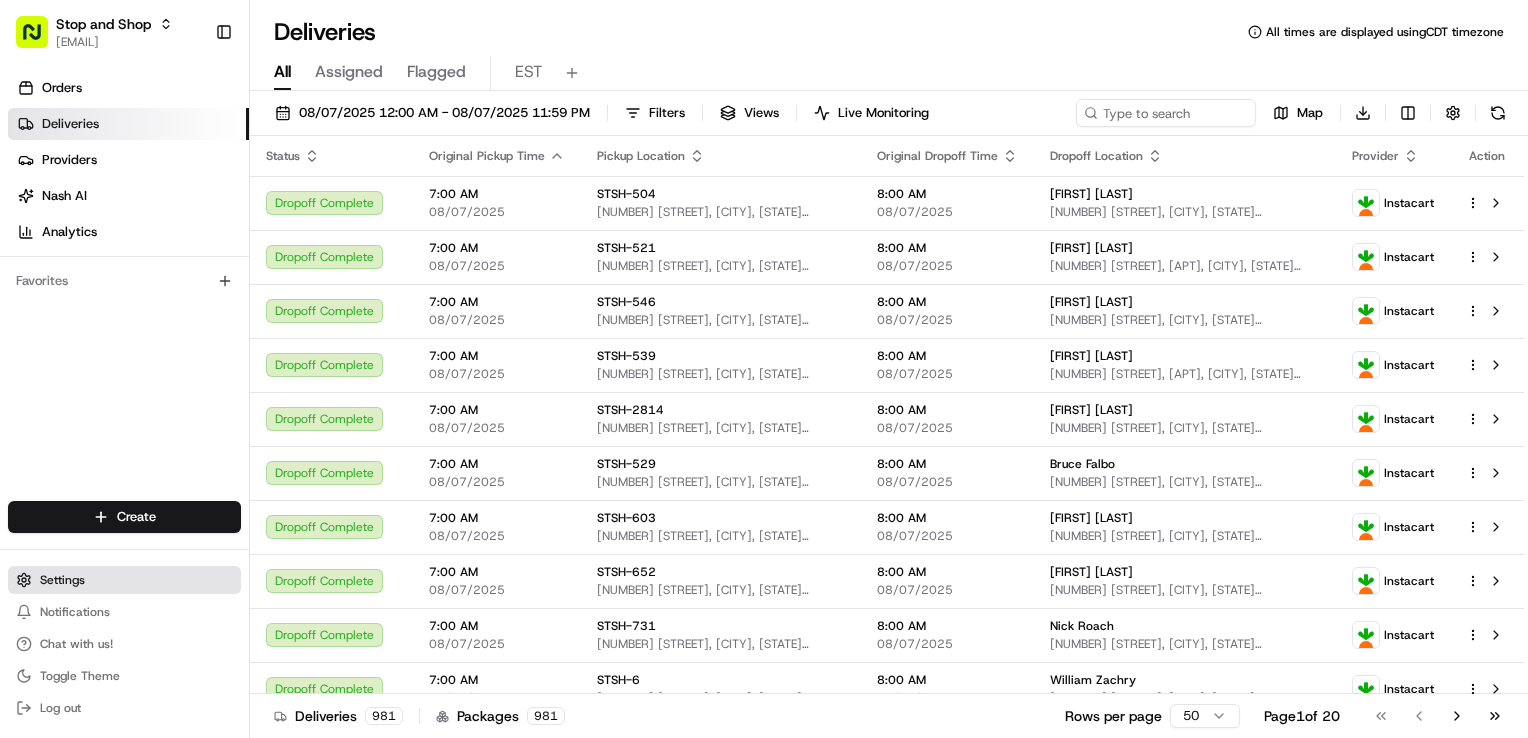 click on "Settings" at bounding box center (124, 580) 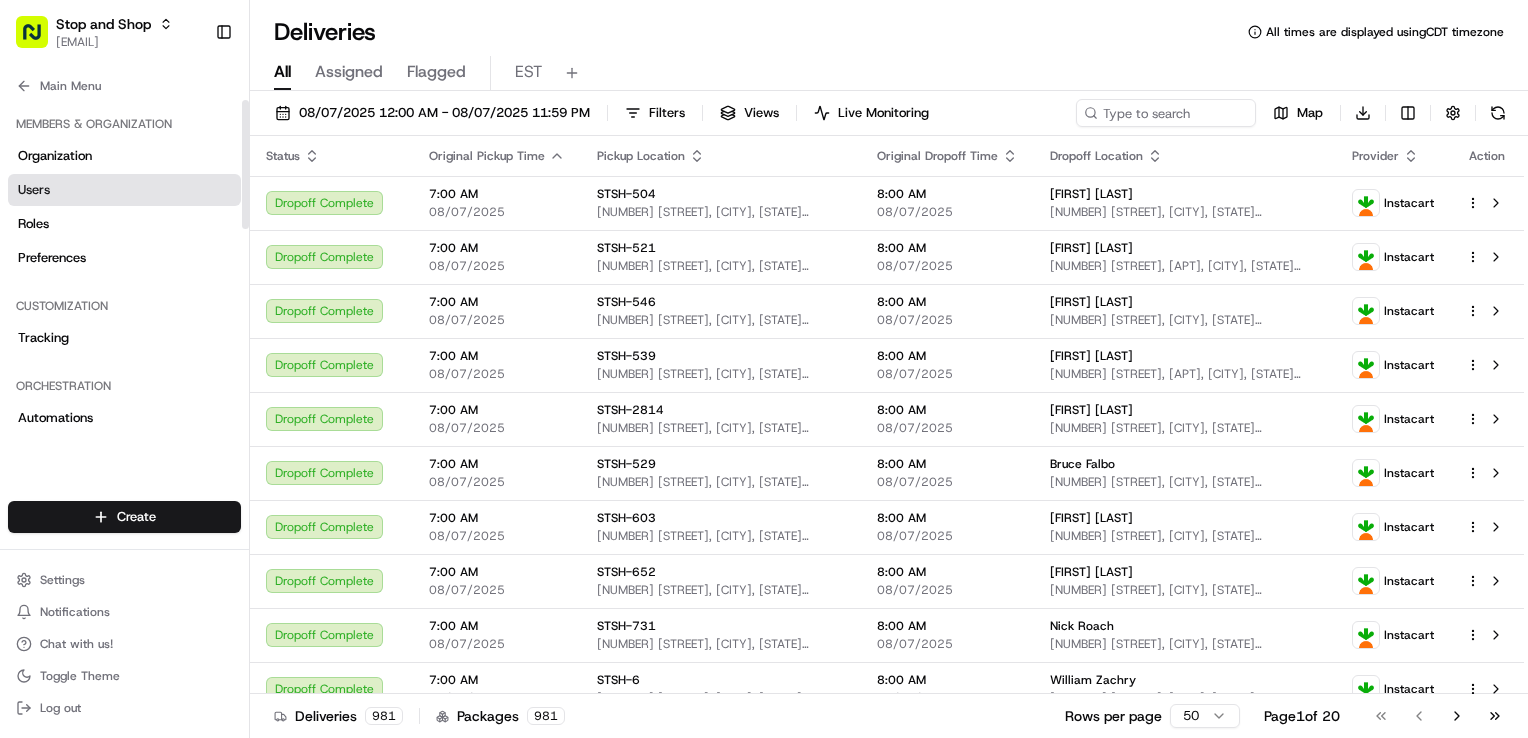 click on "Users" at bounding box center [124, 190] 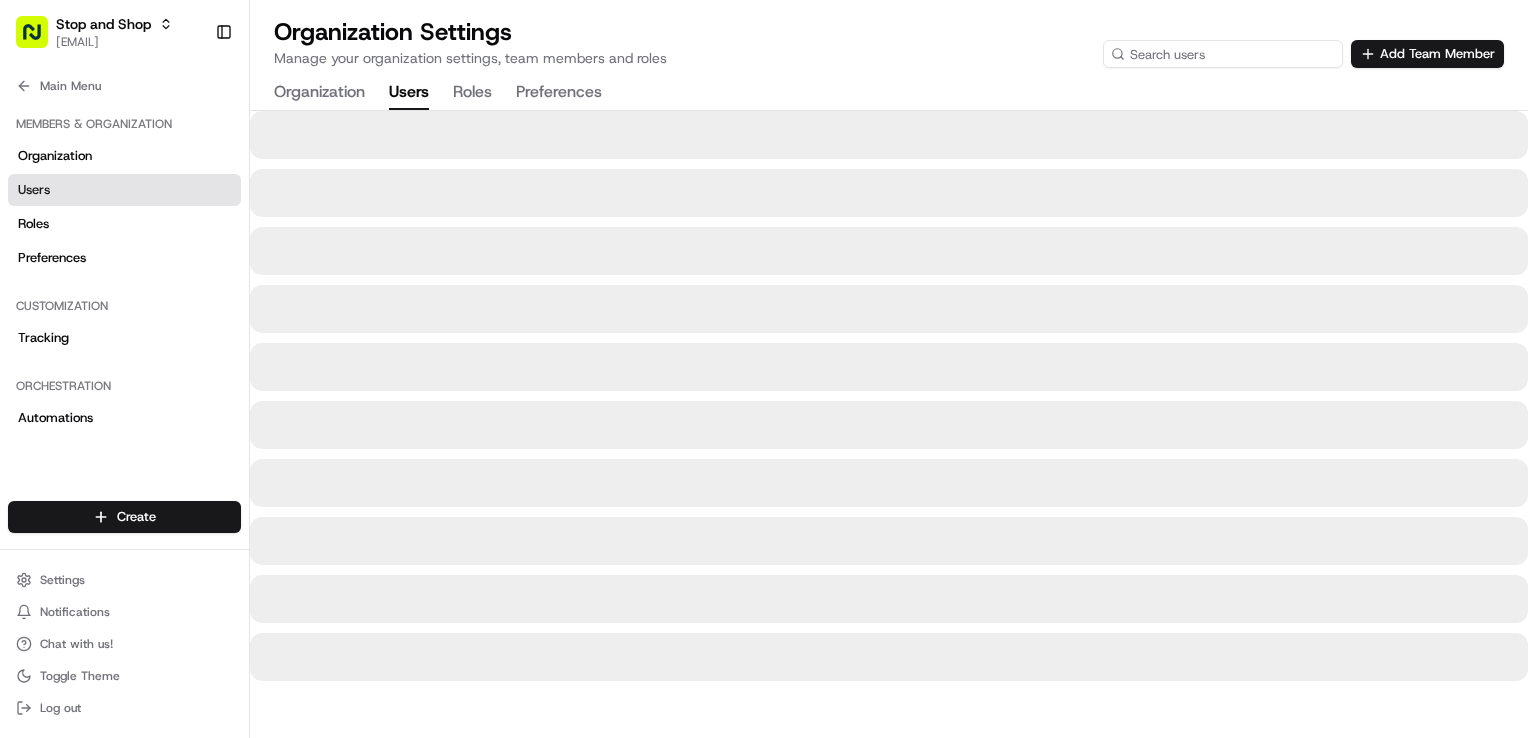 click at bounding box center [1223, 54] 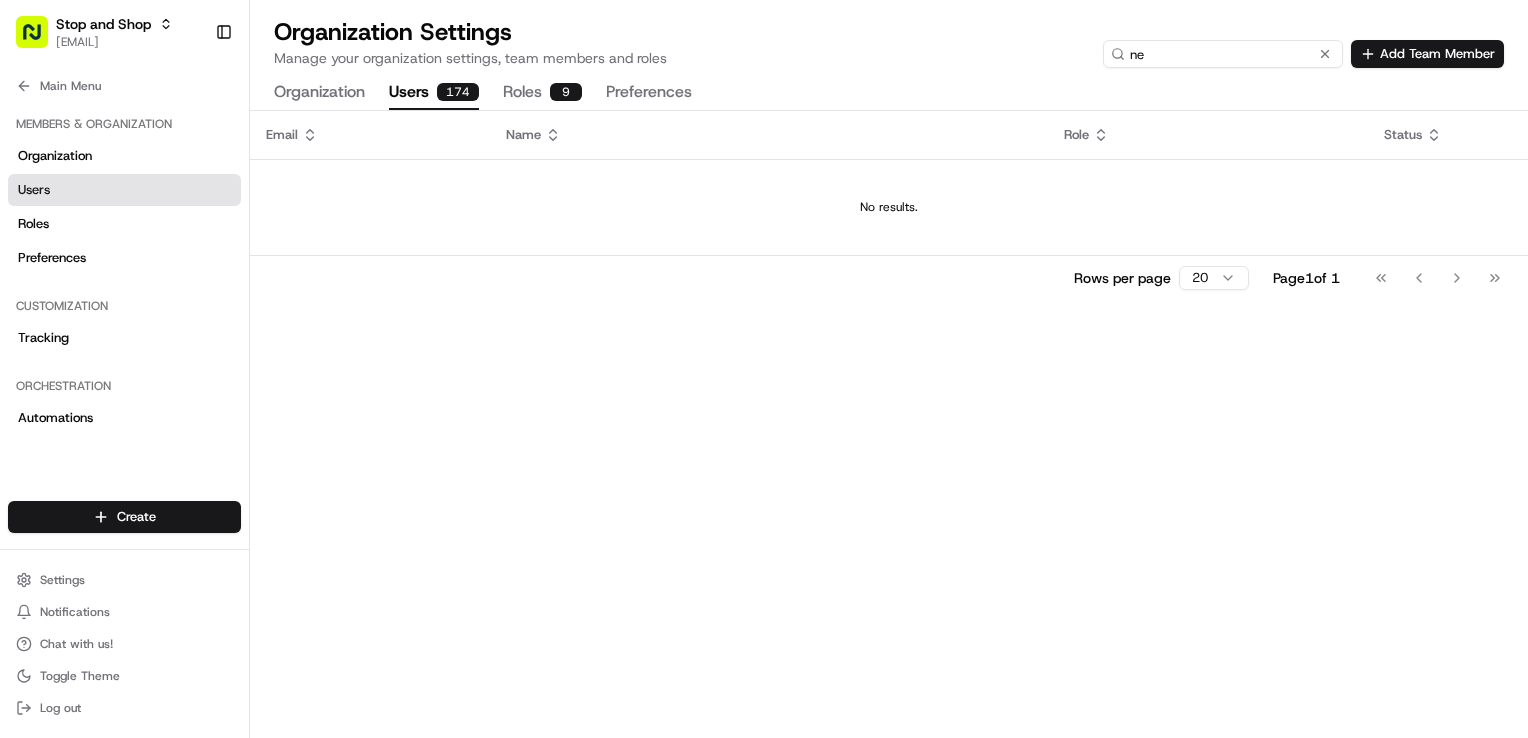 type on "n" 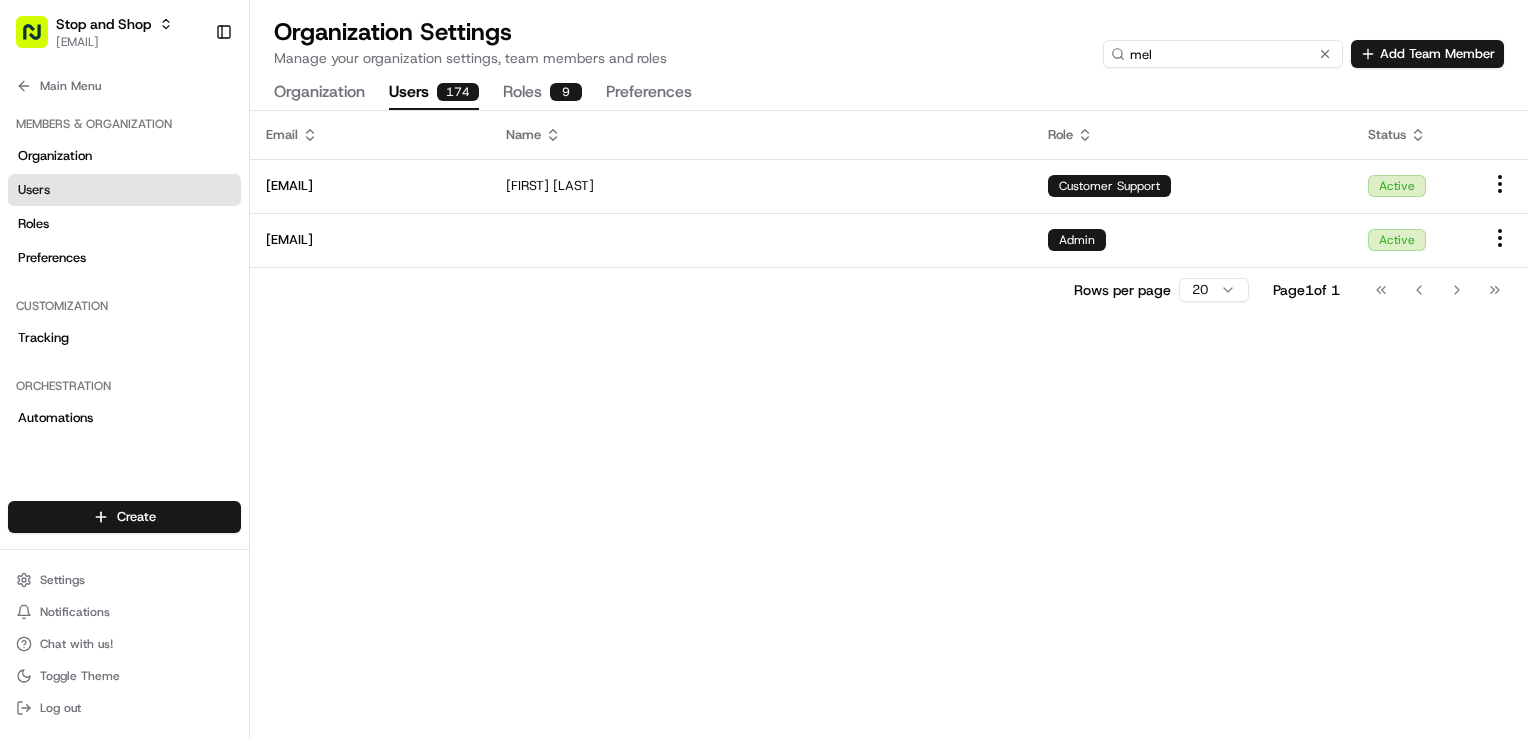 click on "mel" at bounding box center [1223, 54] 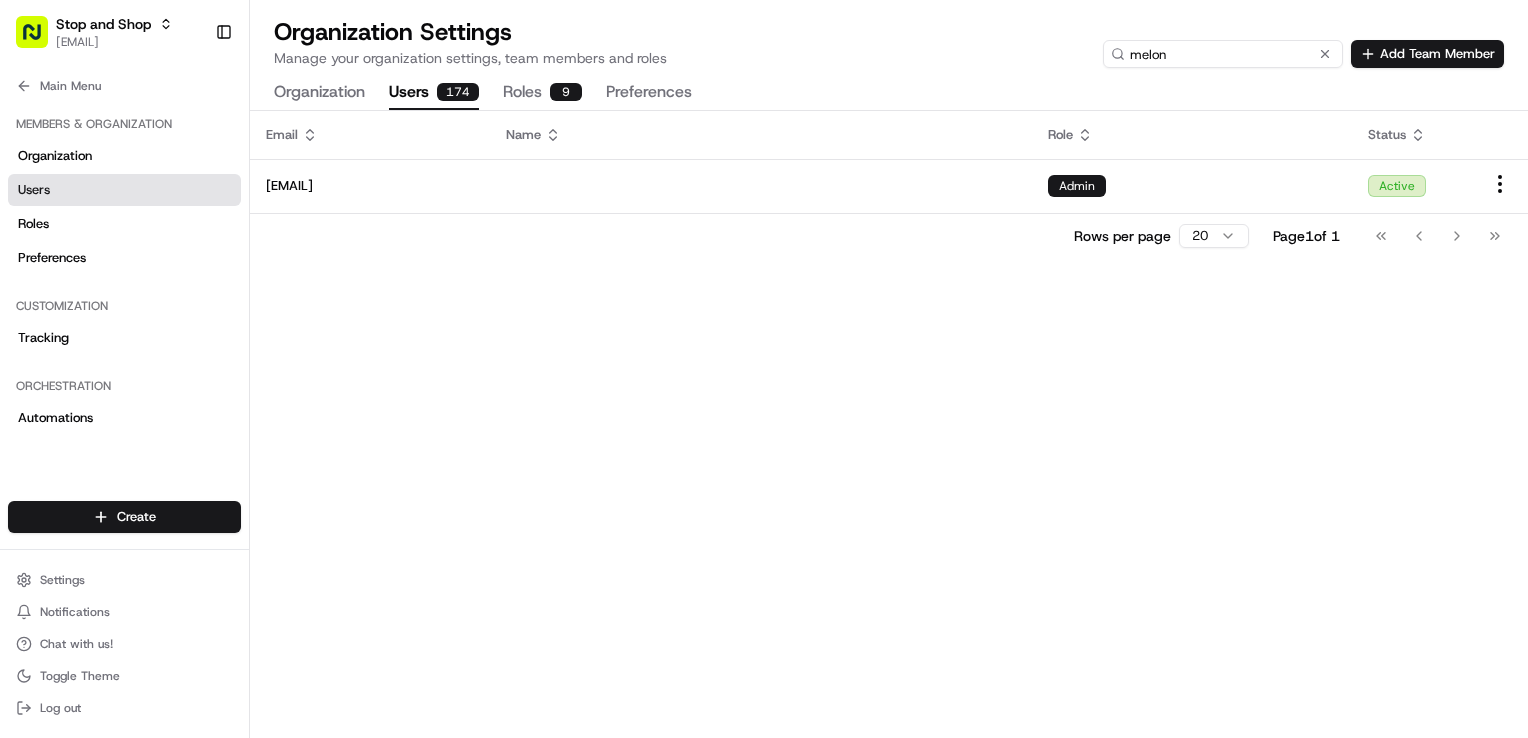 type on "melon" 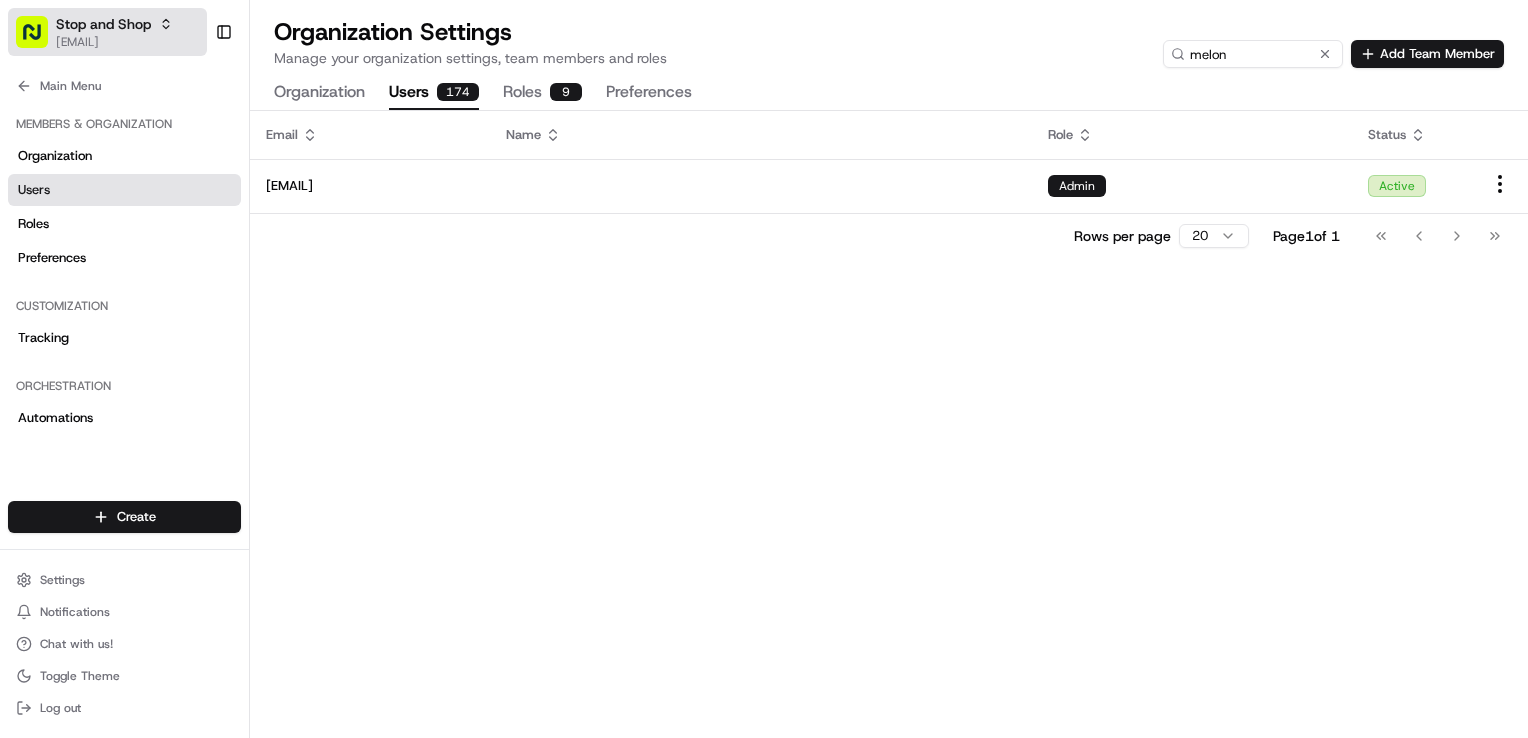 click on "Stop and Shop" at bounding box center [103, 24] 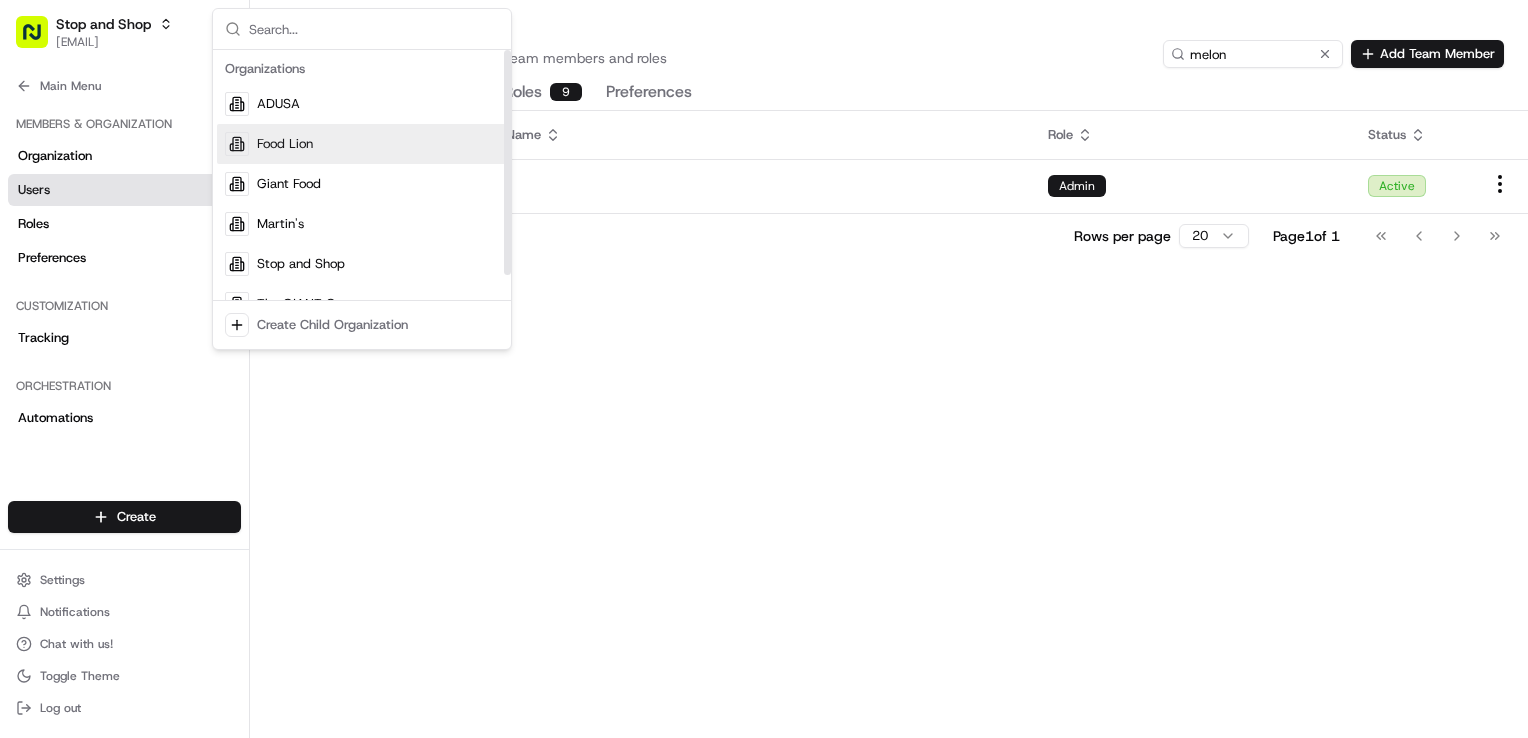click on "Food Lion" at bounding box center (362, 144) 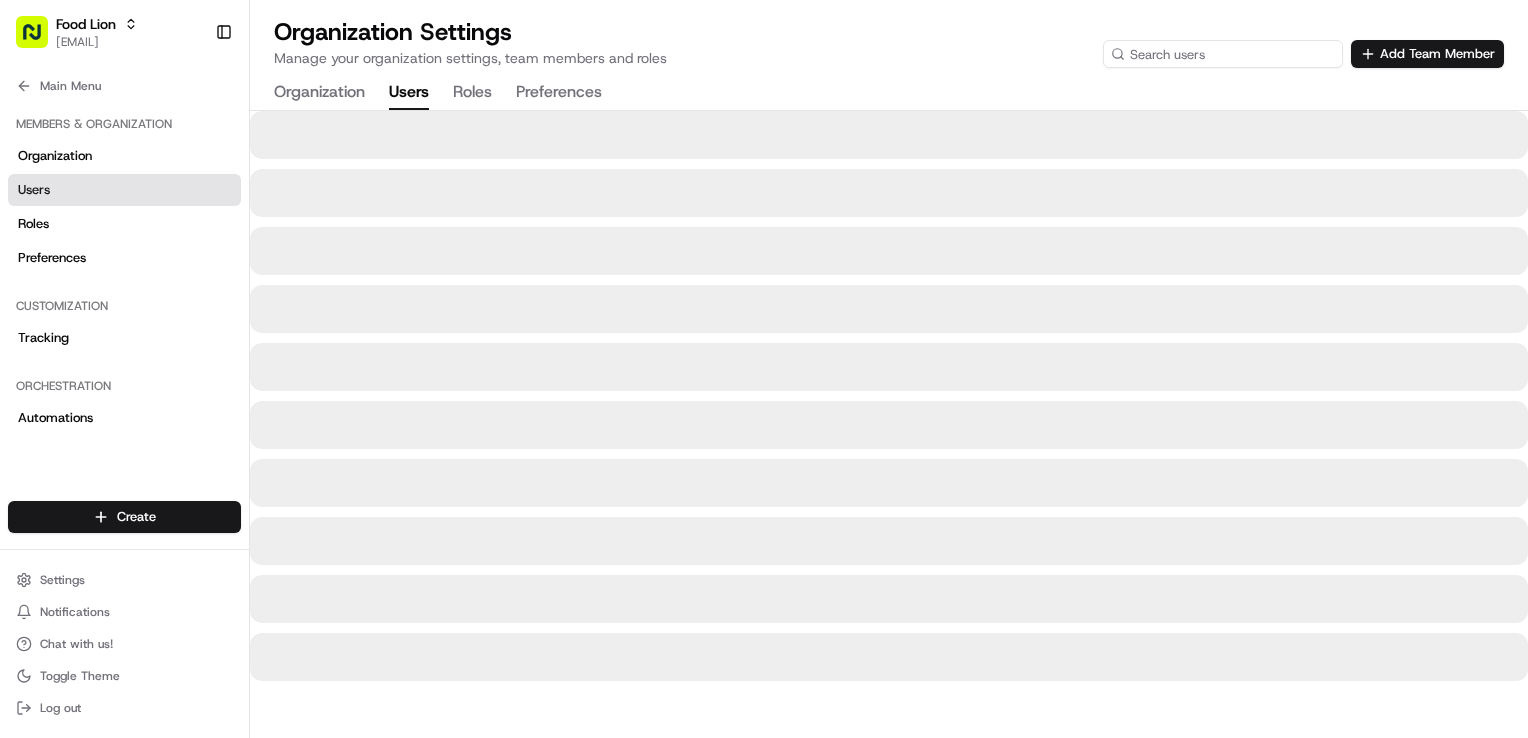click at bounding box center [1223, 54] 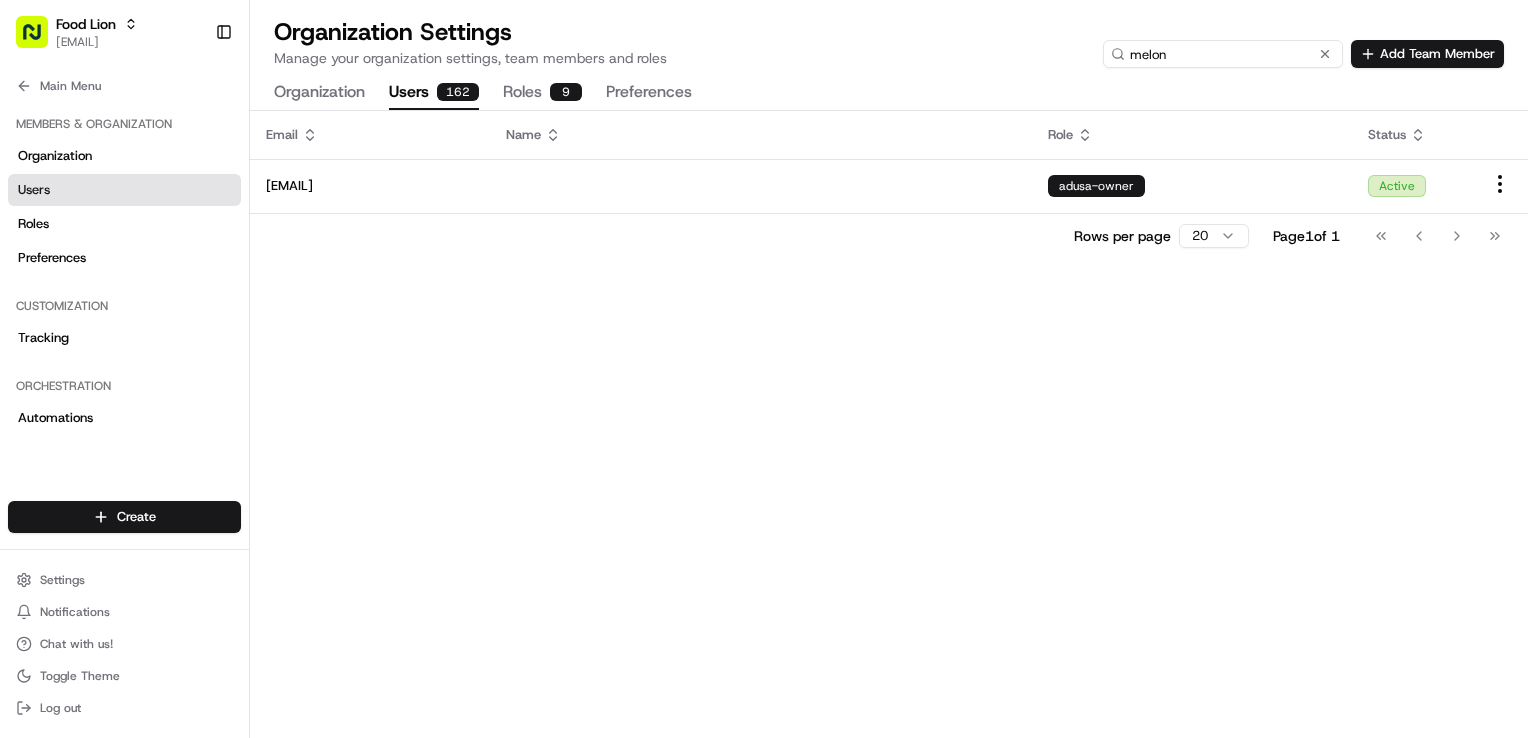 type on "melon" 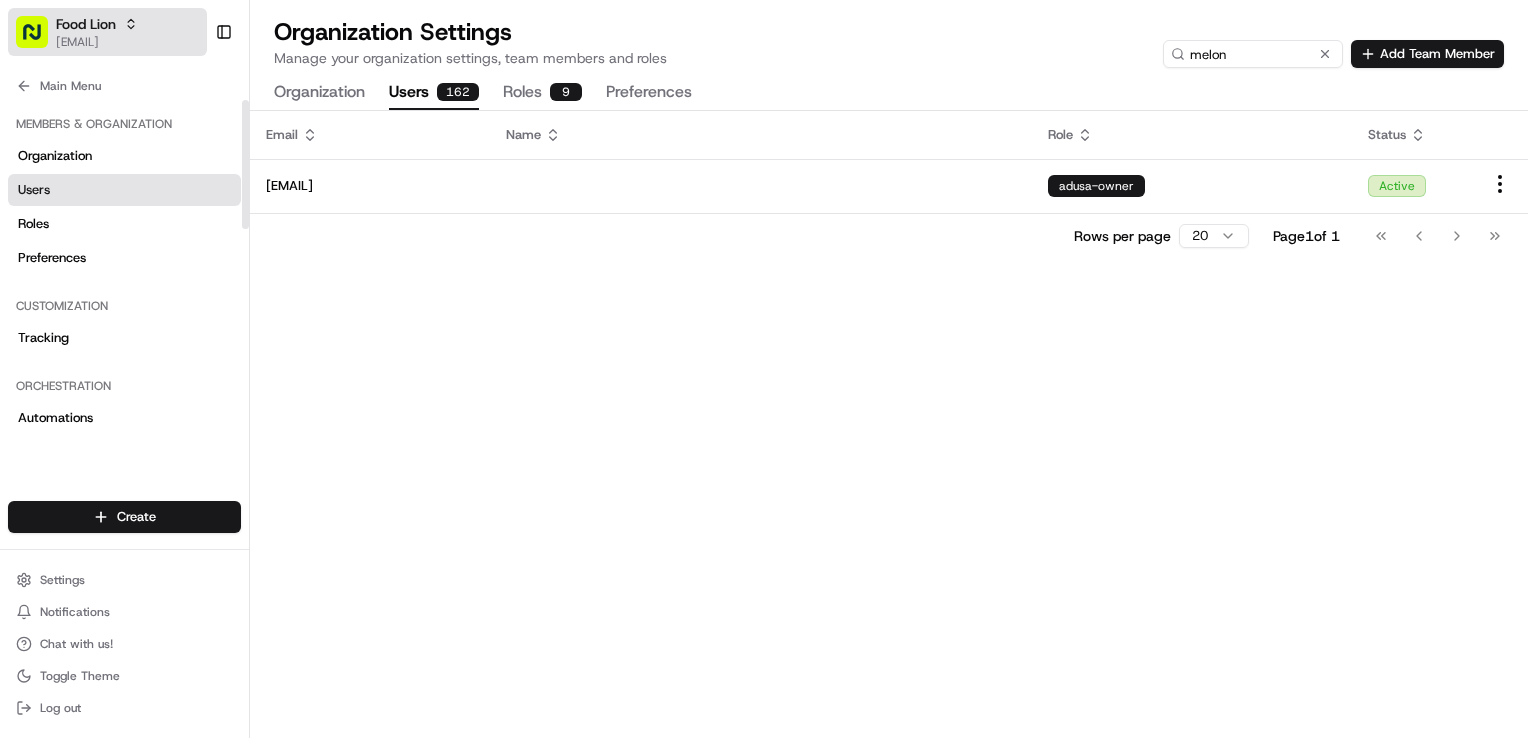 click on "Food Lion dclegg@adusa.com" at bounding box center [107, 32] 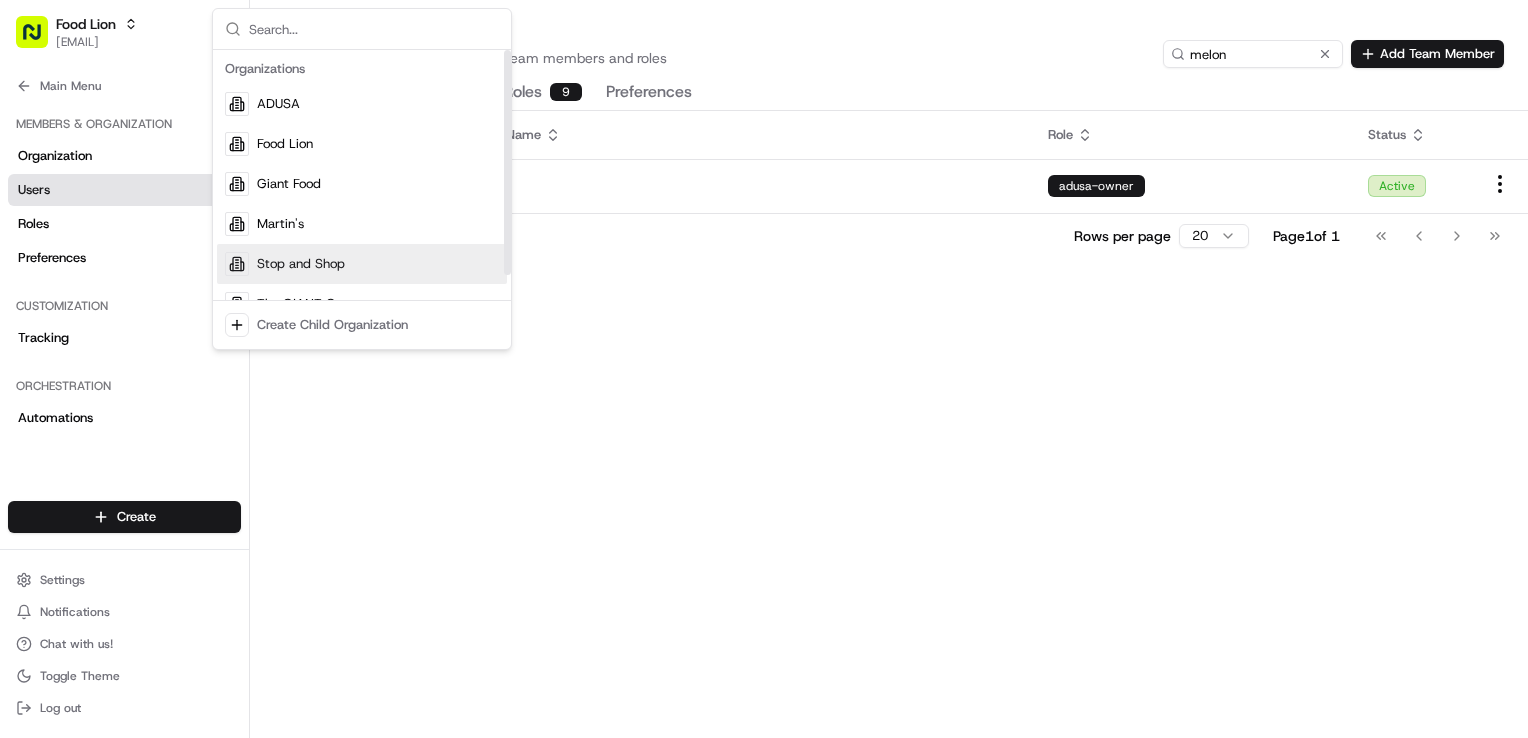click on "Stop and Shop" at bounding box center (301, 264) 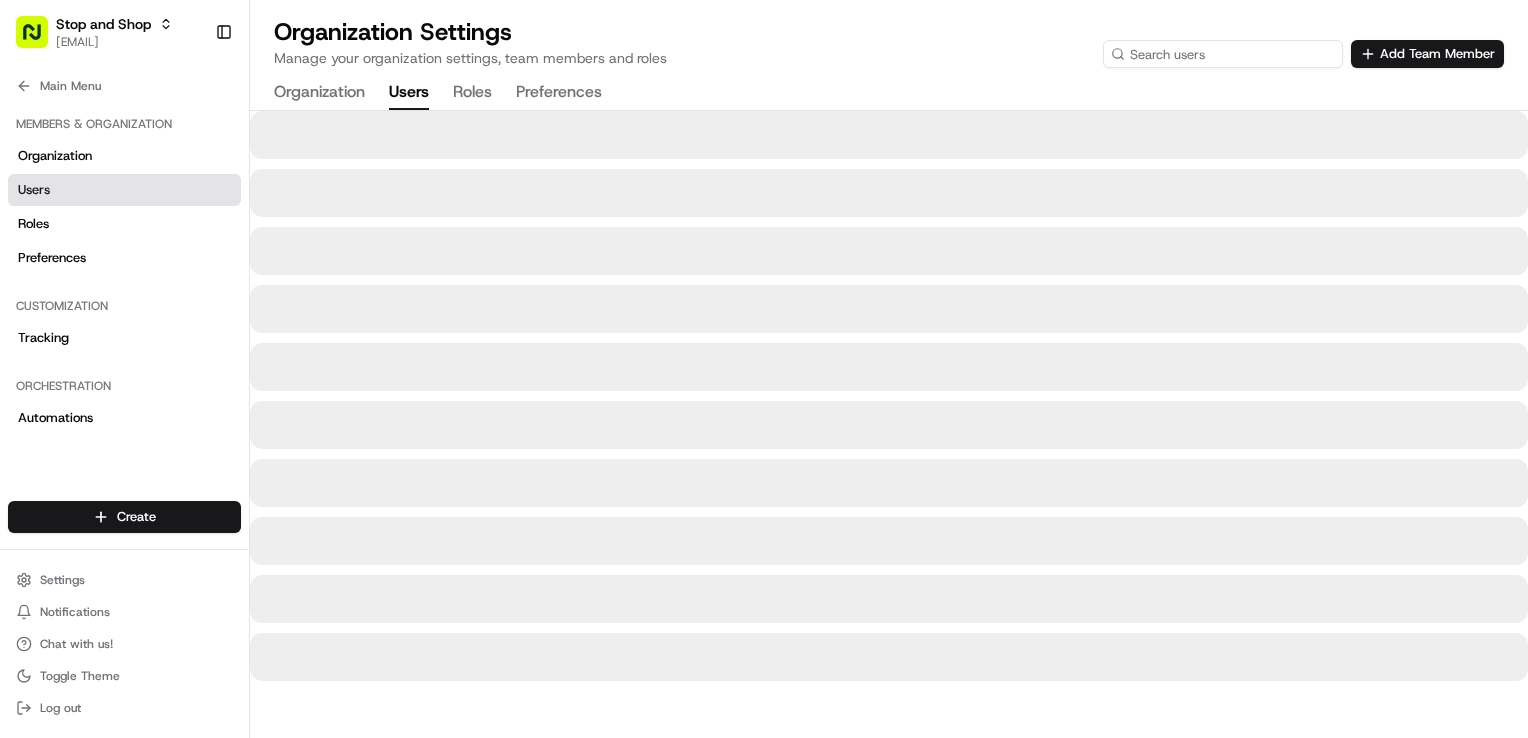 click at bounding box center [1223, 54] 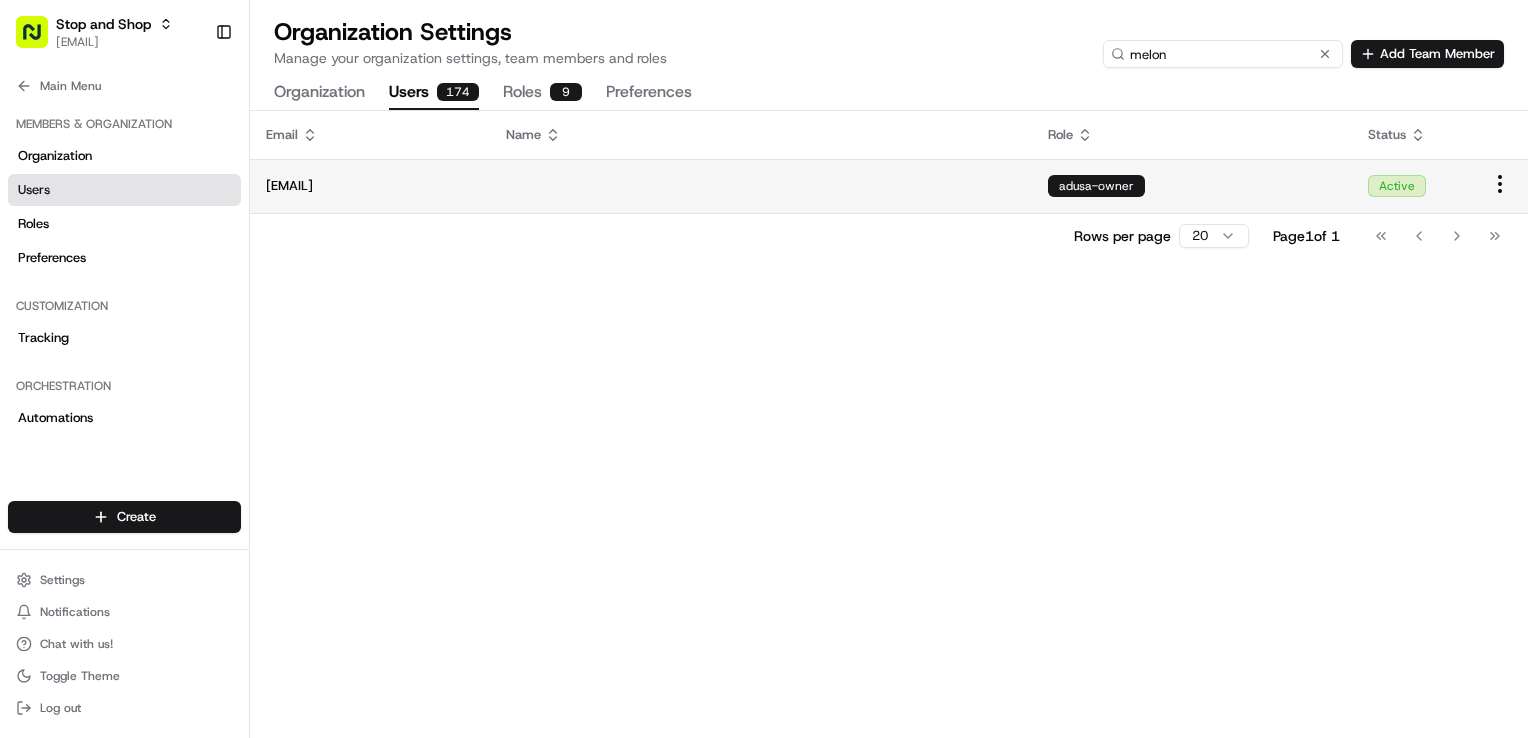 type on "melon" 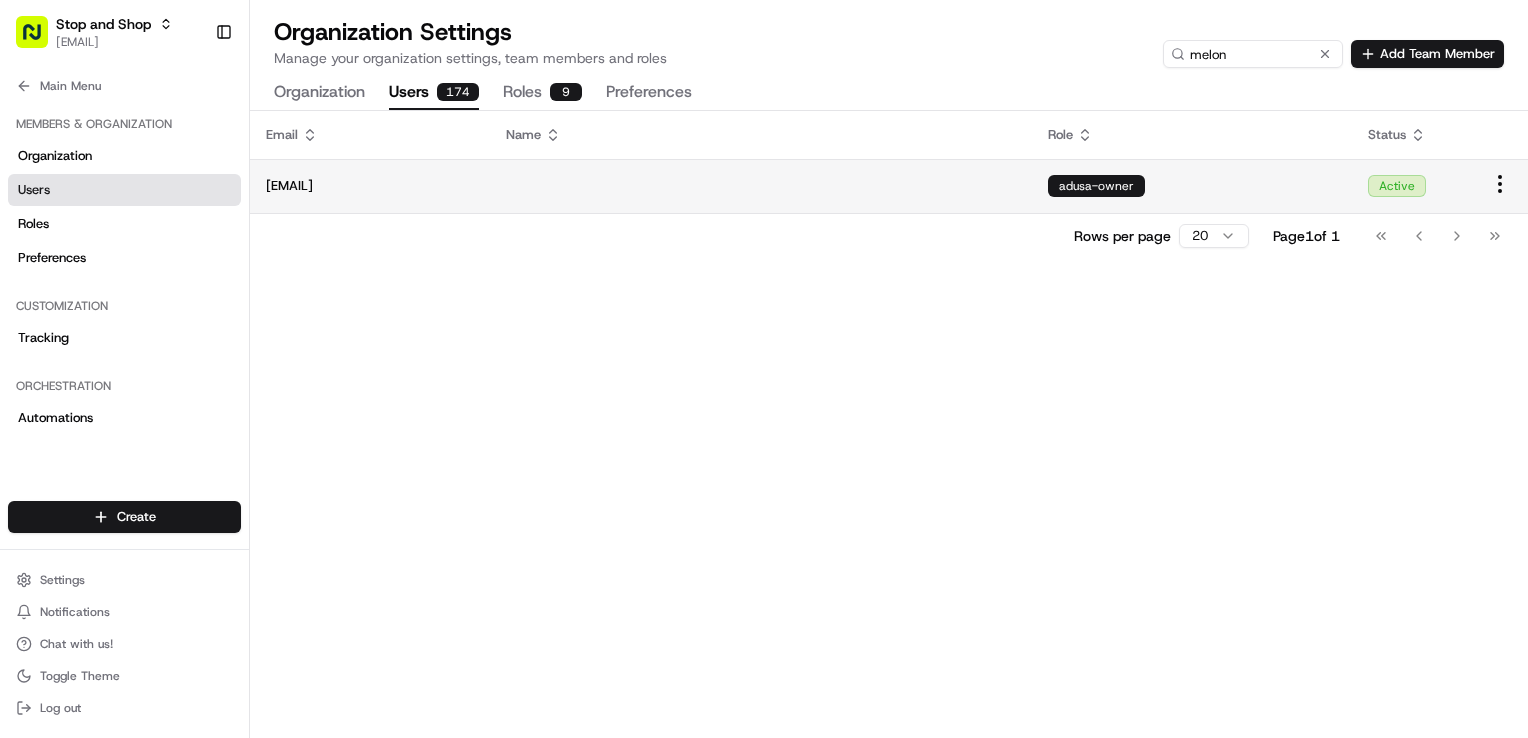 click at bounding box center [761, 186] 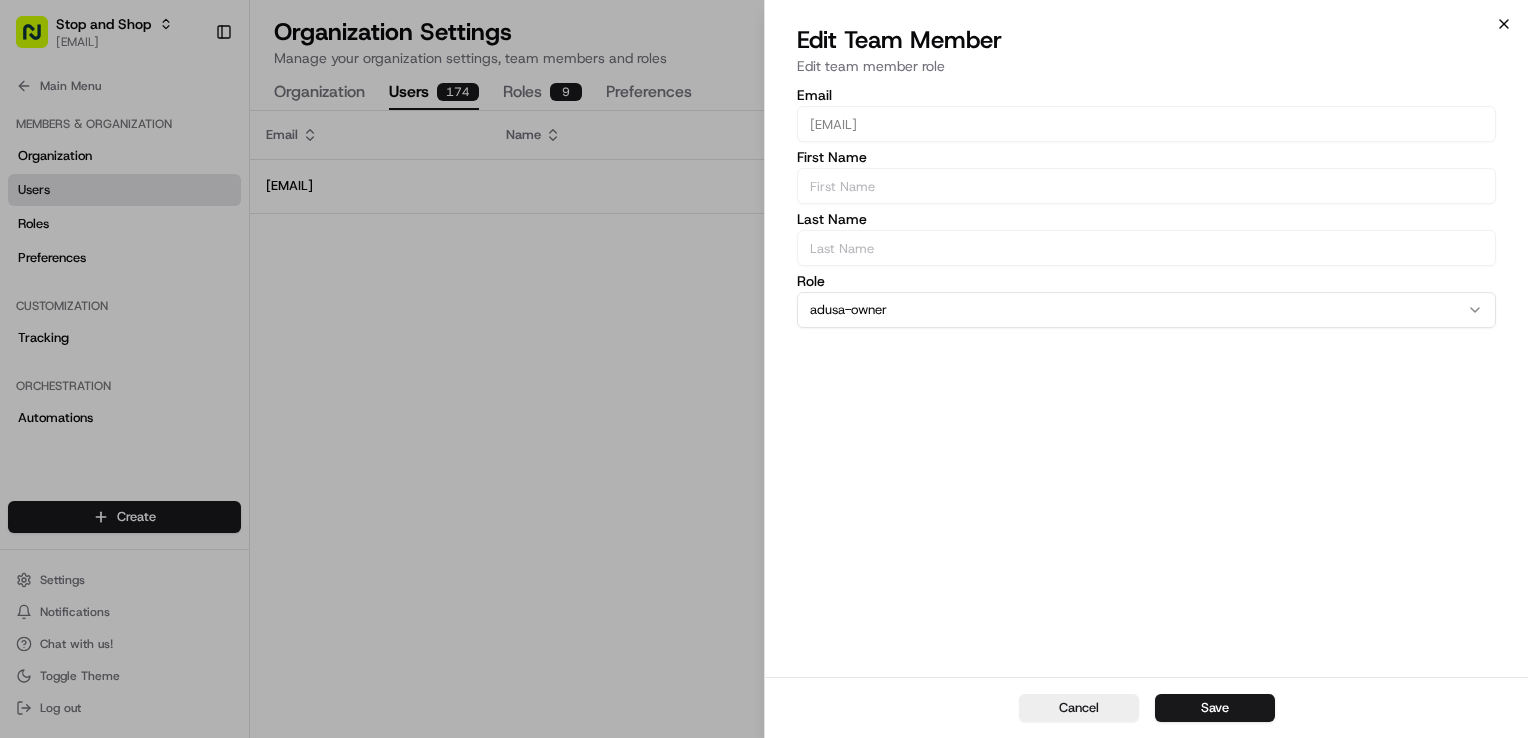 drag, startPoint x: 1512, startPoint y: 20, endPoint x: 1504, endPoint y: 27, distance: 10.630146 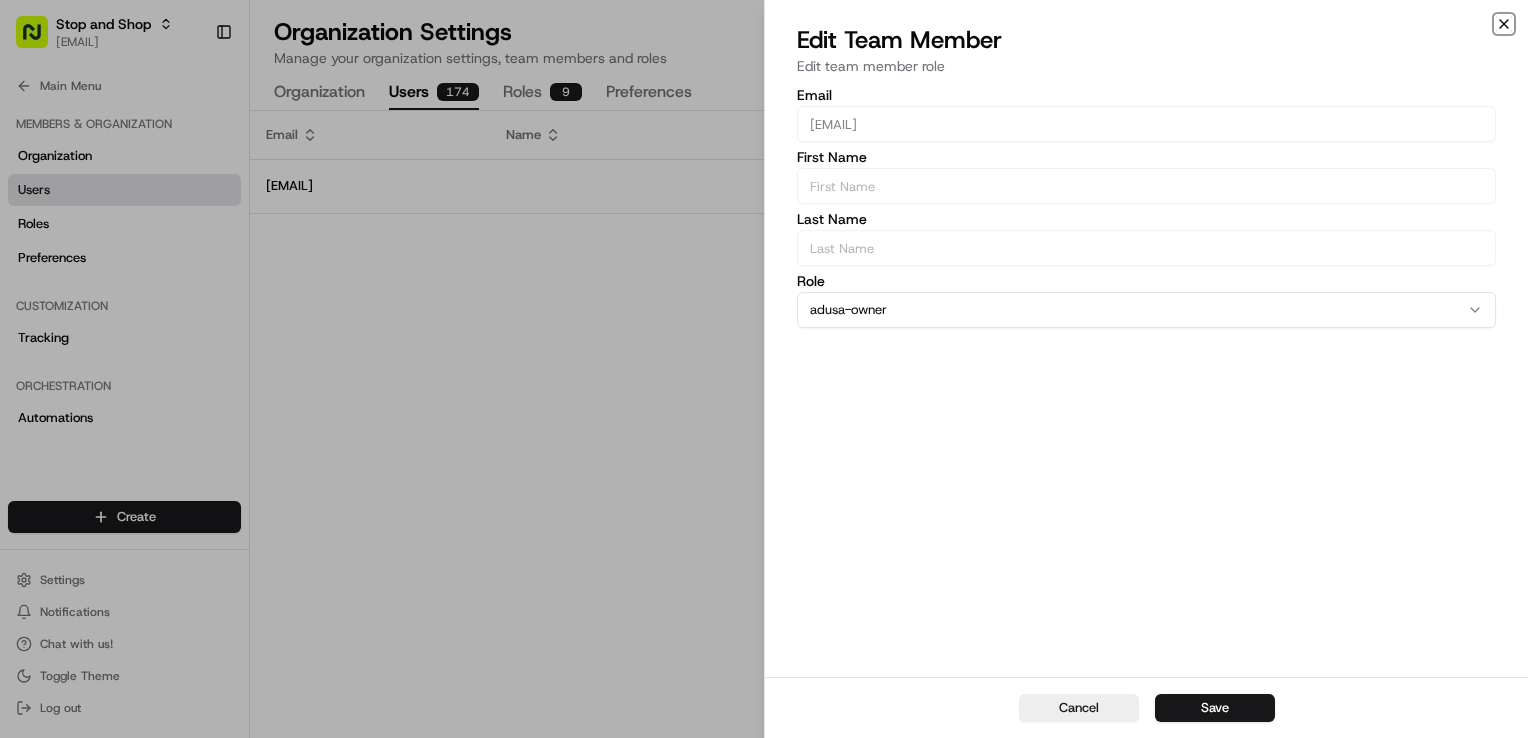 click 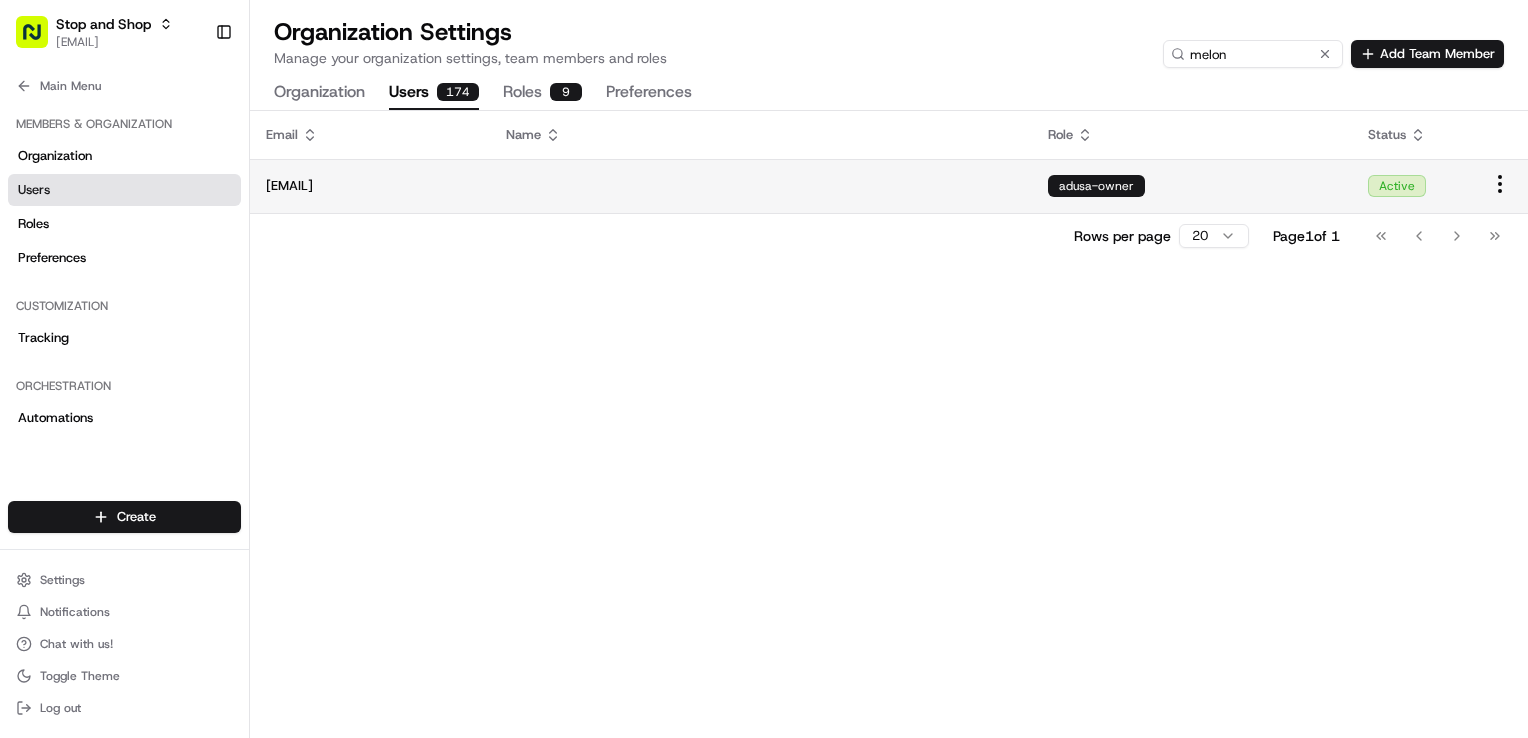 click at bounding box center (761, 186) 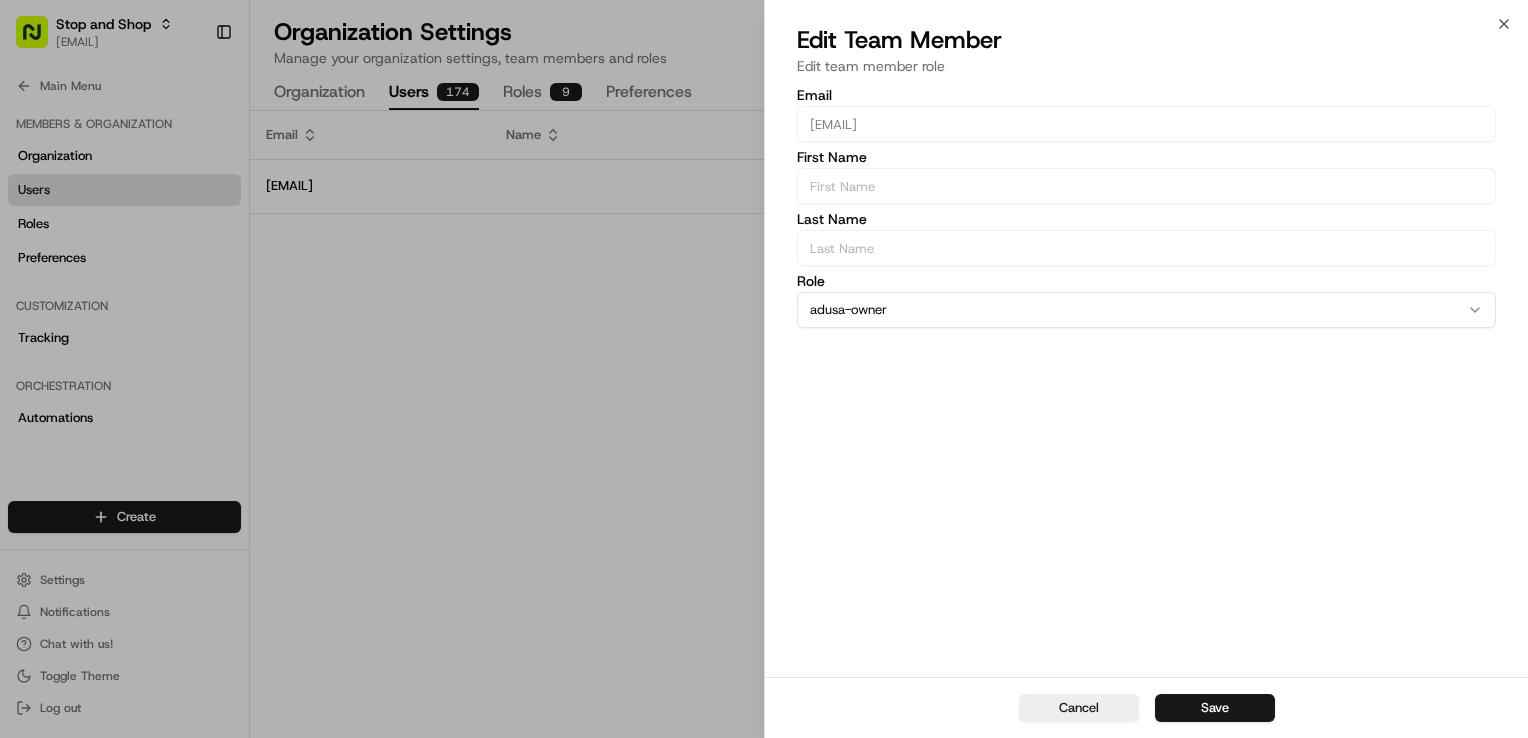 click on "adusa-owner" at bounding box center [1146, 310] 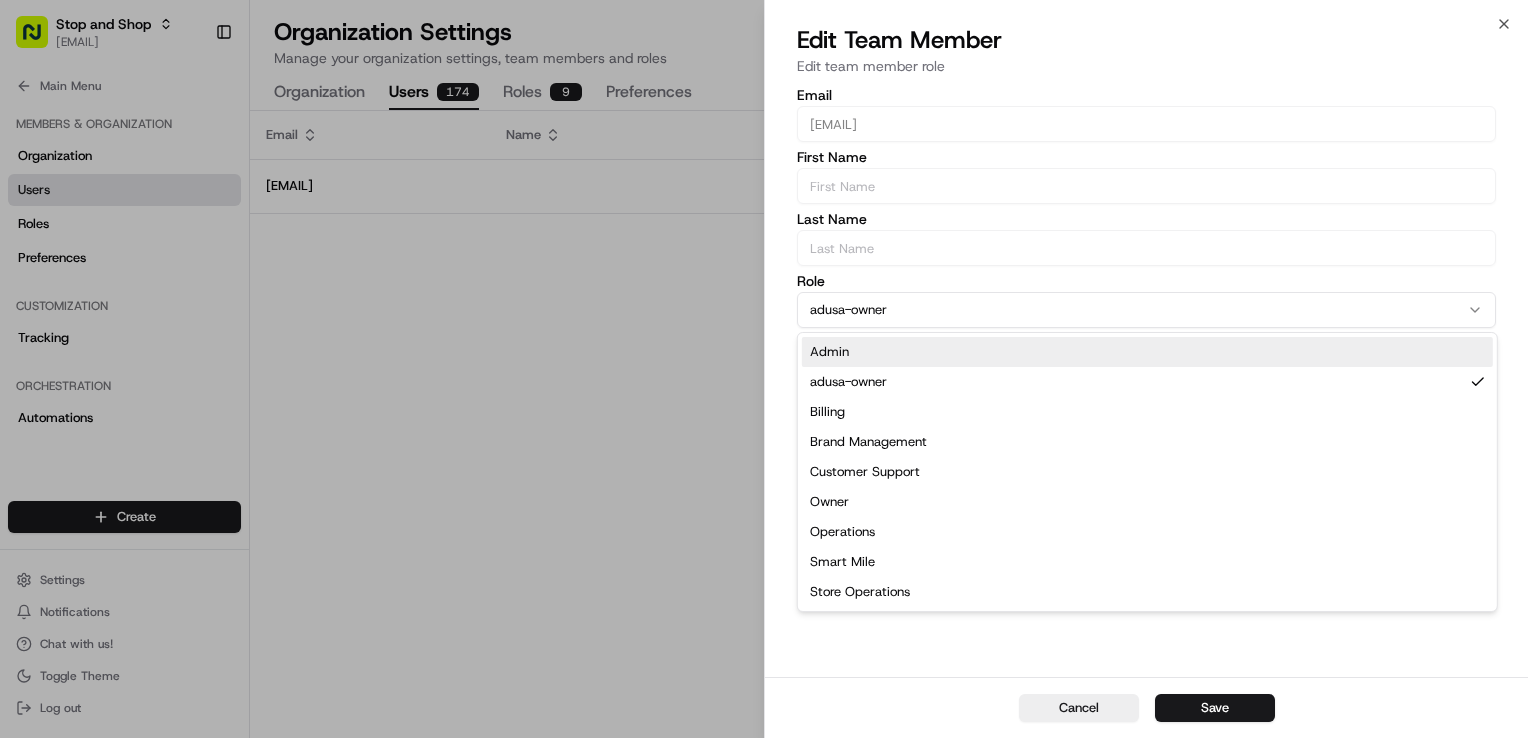 select on "rol_E2mYmmPntU9uSty4EdpbQz" 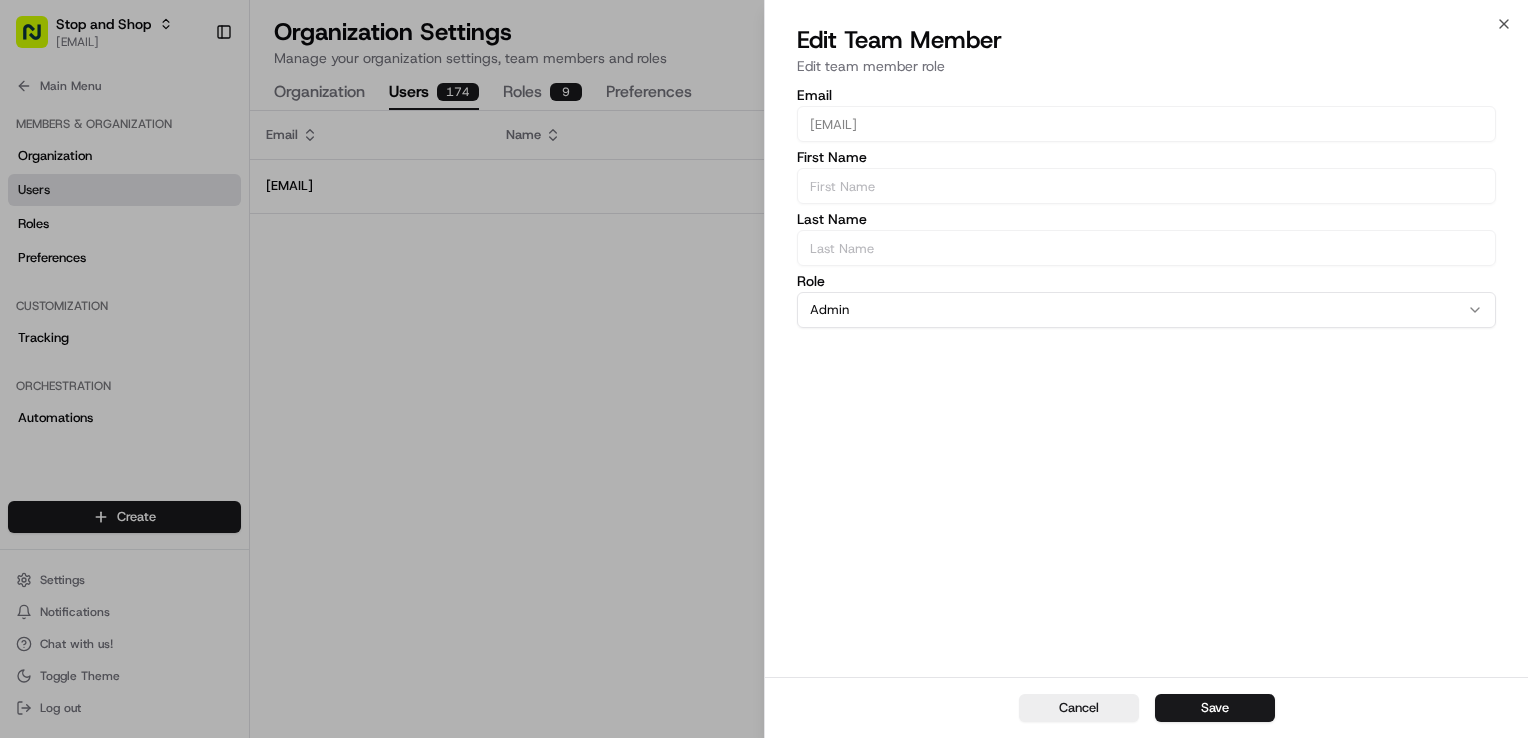 click on "Save" at bounding box center (1215, 708) 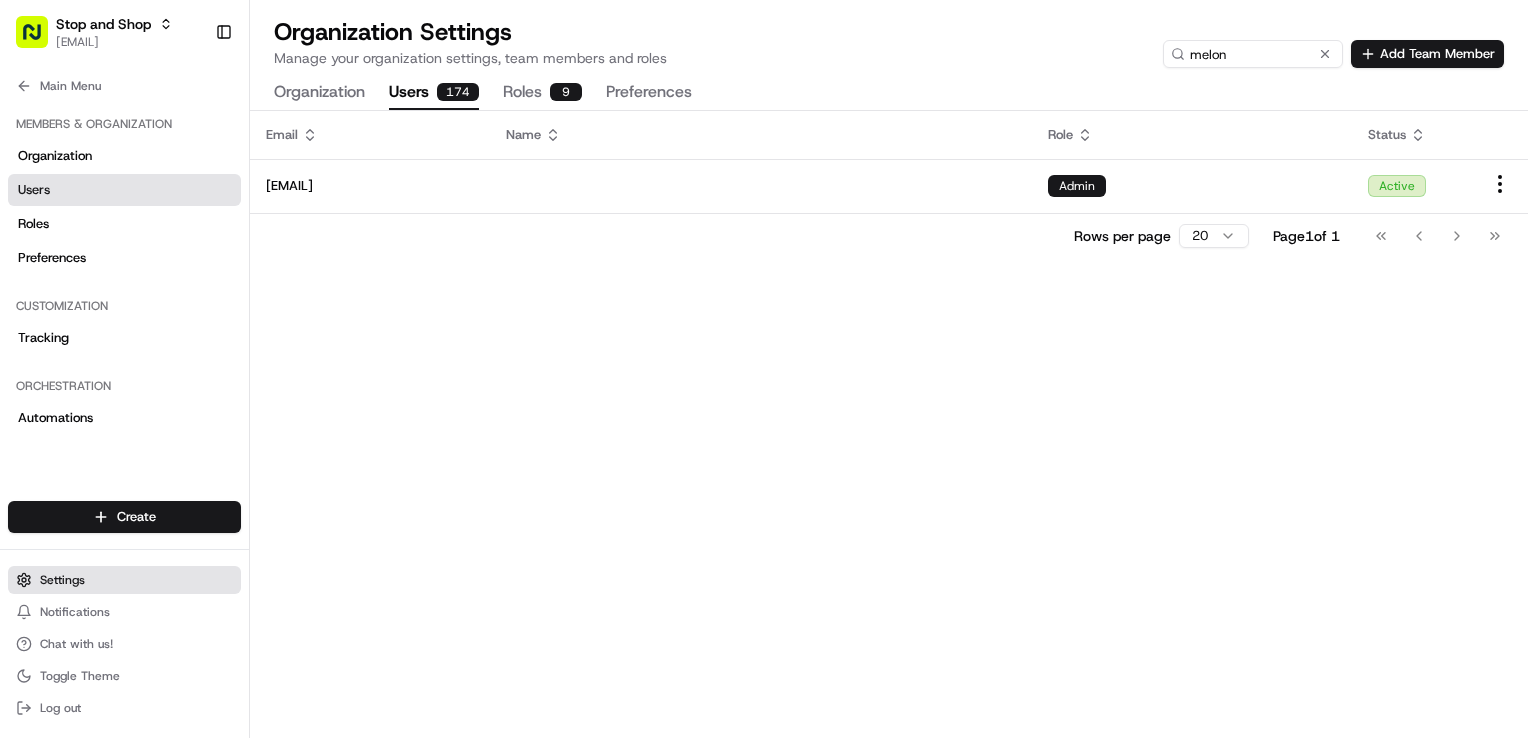 click on "Settings" at bounding box center [124, 580] 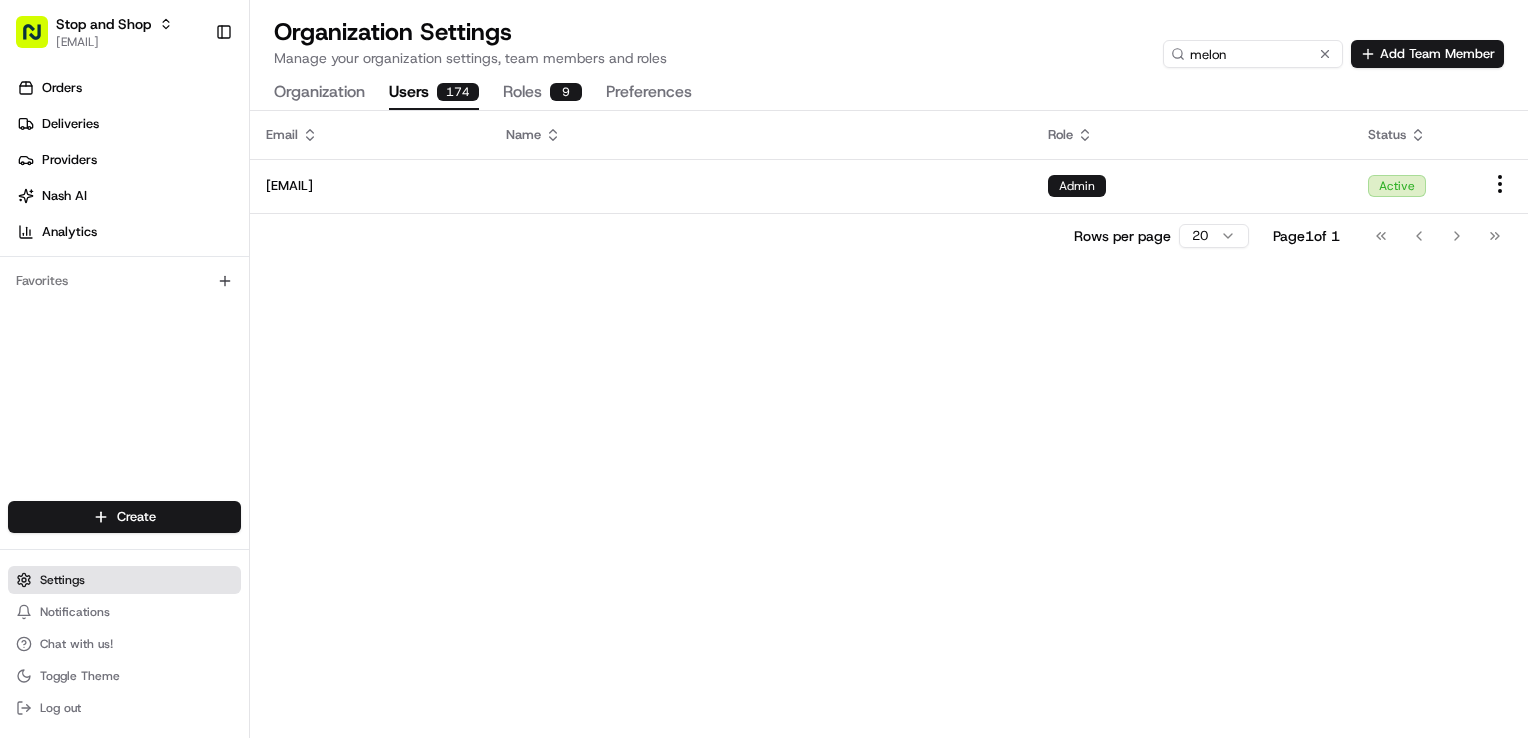 click on "Settings" at bounding box center (124, 580) 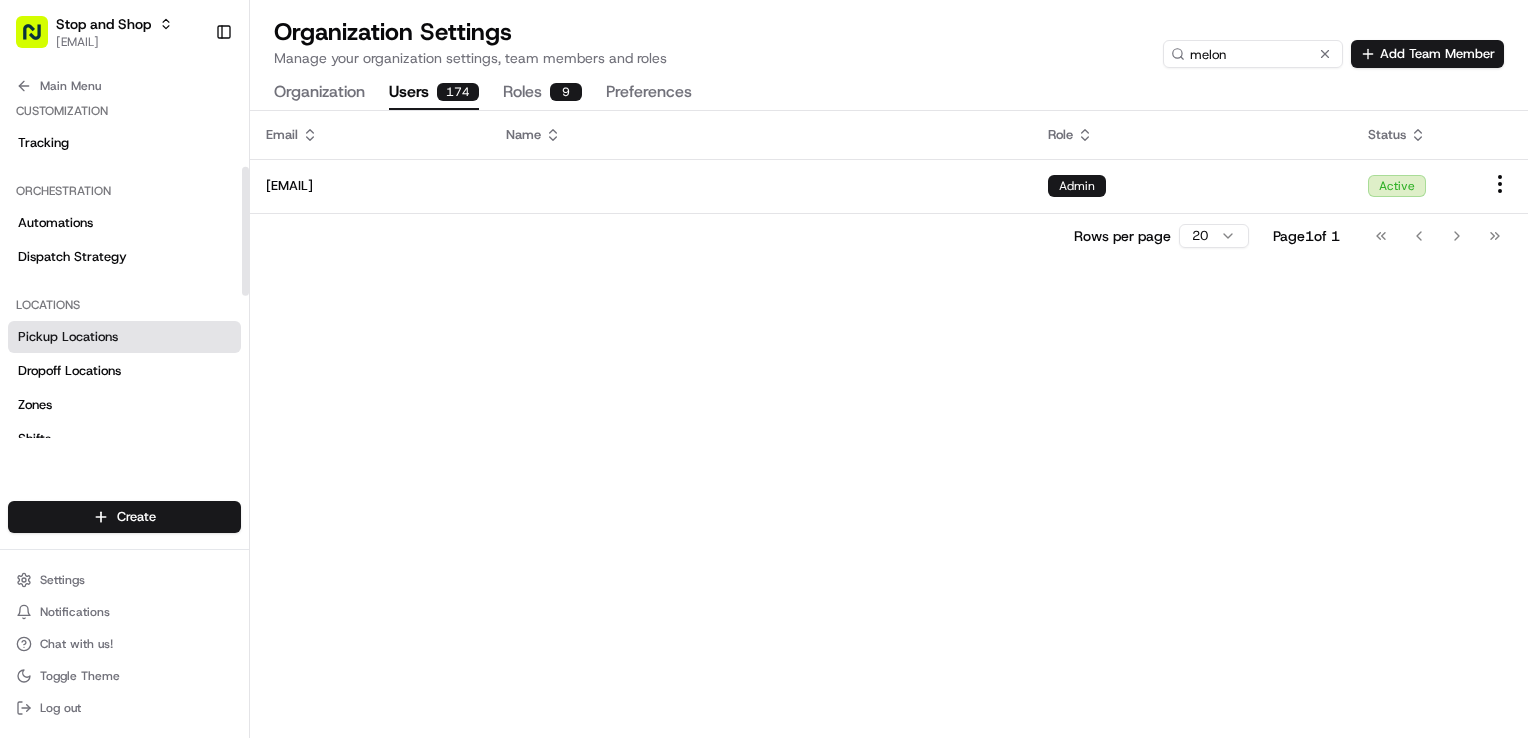 scroll, scrollTop: 200, scrollLeft: 0, axis: vertical 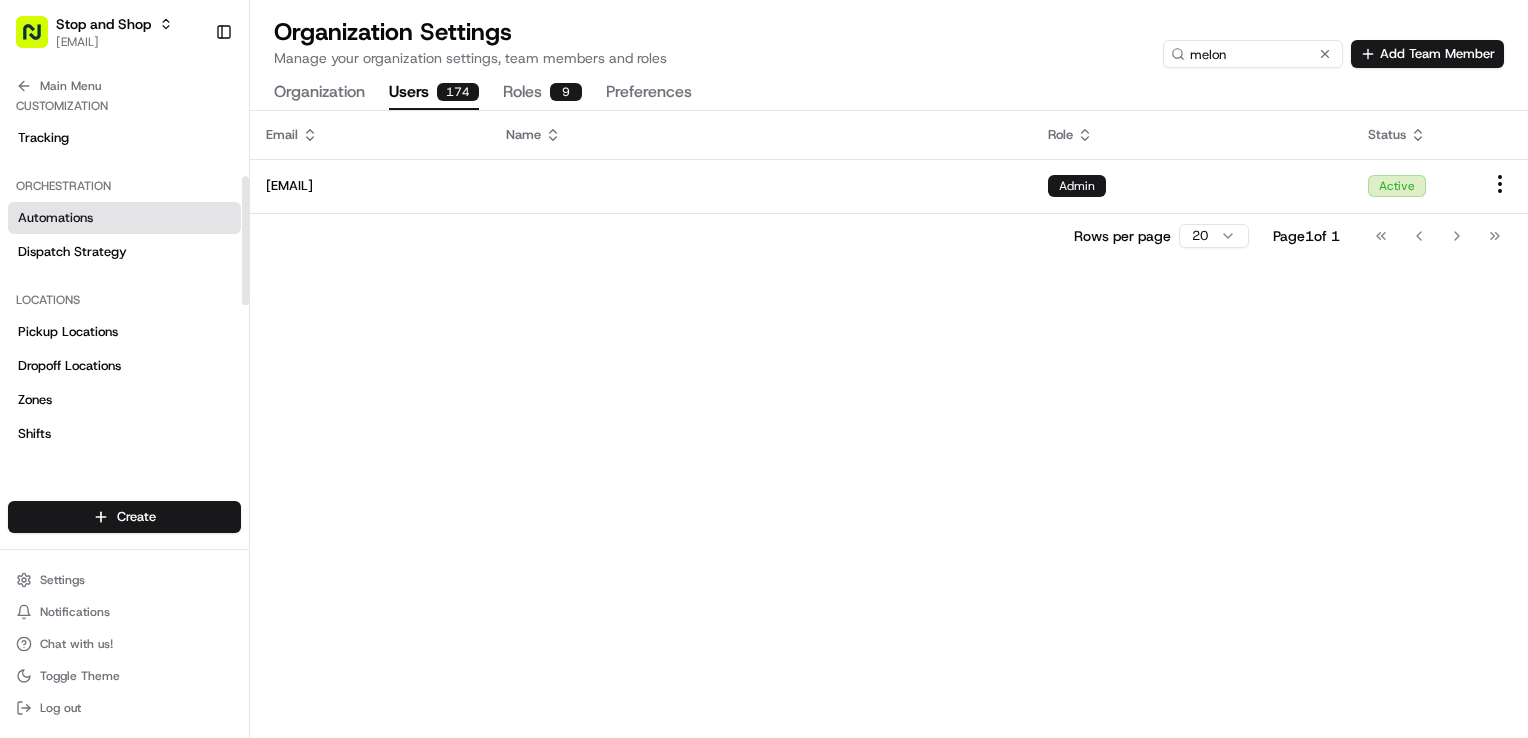 click on "Automations" at bounding box center [124, 218] 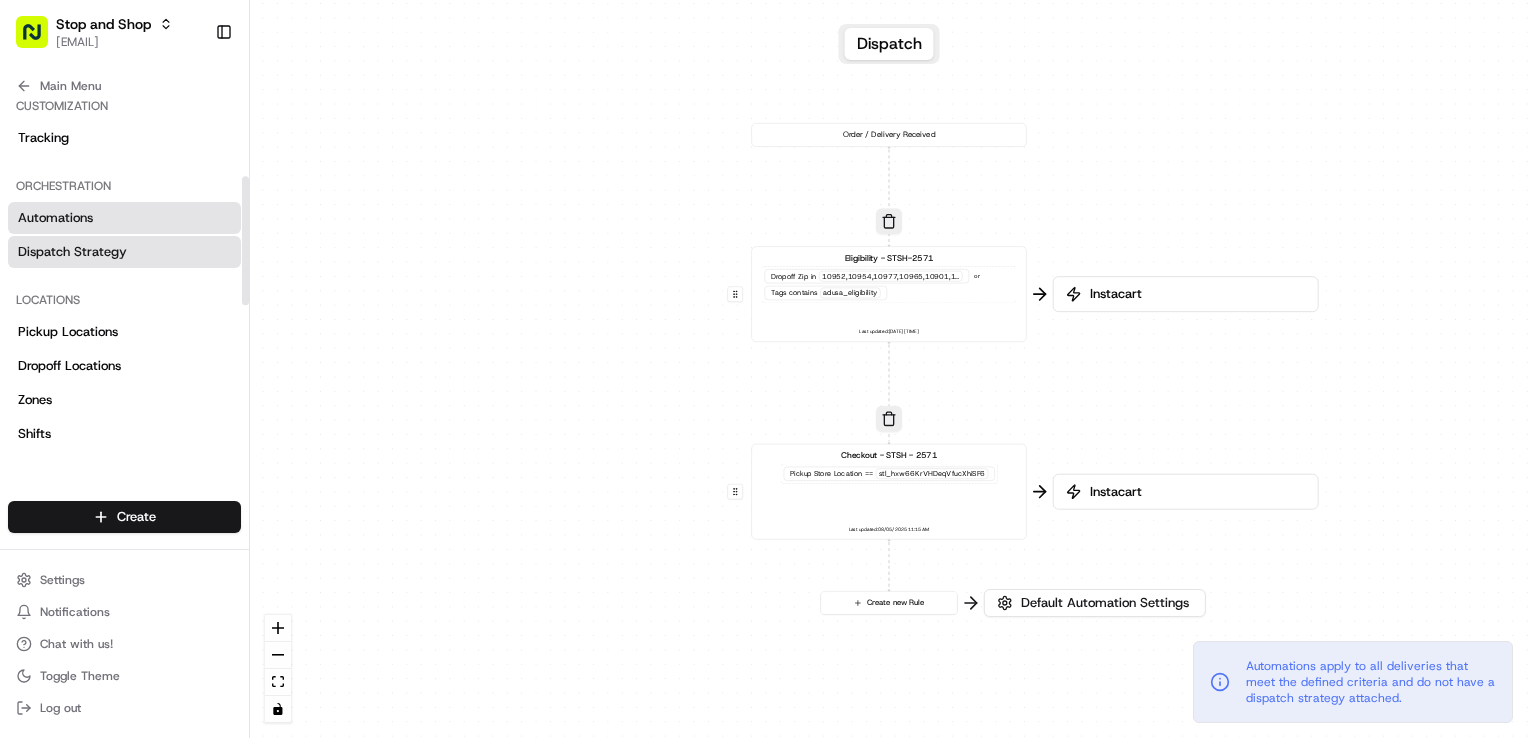 click on "Dispatch Strategy" at bounding box center (72, 252) 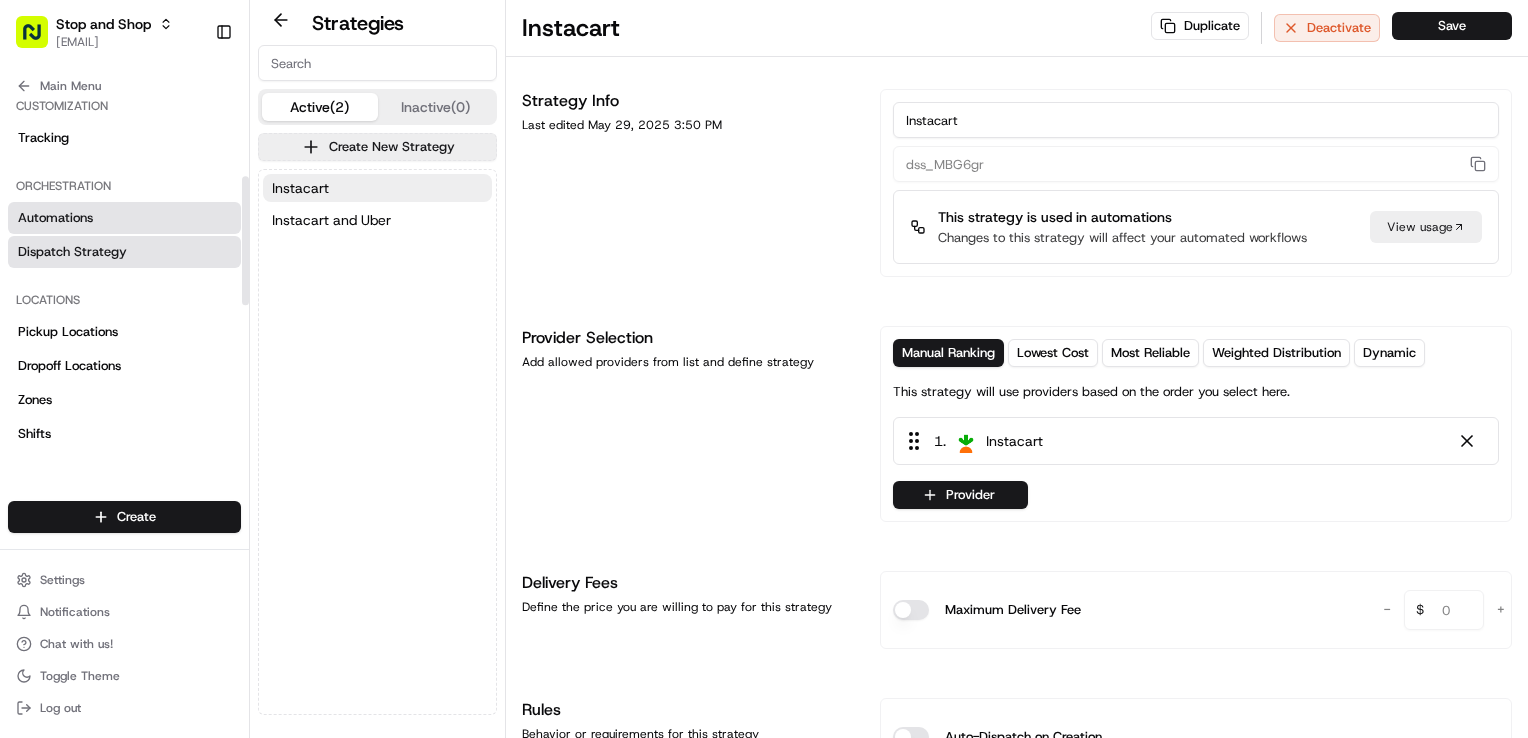 click on "Automations" at bounding box center [55, 218] 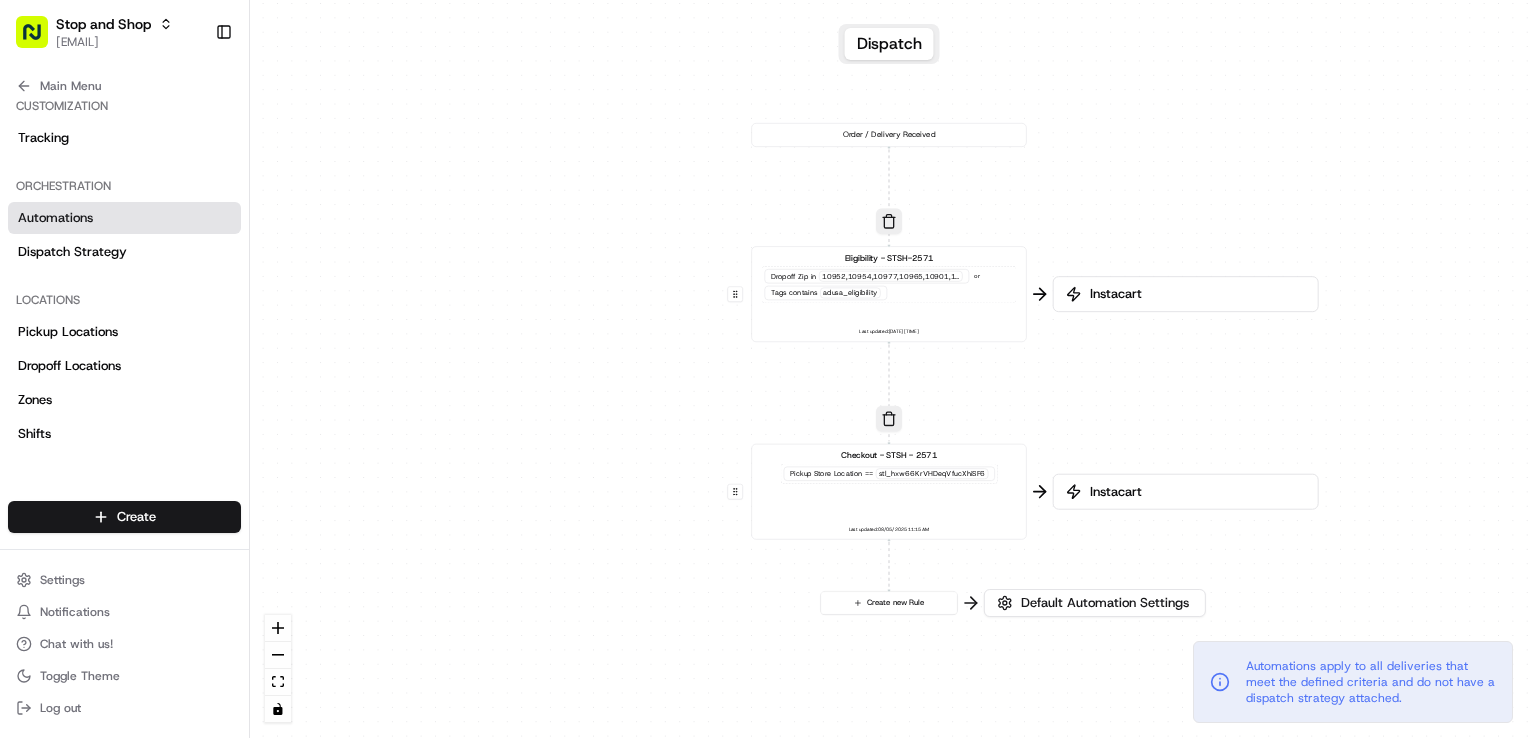 click on "Instacart" at bounding box center (1196, 492) 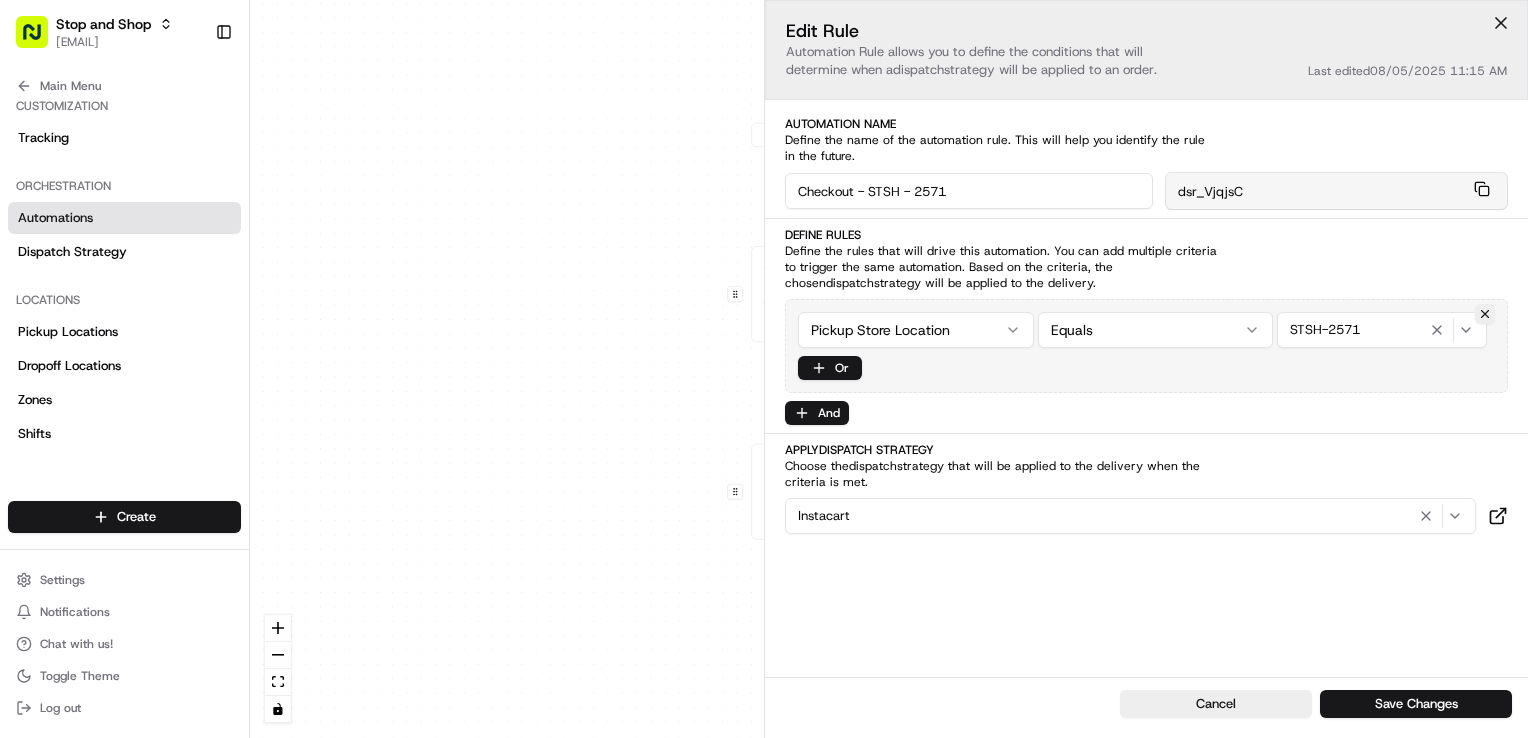 click at bounding box center [1501, 23] 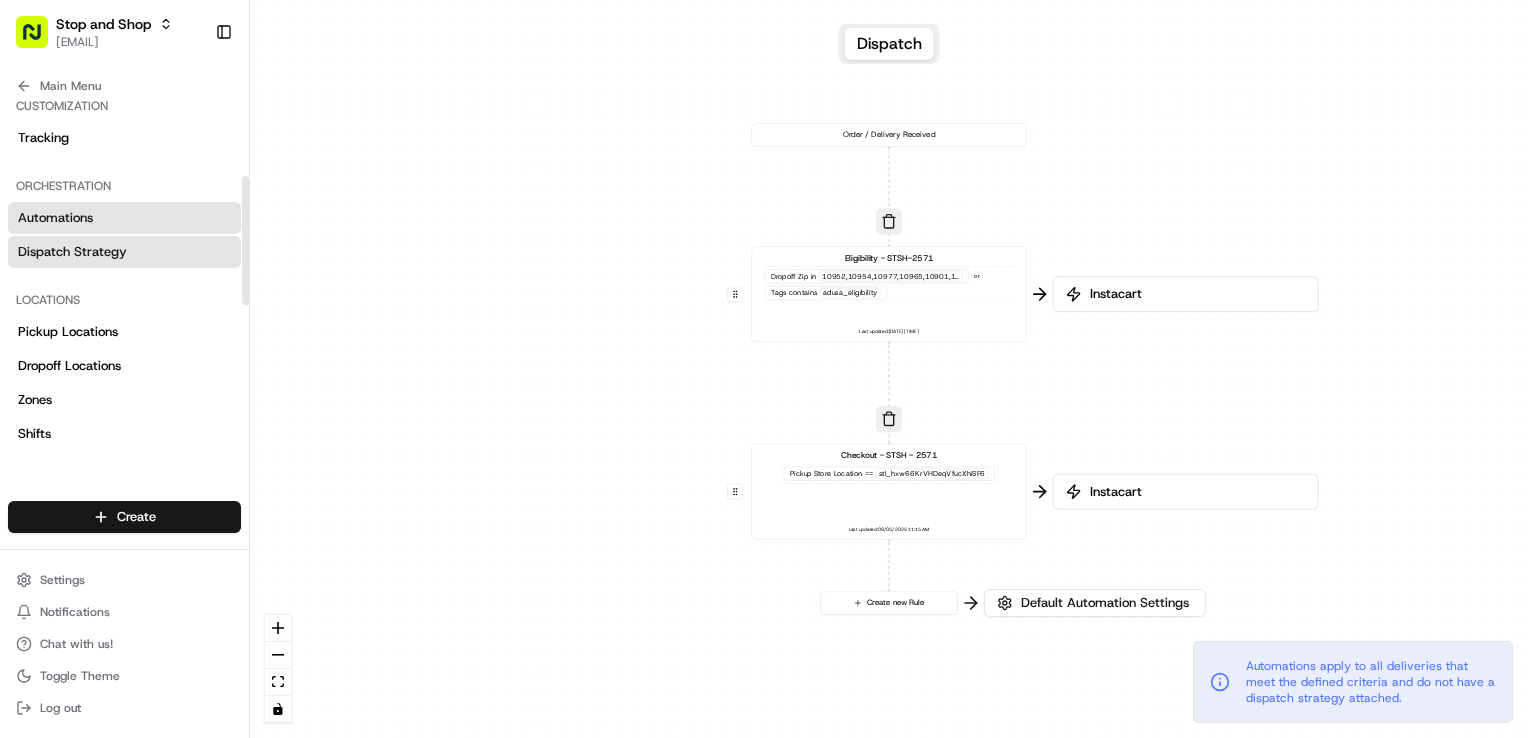 click on "Dispatch Strategy" at bounding box center [72, 252] 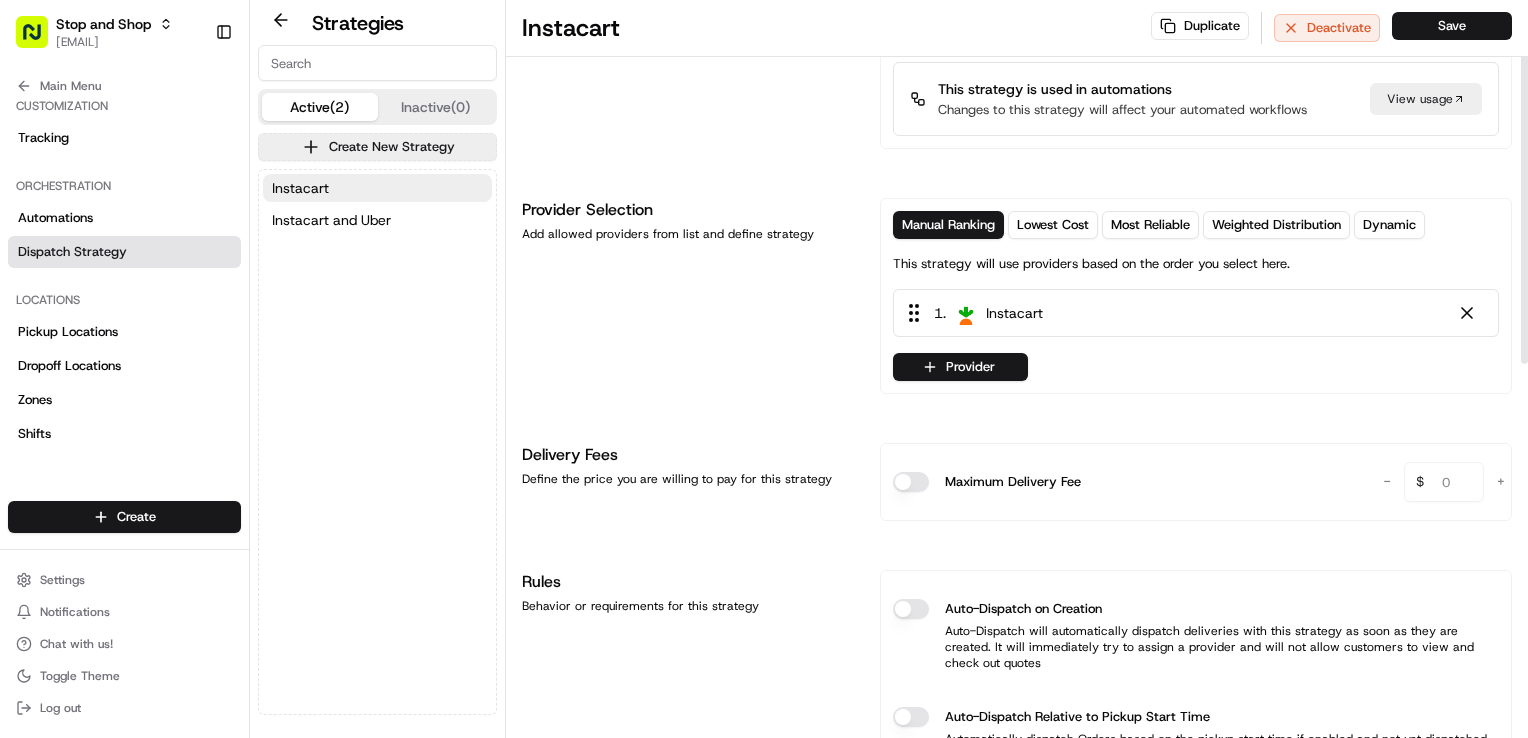 scroll, scrollTop: 0, scrollLeft: 0, axis: both 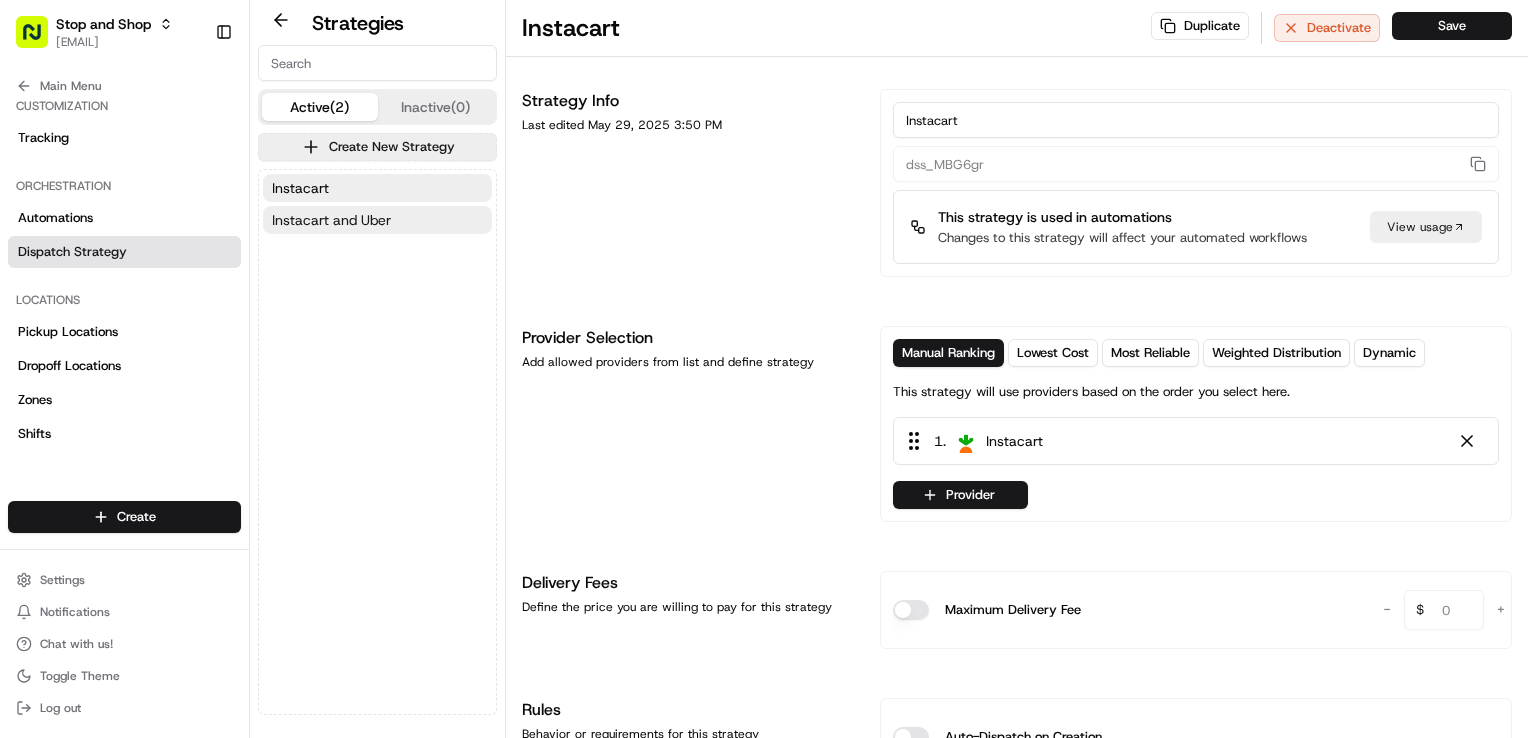 click on "Instacart and Uber" at bounding box center (331, 220) 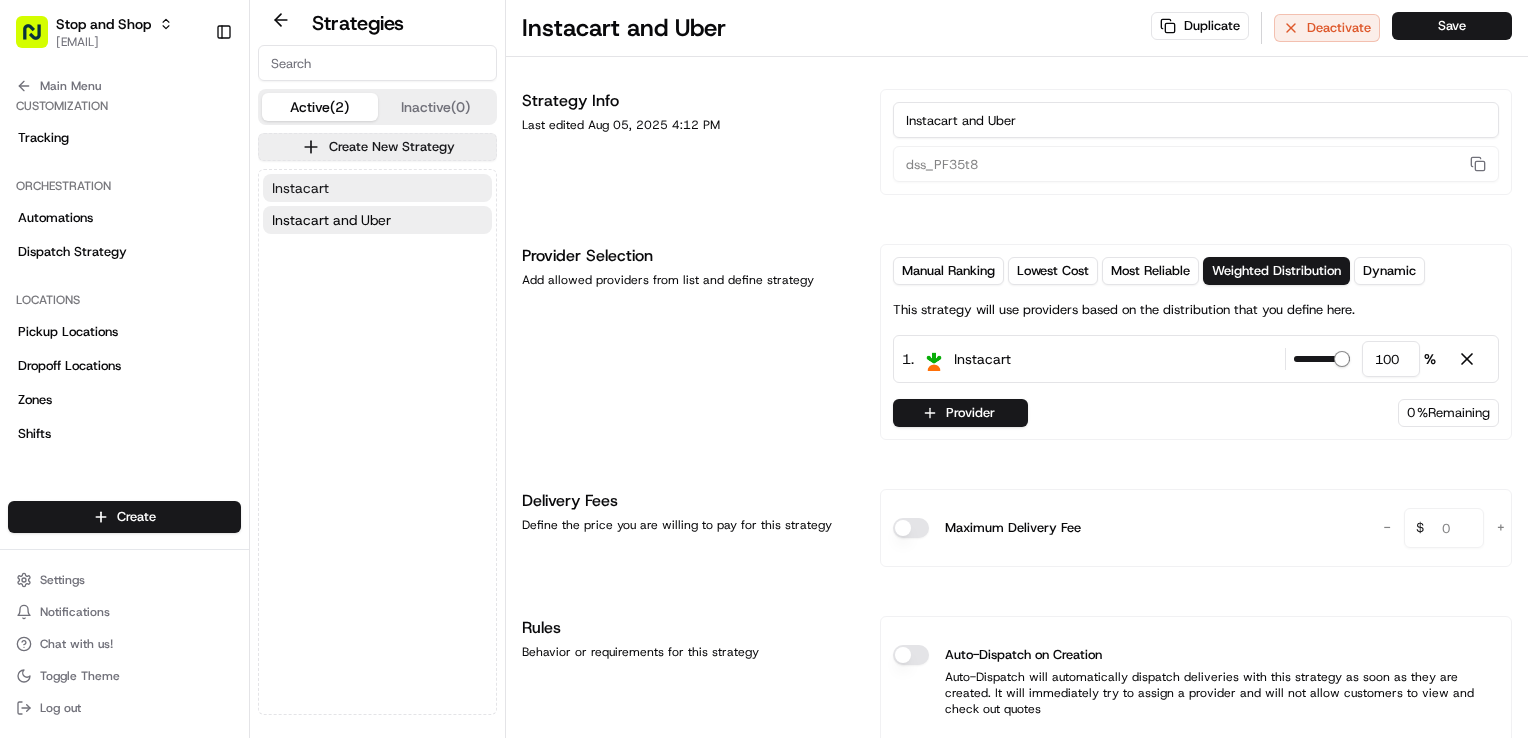click on "Instacart" at bounding box center (377, 188) 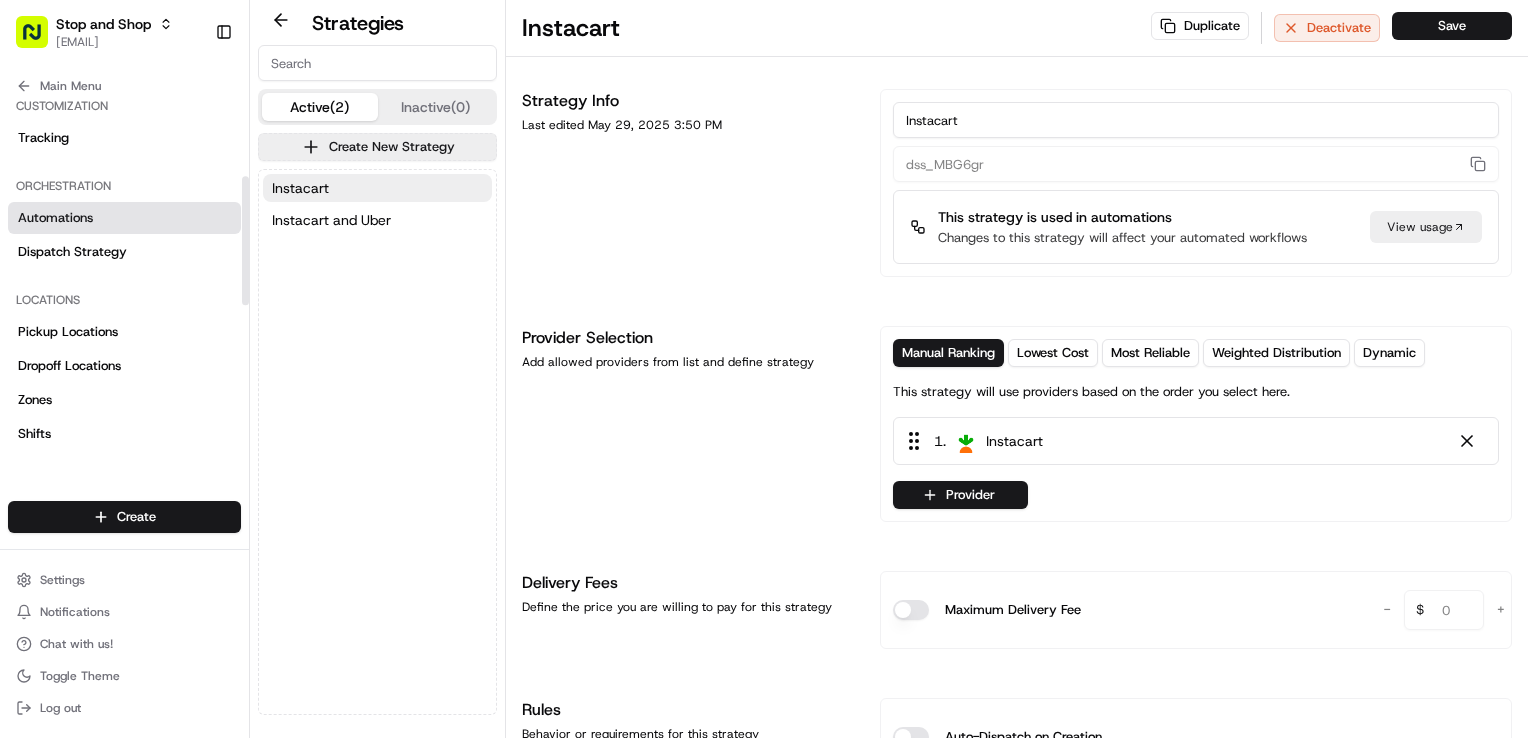 click on "Automations" at bounding box center [124, 218] 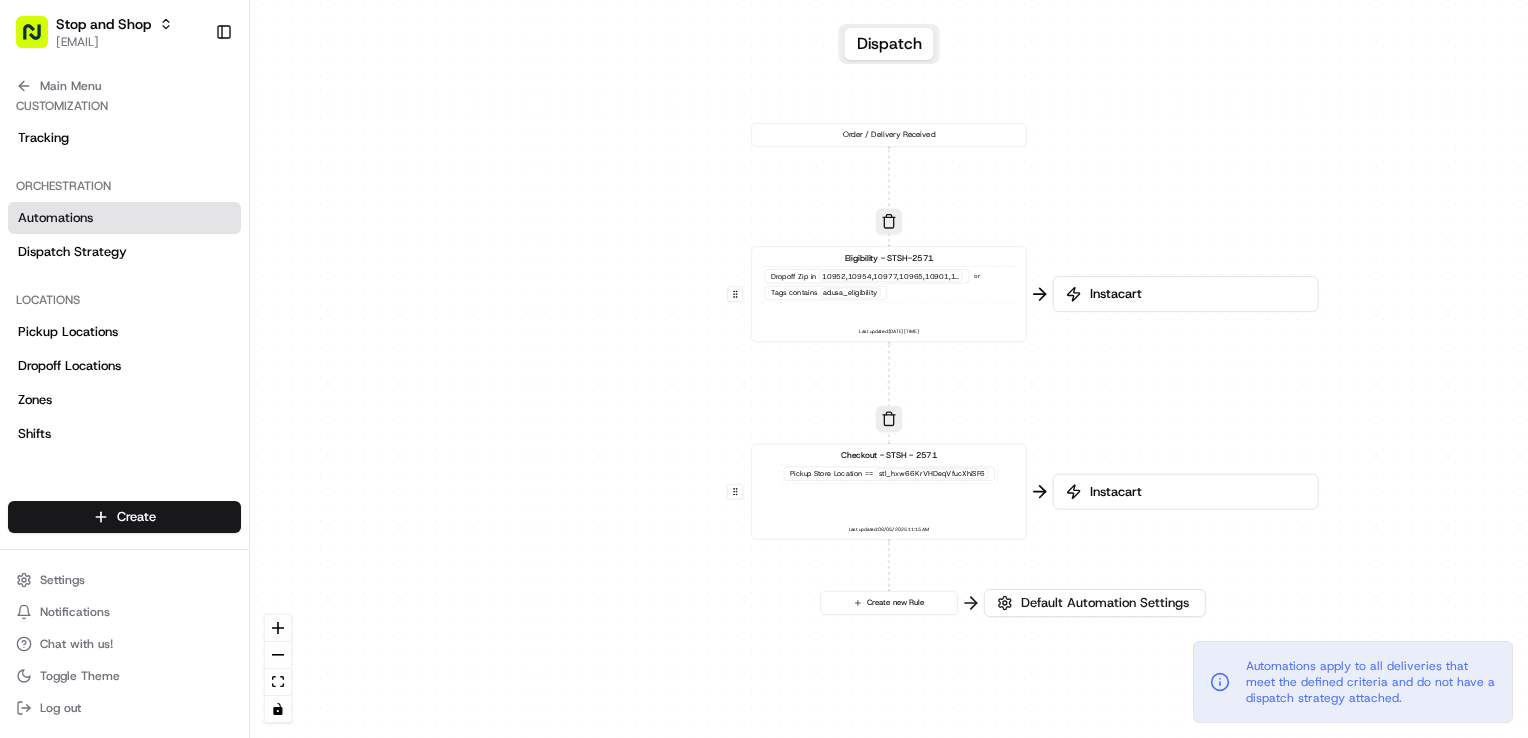 click on "Instacart" at bounding box center [1196, 294] 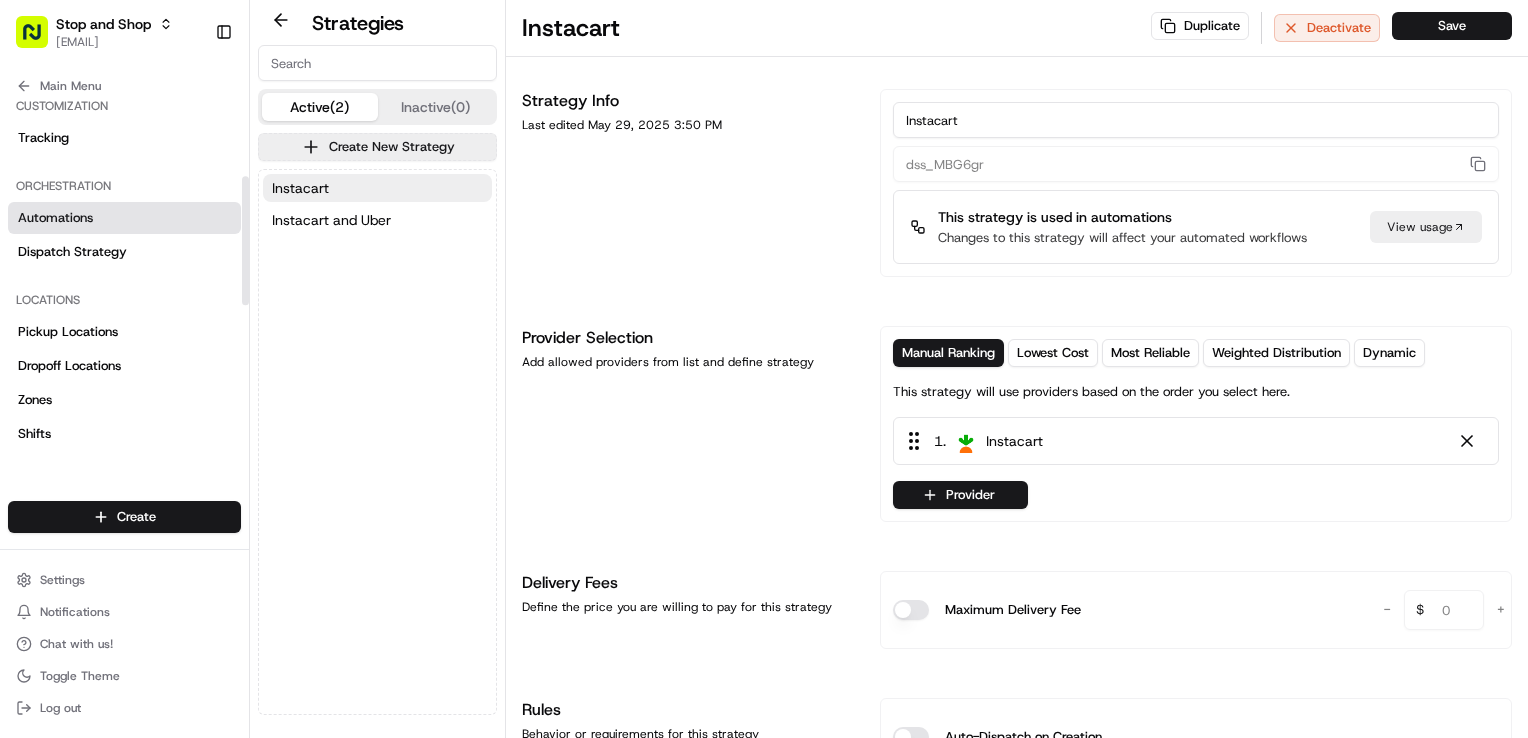 click on "Automations" at bounding box center (124, 218) 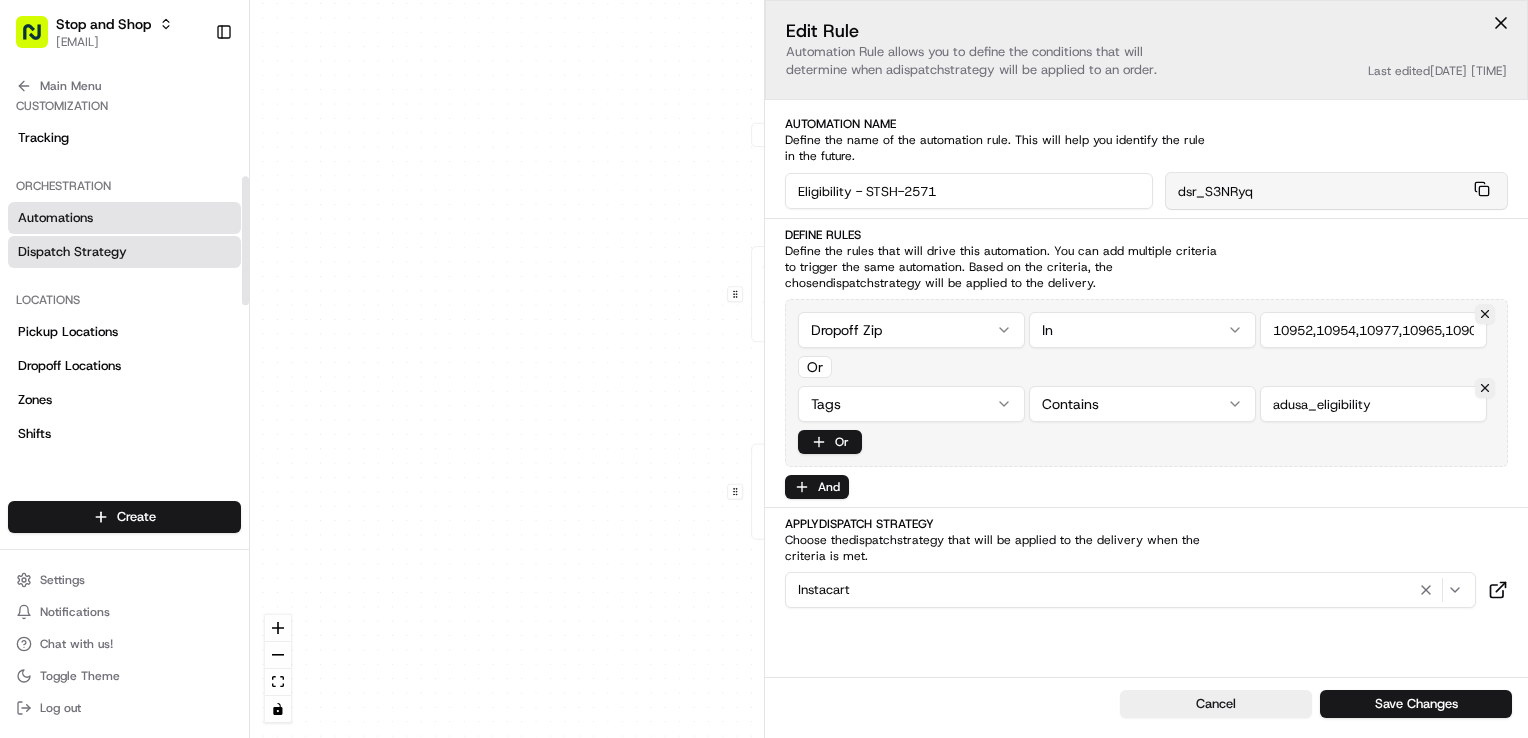 click on "Dispatch Strategy" at bounding box center [124, 252] 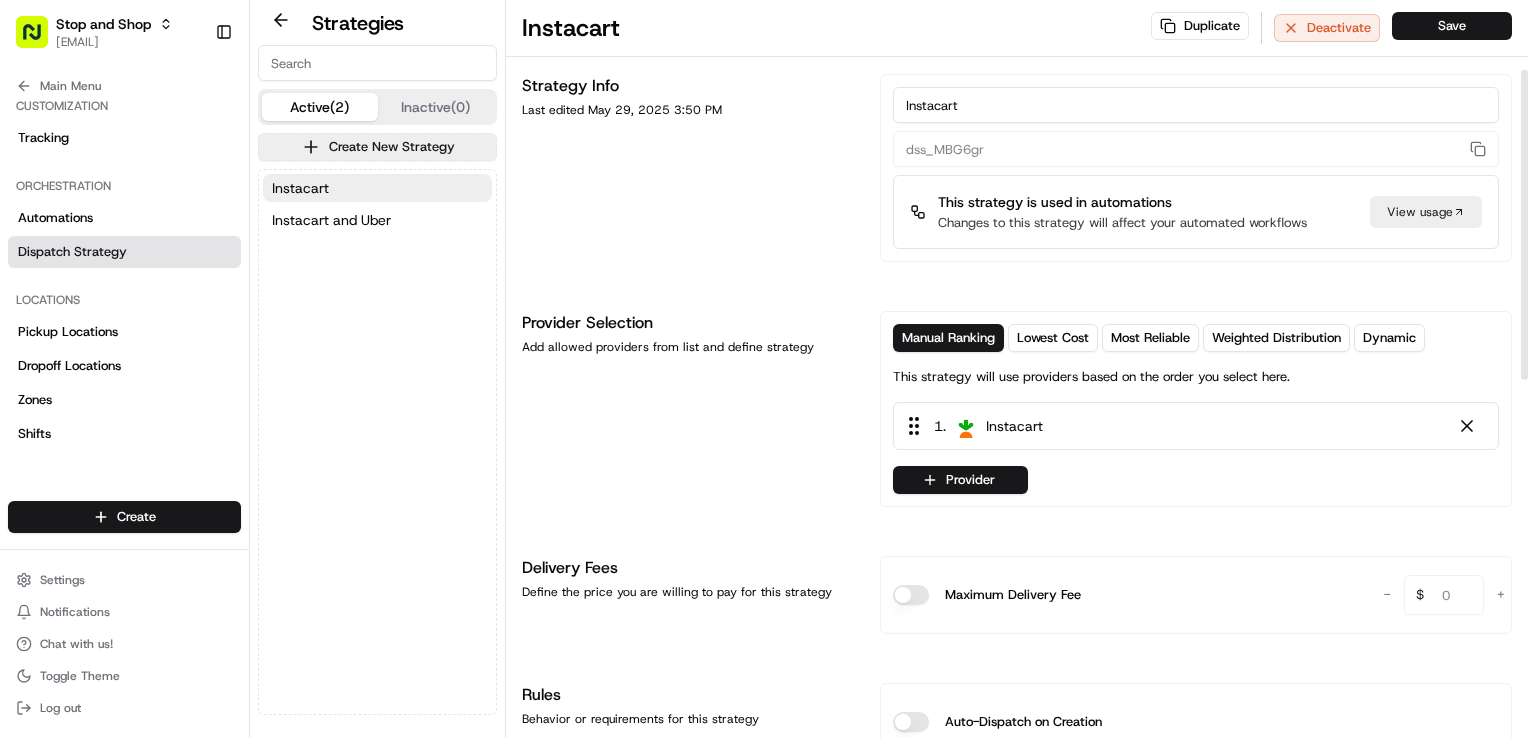 scroll, scrollTop: 0, scrollLeft: 0, axis: both 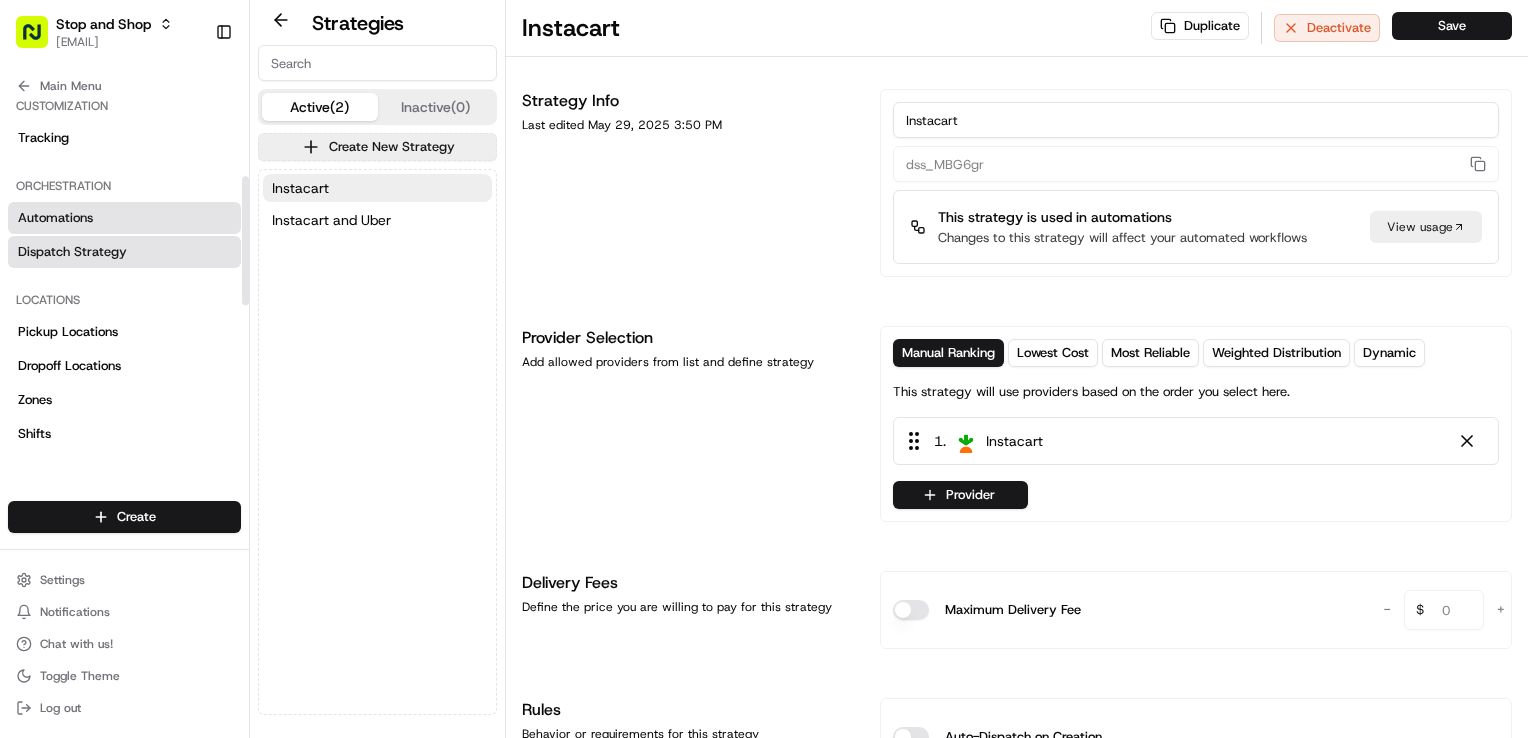 click on "Automations" at bounding box center (124, 218) 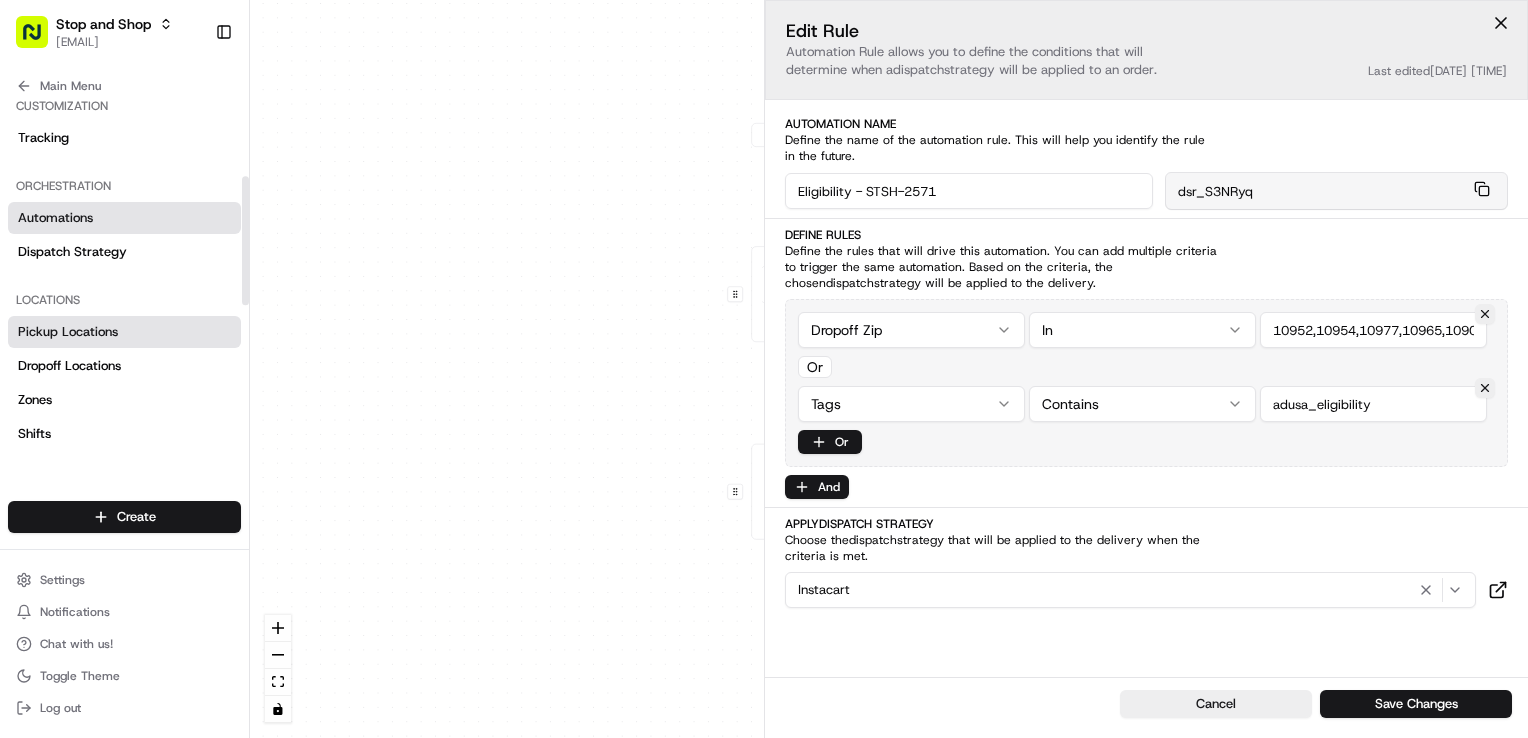 click on "Pickup Locations" at bounding box center (68, 332) 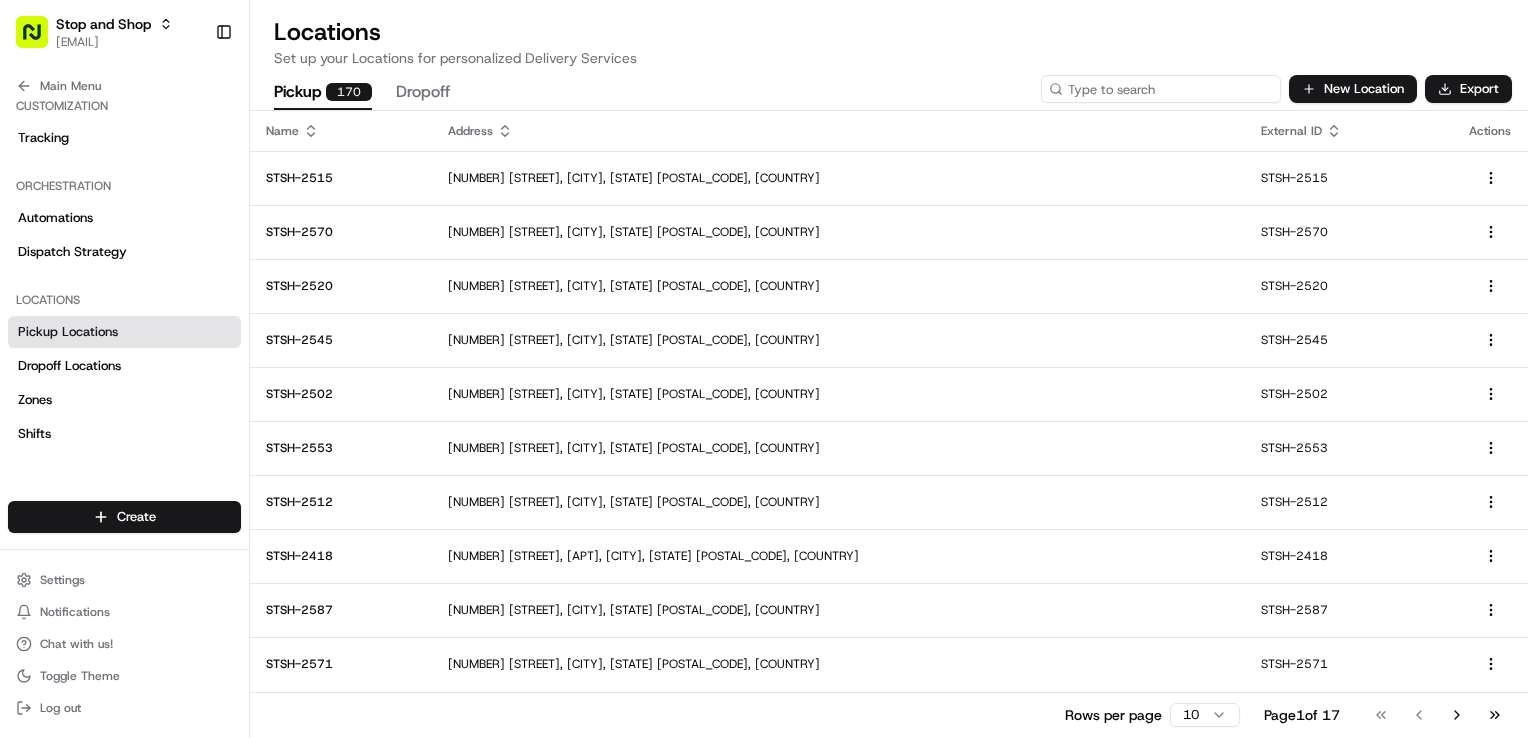 click at bounding box center [1161, 89] 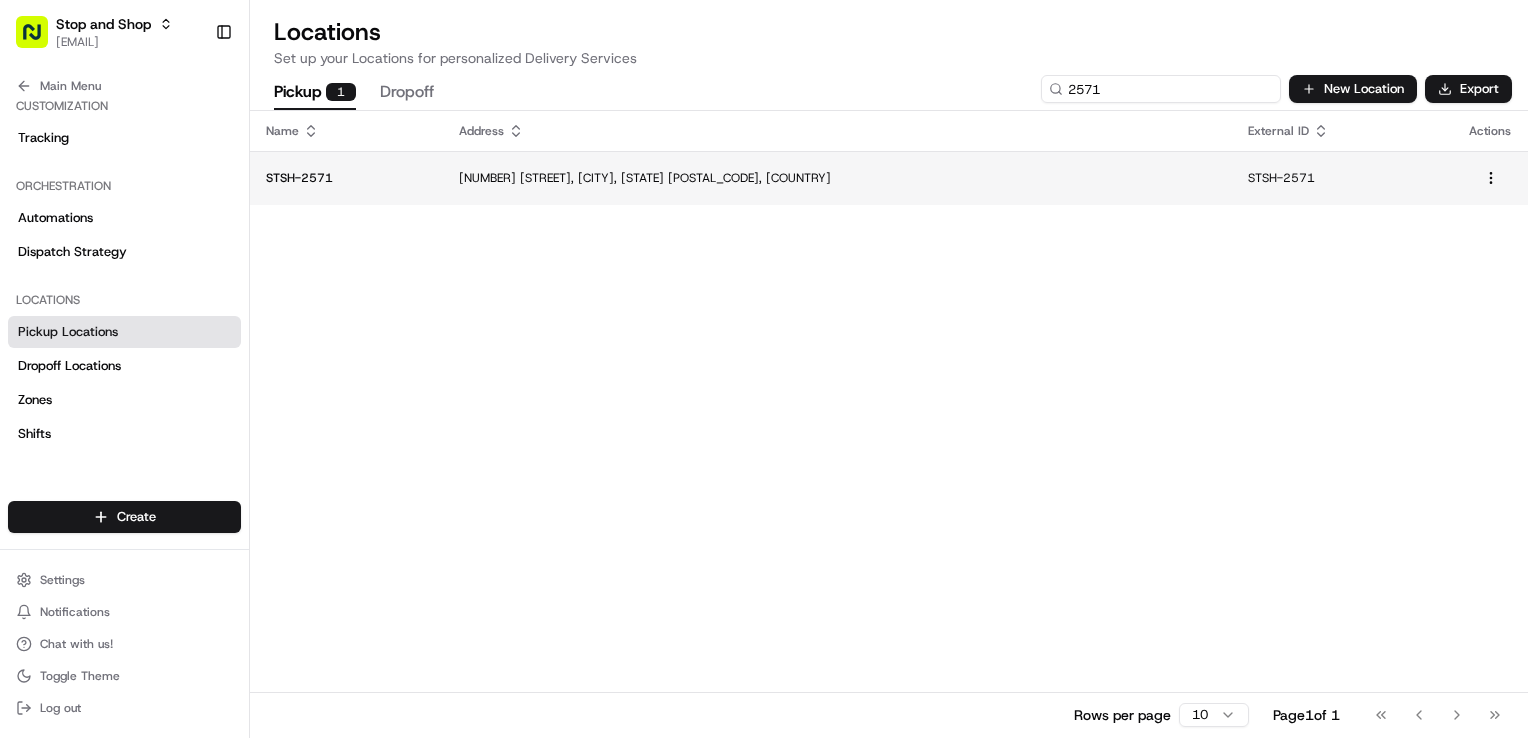 type on "2571" 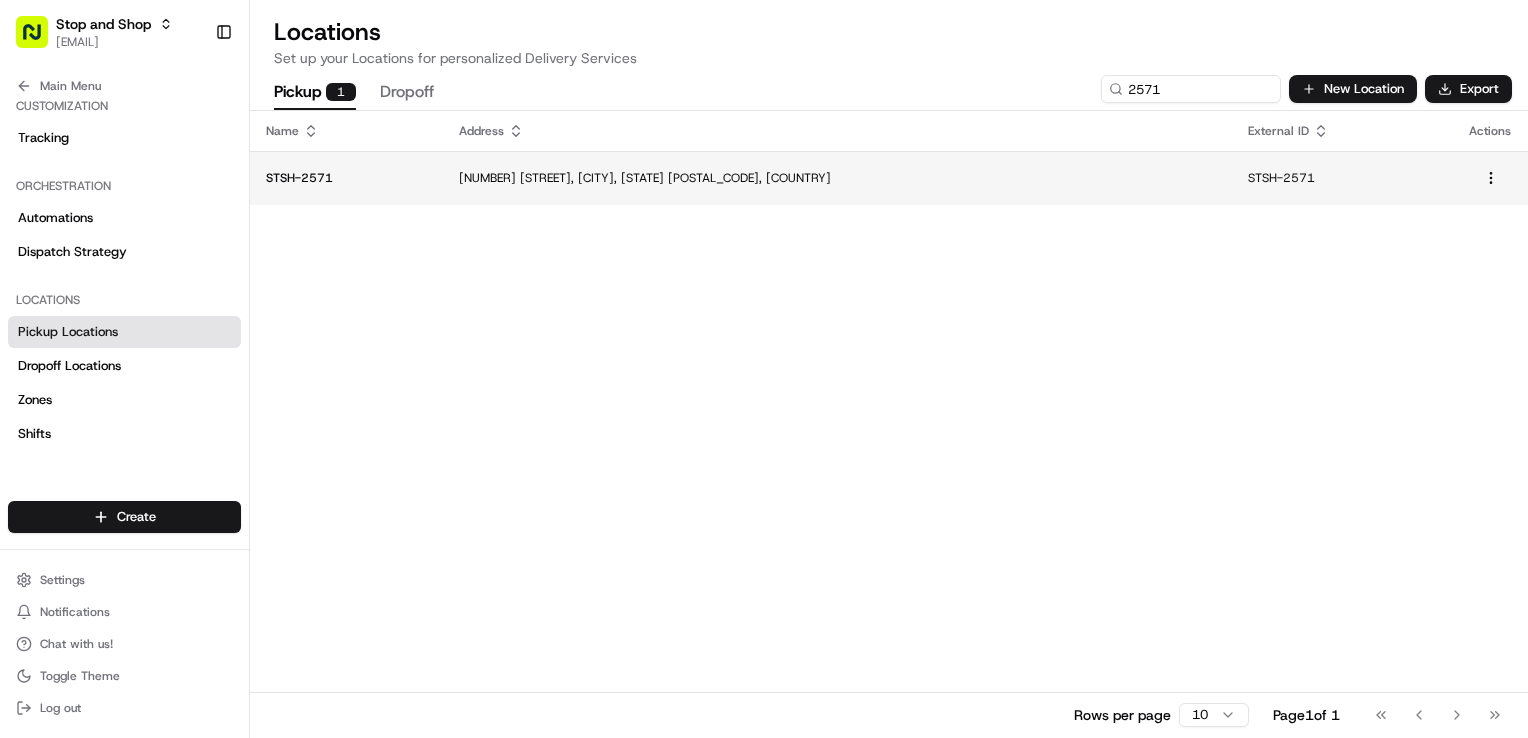 click on "101 Market St E, Nanuet, NY 10954, USA" at bounding box center (837, 178) 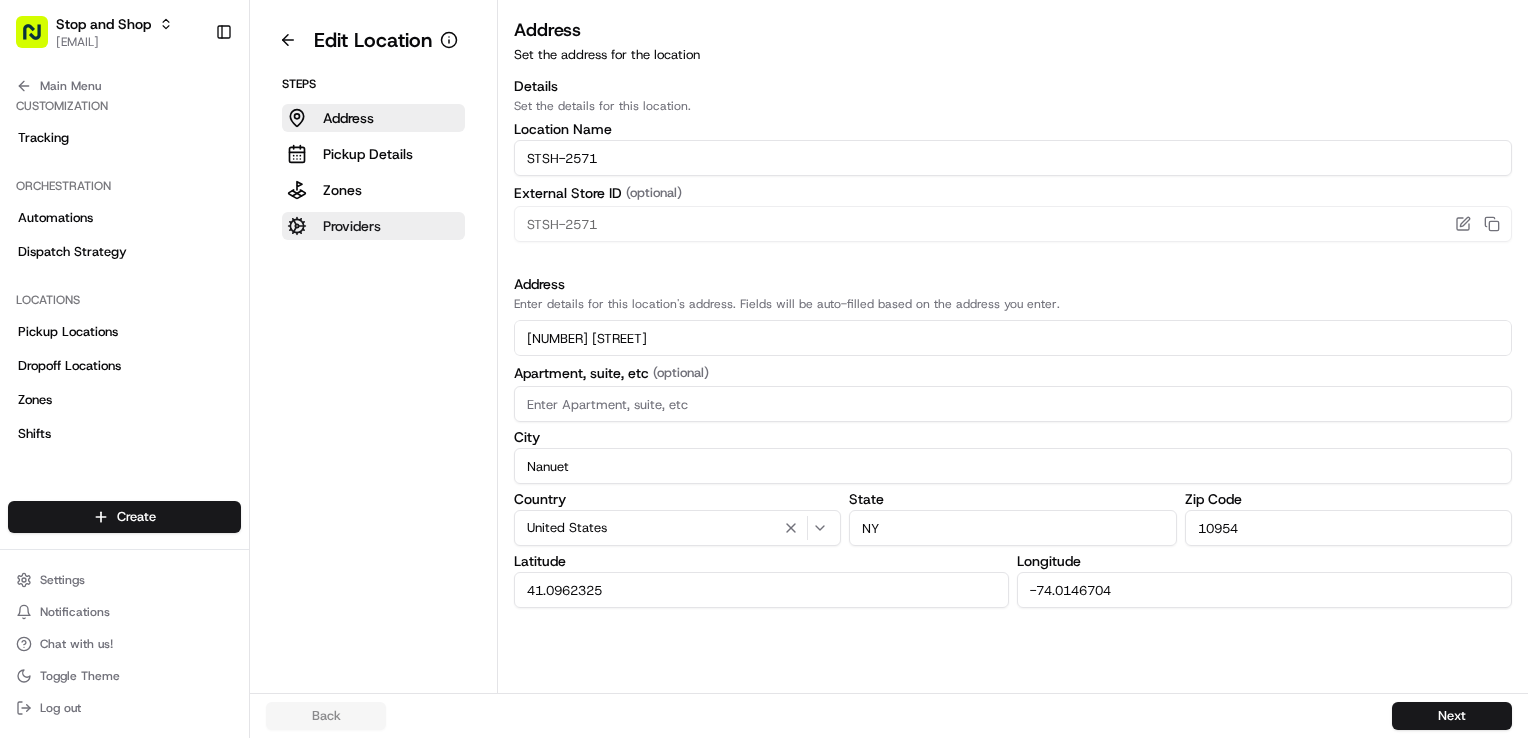 click on "Providers" at bounding box center (352, 226) 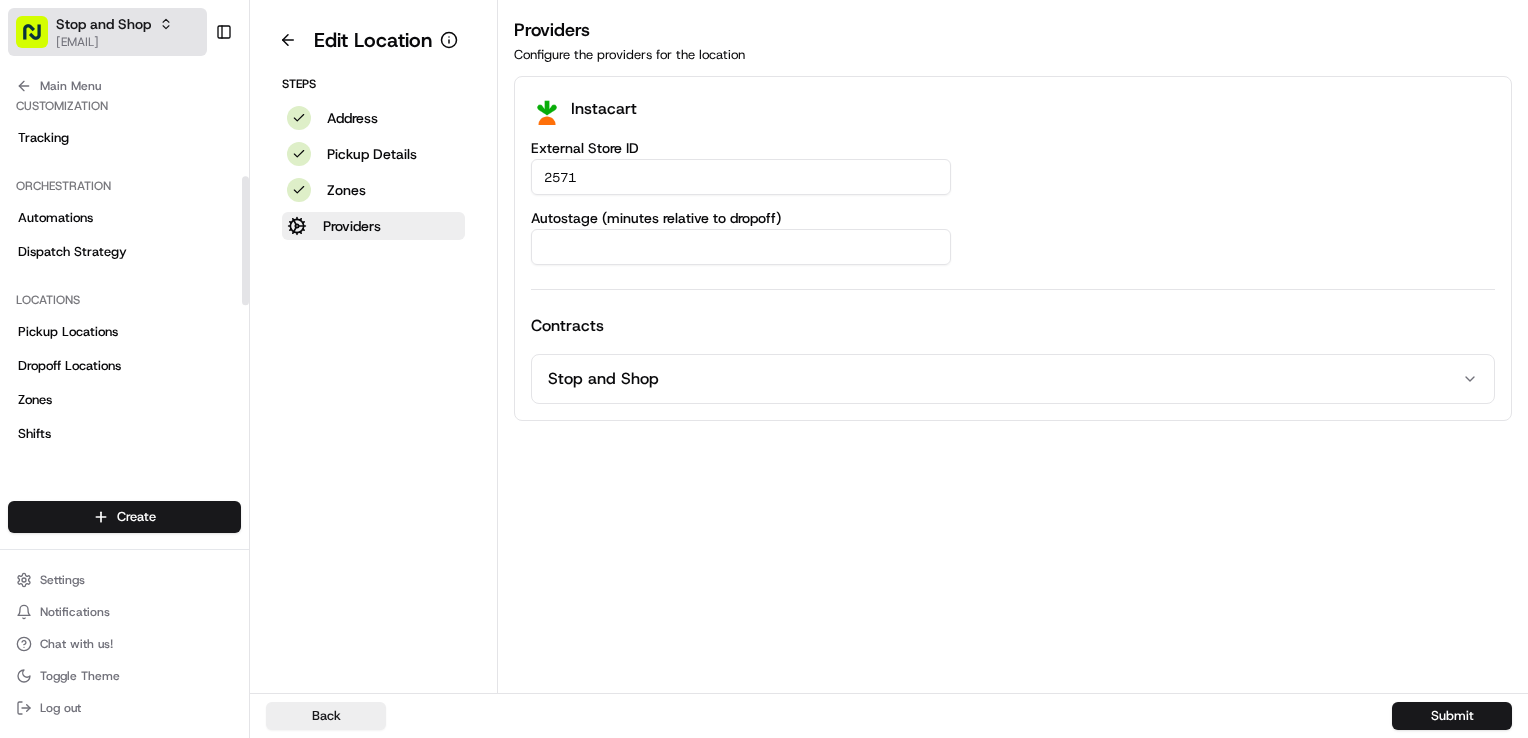 click on "[EMAIL]" at bounding box center (114, 42) 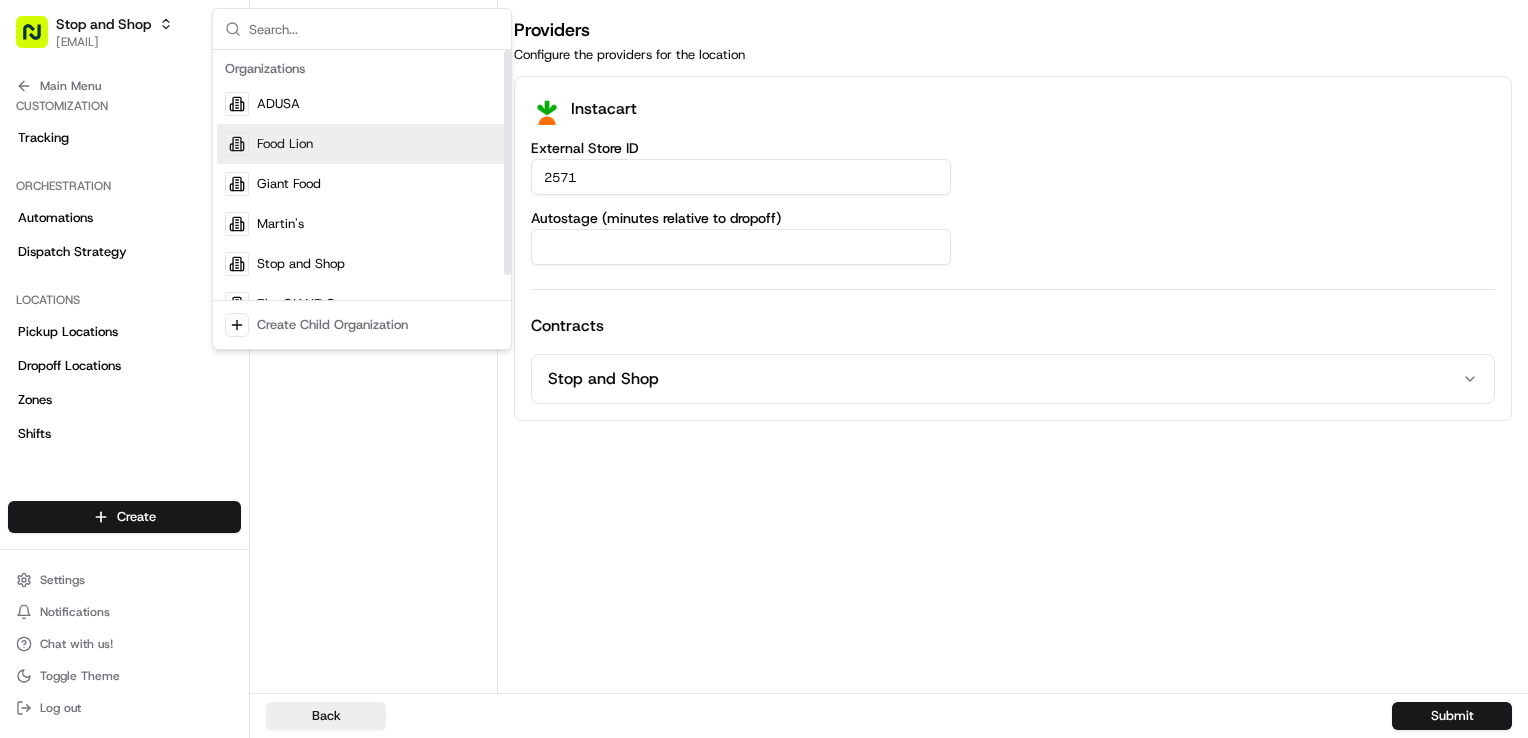 click on "Food Lion" at bounding box center [362, 144] 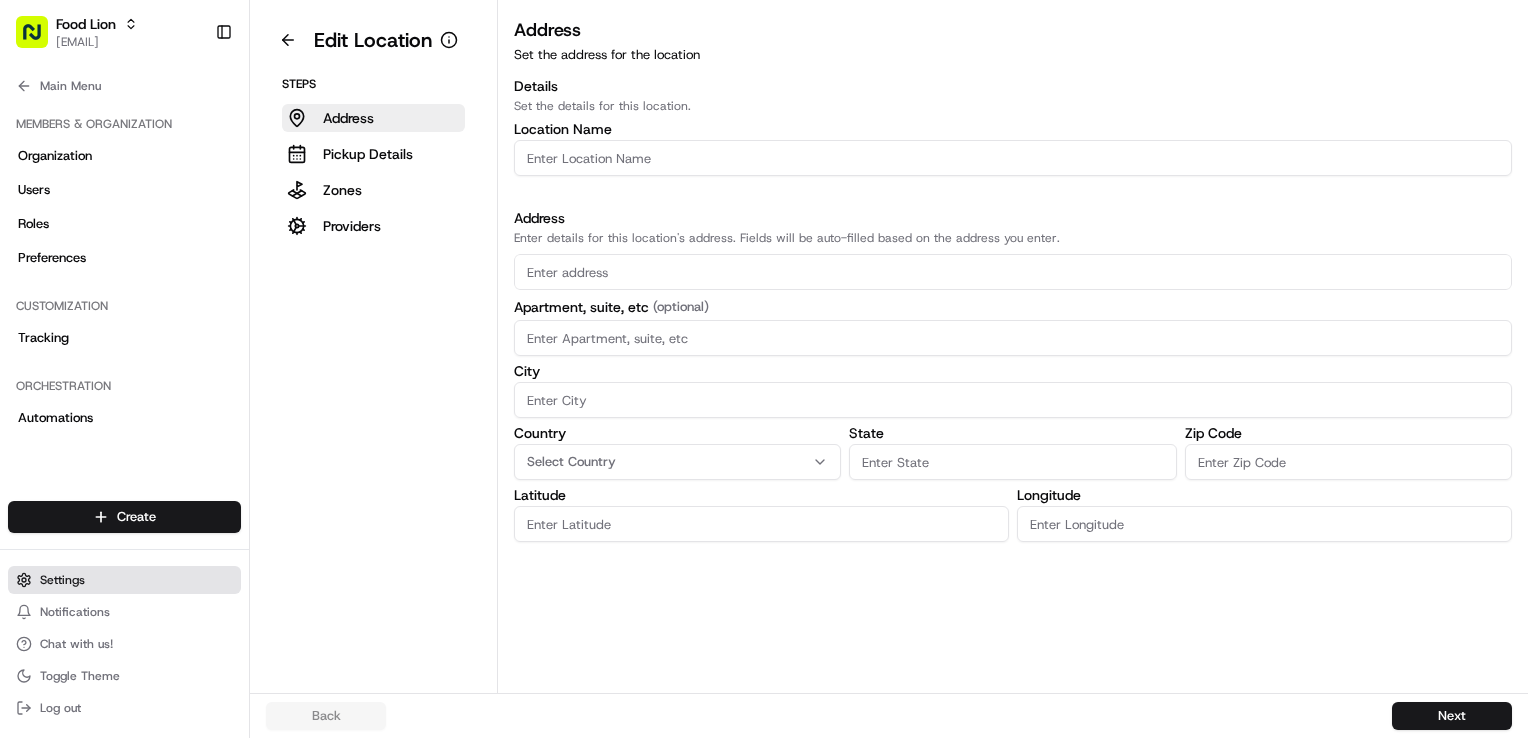 click on "Settings" at bounding box center (124, 580) 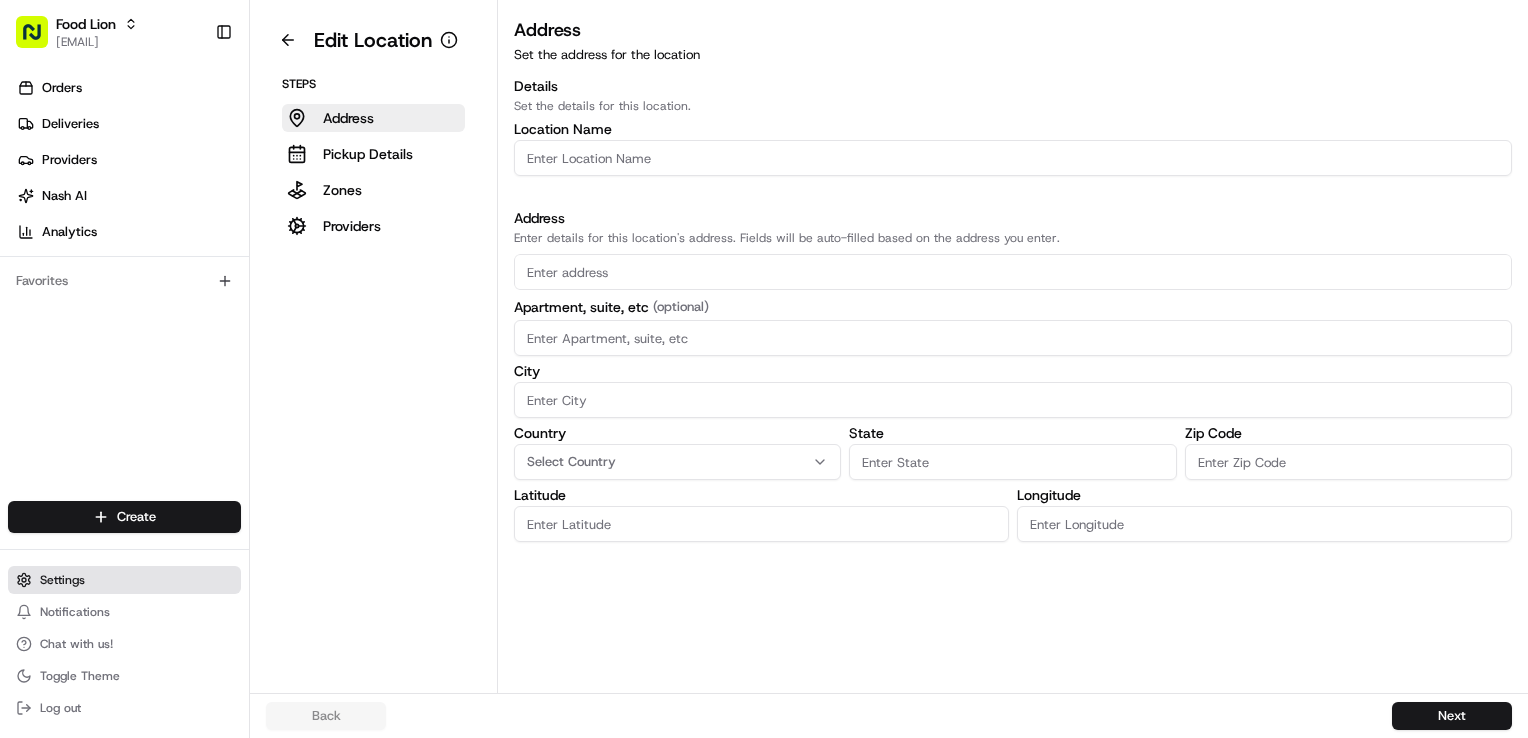 click on "Settings" at bounding box center (124, 580) 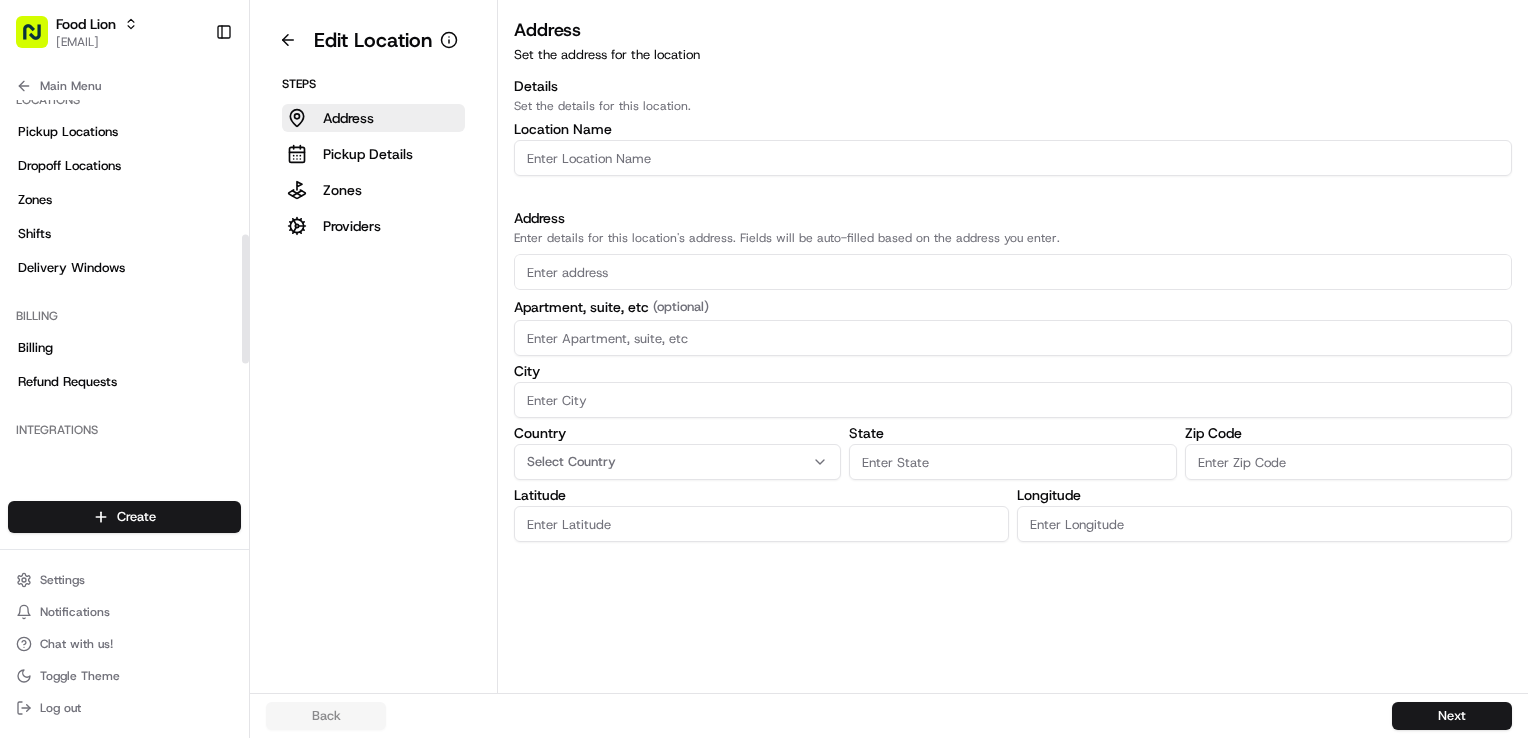 scroll, scrollTop: 200, scrollLeft: 0, axis: vertical 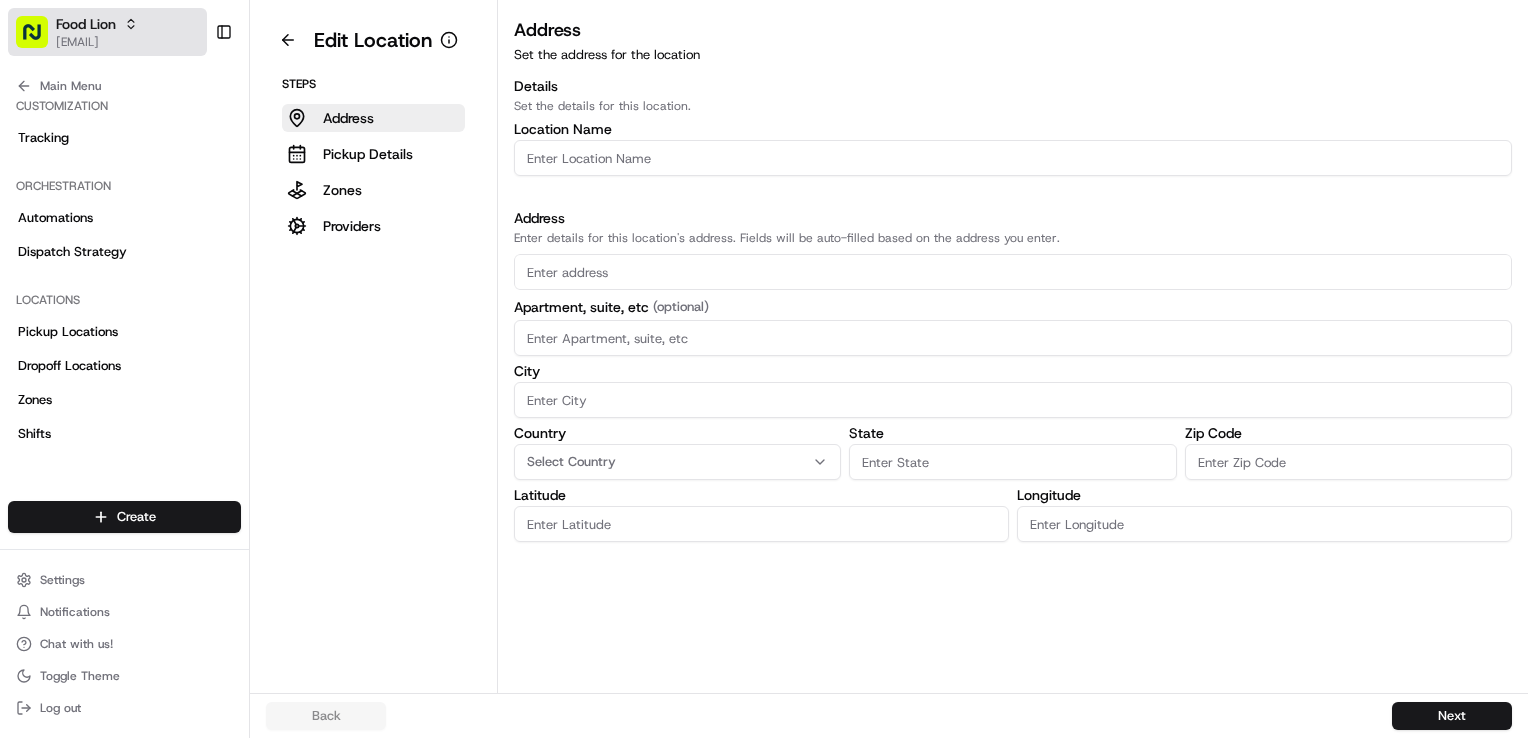 click on "[EMAIL]" at bounding box center [97, 42] 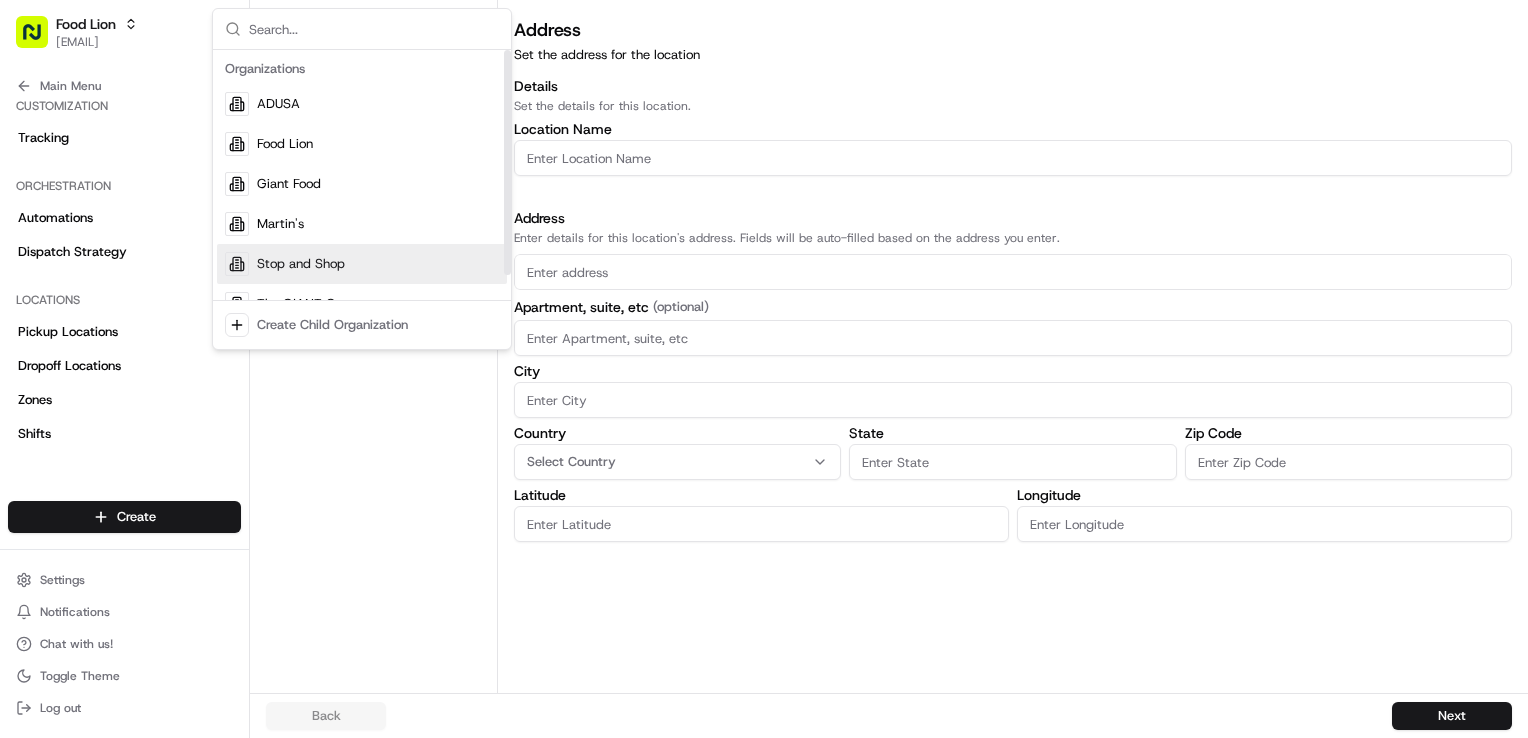 click on "Stop and Shop" at bounding box center (301, 264) 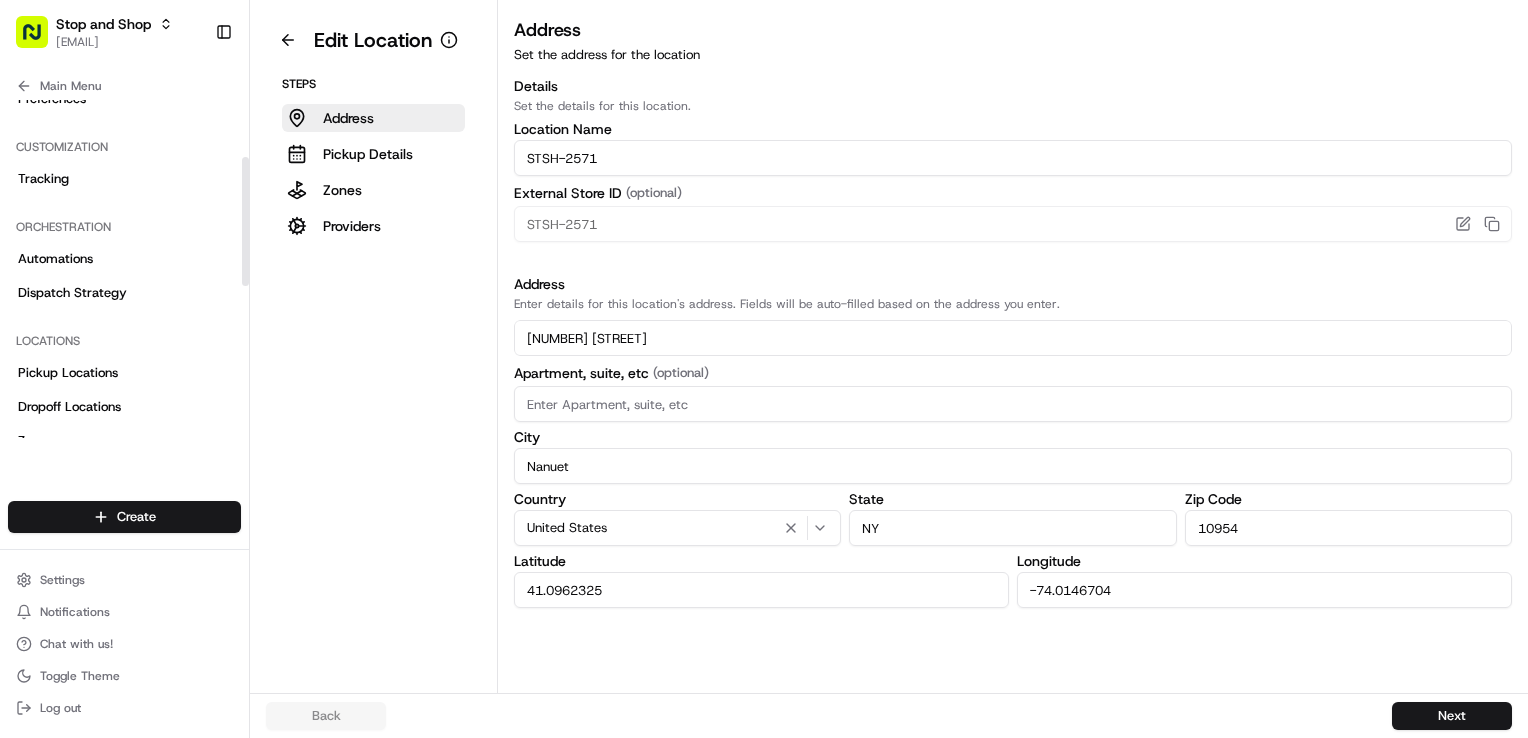 scroll, scrollTop: 149, scrollLeft: 0, axis: vertical 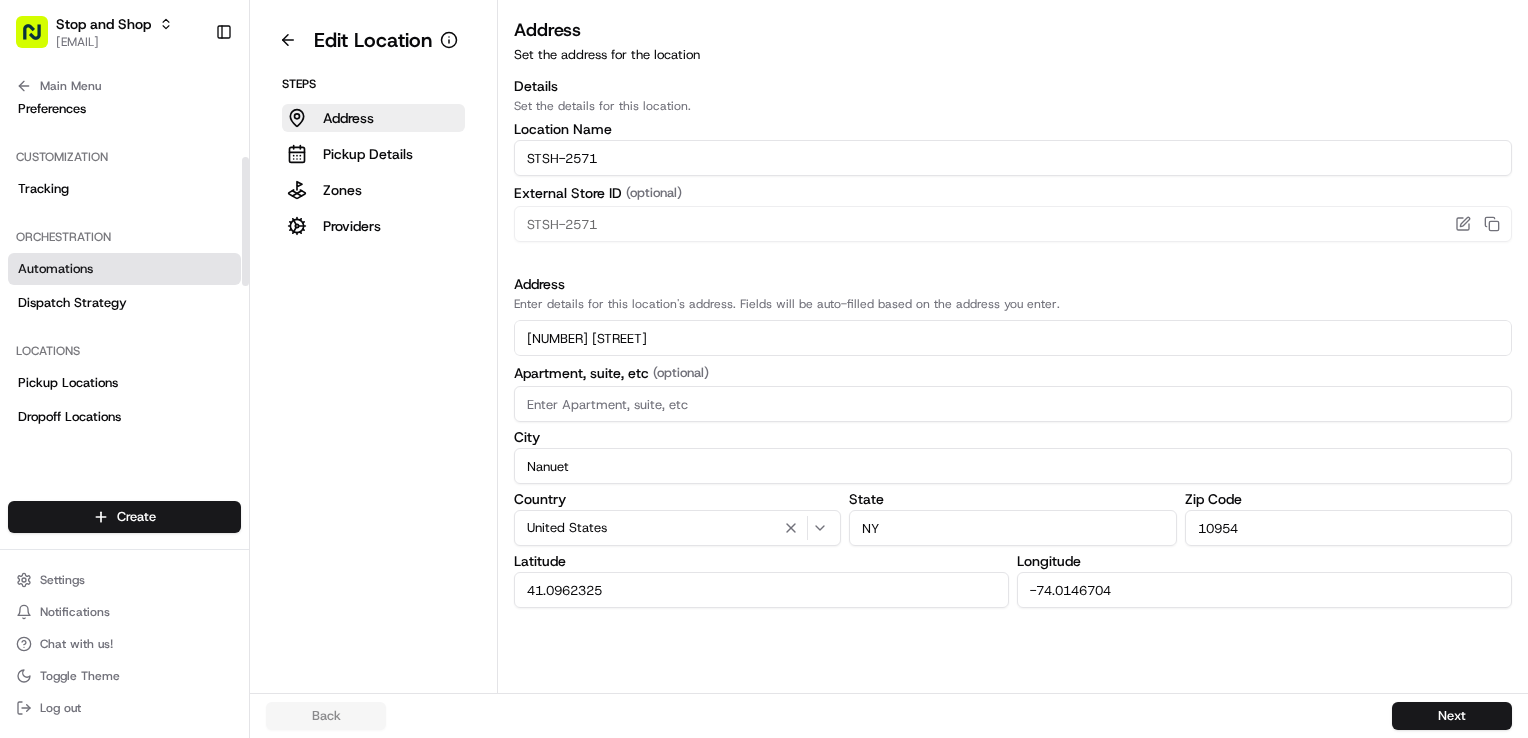 click on "Automations" at bounding box center (124, 269) 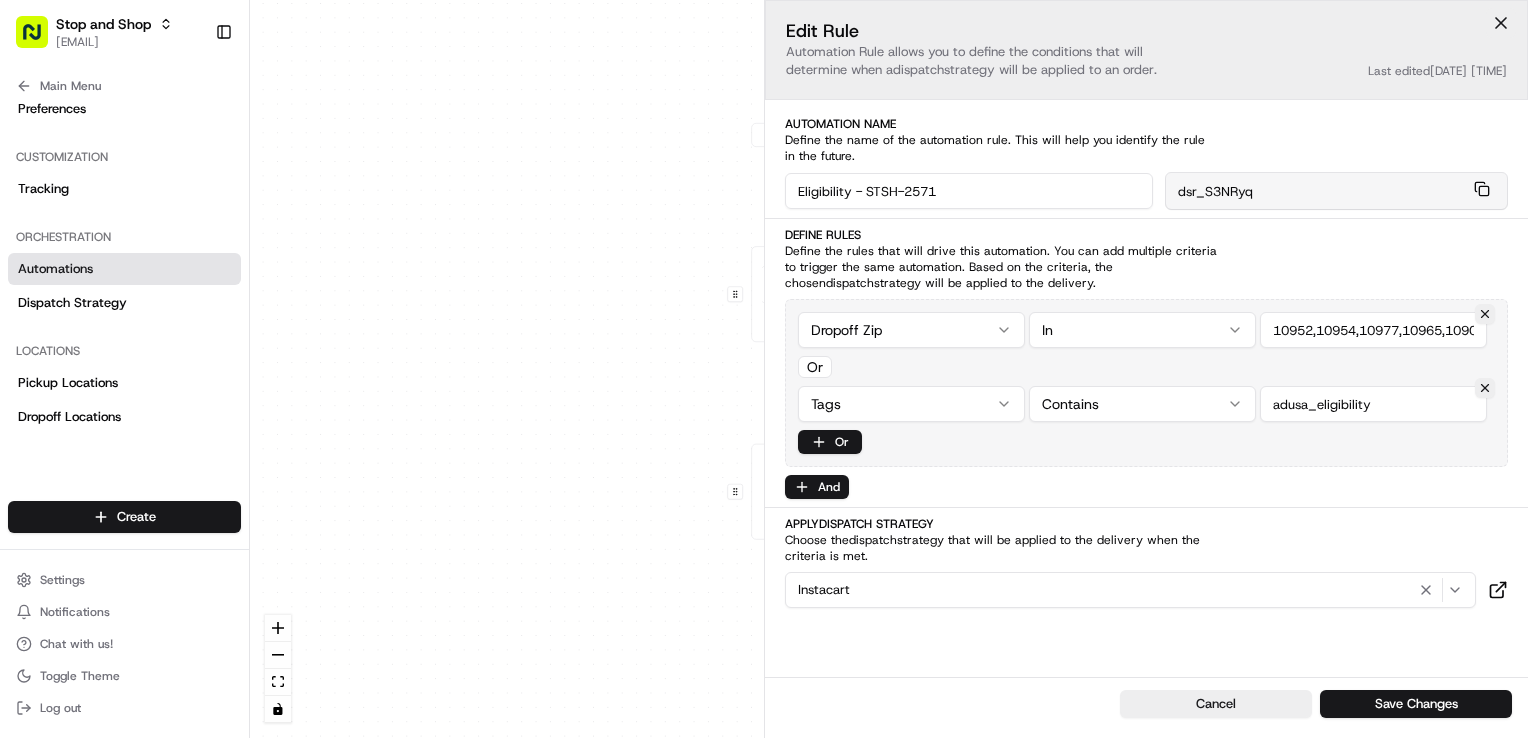 click at bounding box center [1501, 23] 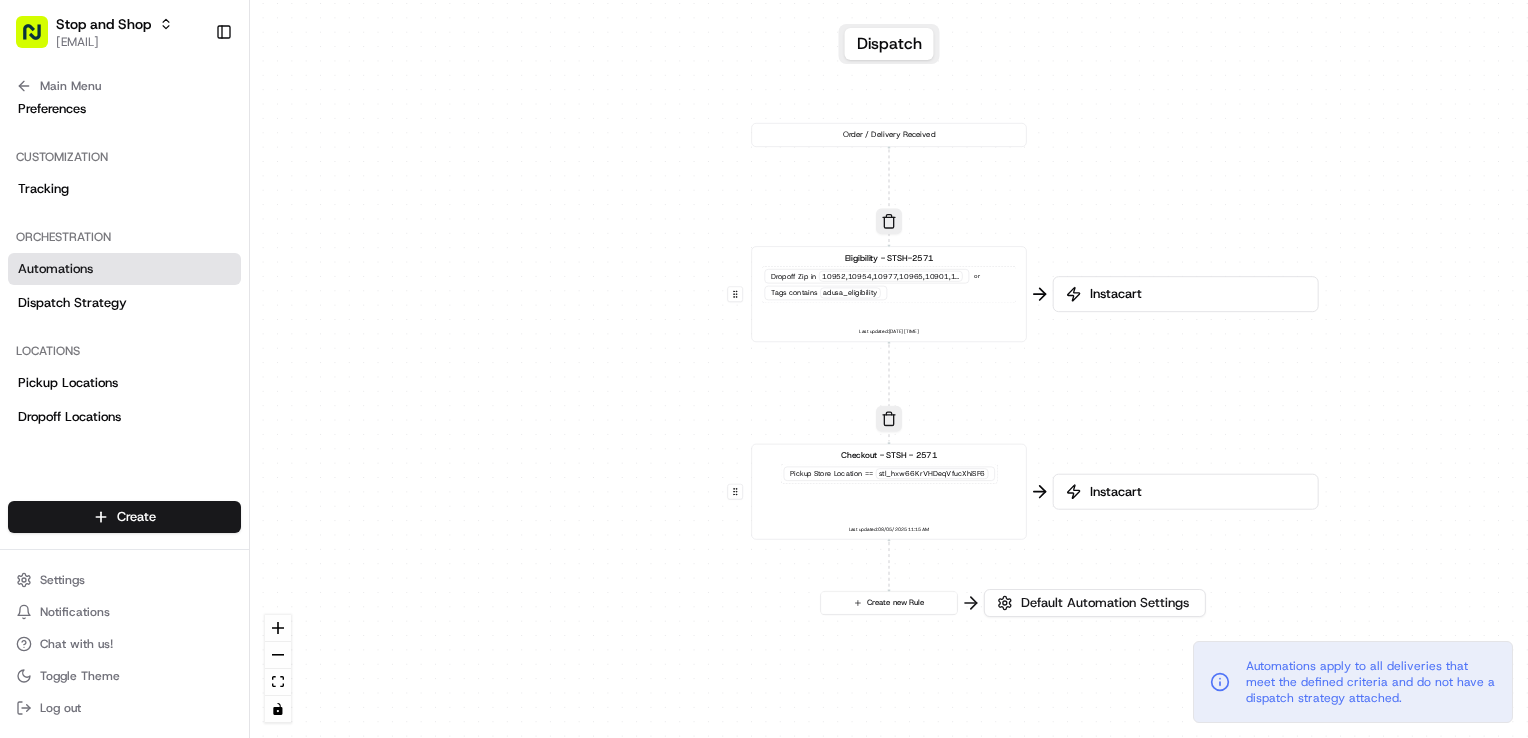 click on "Dropoff Zip in 10952,10954,10977,10965,10901,10931,10974   or Tags contains adusa_eligibility" at bounding box center [889, 284] 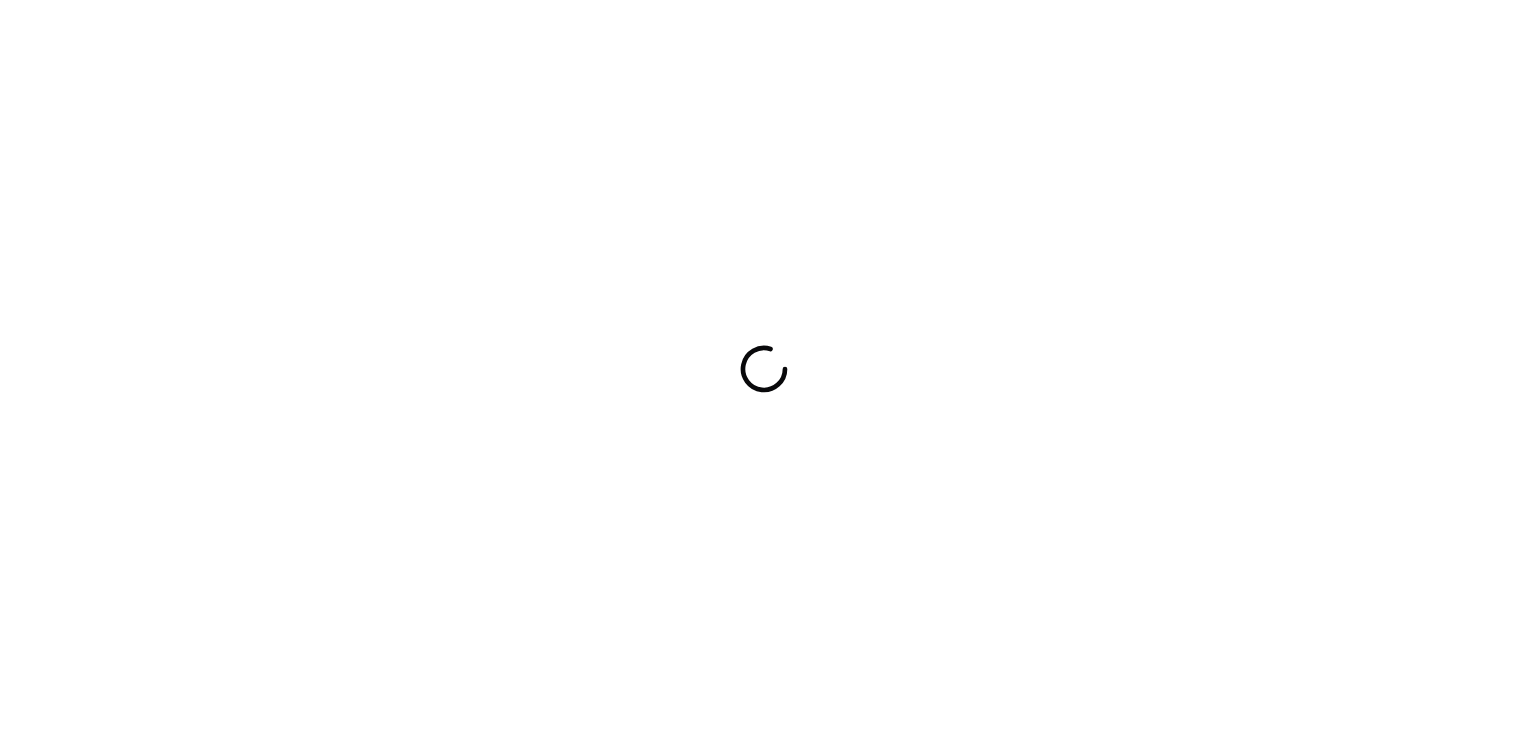 scroll, scrollTop: 0, scrollLeft: 0, axis: both 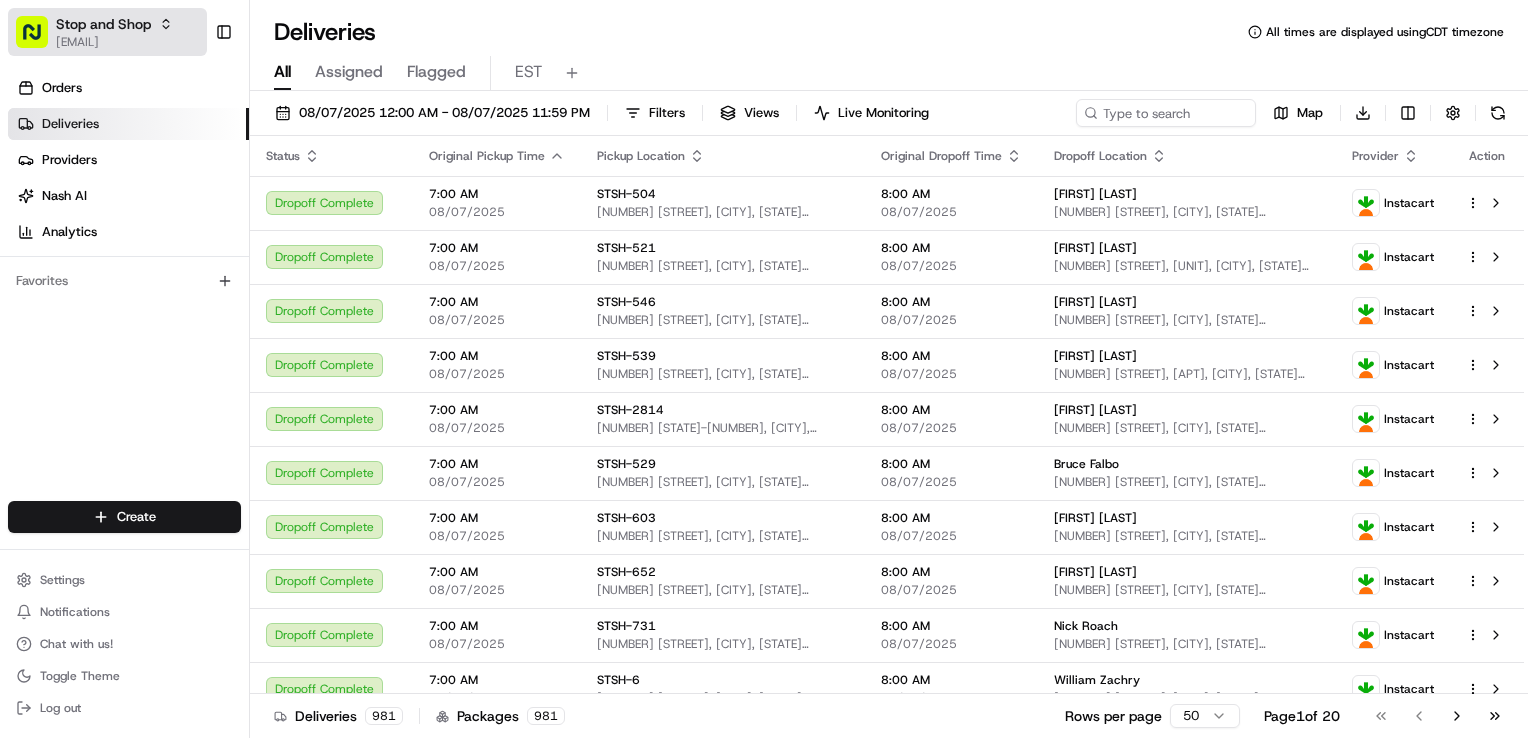 click on "dclegg@[EXAMPLE.COM]" at bounding box center (114, 42) 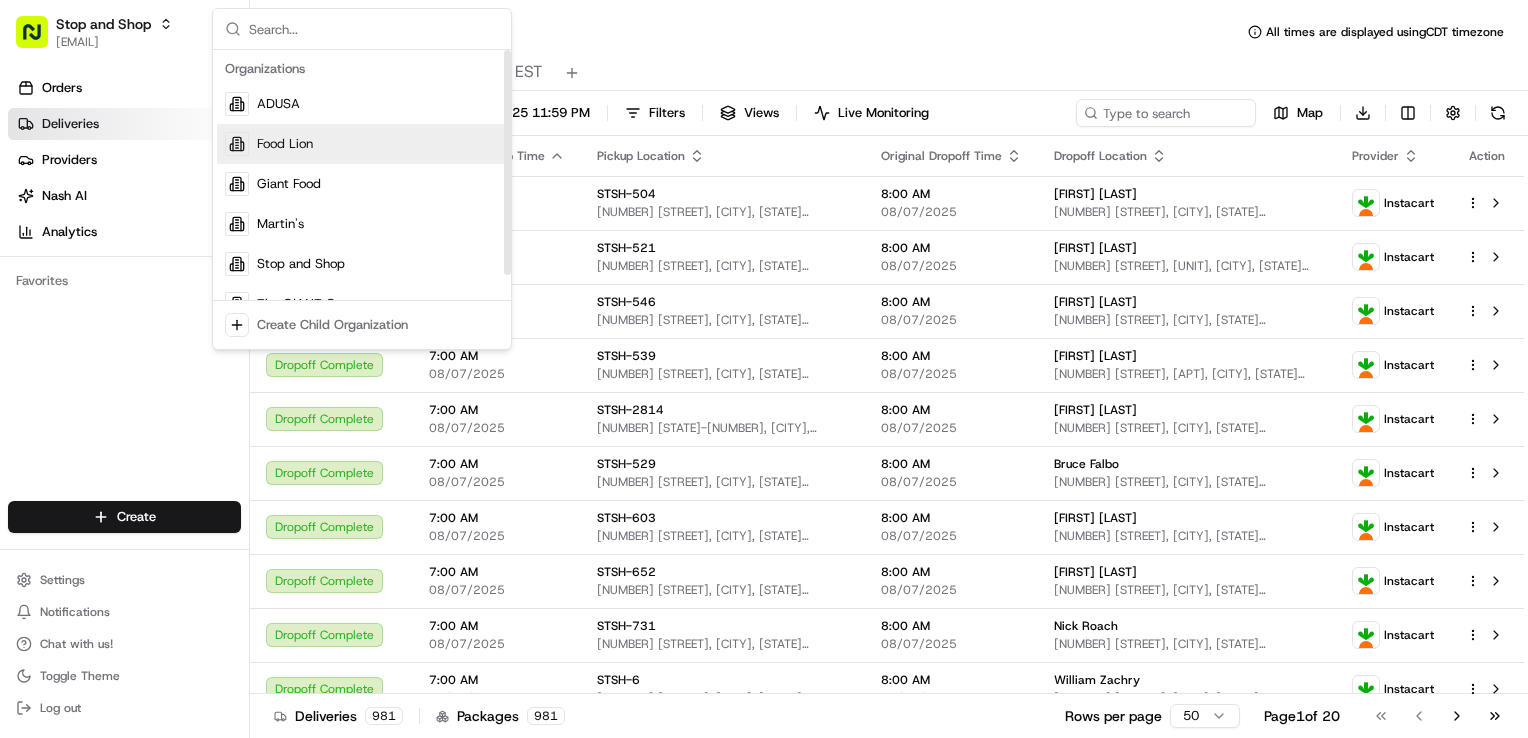 click on "Food Lion" at bounding box center (285, 144) 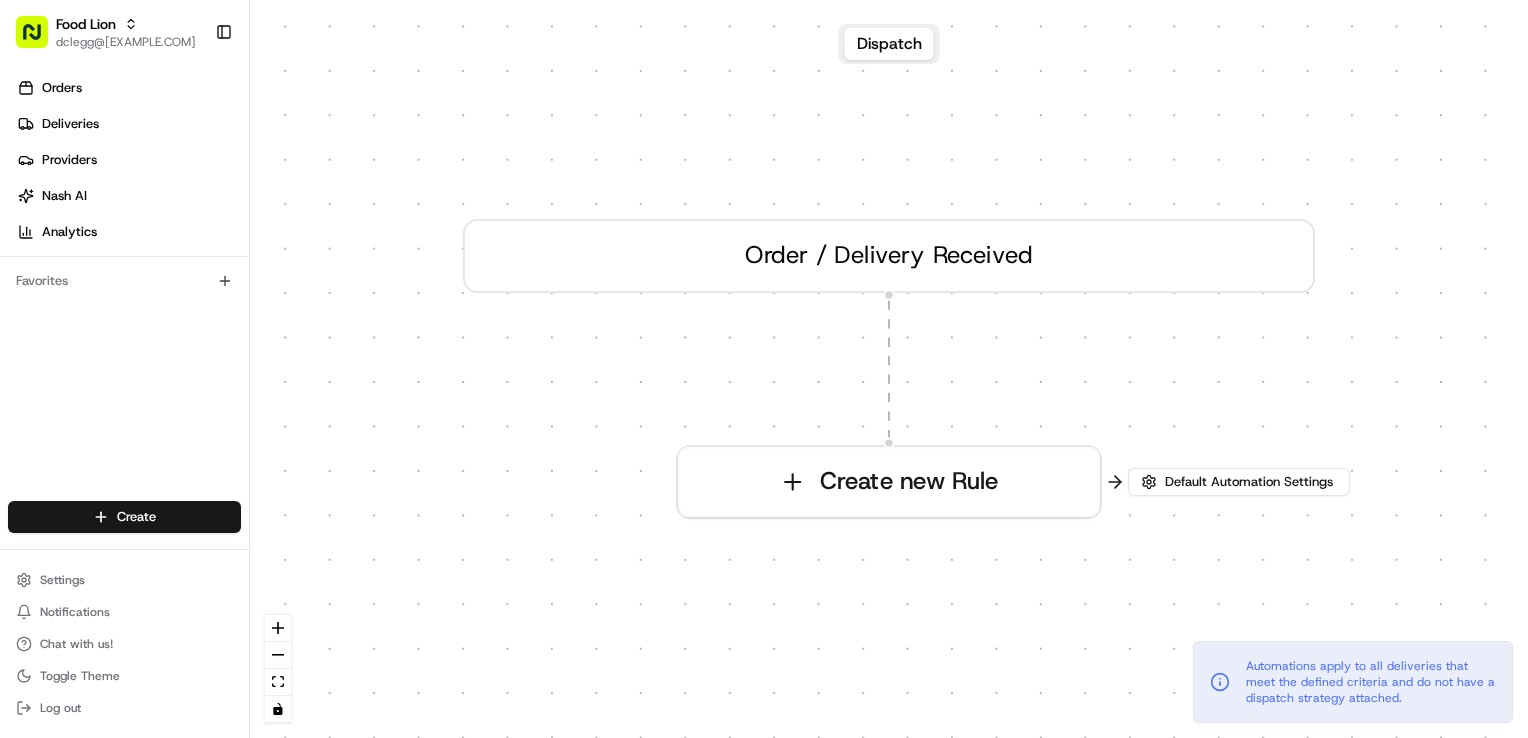 scroll, scrollTop: 0, scrollLeft: 0, axis: both 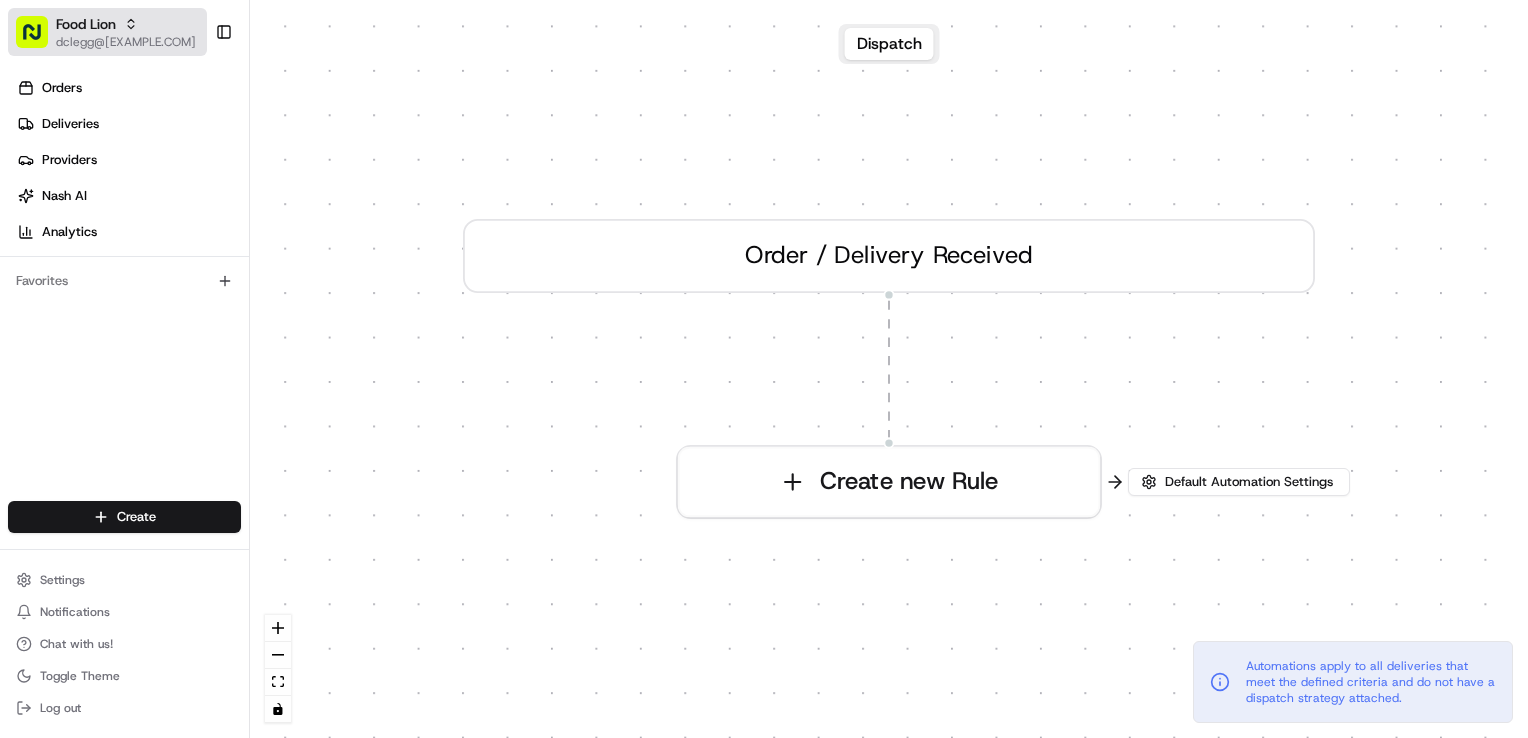 click on "[EMAIL]" at bounding box center [126, 42] 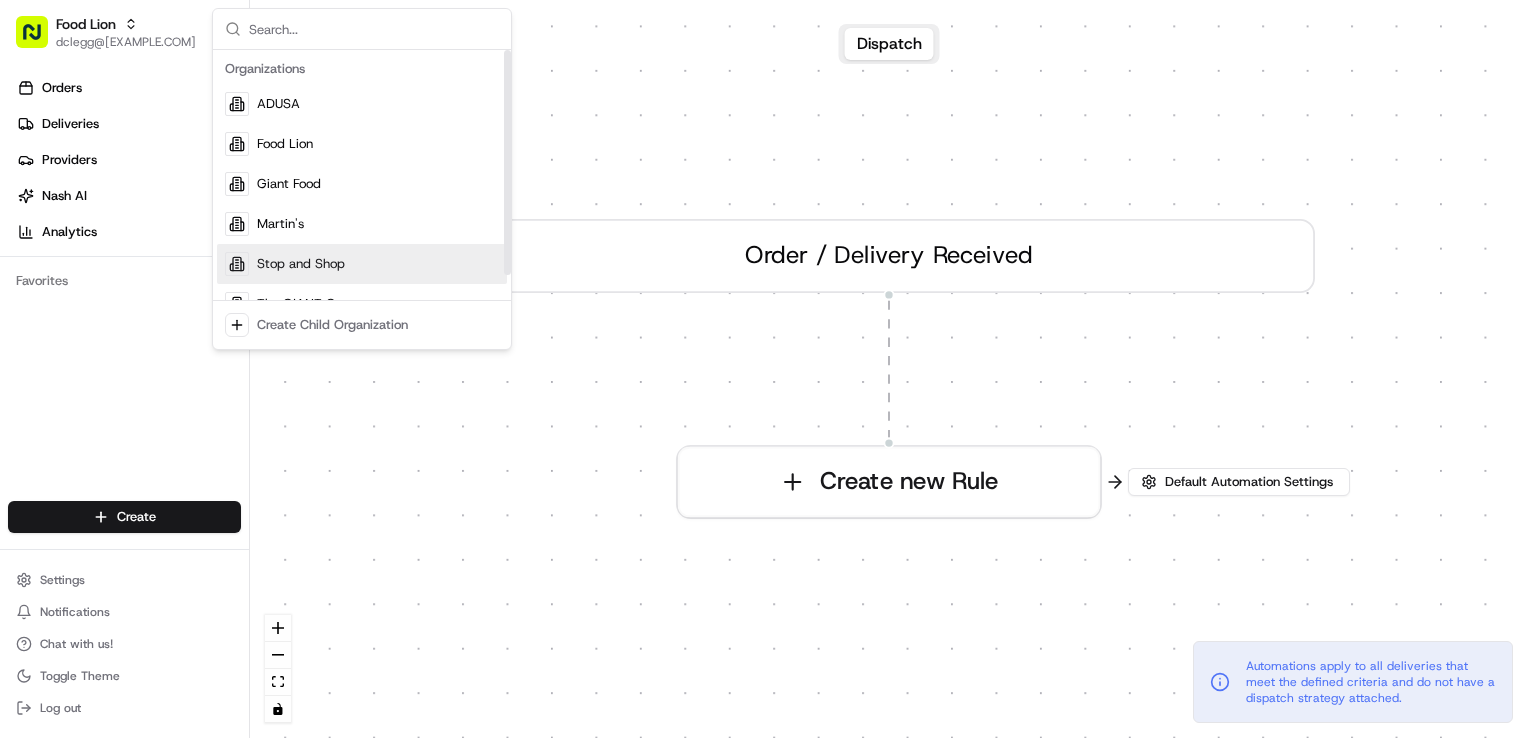 click on "Stop and Shop" at bounding box center (301, 264) 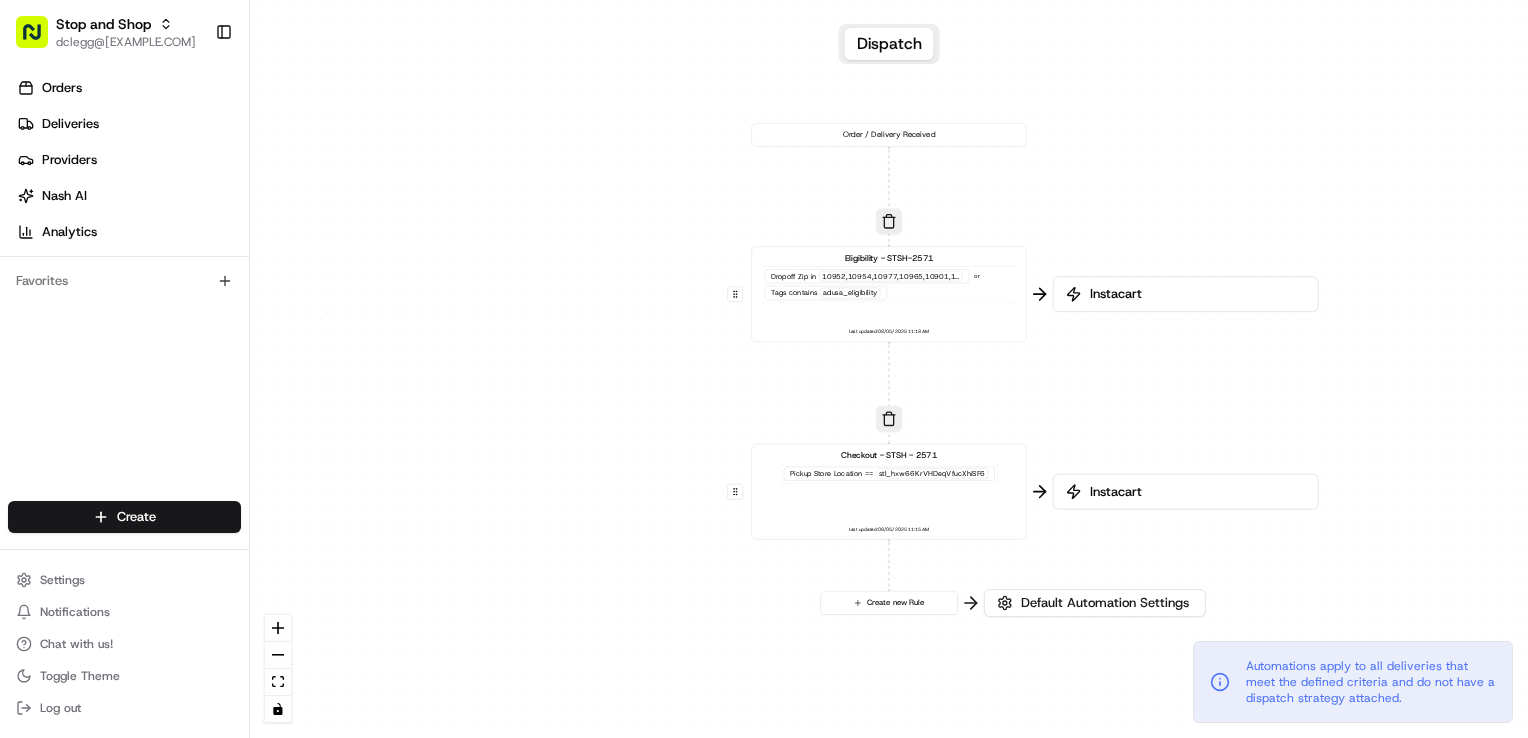 click on "Dropoff Zip in 10952,10954,10977,10965,10901,10931,10974   or Tags contains adusa_eligibility" at bounding box center (889, 284) 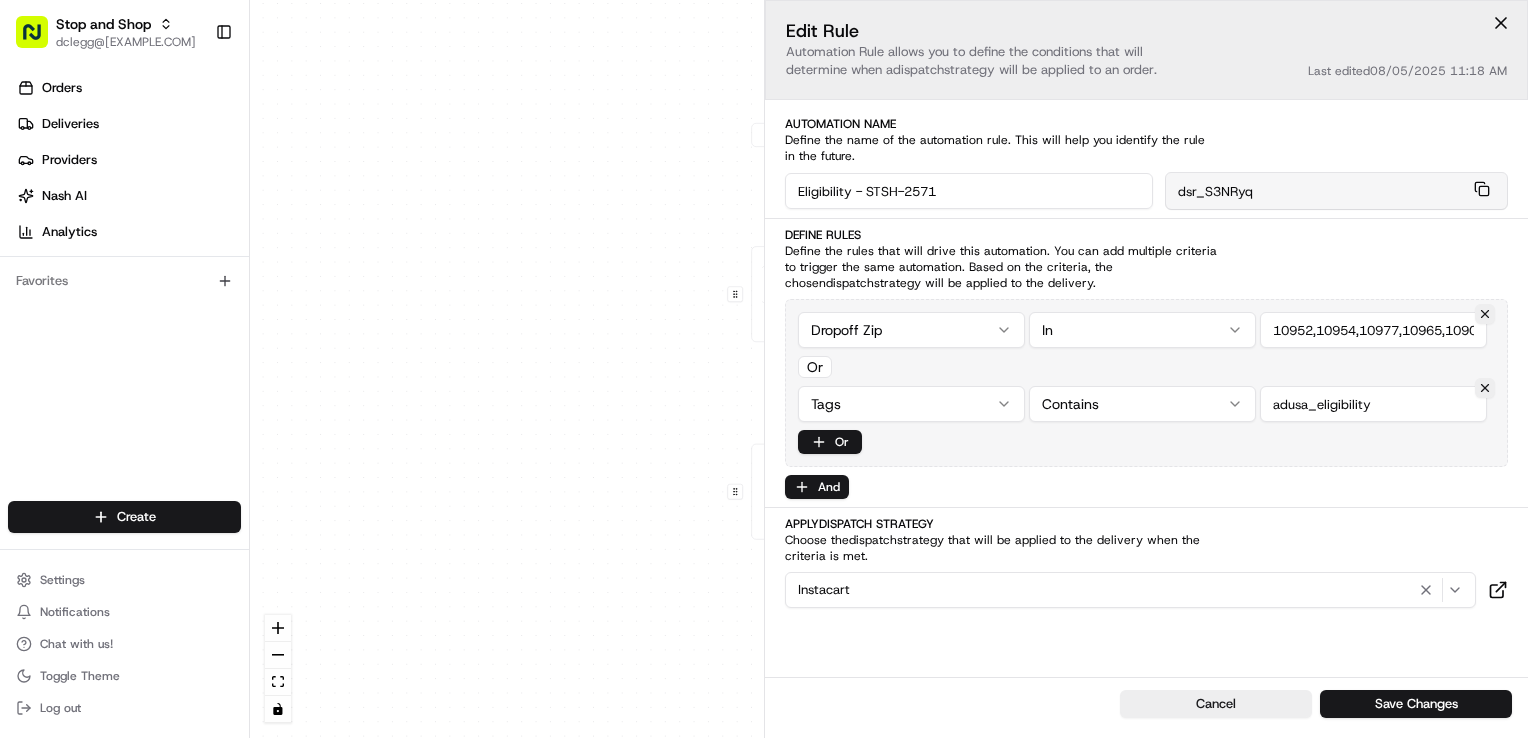 drag, startPoint x: 956, startPoint y: 191, endPoint x: 711, endPoint y: 189, distance: 245.00816 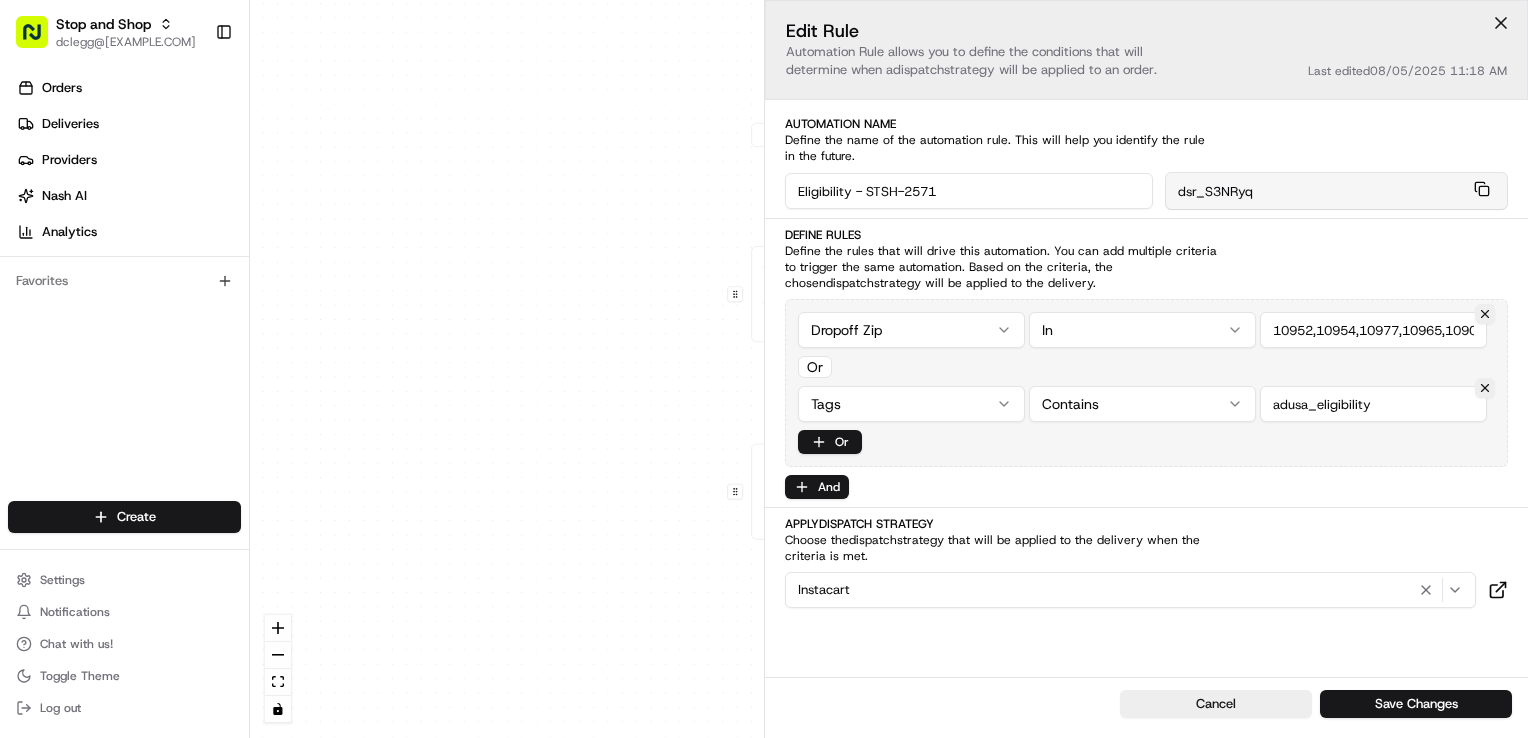 click at bounding box center (1501, 23) 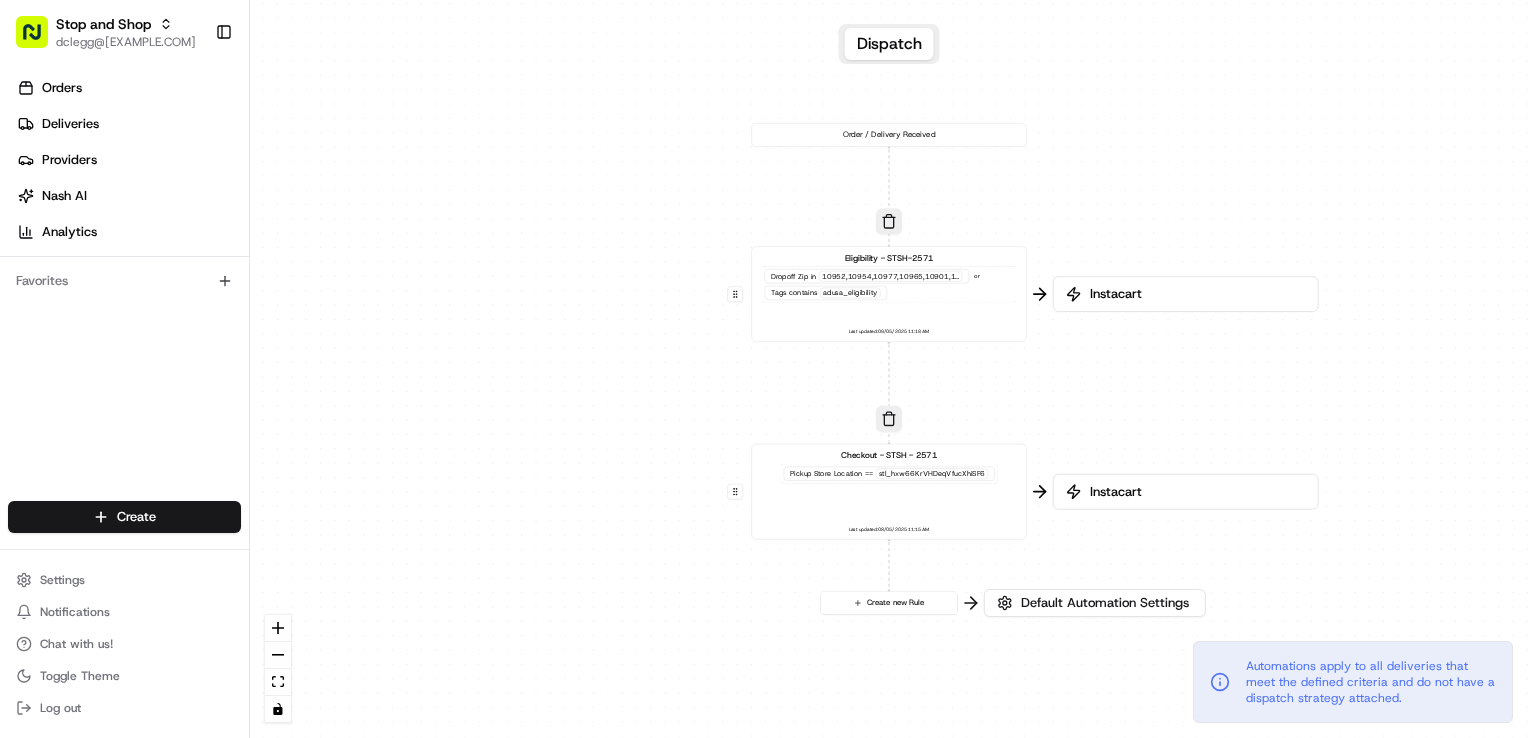 click on "Checkout - STSH - 2571 Pickup Store Location == stl_hxw66KrVHDeqVfucXhiSF6   Last updated:  08/05/2025 11:15 AM" at bounding box center [889, 491] 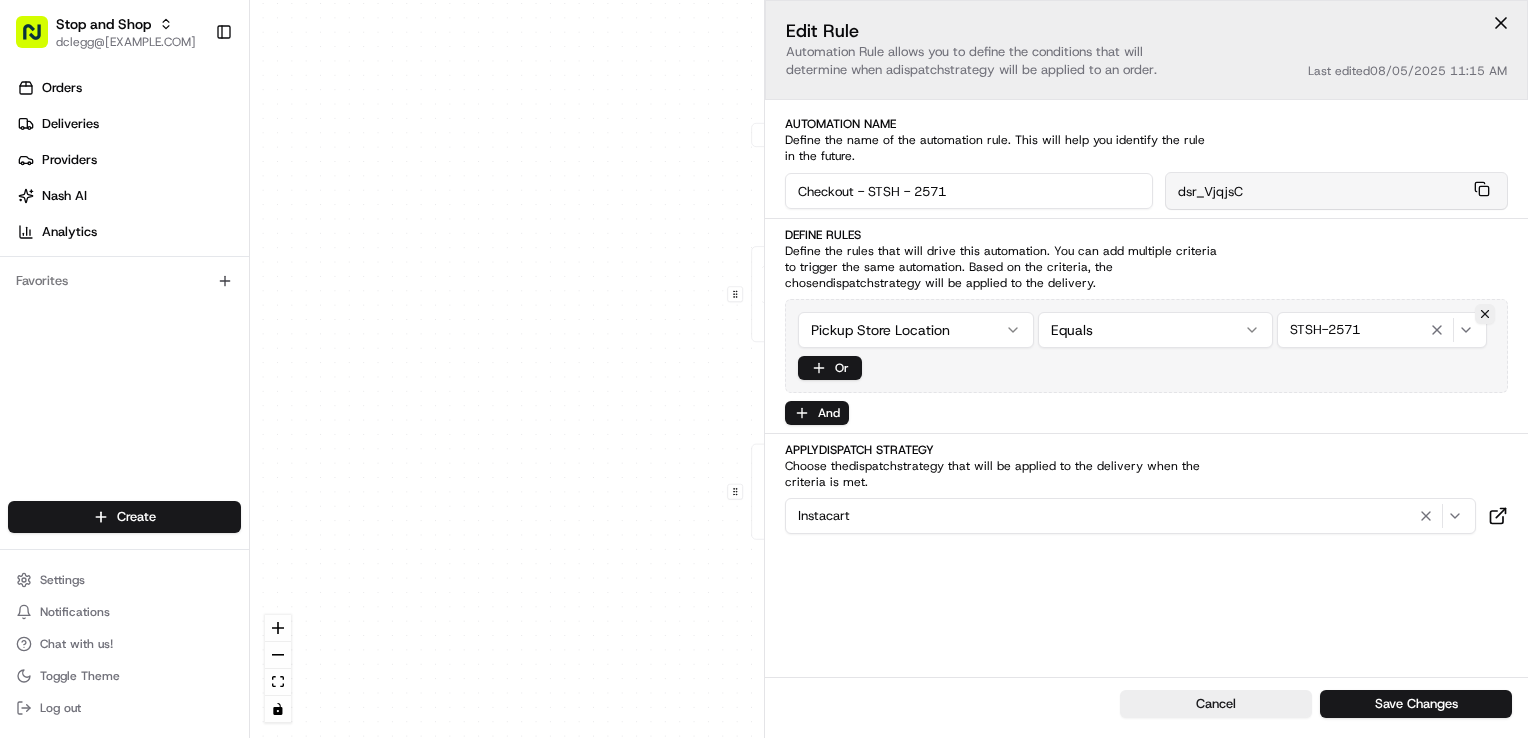 click at bounding box center [1501, 23] 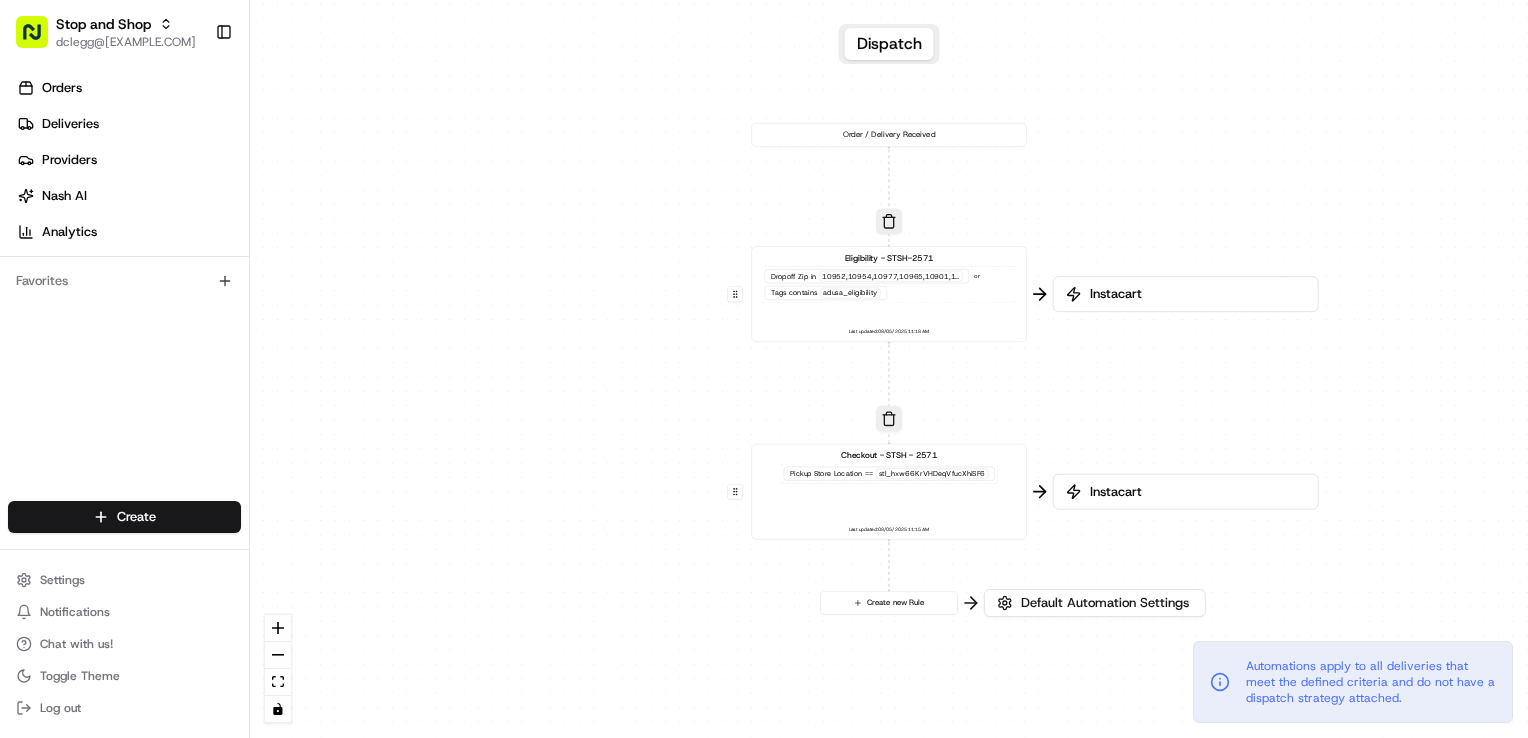 click on "Dropoff Zip in 10952,10954,10977,10965,10901,10931,10974   or Tags contains adusa_eligibility" at bounding box center (889, 284) 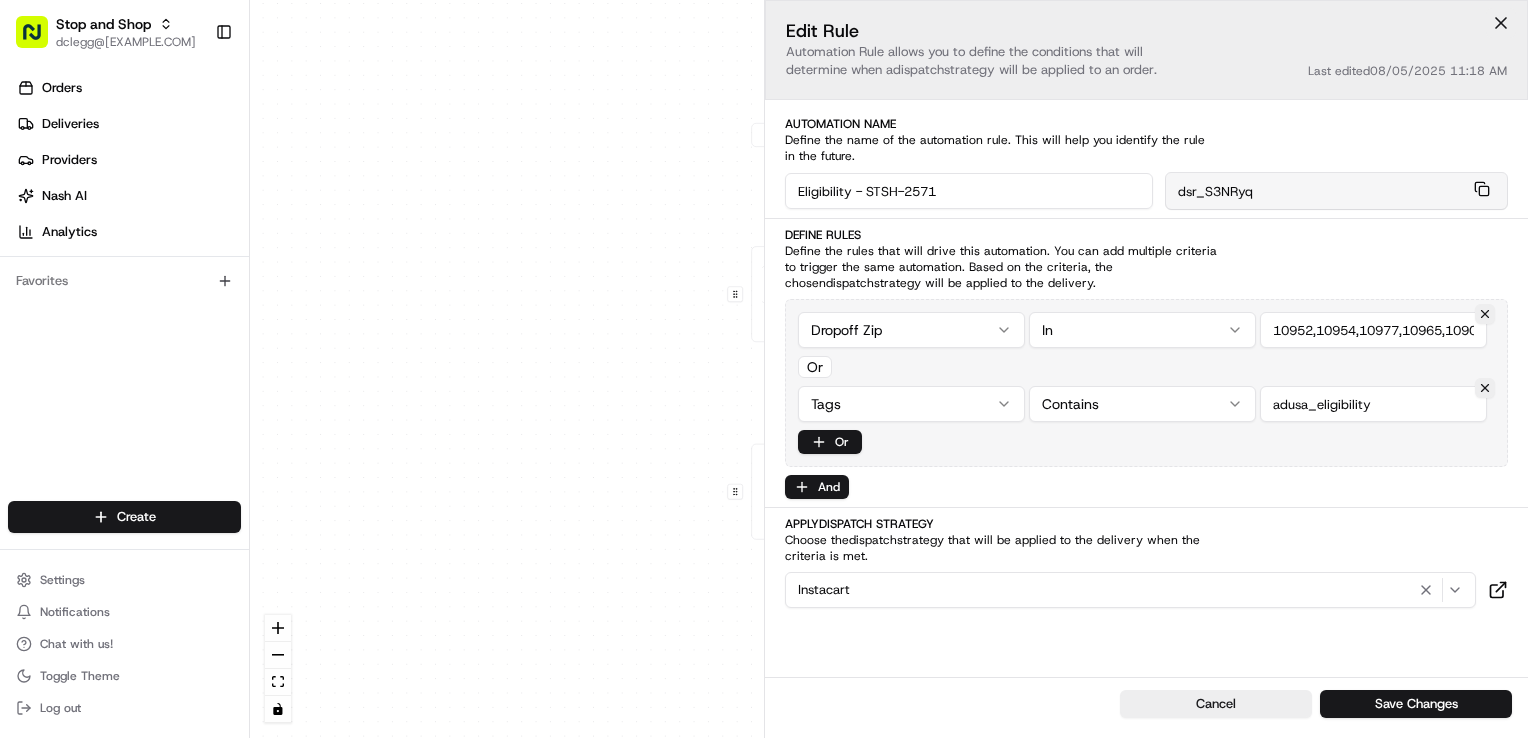 click at bounding box center (1501, 23) 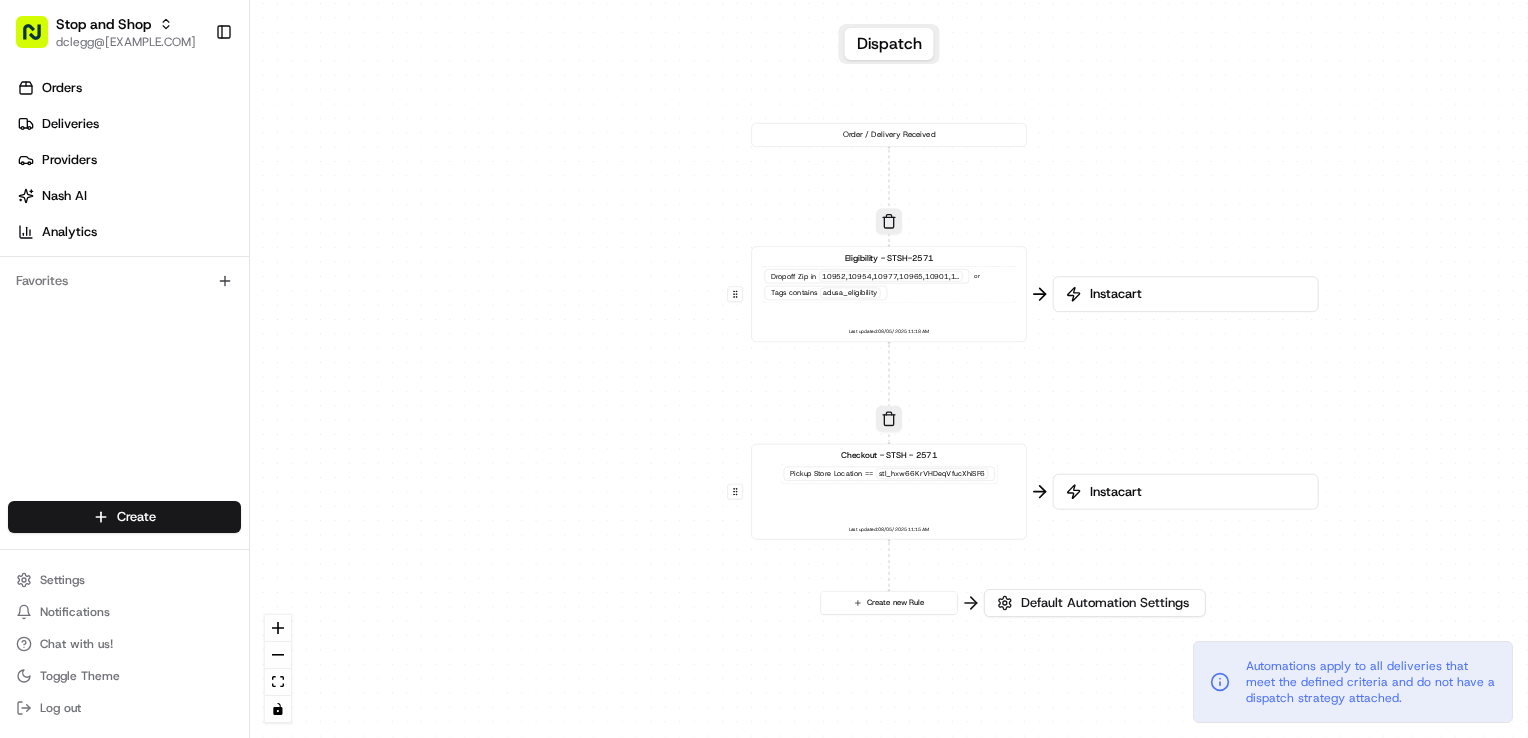 click on "Checkout - STSH - 2571 Pickup Store Location == stl_hxw66KrVHDeqVfucXhiSF6   Last updated:  08/05/2025 11:15 AM" at bounding box center [889, 491] 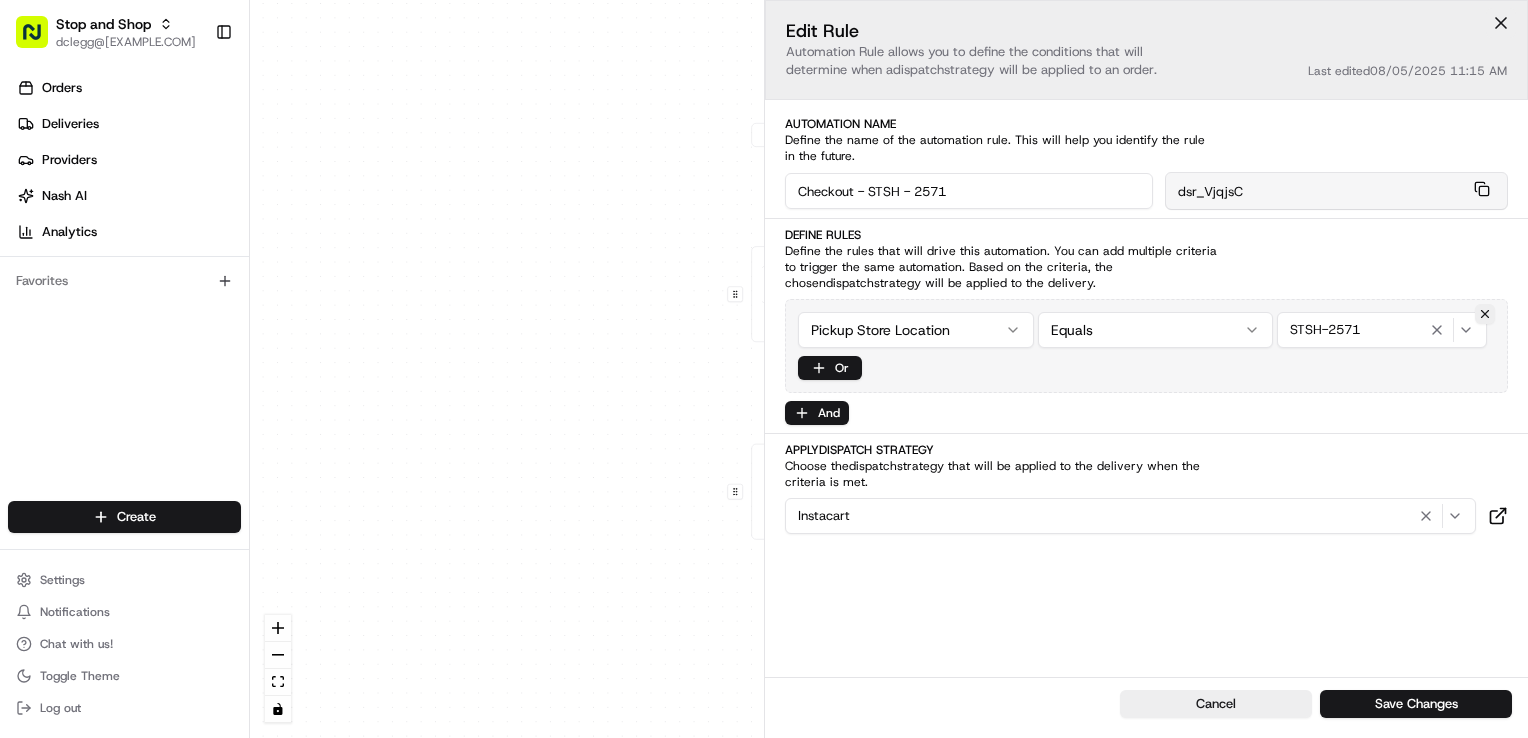 click at bounding box center [1501, 23] 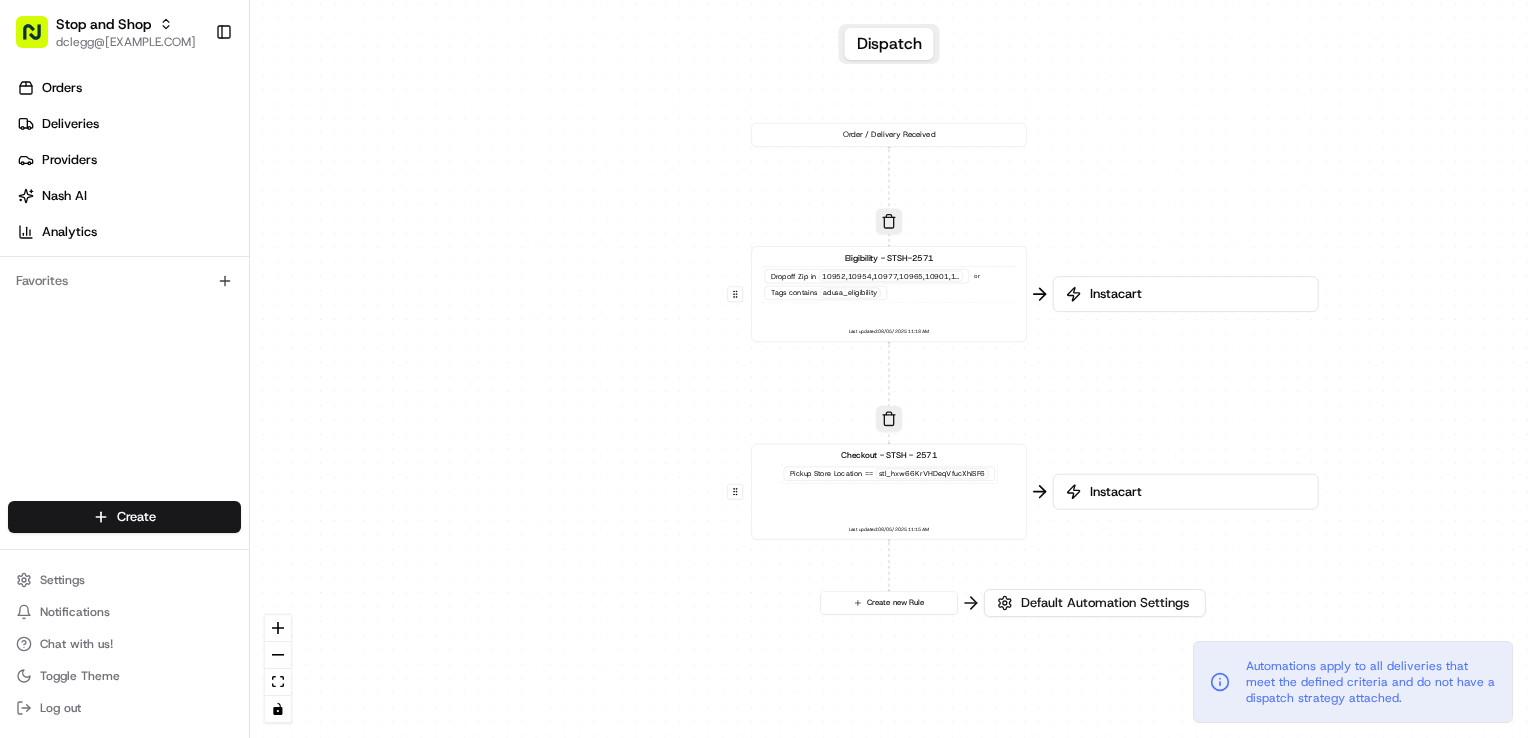 click on "Dropoff Zip in 10952,10954,10977,10965,10901,10931,10974   or Tags contains adusa_eligibility" at bounding box center (889, 284) 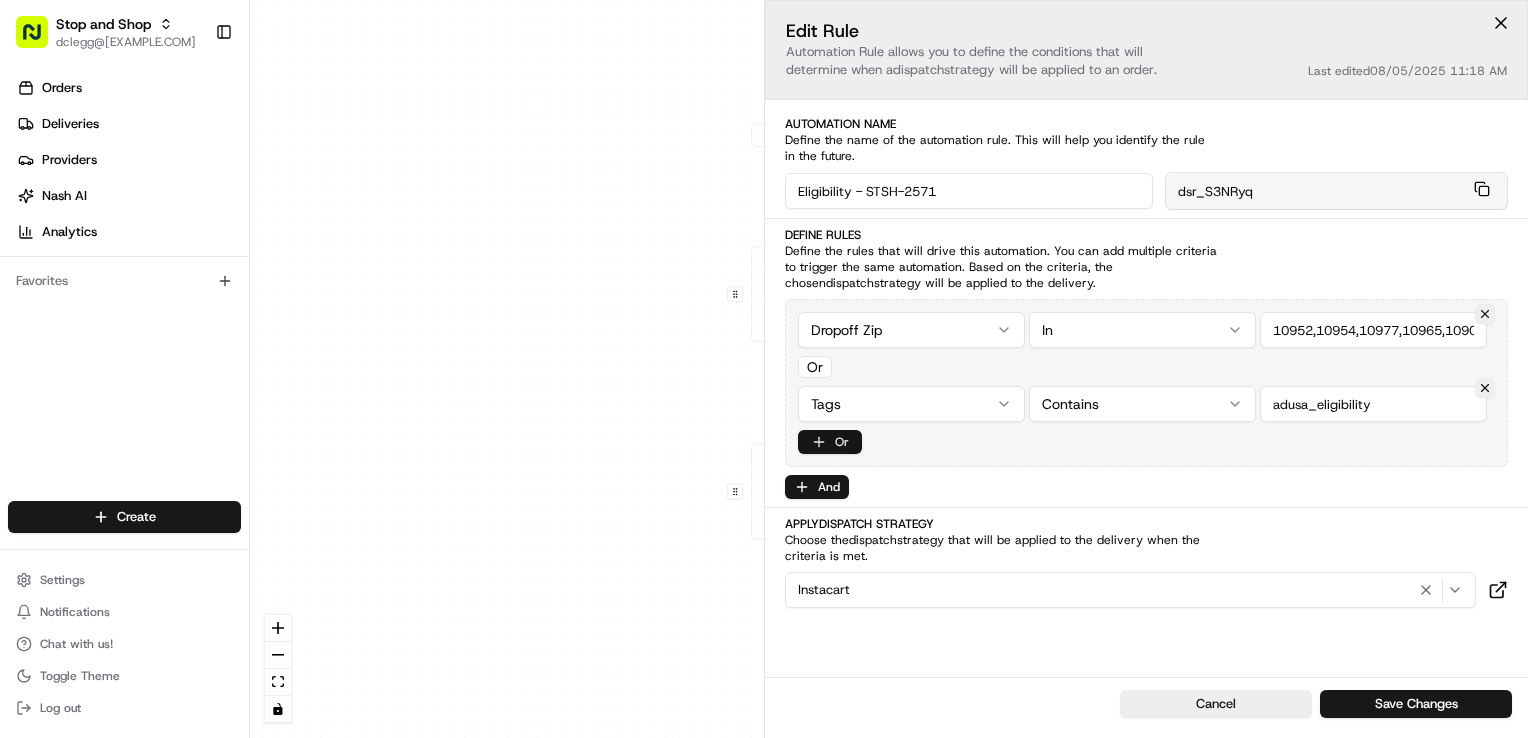 click on "Or" at bounding box center (830, 442) 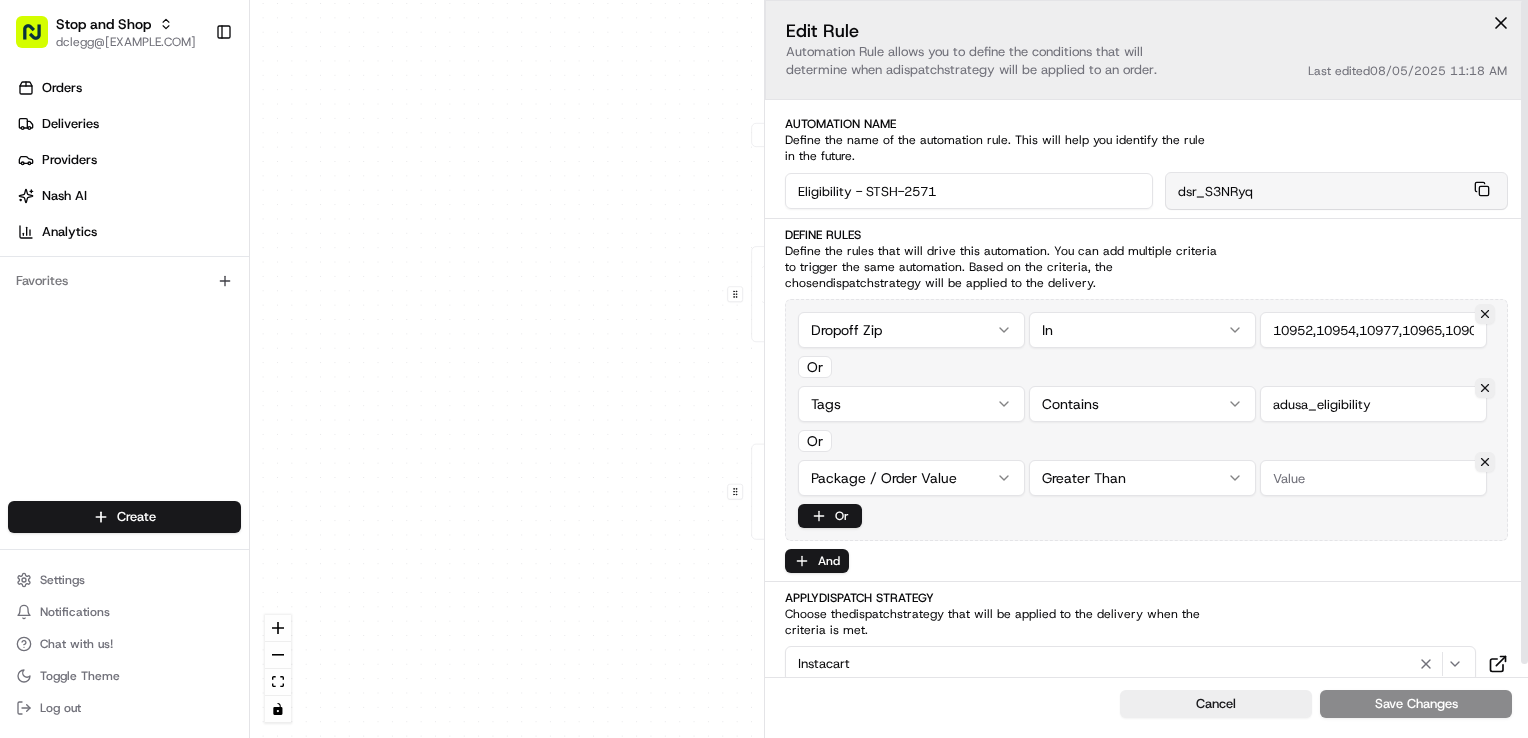 click at bounding box center [1485, 462] 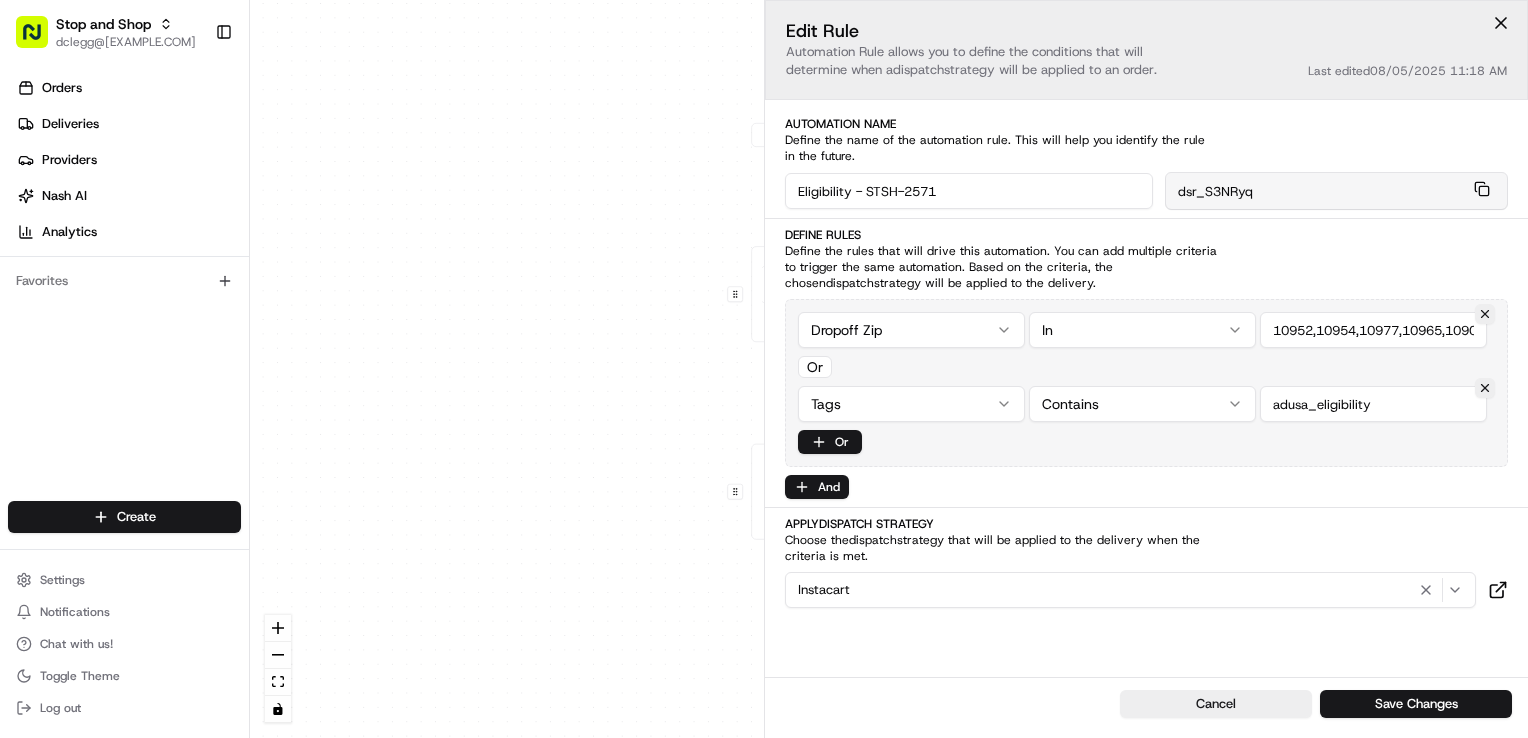 drag, startPoint x: 1373, startPoint y: 406, endPoint x: 1217, endPoint y: 388, distance: 157.03503 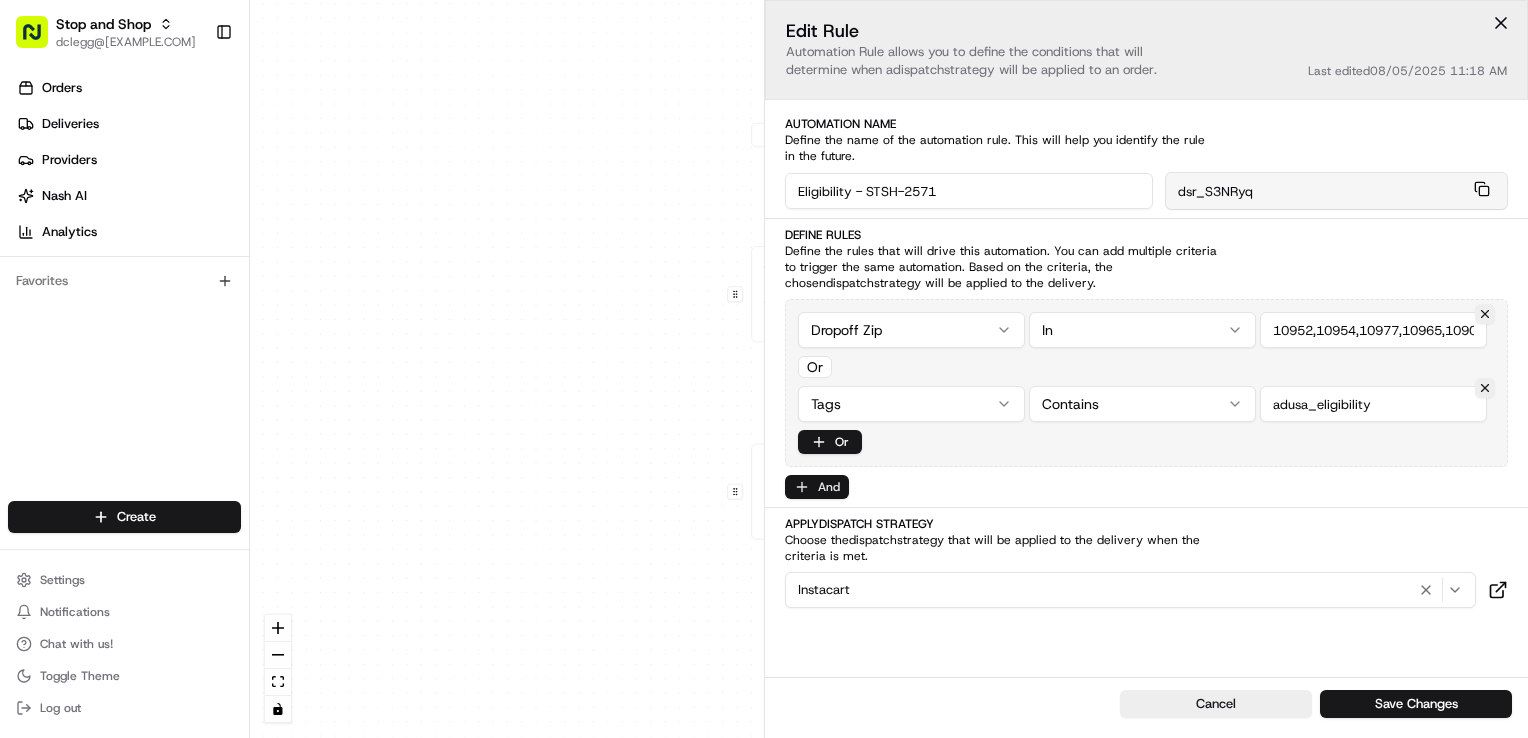 click on "And" at bounding box center (817, 487) 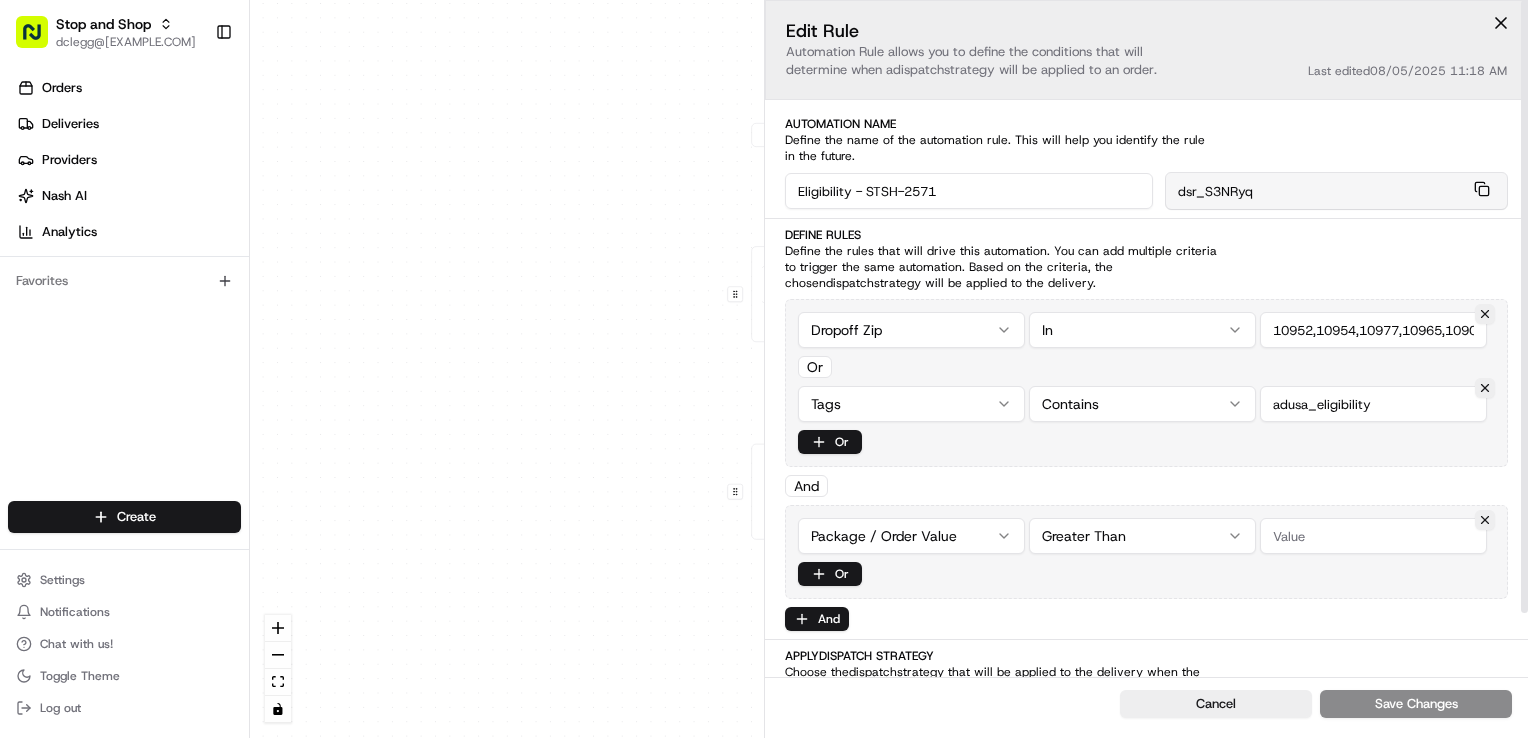 click on "0 0 0 Order / Delivery Received Eligibility - STSH-2571 Dropoff Zip in 10952,10954,10977,10965,10901,10931,10974   or Tags contains adusa_eligibility   Last updated:  08/05/2025 11:18 AM Checkout - STSH - 2571 Pickup Store Location == stl_hxw66KrVHDeqVfucXhiSF6   Last updated:  08/05/2025 11:15 AM  Create new Rule Instacart Instacart Default Automation Settings Automations apply to all deliveries that meet the defined criteria and do not have a dispatch strategy attached. Press enter or space to select a node. You can then use the arrow keys to move the node around.  Press delete to remove it and escape to cancel.   Press enter or space to select an edge. You can then press delete to remove it or escape to cancel. Edit Rule Automation Rule allows you to define the conditions that will determine when a  dispatch  strategy will be applied to an order. Last edited  08/05/2025 11:18 AM Automation Name Define the name of the automation rule. This will help you identify the rule in the future. dsr_S3NRyq dispatch" at bounding box center [889, 369] 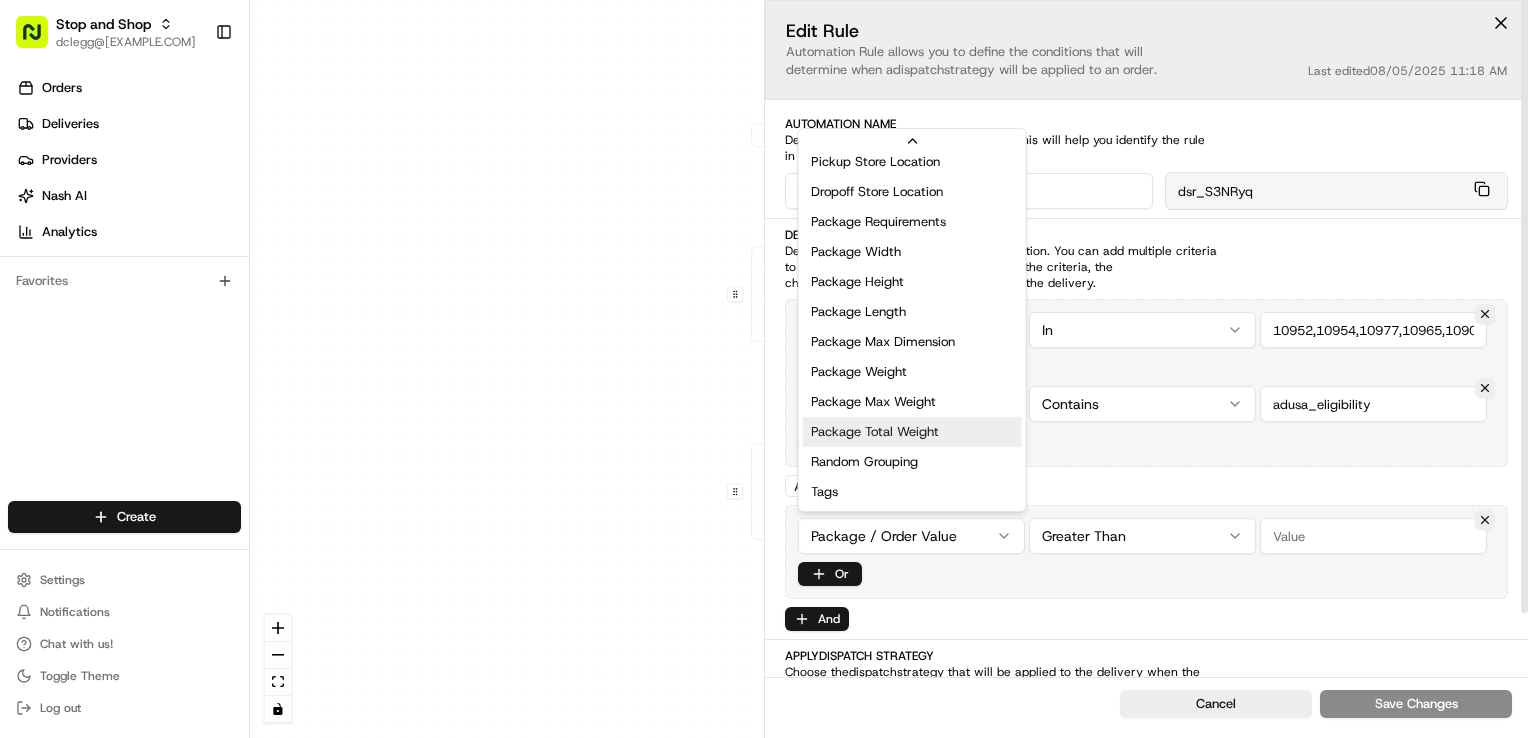 scroll, scrollTop: 640, scrollLeft: 0, axis: vertical 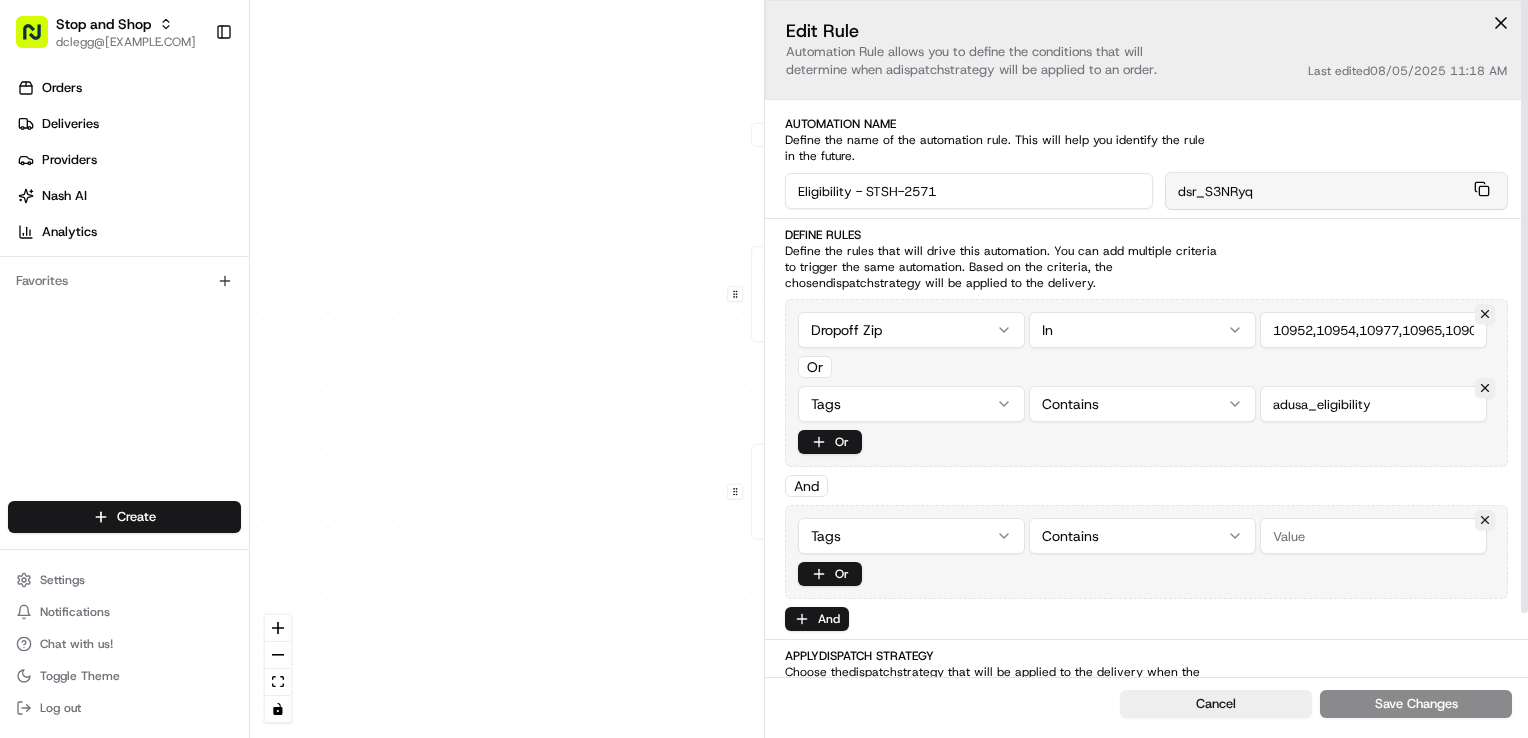 click at bounding box center (1373, 536) 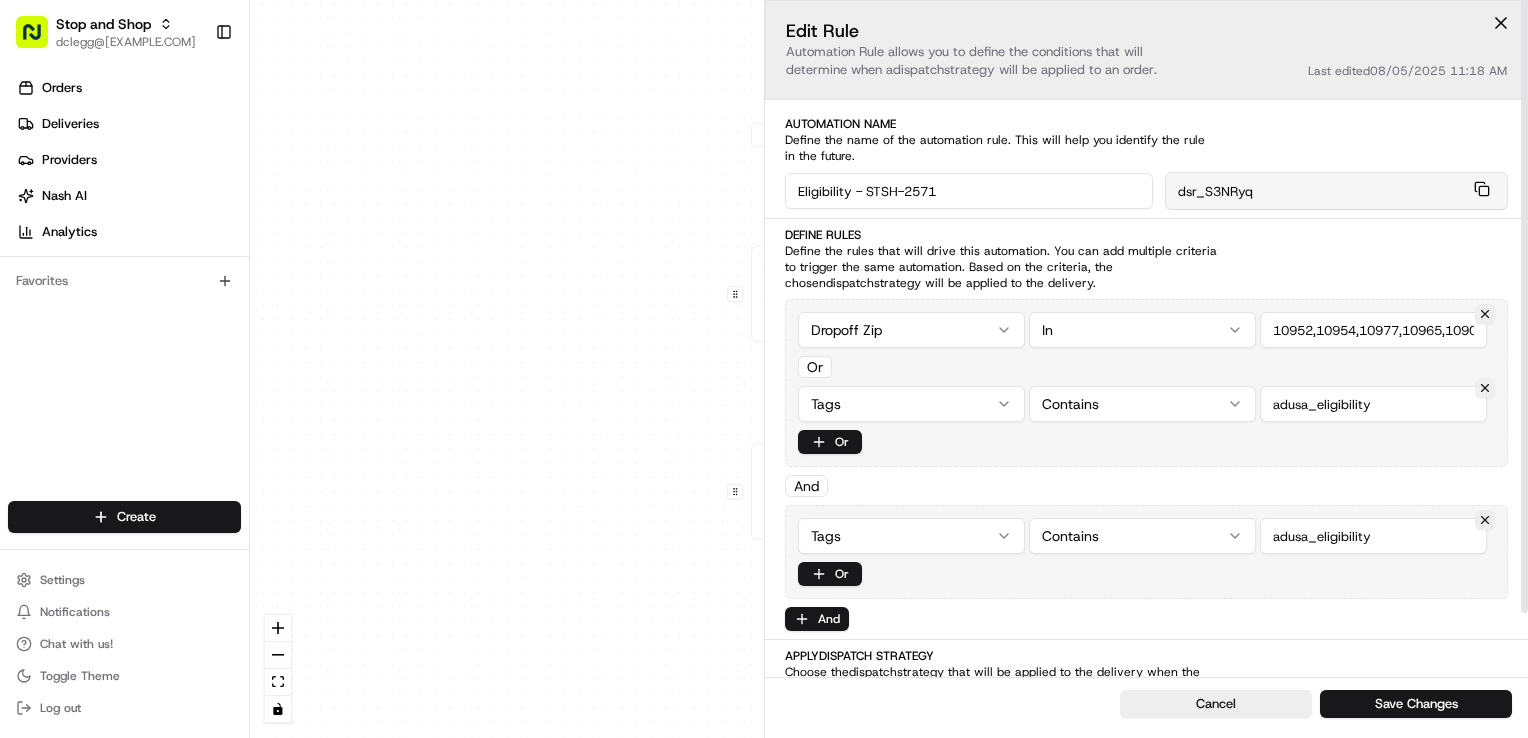 type on "adusa_eligibility" 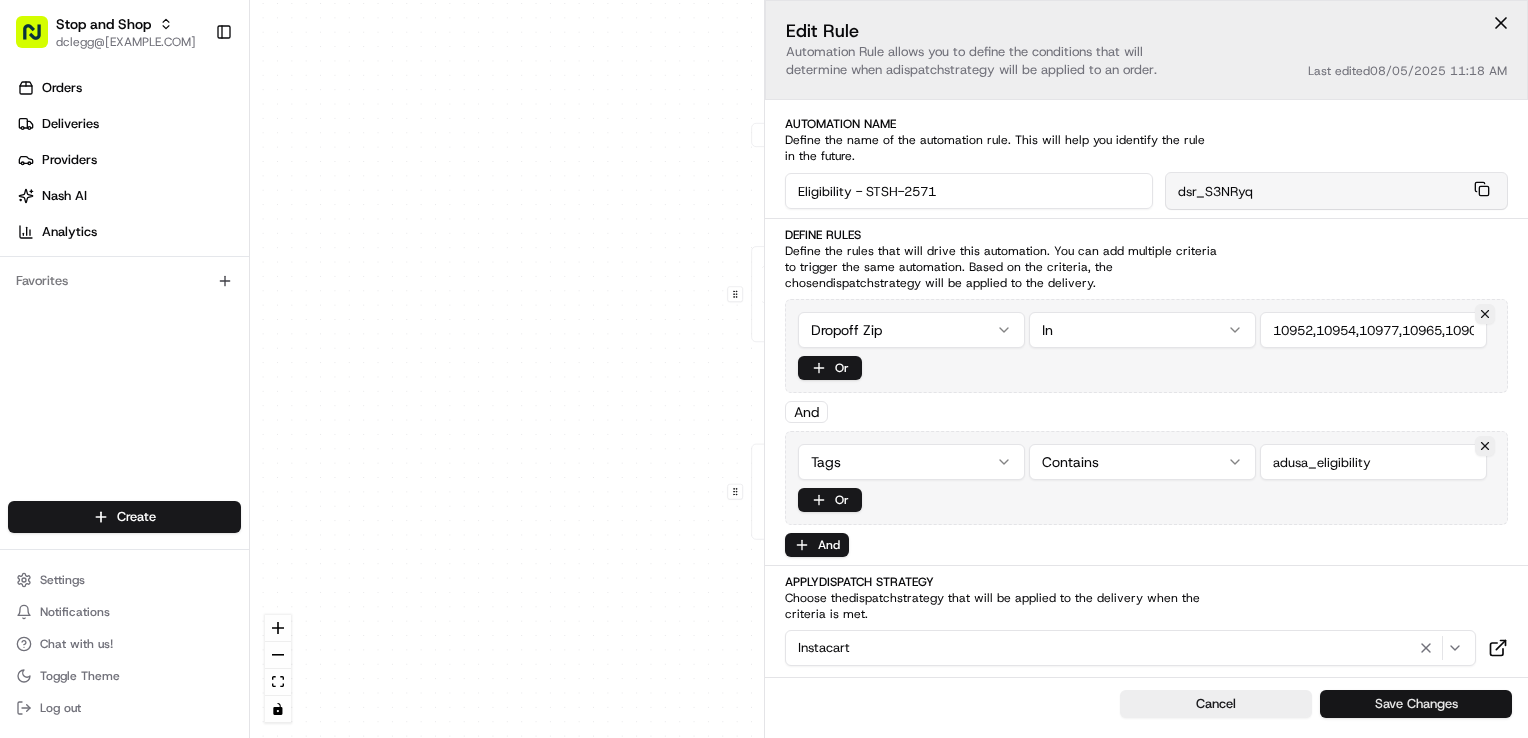 click on "Save Changes" at bounding box center [1416, 704] 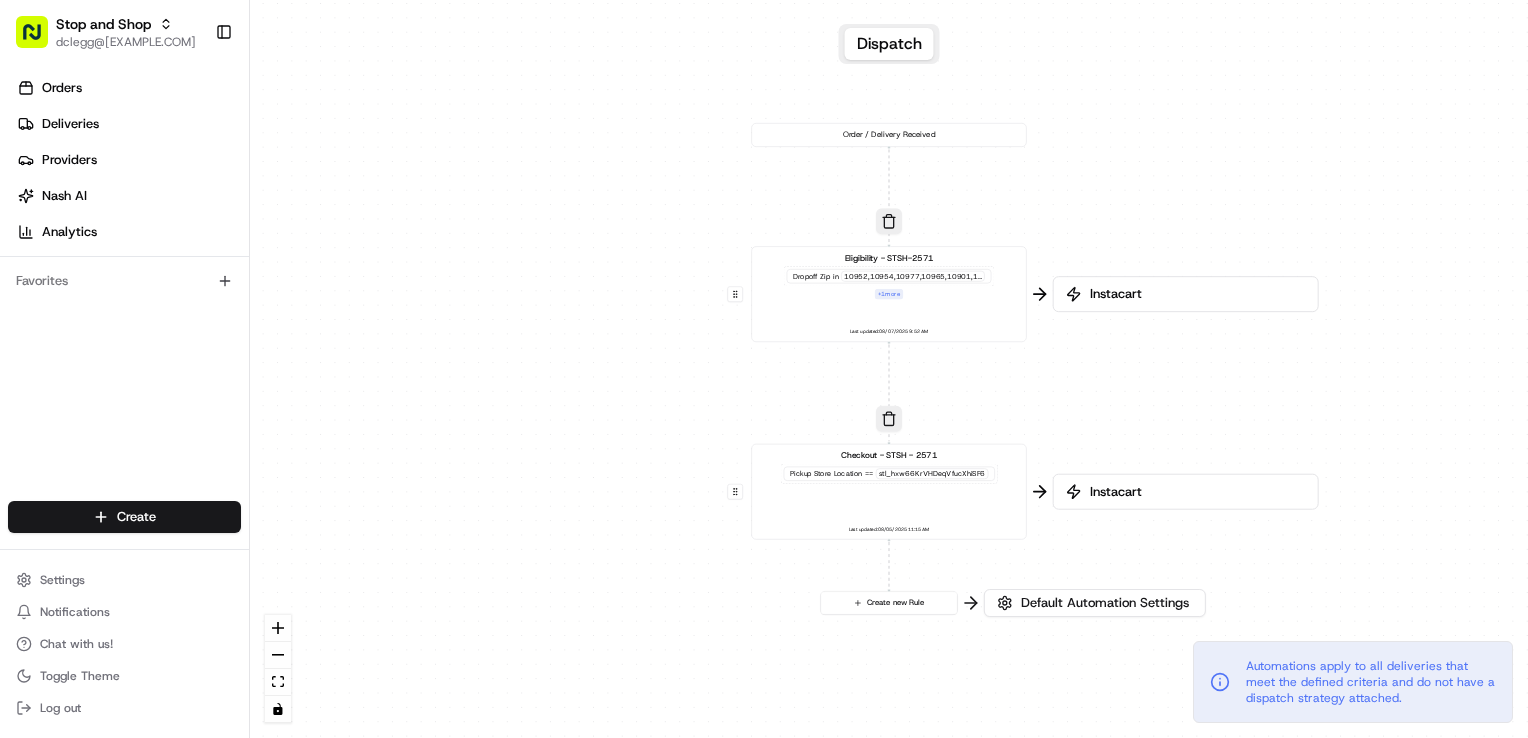 click on "Checkout - STSH - 2571 Pickup Store Location == stl_hxw66KrVHDeqVfucXhiSF6   Last updated:  08/05/2025 11:15 AM" at bounding box center [889, 491] 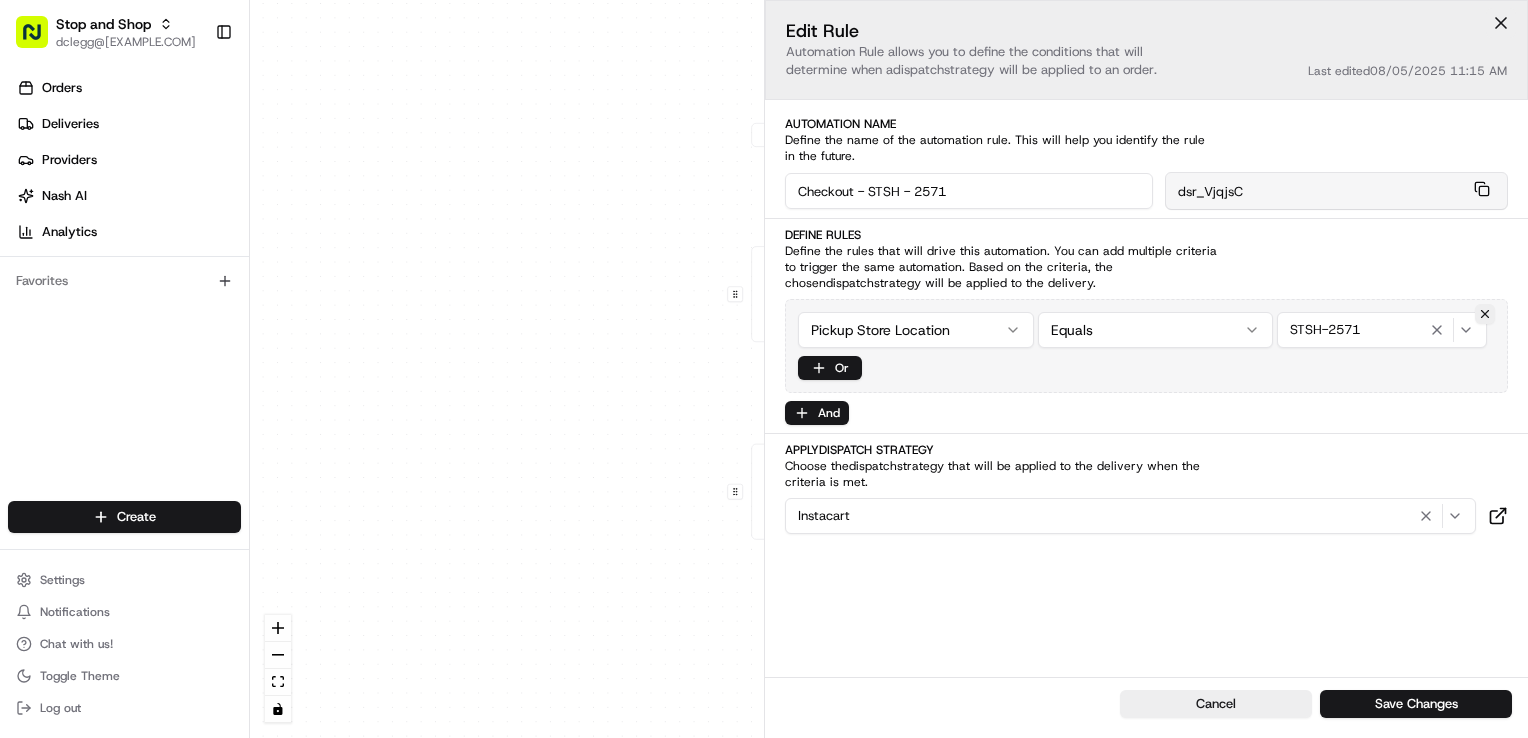 click at bounding box center [1501, 23] 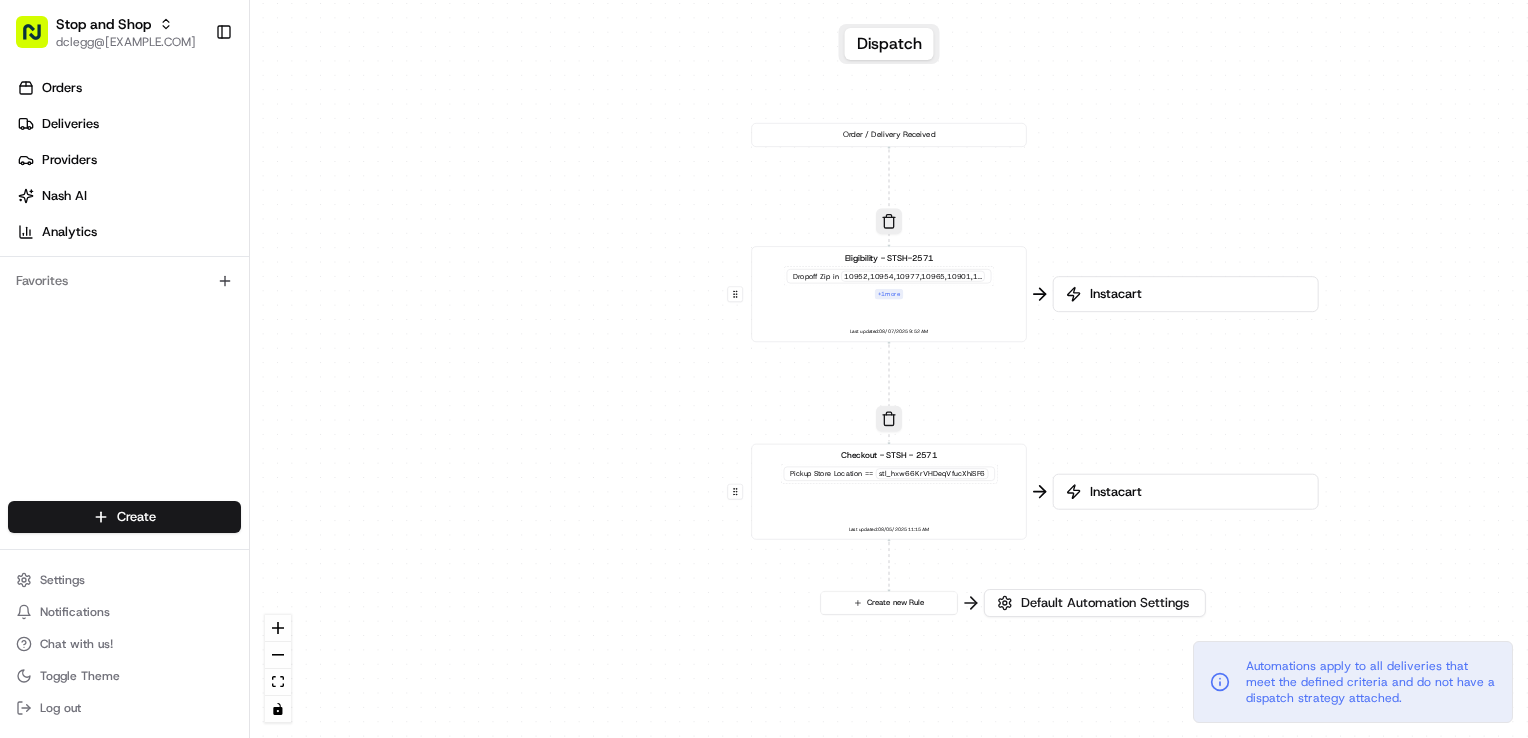 click on "Eligibility - STSH-2571 Dropoff Zip in 10952,10954,10977,10965,10901,10931,10974   + 1  more Last updated:  08/07/2025 9:52 AM" at bounding box center (889, 294) 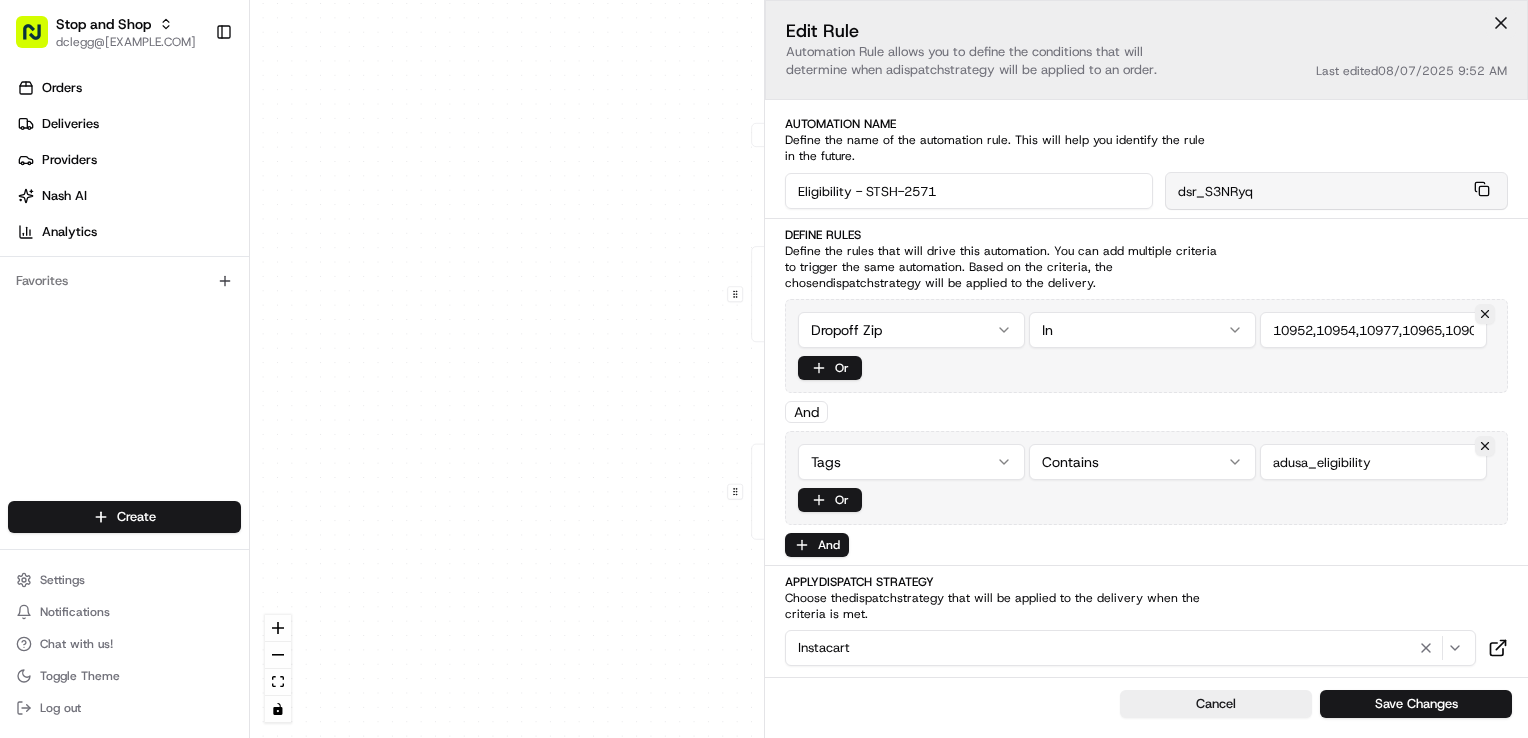 click at bounding box center [1501, 23] 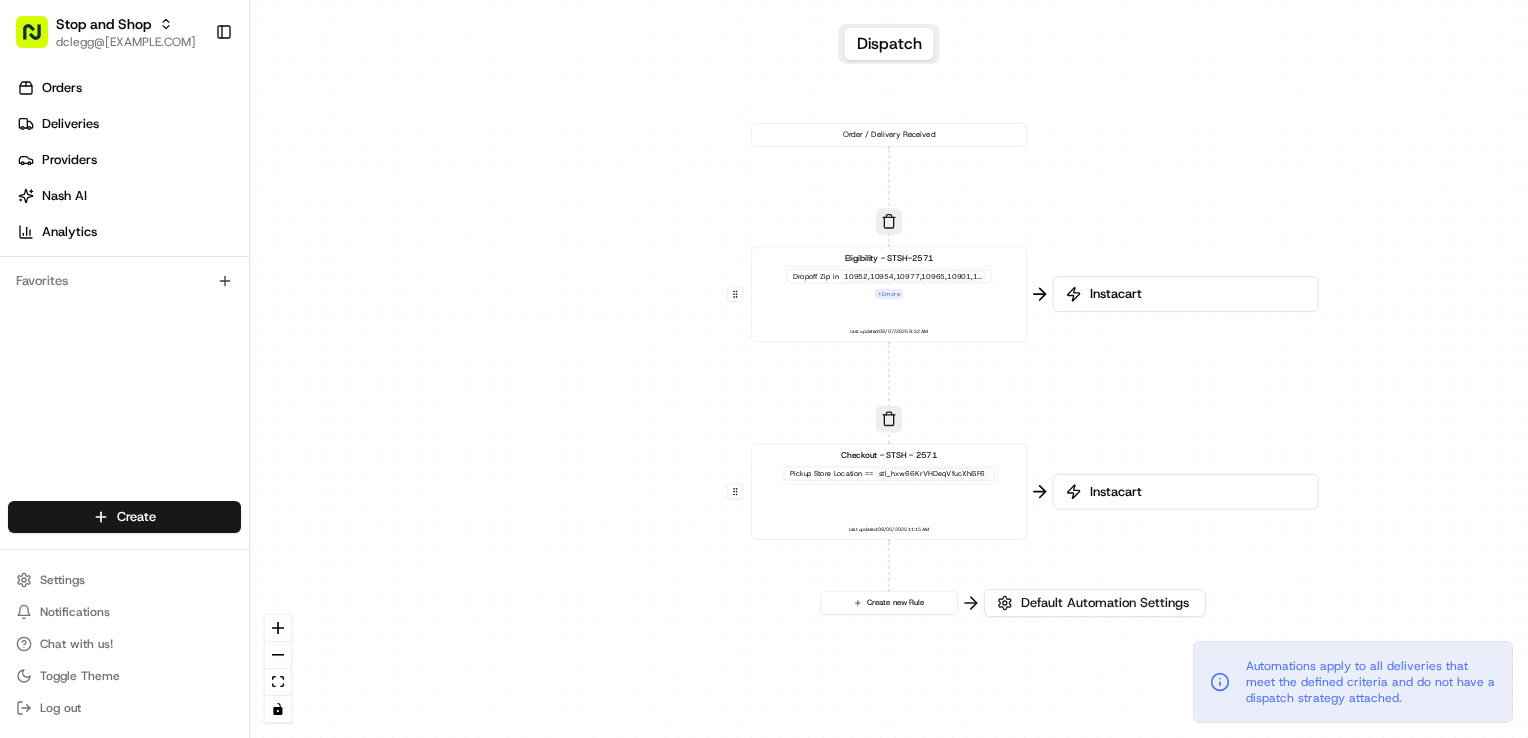 click on "Eligibility - STSH-2571 Dropoff Zip in 10952,10954,10977,10965,10901,10931,10974   + 1  more Last updated:  08/07/2025 9:52 AM" at bounding box center [889, 294] 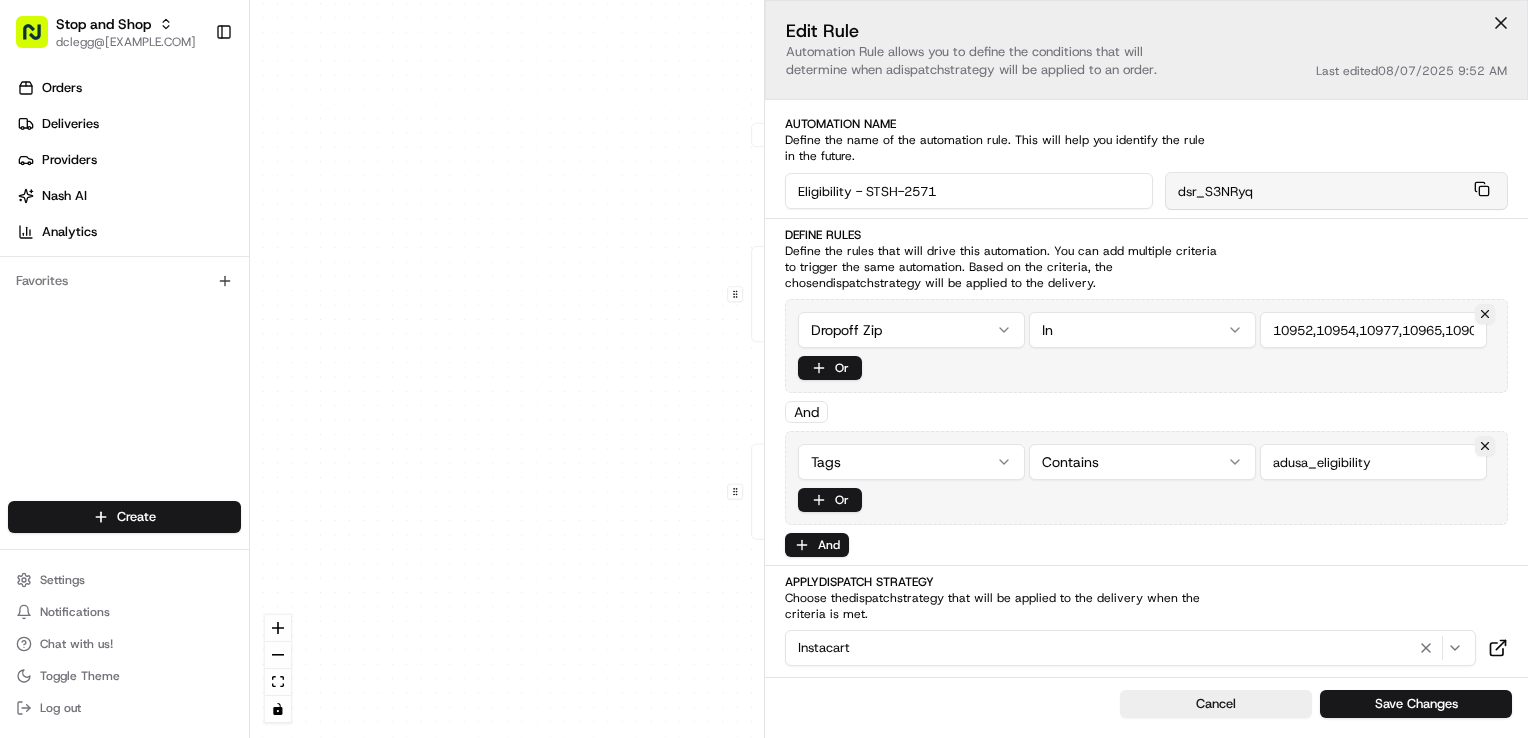 click at bounding box center [1501, 23] 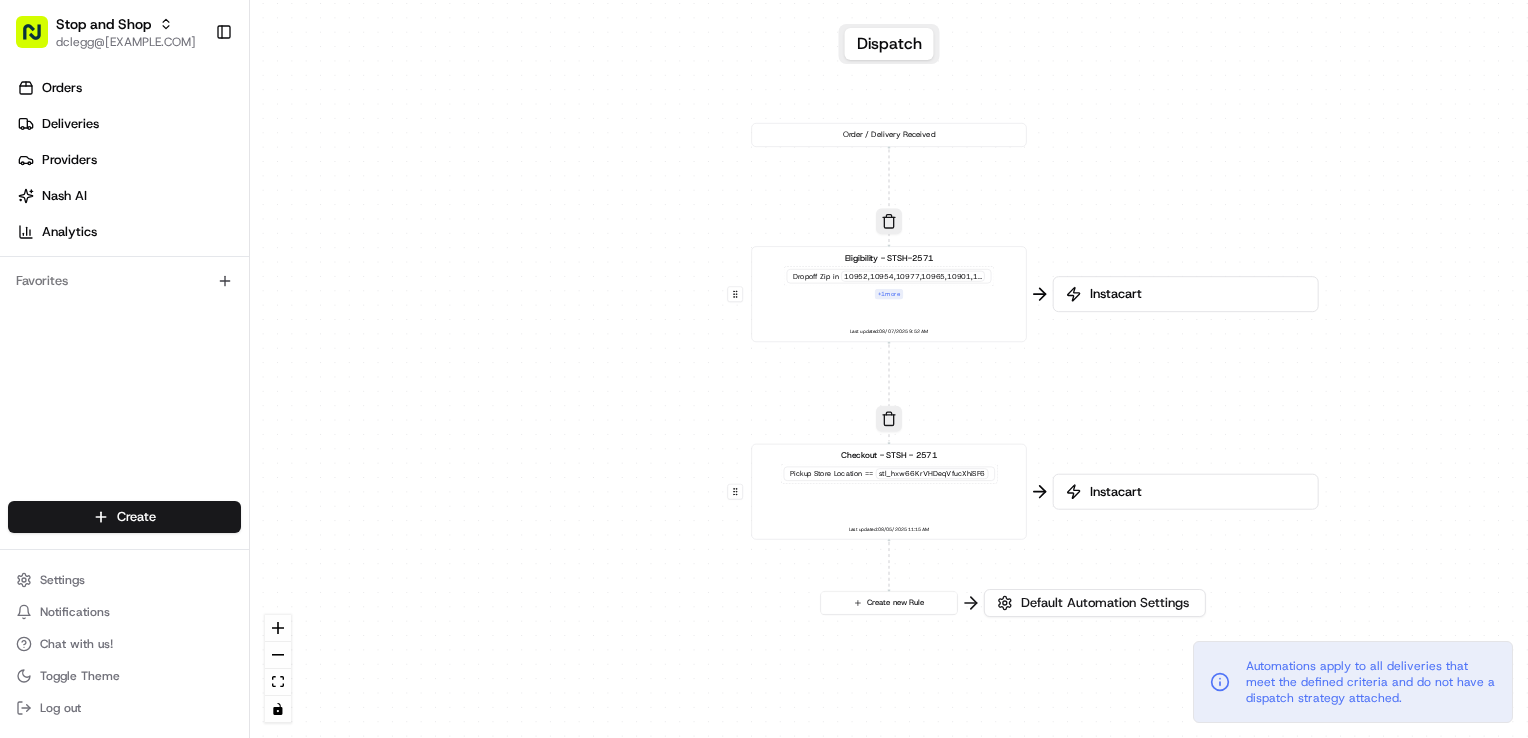 click on "Dropoff Zip in 10952,10954,10977,10965,10901,10931,10974   + 1  more" at bounding box center [889, 283] 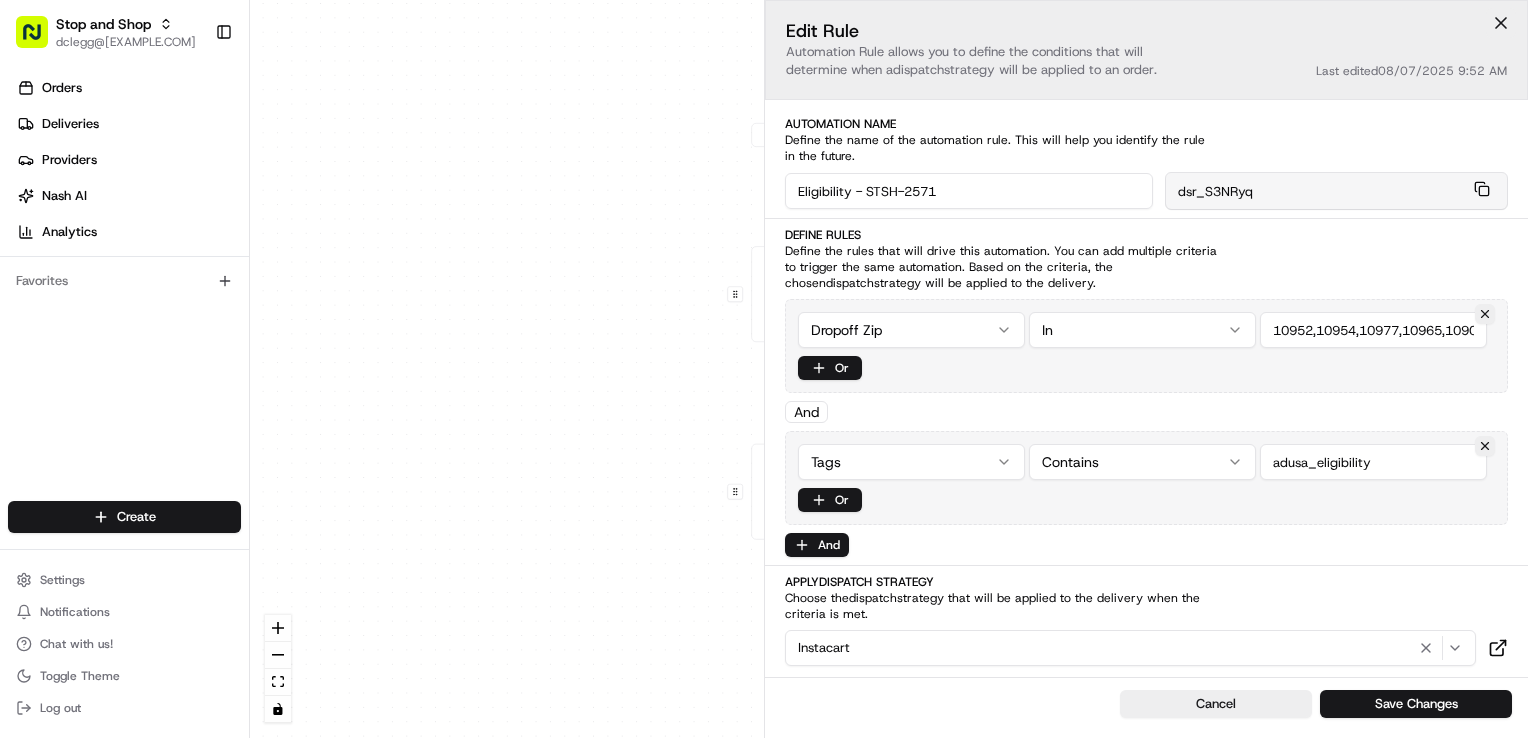 click at bounding box center (1501, 23) 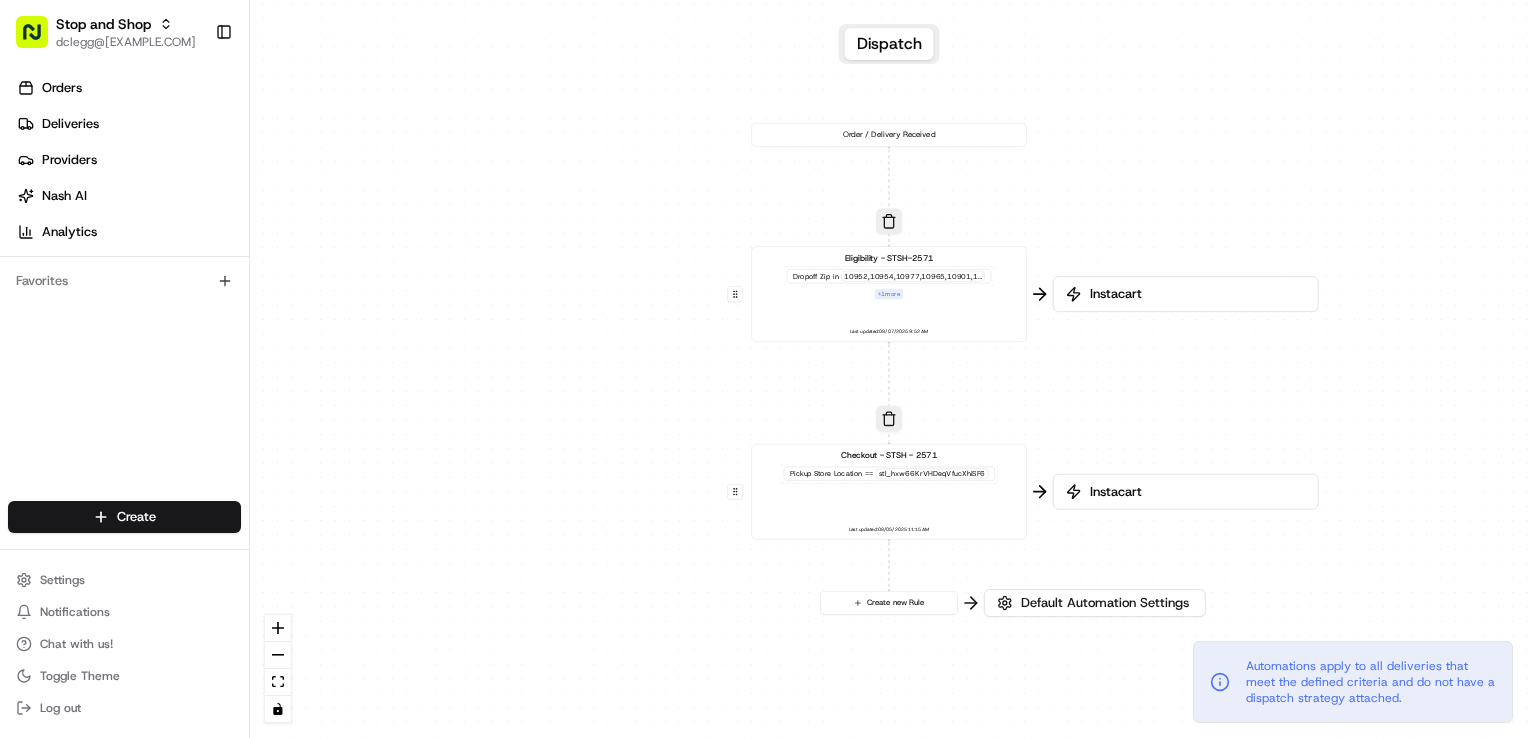click on "Checkout - STSH - 2571 Pickup Store Location == stl_hxw66KrVHDeqVfucXhiSF6   Last updated:  08/05/2025 11:15 AM" at bounding box center [889, 491] 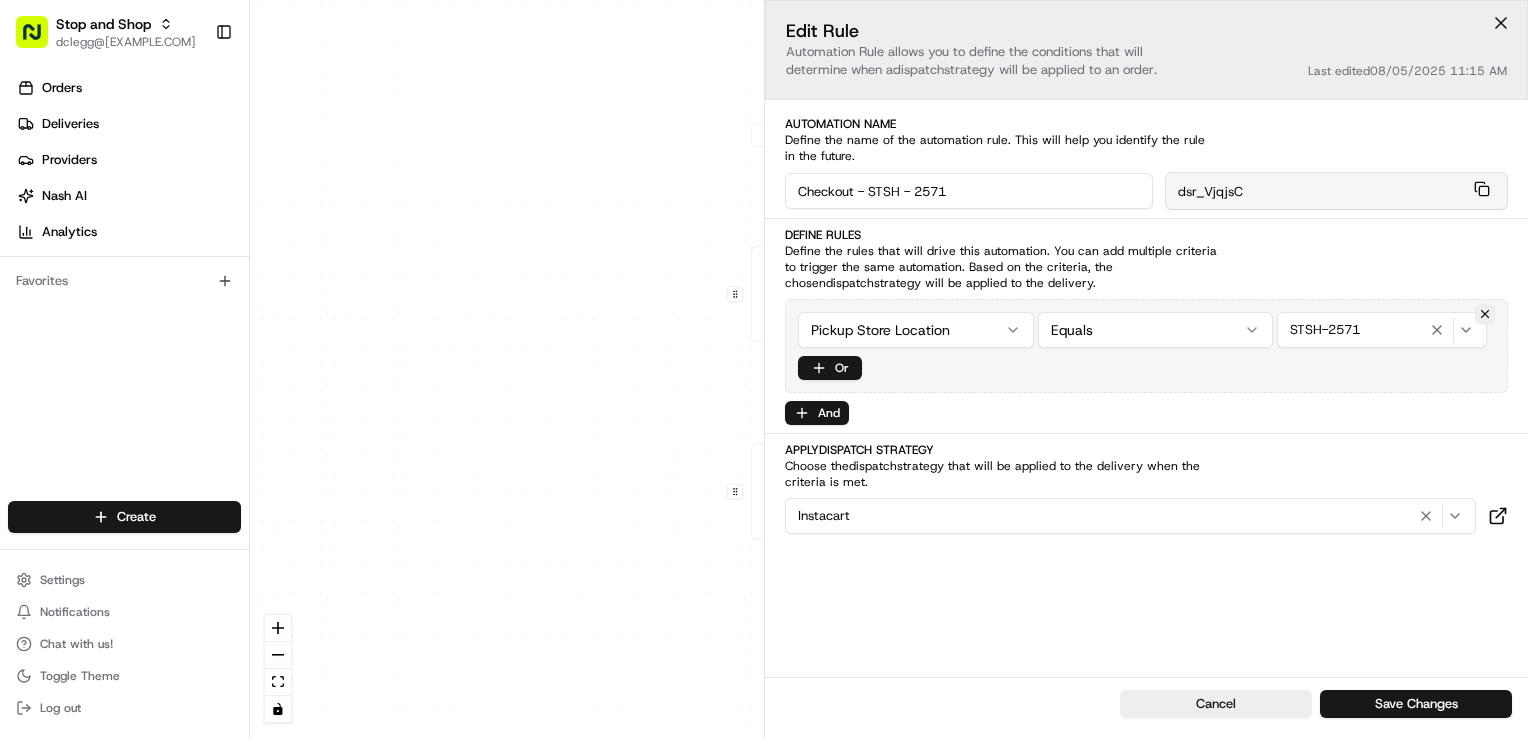 click at bounding box center (1501, 23) 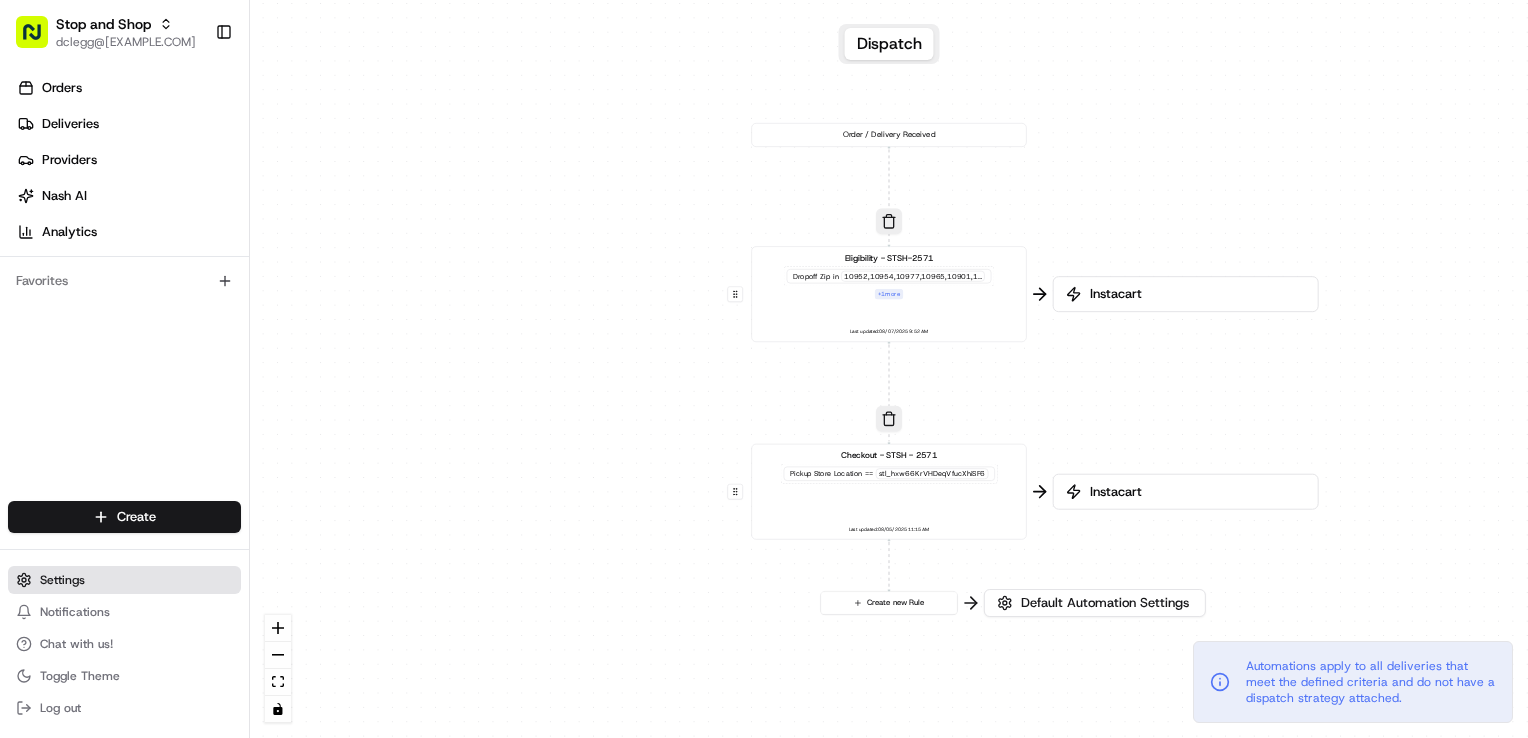 click on "Settings" at bounding box center [62, 580] 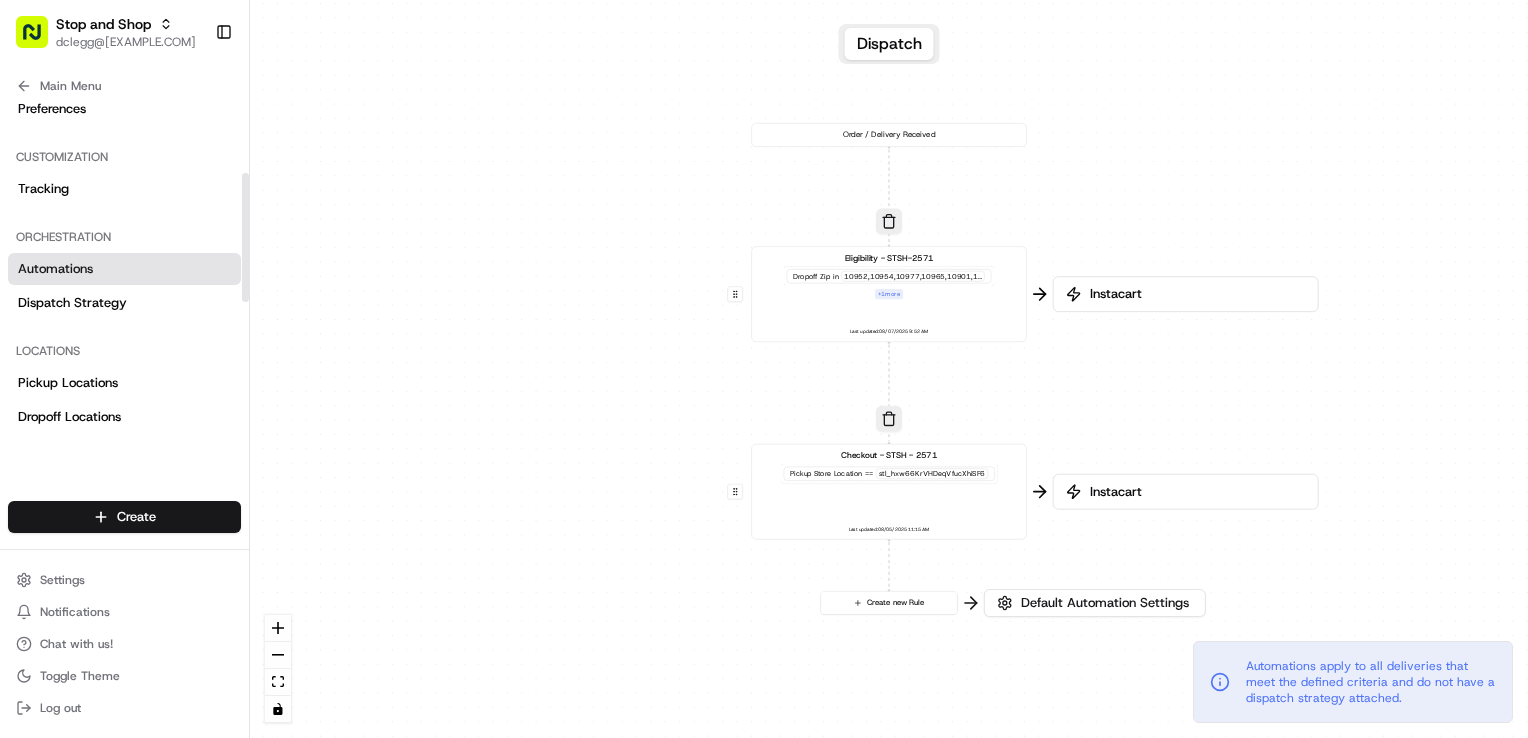 scroll, scrollTop: 249, scrollLeft: 0, axis: vertical 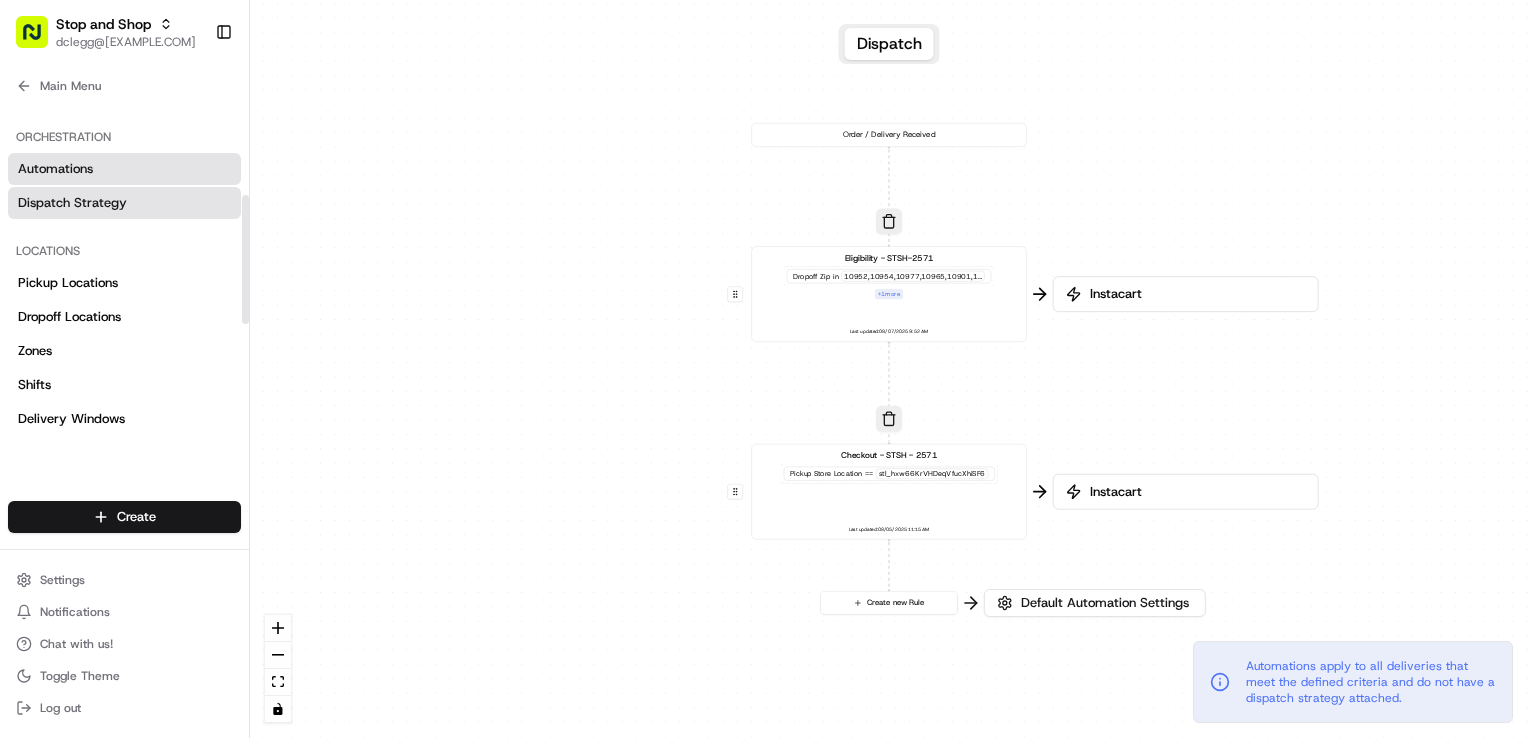 click on "Dispatch Strategy" at bounding box center [124, 203] 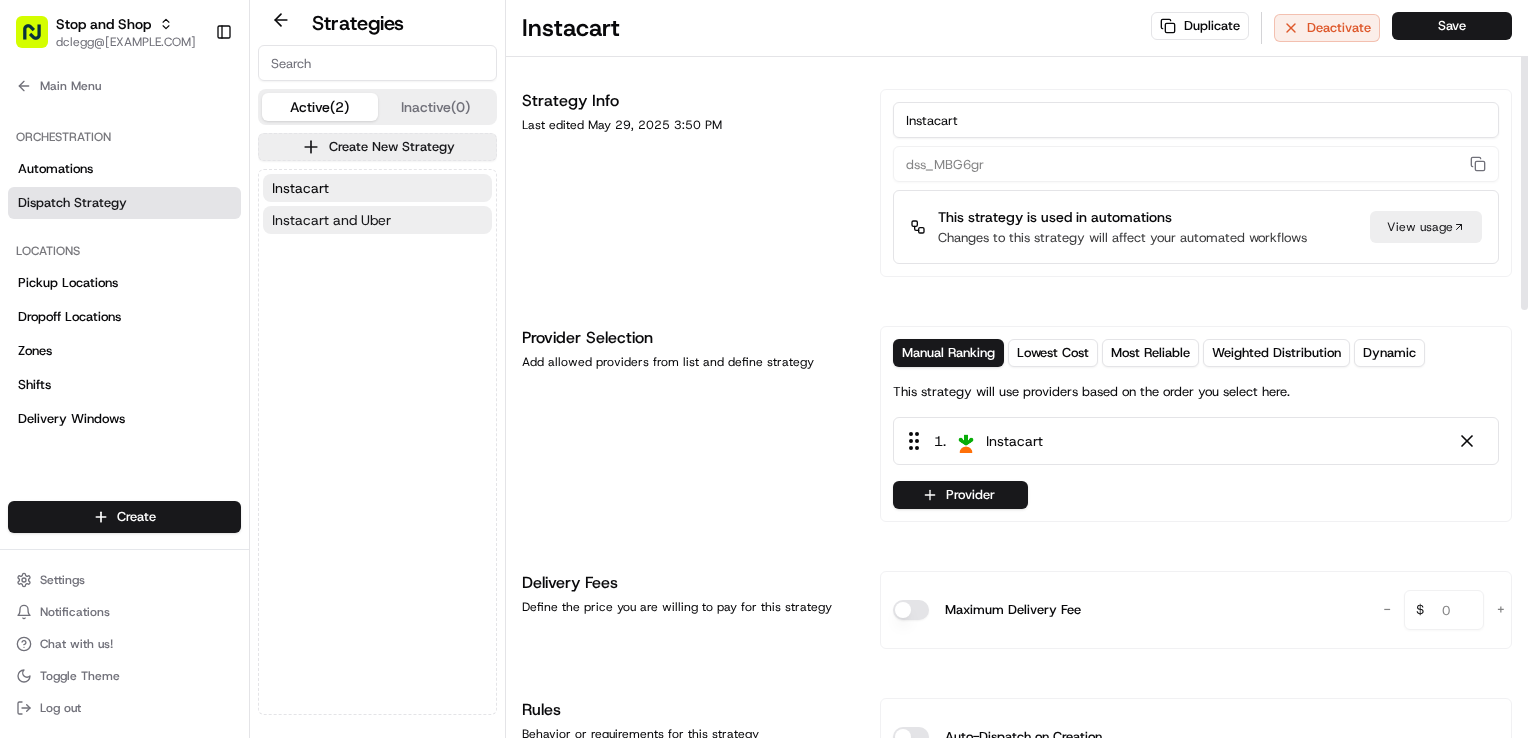 click on "Instacart and Uber" at bounding box center [331, 220] 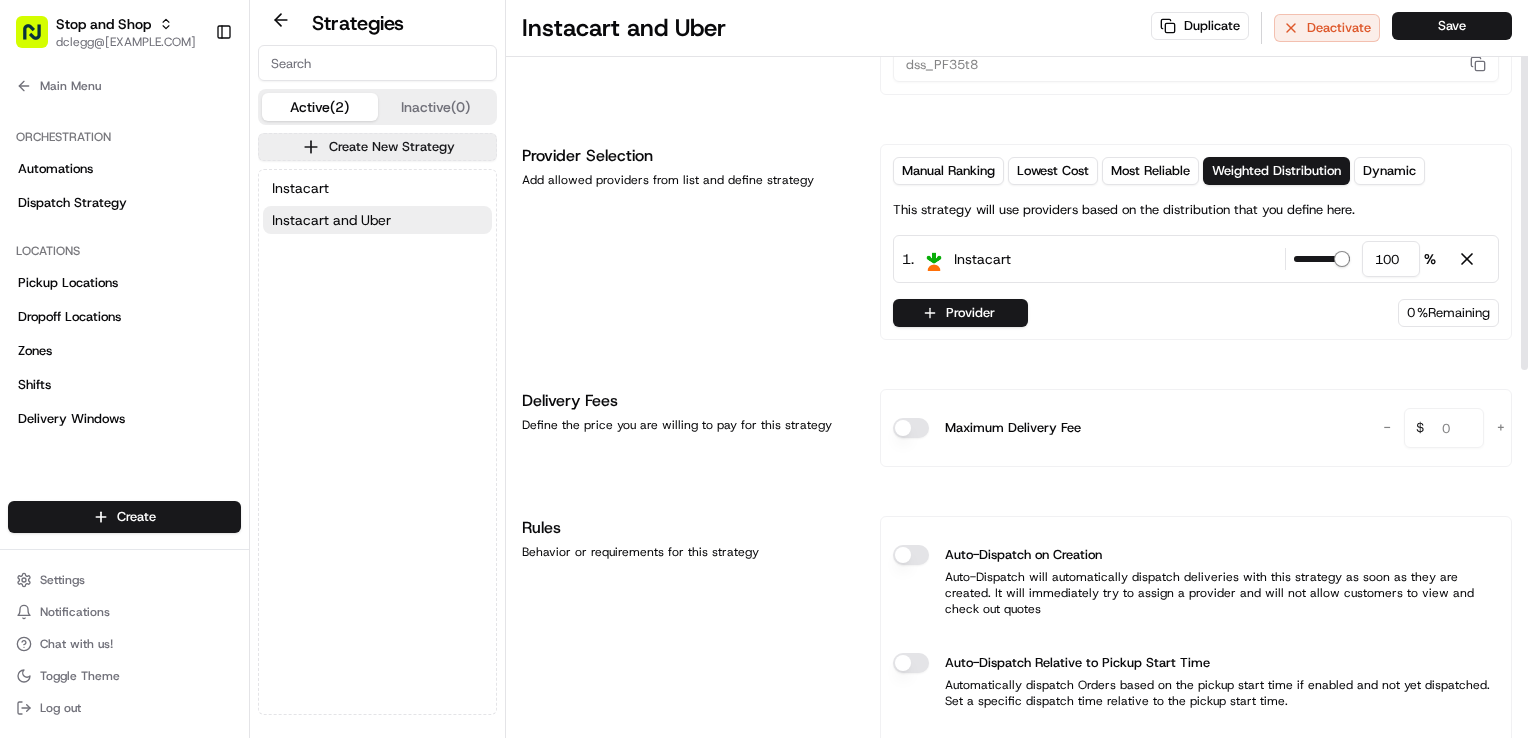 scroll, scrollTop: 0, scrollLeft: 0, axis: both 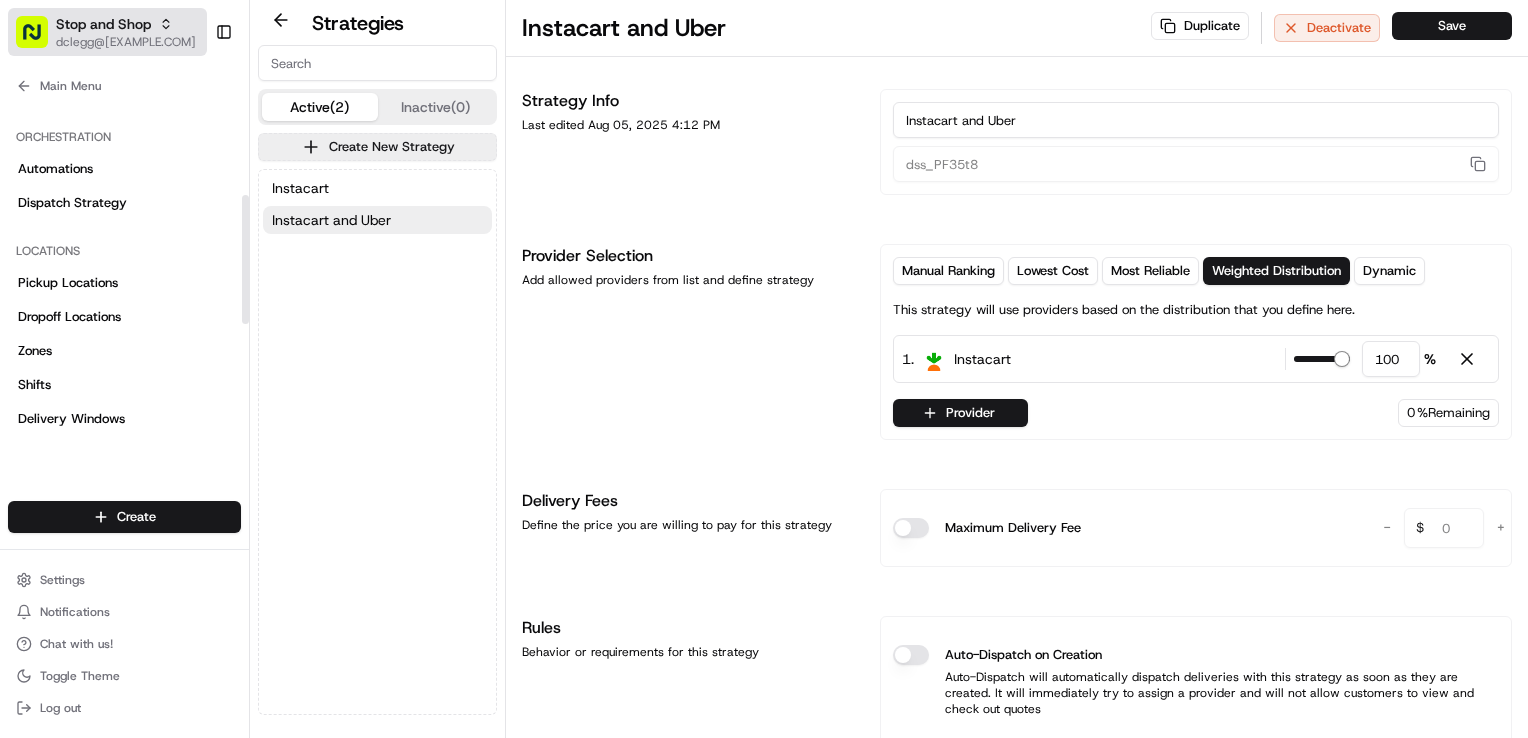 click on "[EMAIL]" at bounding box center (126, 42) 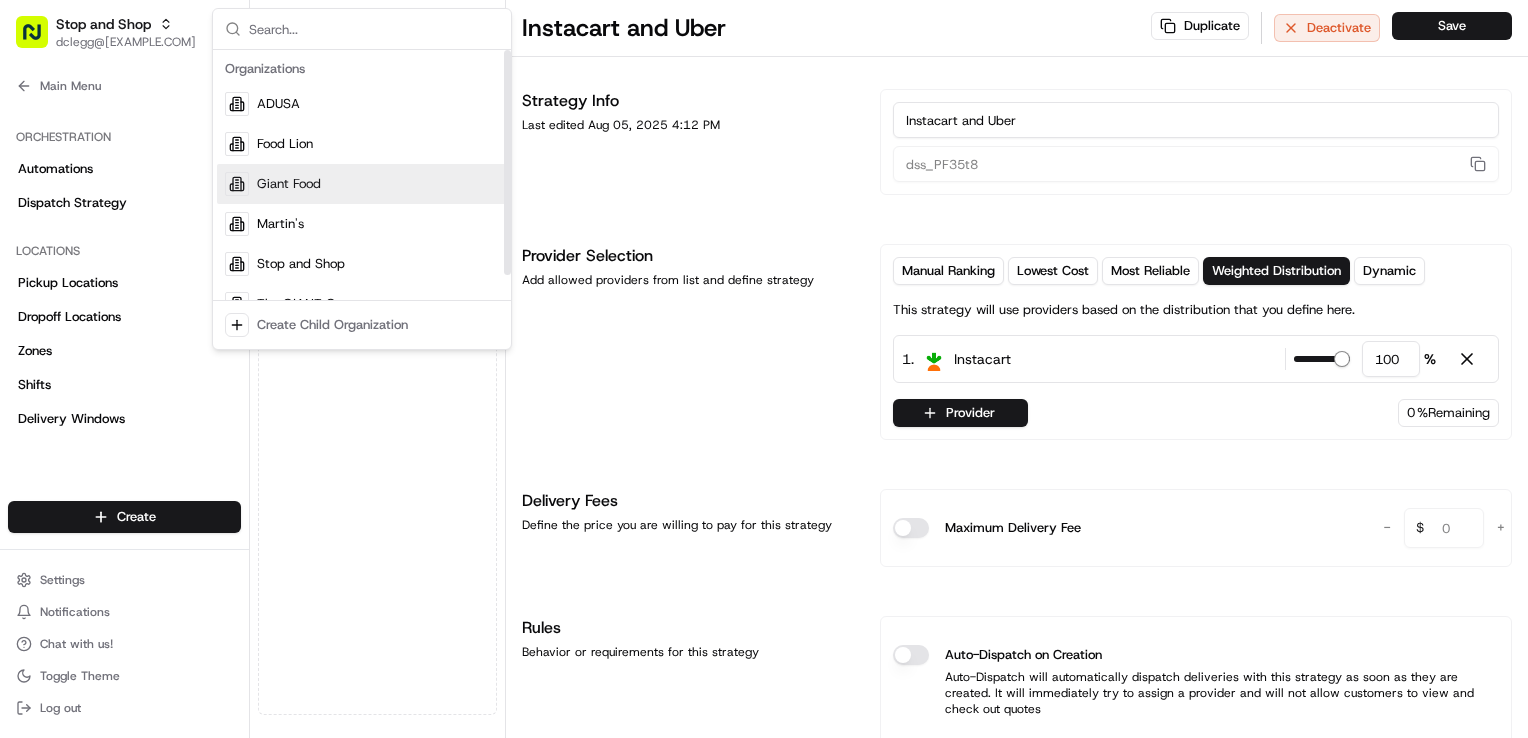 click on "Giant Food" at bounding box center [289, 184] 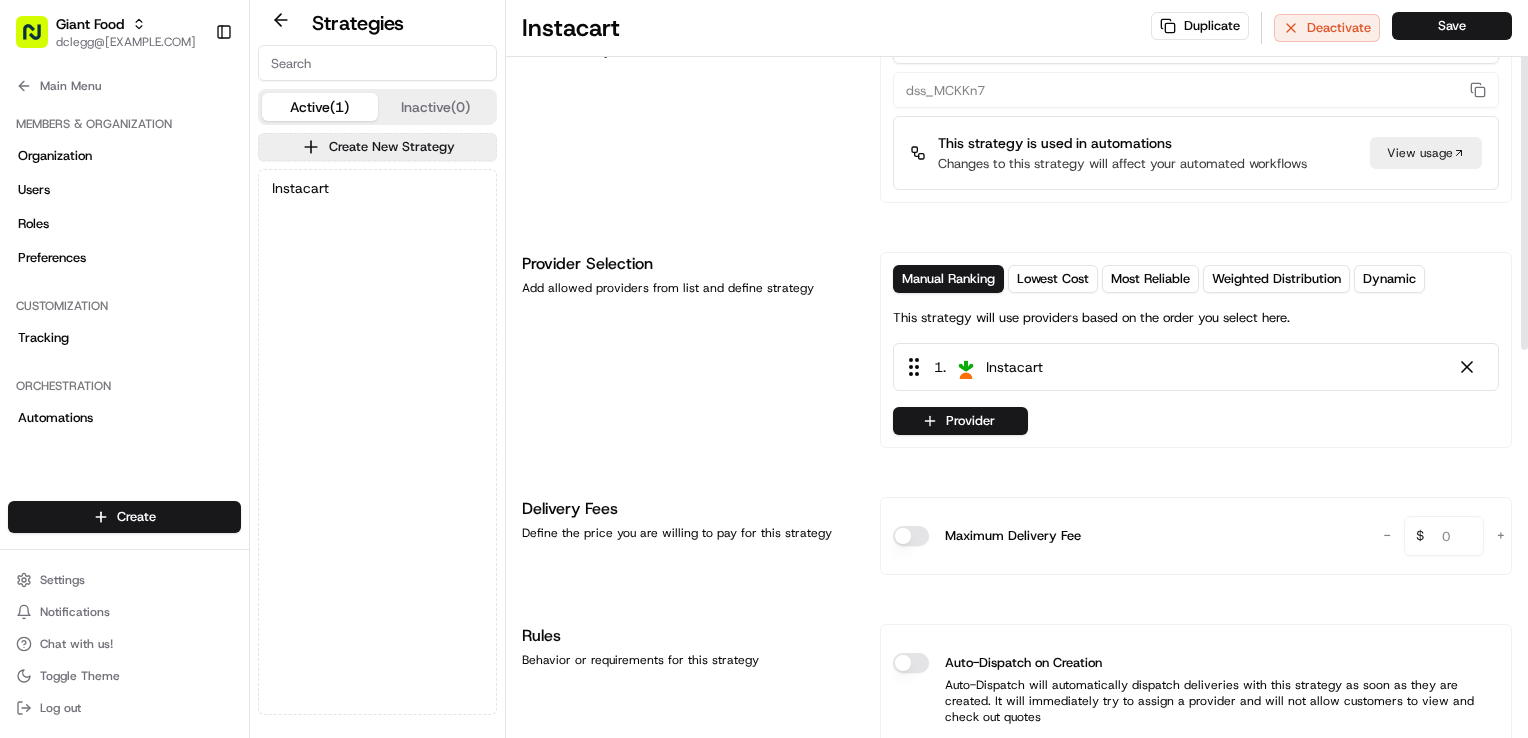 scroll, scrollTop: 100, scrollLeft: 0, axis: vertical 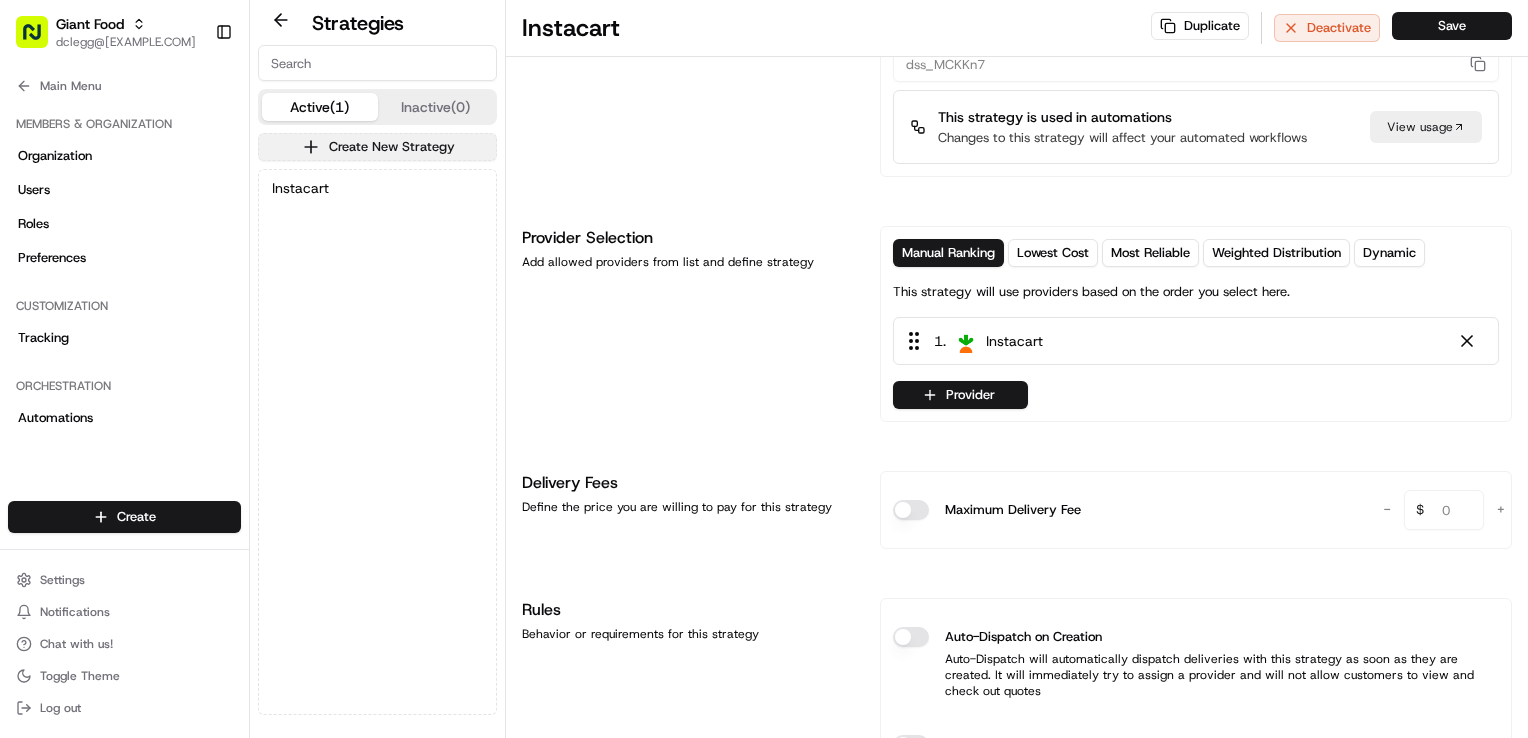 click on "Create New Strategy" at bounding box center (377, 147) 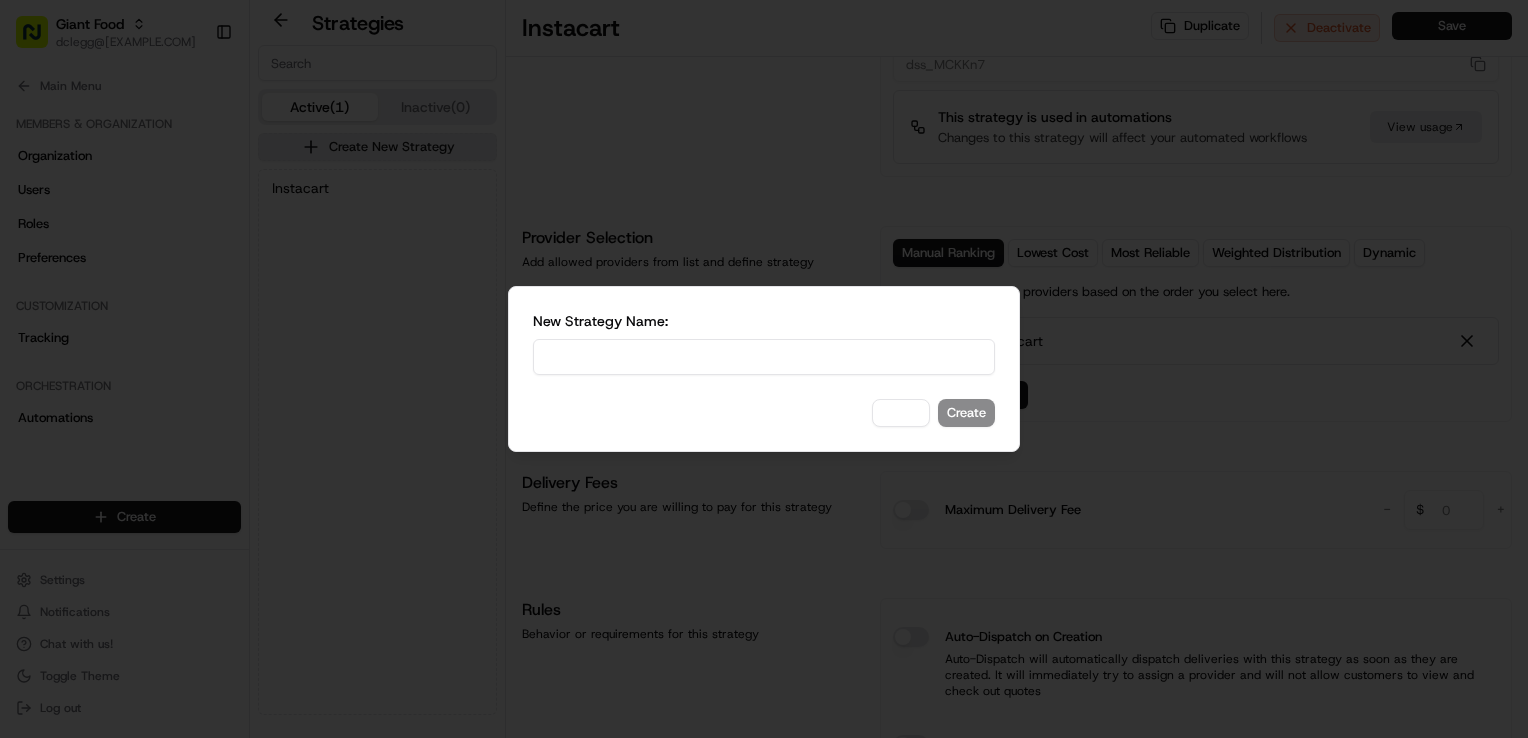 click on "New Strategy Name:" at bounding box center (764, 343) 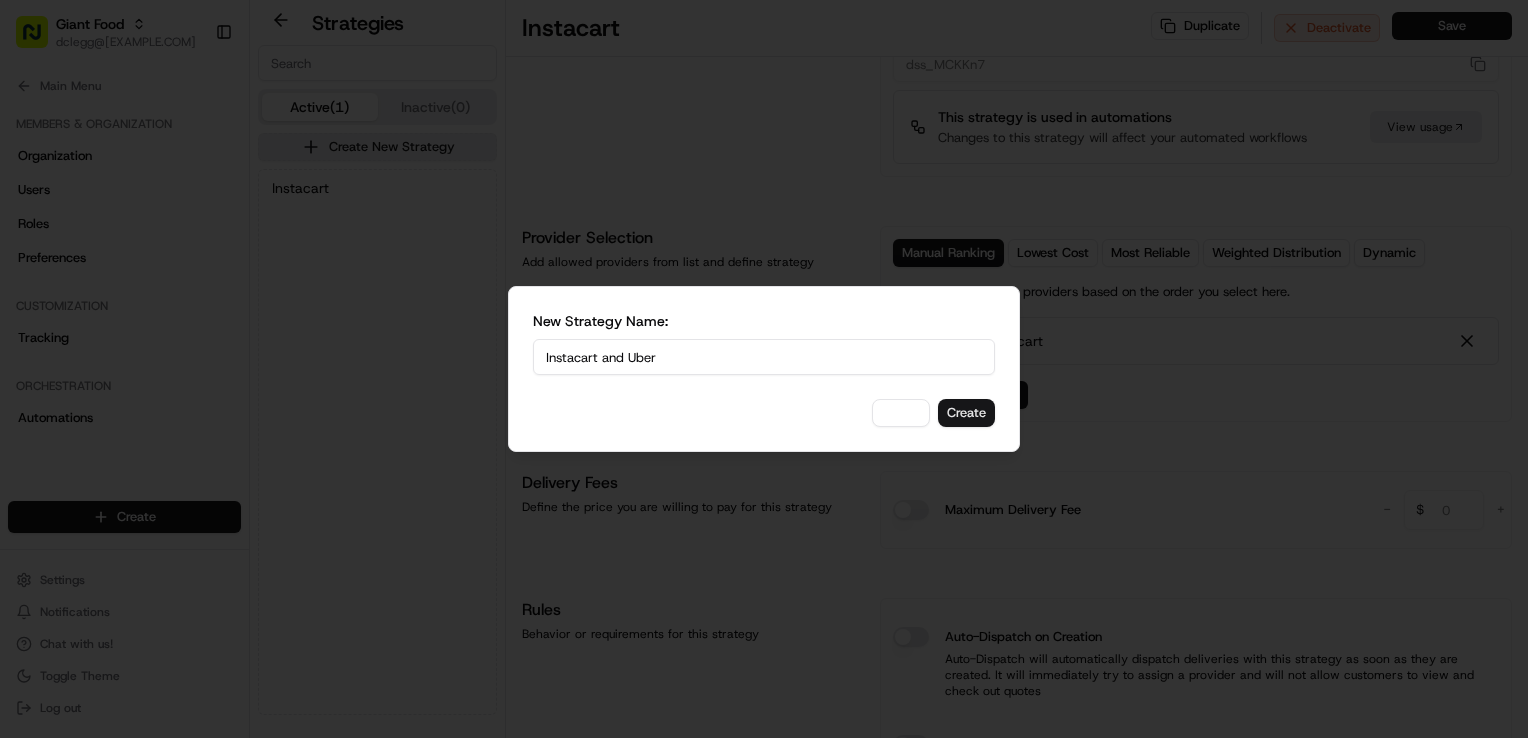 type on "Instacart and Uber" 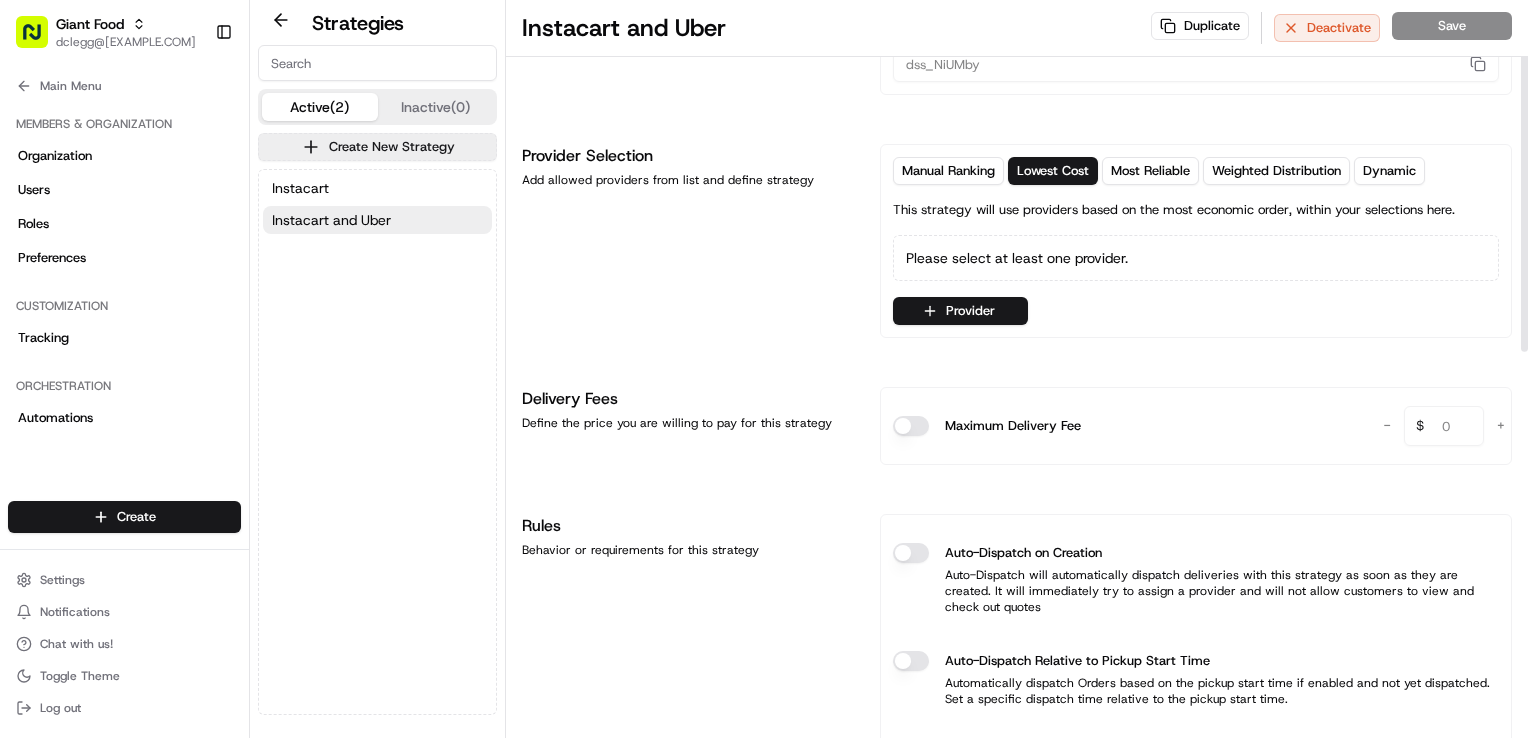 scroll, scrollTop: 0, scrollLeft: 0, axis: both 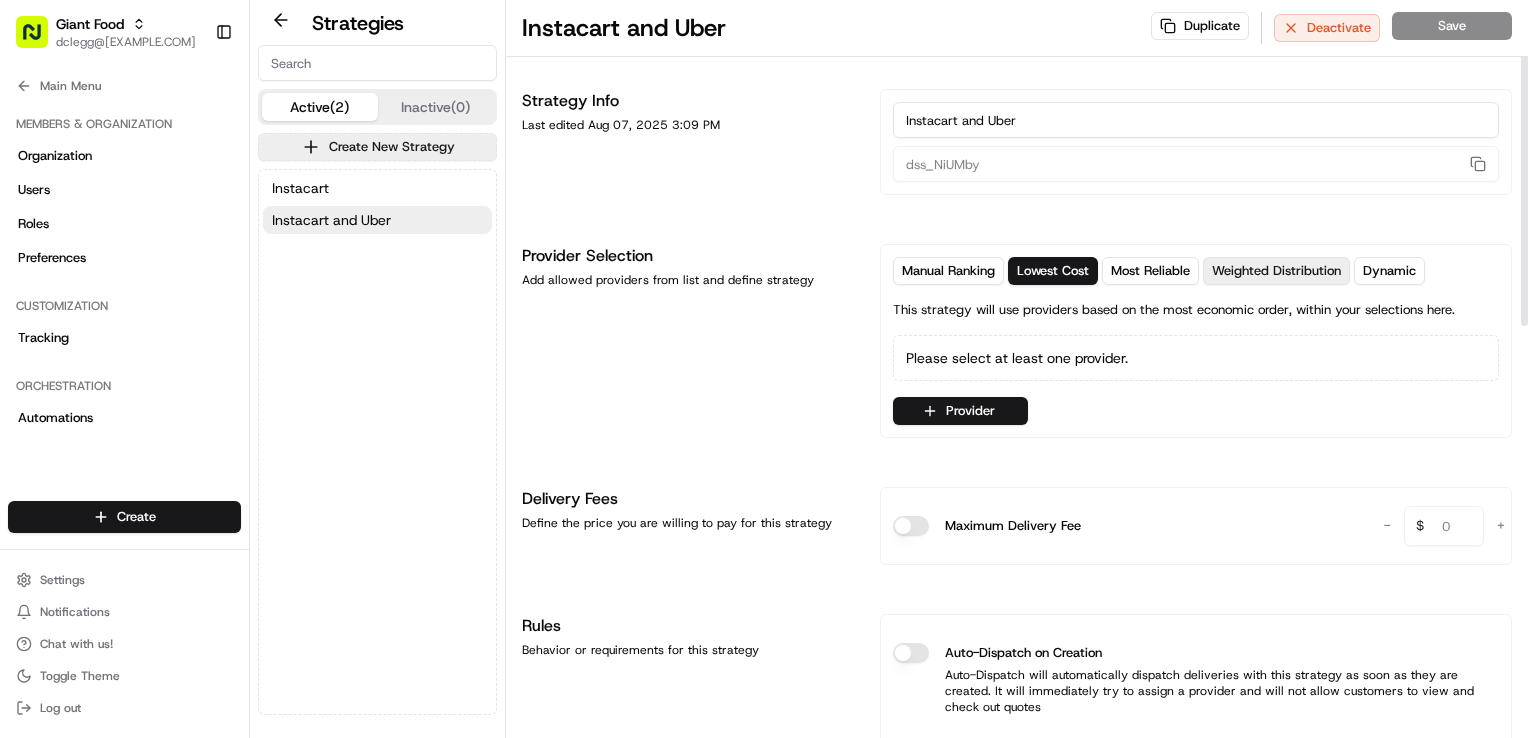 click on "Weighted Distribution" at bounding box center (1276, 271) 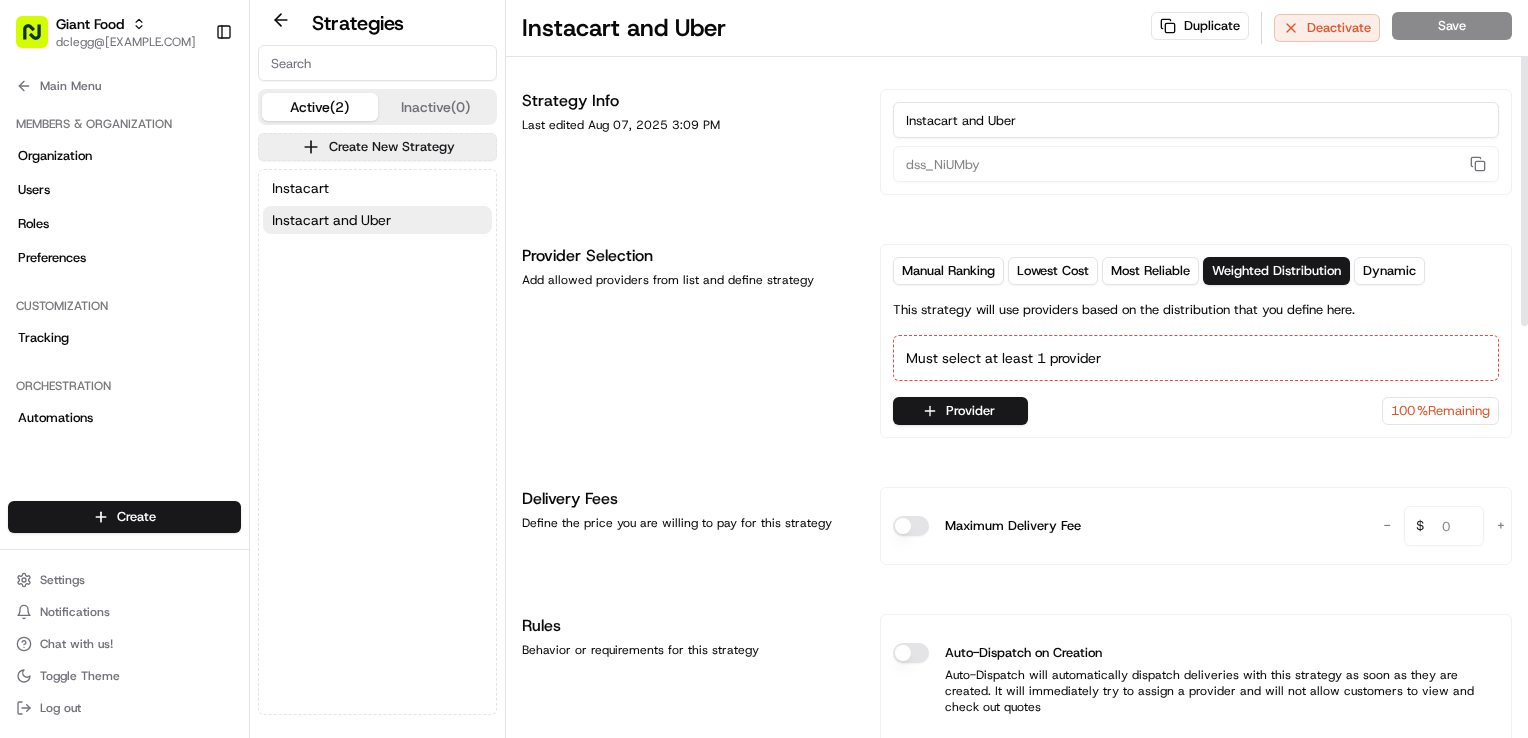 click on "Must select at least 1 provider" at bounding box center (1196, 358) 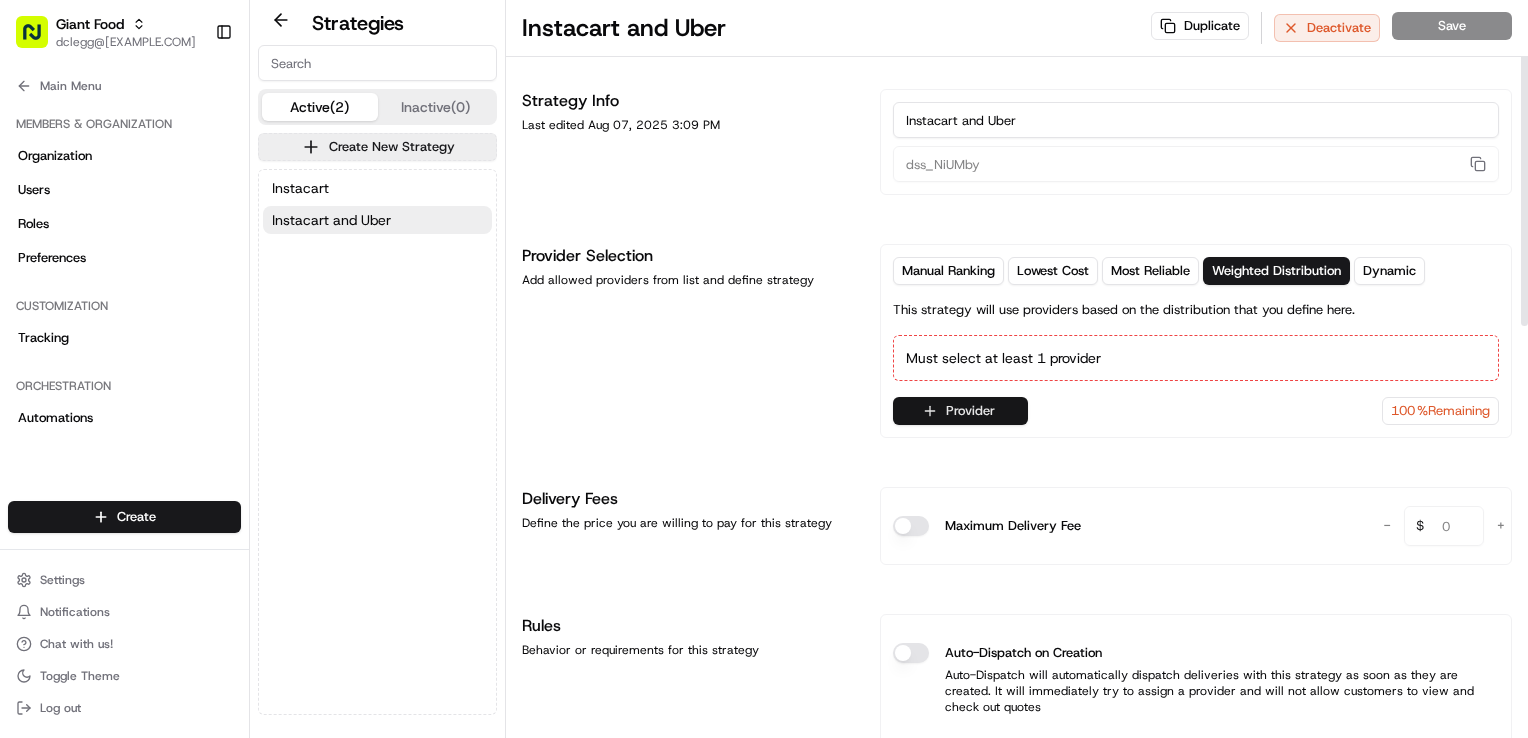 click on "Provider" at bounding box center [960, 411] 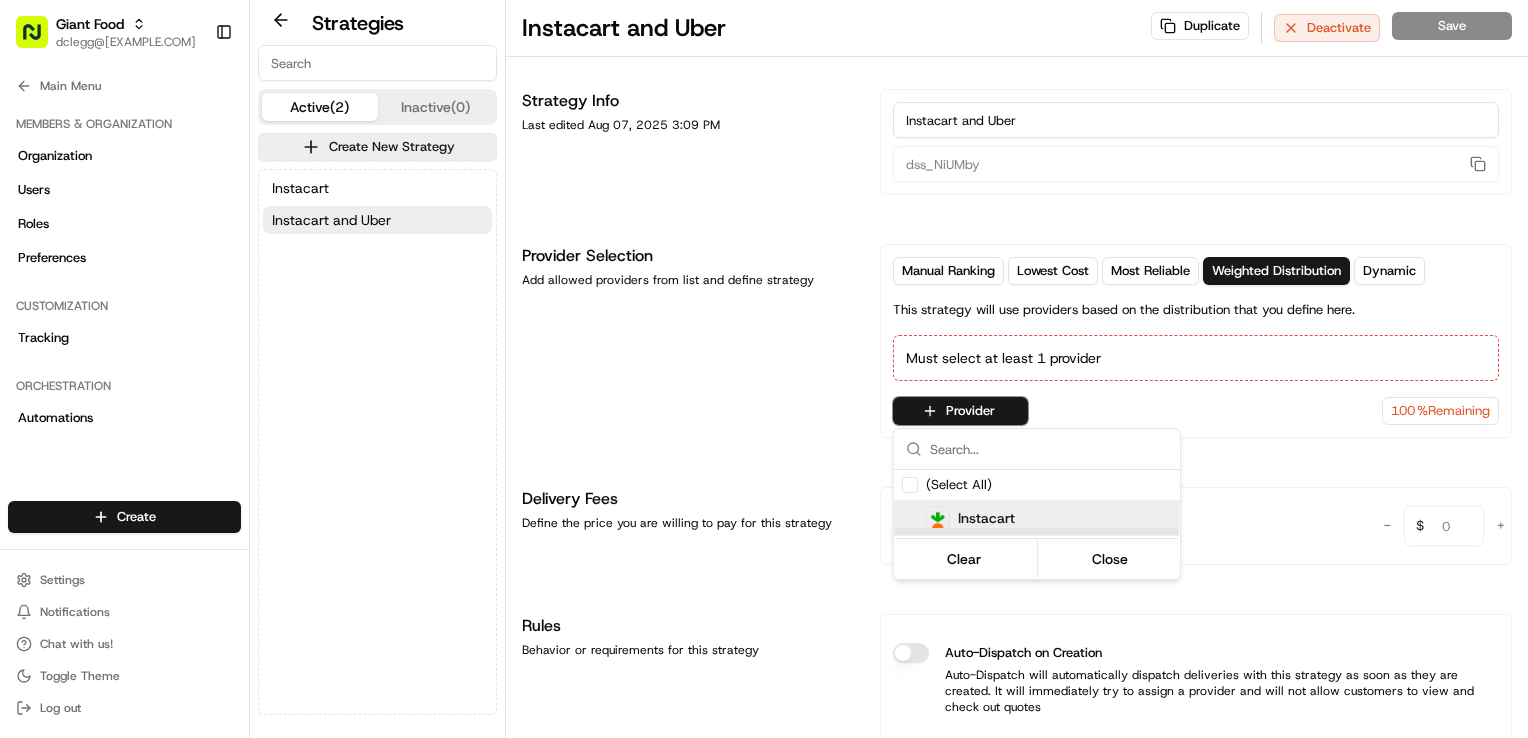 click at bounding box center (938, 518) 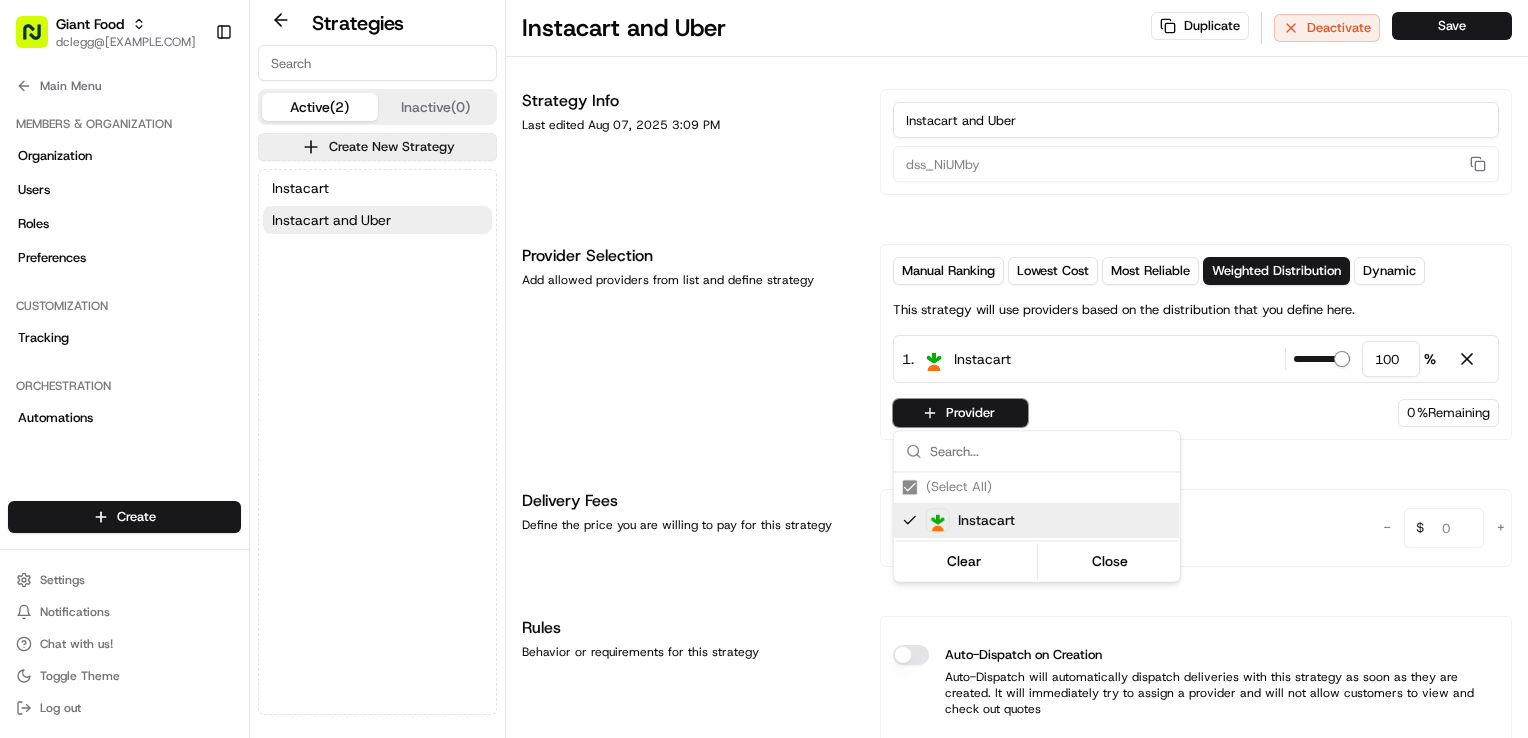 click on "Giant Food dclegg@adusa.com Toggle Sidebar Orders Deliveries Providers Nash AI Analytics Favorites Main Menu Members & Organization Organization Users Roles Preferences Customization Tracking Orchestration Automations Dispatch Strategy Locations Pickup Locations Dropoff Locations Zones Shifts Delivery Windows Billing Billing Refund Requests Integrations Notification Triggers Webhooks API Keys Request Logs Create Settings Notifications Chat with us! Toggle Theme Log out Strategies Active  (2) Inactive  (0) Create New Strategy Instacart Instacart and Uber Instacart and Uber Duplicate Deactivate Save Strategy Info Last edited Aug 07, 2025 3:09 PM Instacart and Uber dss_NiUMby Provider Selection Add allowed providers from list and define strategy Manual Ranking Lowest Cost Most Reliable Weighted Distribution Dynamic This strategy will use providers based on the distribution that you define here. 1 .     Instacart 100 %  Provider 0 %  Remaining Delivery Fees Maximum Delivery Fee - 0 $ + Rules" at bounding box center (764, 369) 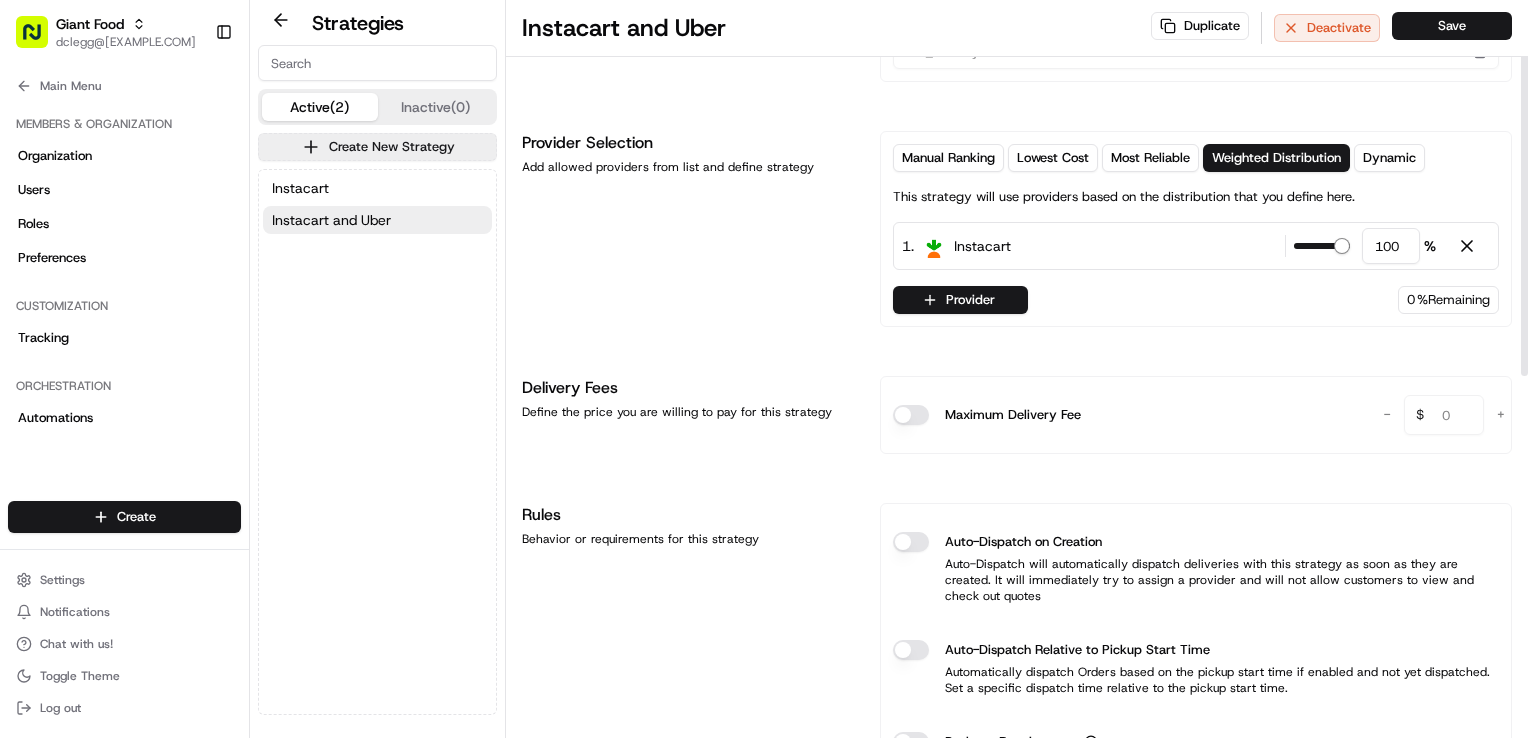 scroll, scrollTop: 0, scrollLeft: 0, axis: both 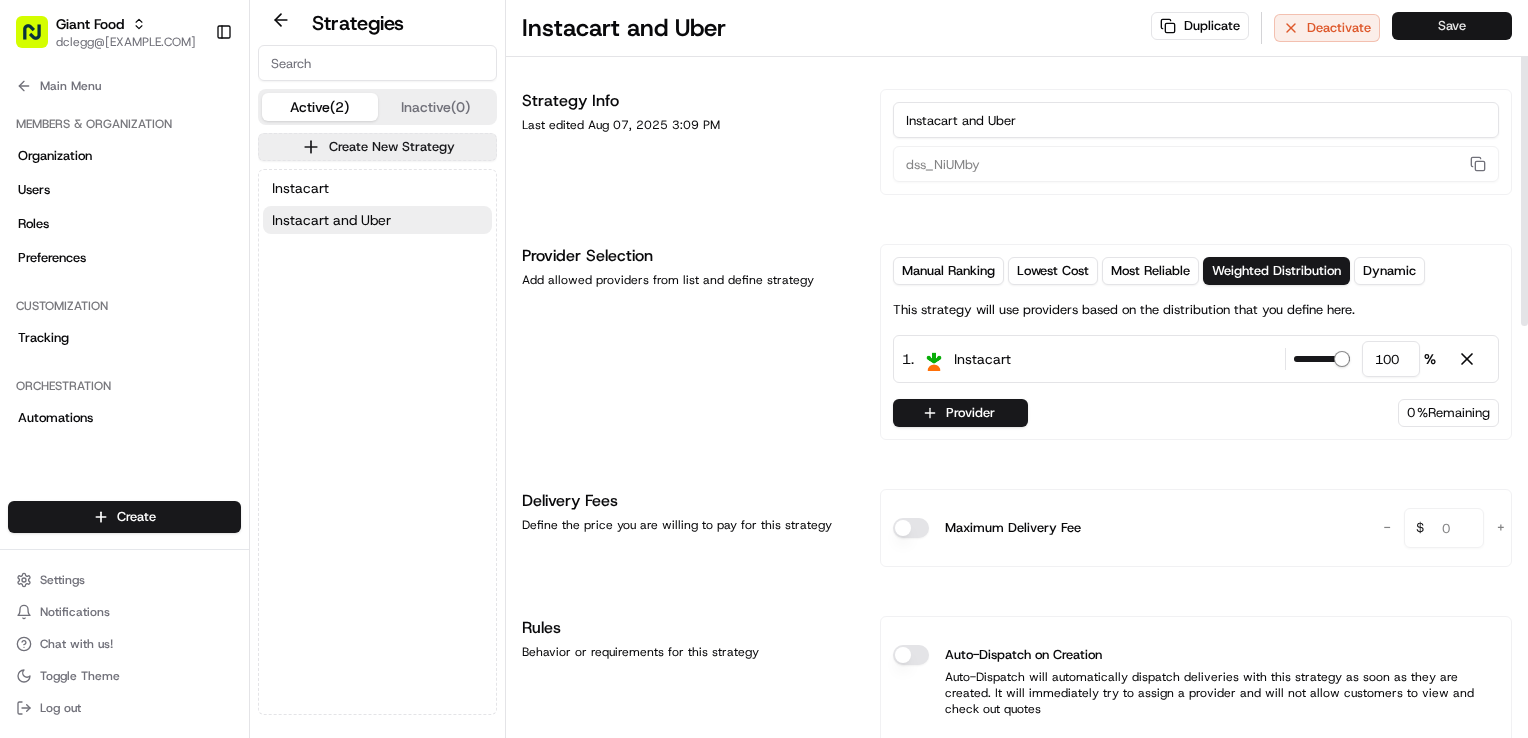 click on "Save" at bounding box center (1452, 26) 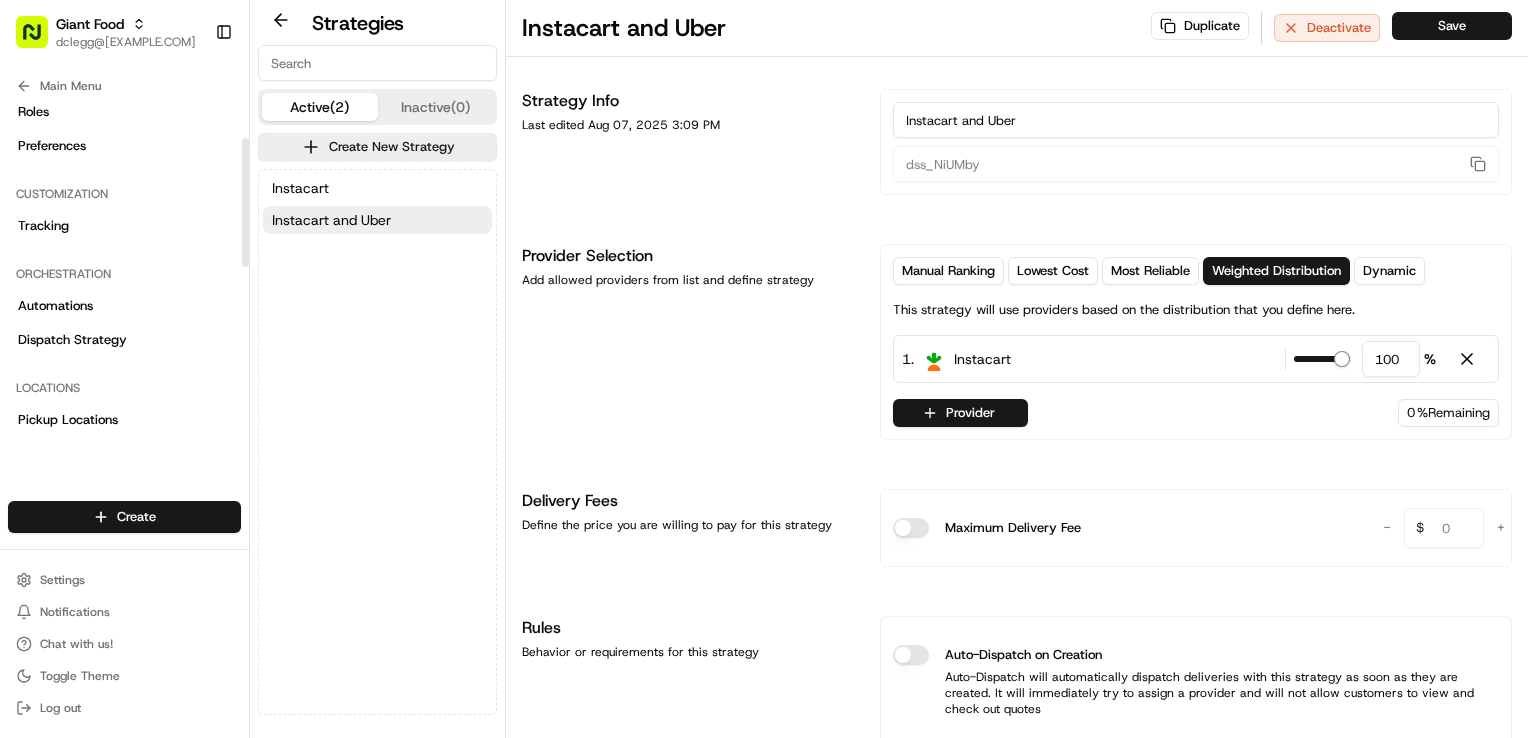 scroll, scrollTop: 100, scrollLeft: 0, axis: vertical 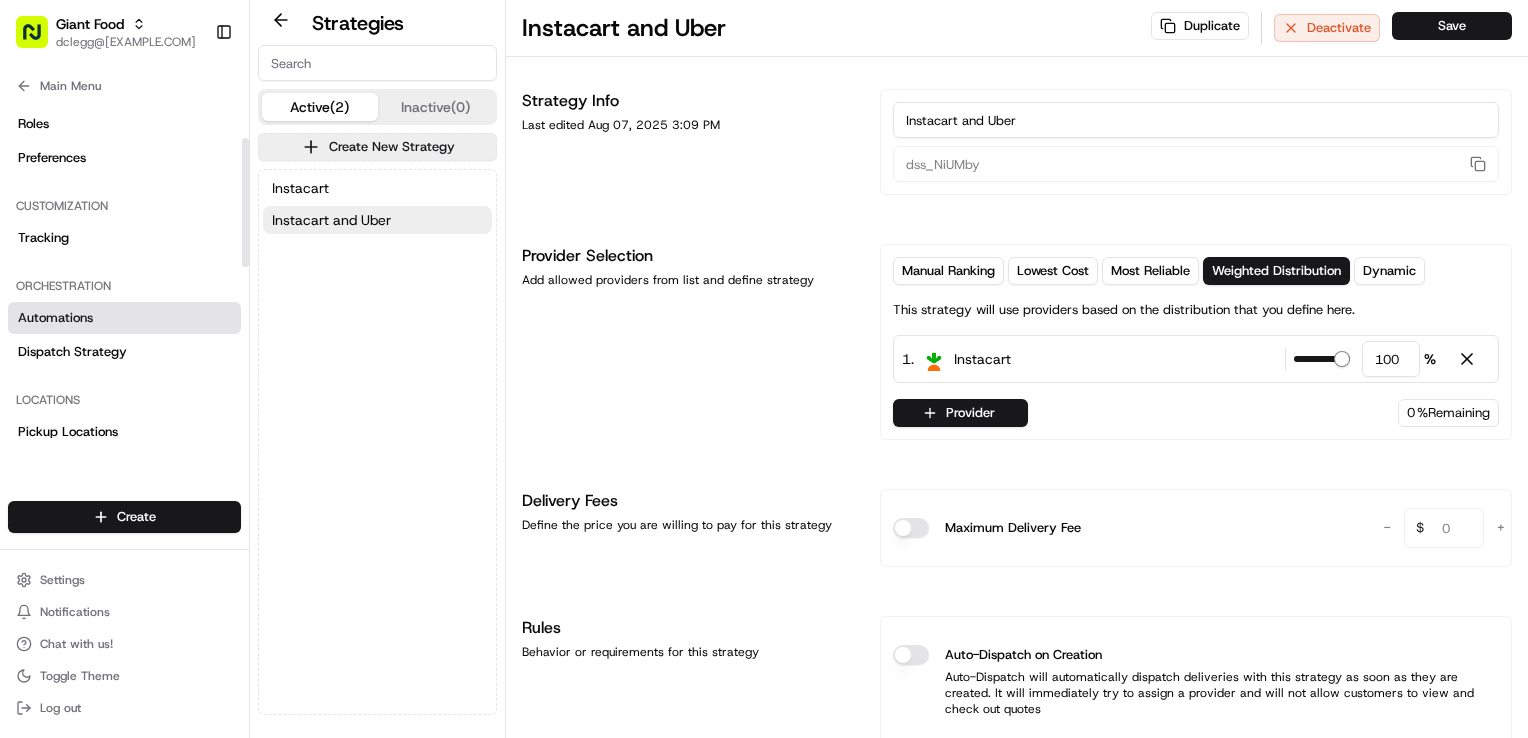 click on "Automations" at bounding box center (124, 318) 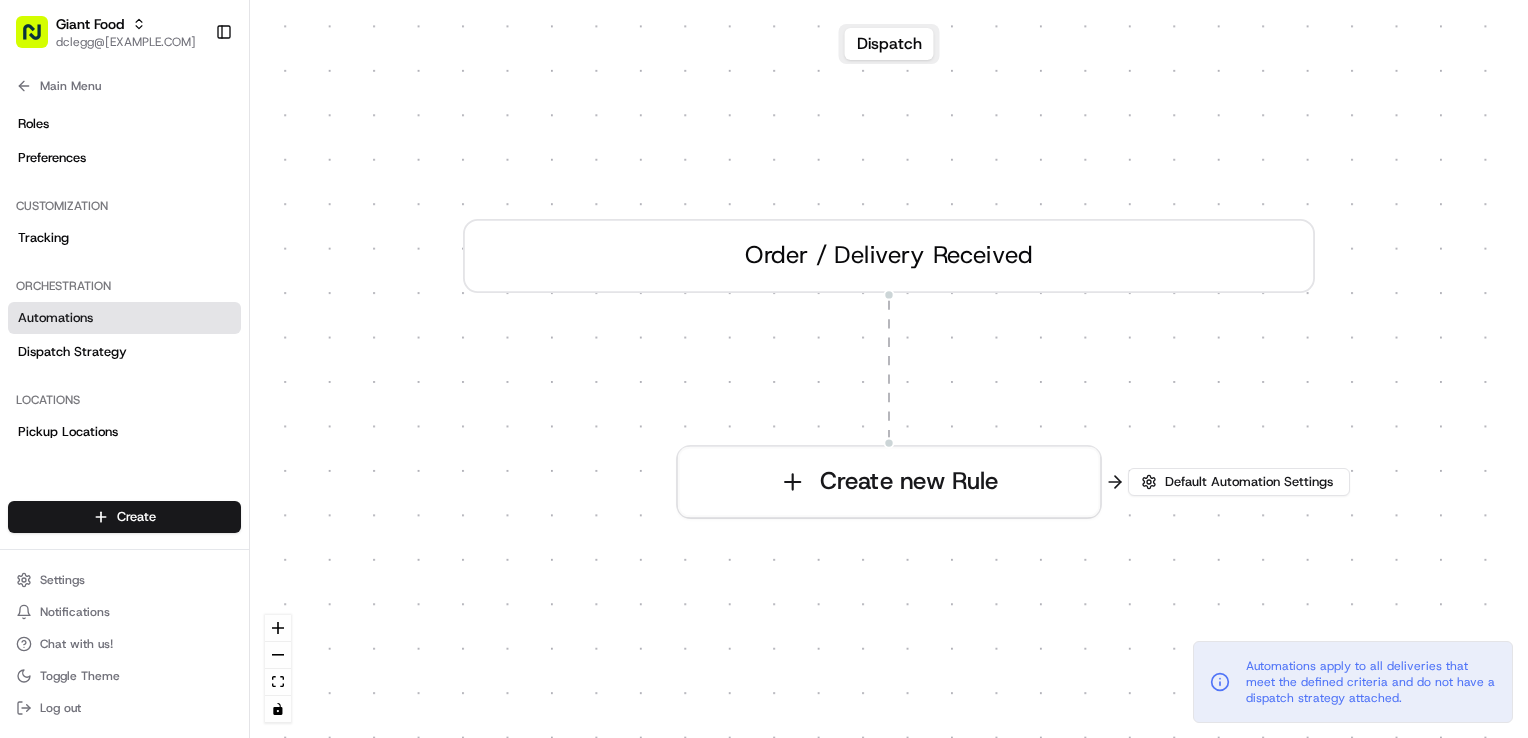 click on "Order / Delivery Received" at bounding box center [889, 256] 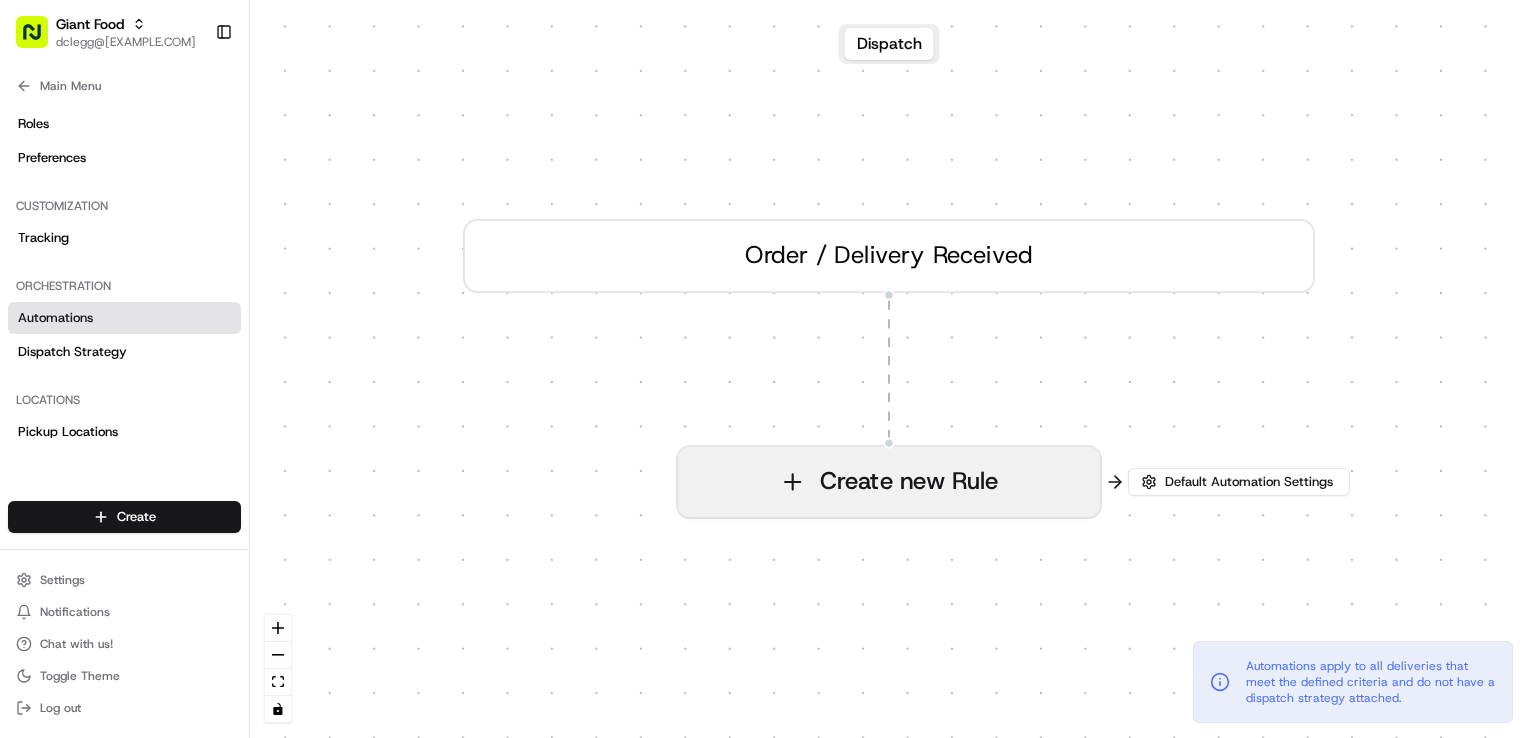 click on "Create new Rule" at bounding box center [889, 482] 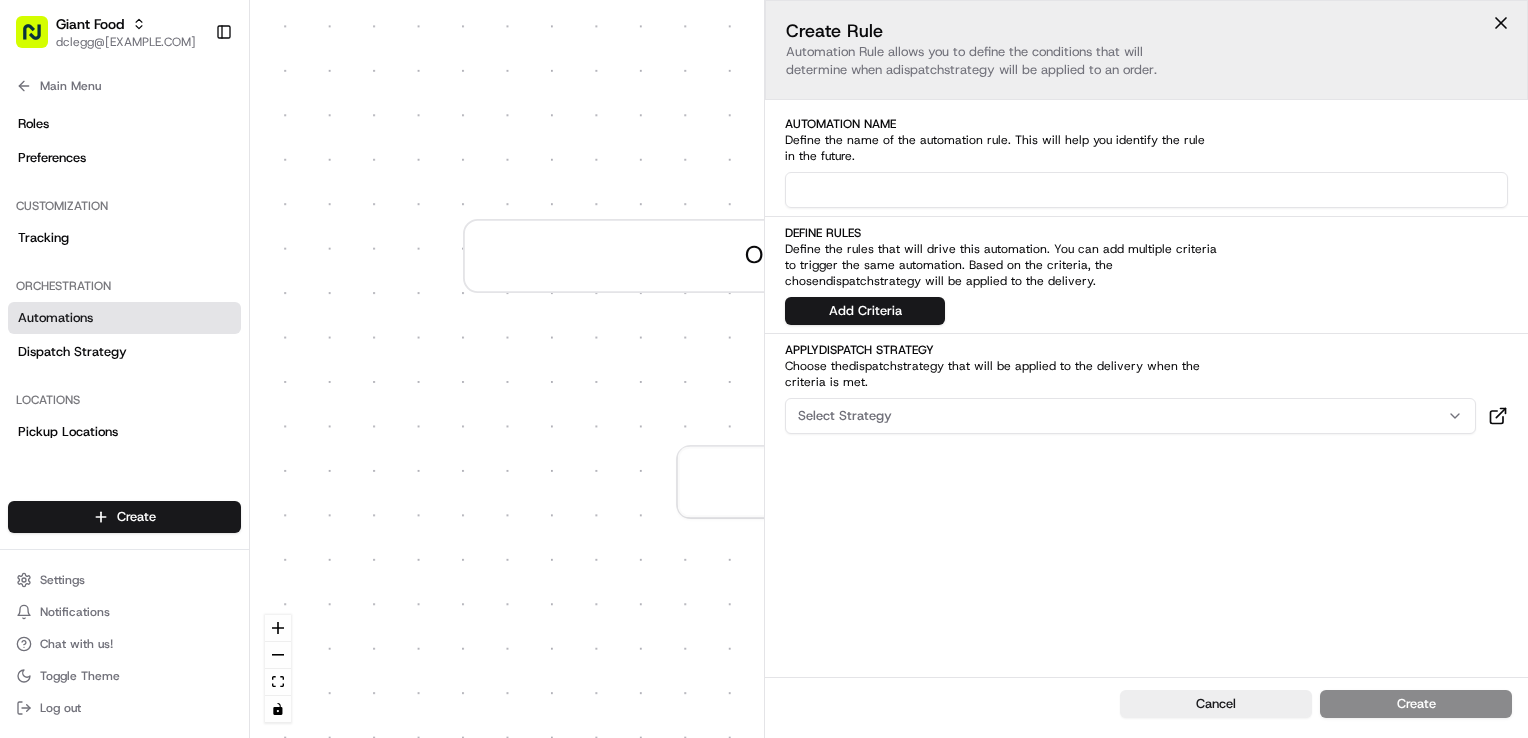 click at bounding box center (1146, 190) 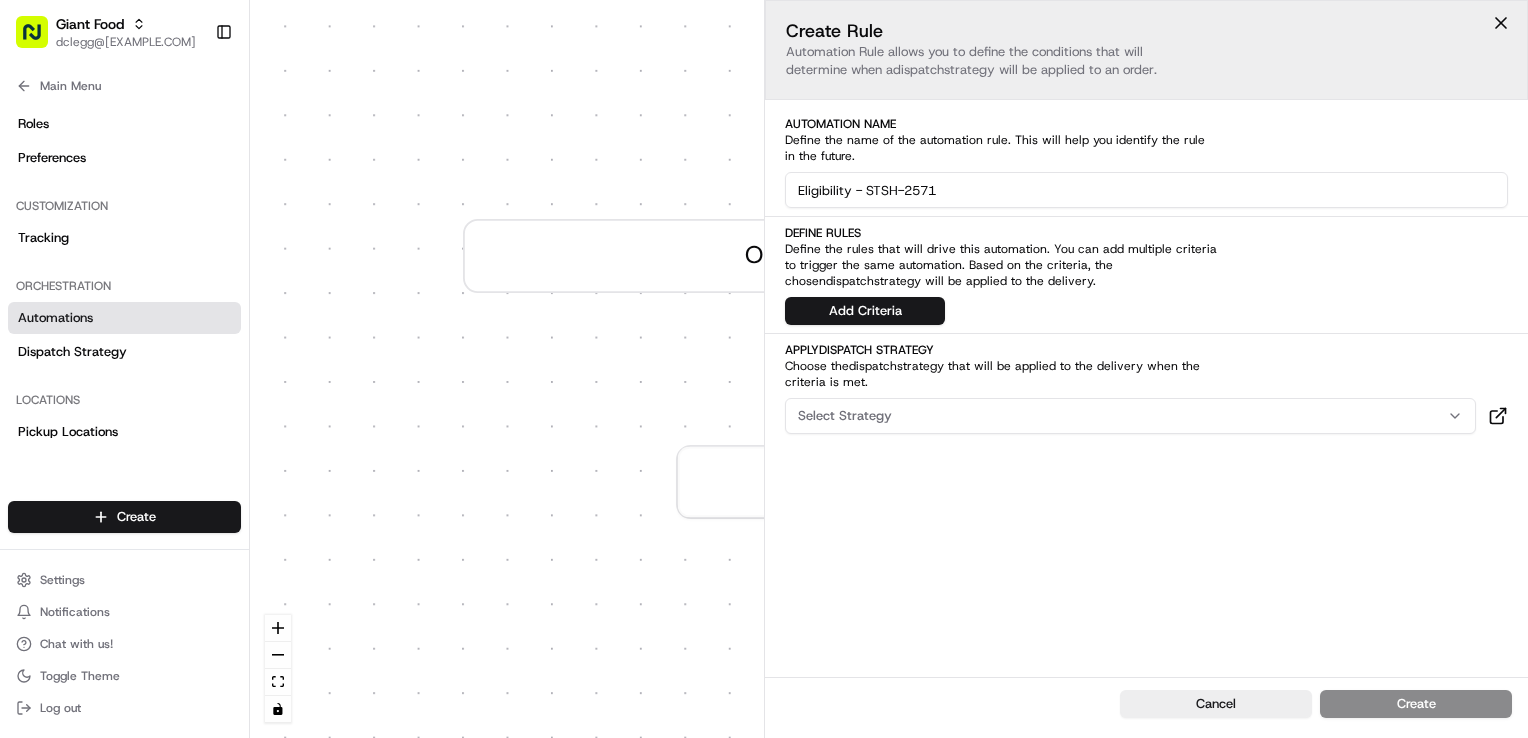 drag, startPoint x: 892, startPoint y: 194, endPoint x: 864, endPoint y: 198, distance: 28.284271 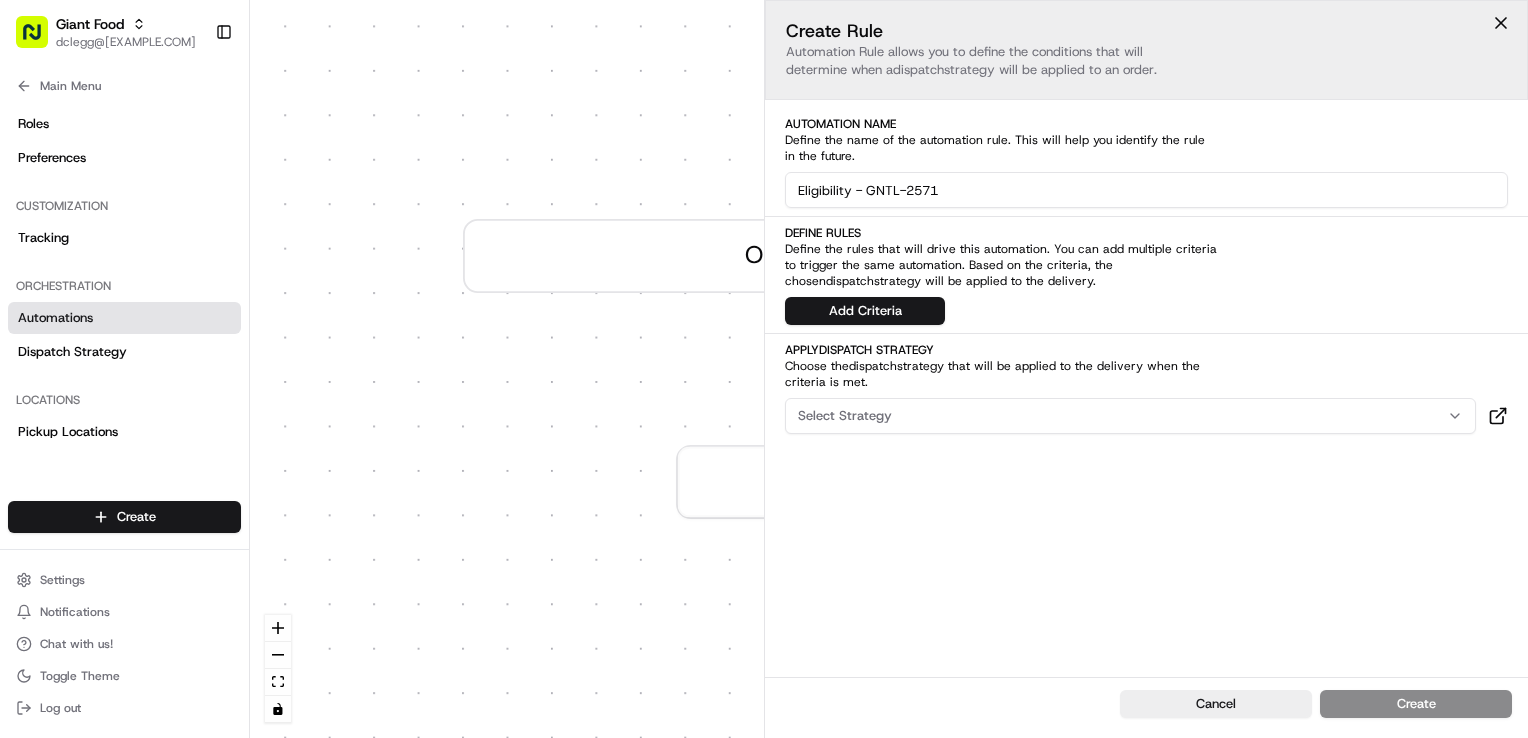 drag, startPoint x: 944, startPoint y: 192, endPoint x: 904, endPoint y: 192, distance: 40 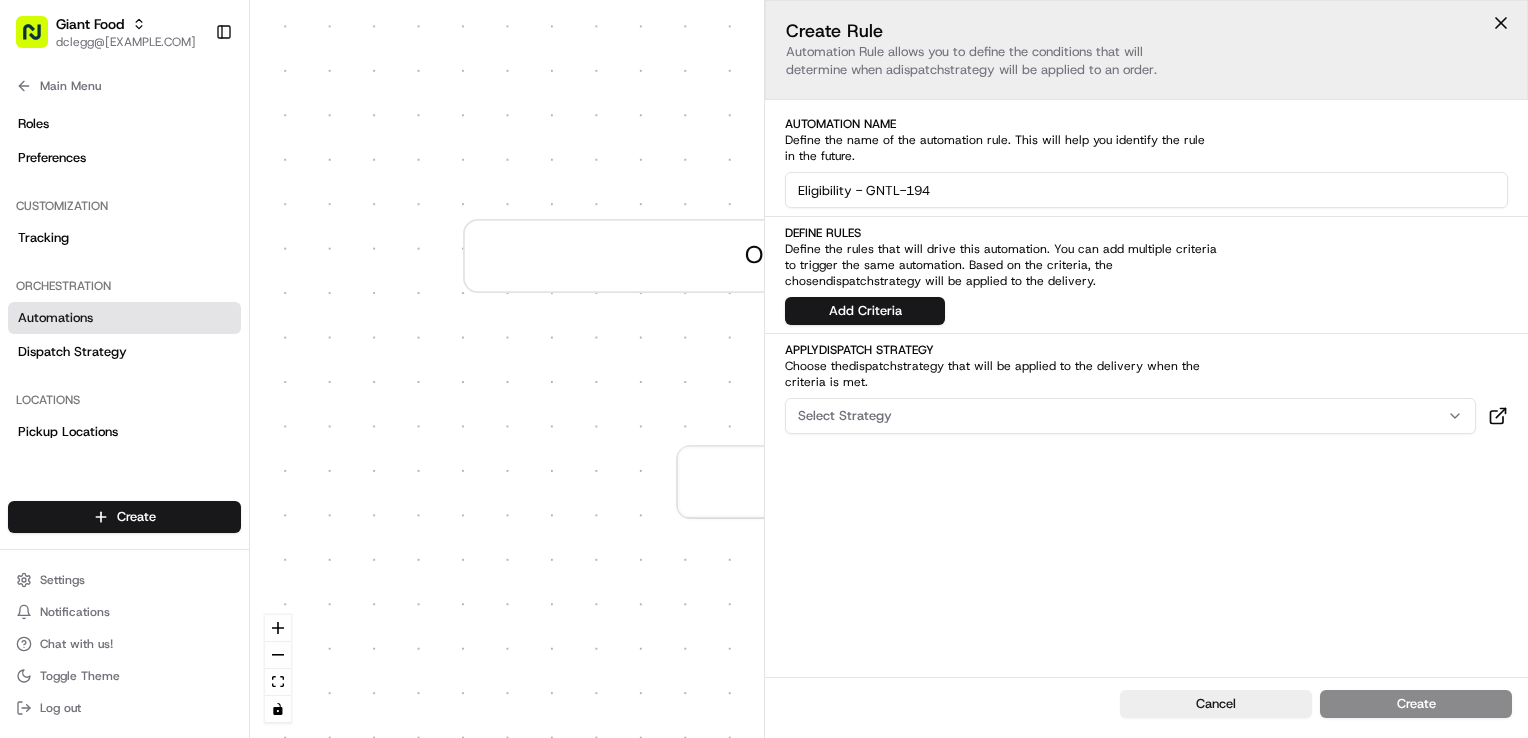 type on "Eligibility - GNTL-194" 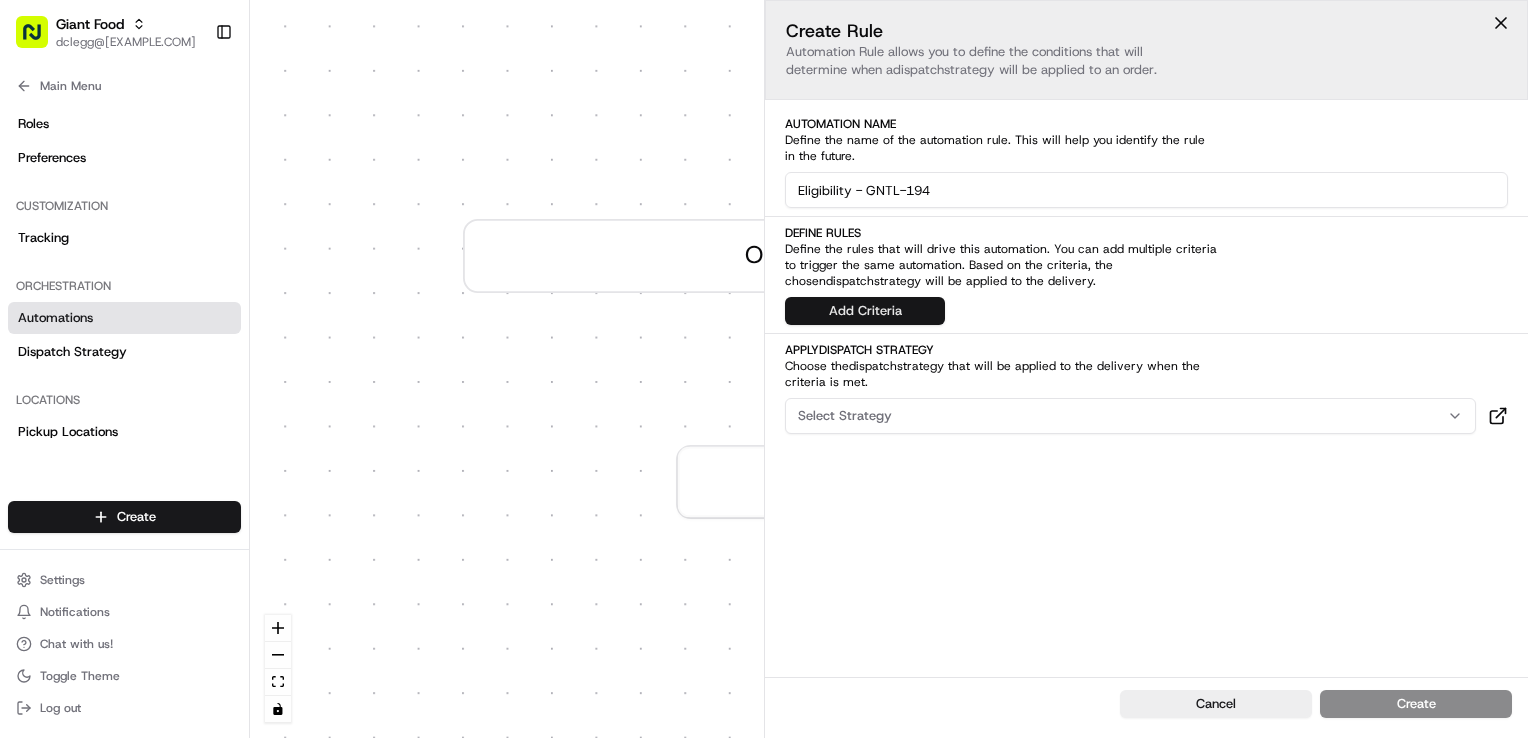 click on "Define Rules Define the rules that will drive this automation. You can add multiple criteria to trigger the same automation. Based on the criteria, the chosen  dispatch  strategy will be applied to the delivery. Add Criteria" at bounding box center [1146, 275] 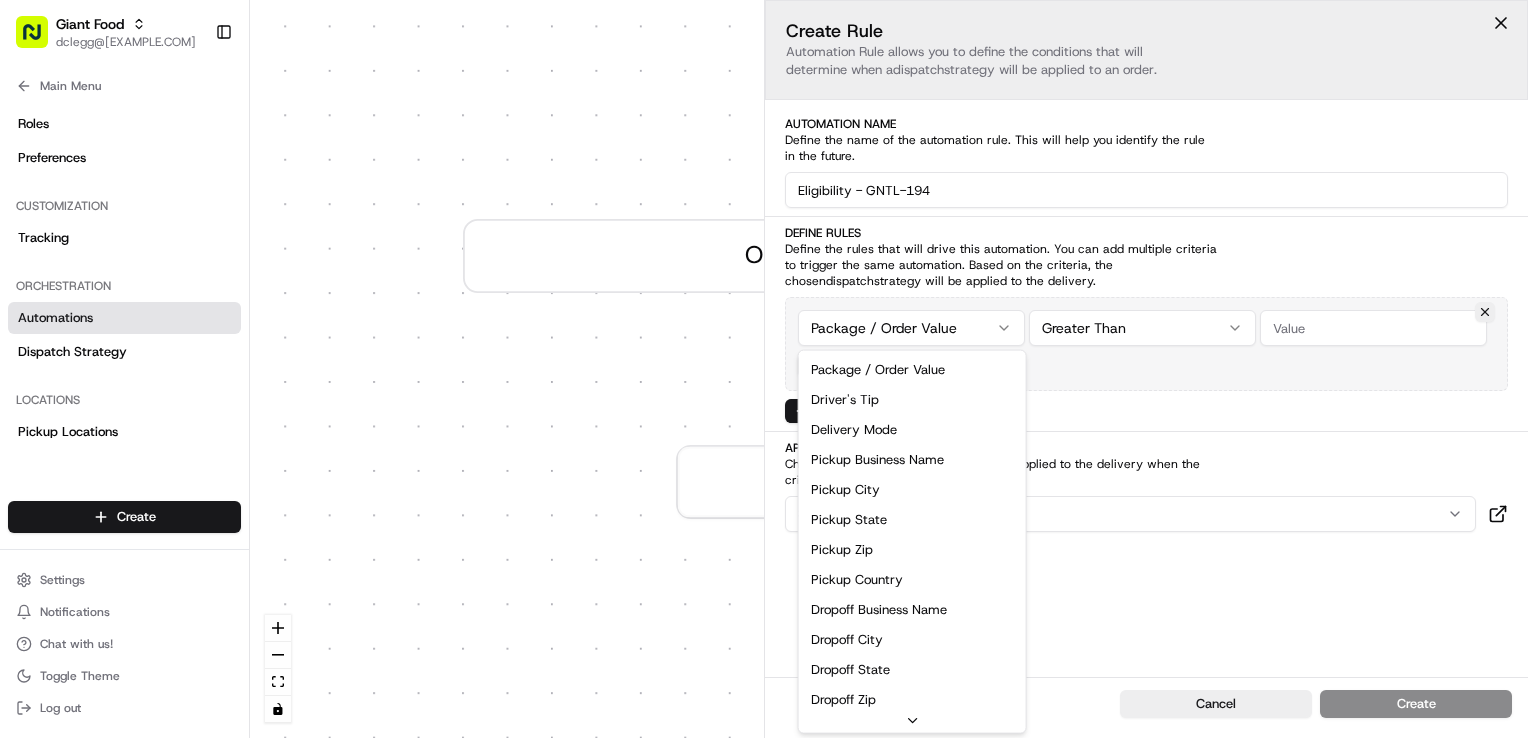 click on "Giant Food dclegg@adusa.com Toggle Sidebar Orders Deliveries Providers Nash AI Analytics Favorites Main Menu Members & Organization Organization Users Roles Preferences Customization Tracking Orchestration Automations Dispatch Strategy Locations Pickup Locations Dropoff Locations Zones Shifts Delivery Windows Billing Billing Refund Requests Integrations Notification Triggers Webhooks API Keys Request Logs Create Settings Notifications Chat with us! Toggle Theme Log out Dispatch 0 Order / Delivery Received  Create new Rule Default Automation Settings Automations apply to all deliveries that meet the defined criteria and do not have a dispatch strategy attached. Press enter or space to select a node. You can then use the arrow keys to move the node around.  Press delete to remove it and escape to cancel.   Press enter or space to select an edge. You can then press delete to remove it or escape to cancel. Create Rule Automation Rule allows you to define the conditions that will determine when a" at bounding box center [764, 369] 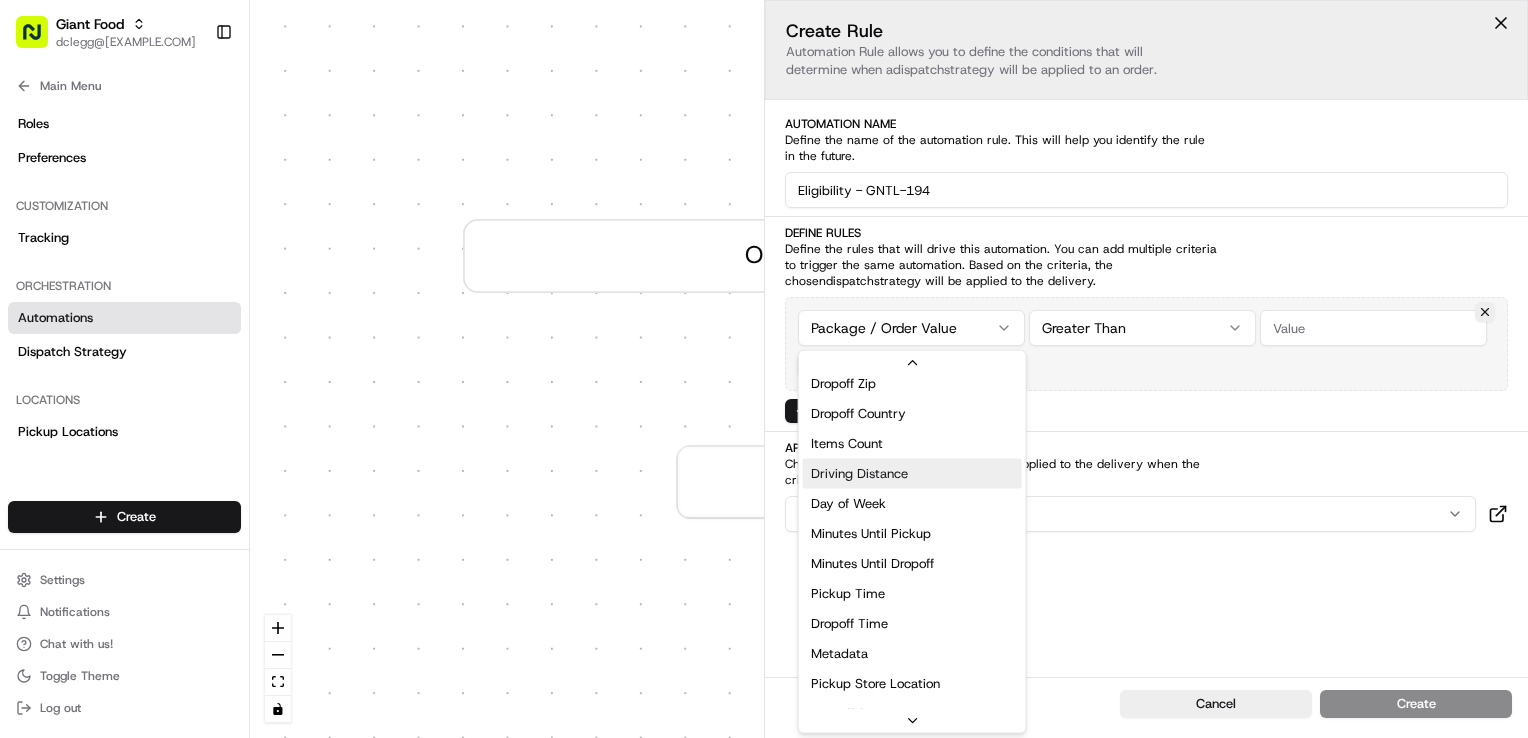 scroll, scrollTop: 240, scrollLeft: 0, axis: vertical 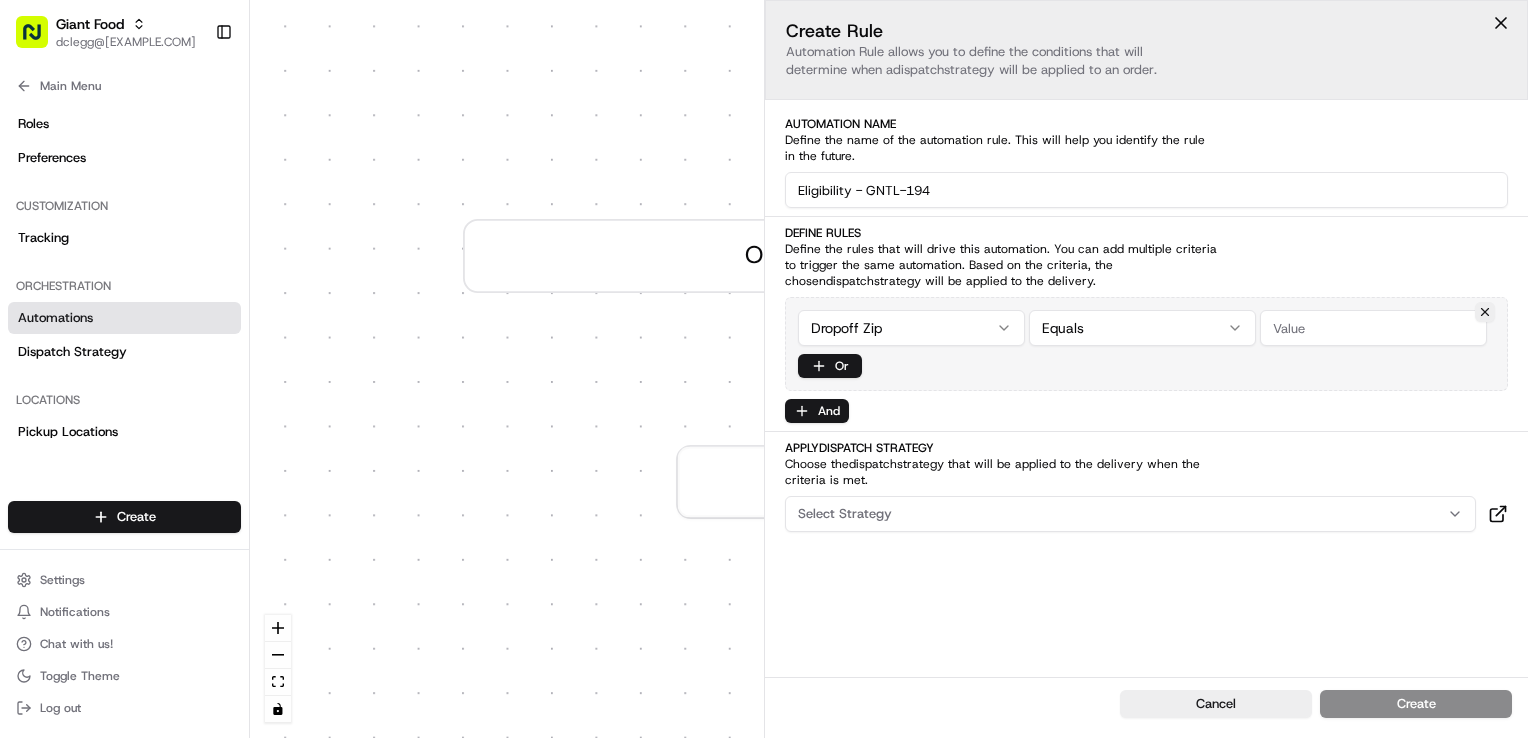 click on "Giant Food dclegg@adusa.com Toggle Sidebar Orders Deliveries Providers Nash AI Analytics Favorites Main Menu Members & Organization Organization Users Roles Preferences Customization Tracking Orchestration Automations Dispatch Strategy Locations Pickup Locations Dropoff Locations Zones Shifts Delivery Windows Billing Billing Refund Requests Integrations Notification Triggers Webhooks API Keys Request Logs Create Settings Notifications Chat with us! Toggle Theme Log out Dispatch 0 Order / Delivery Received  Create new Rule Default Automation Settings Automations apply to all deliveries that meet the defined criteria and do not have a dispatch strategy attached. Press enter or space to select a node. You can then use the arrow keys to move the node around.  Press delete to remove it and escape to cancel.   Press enter or space to select an edge. You can then press delete to remove it or escape to cancel. Create Rule Automation Rule allows you to define the conditions that will determine when a" at bounding box center (764, 369) 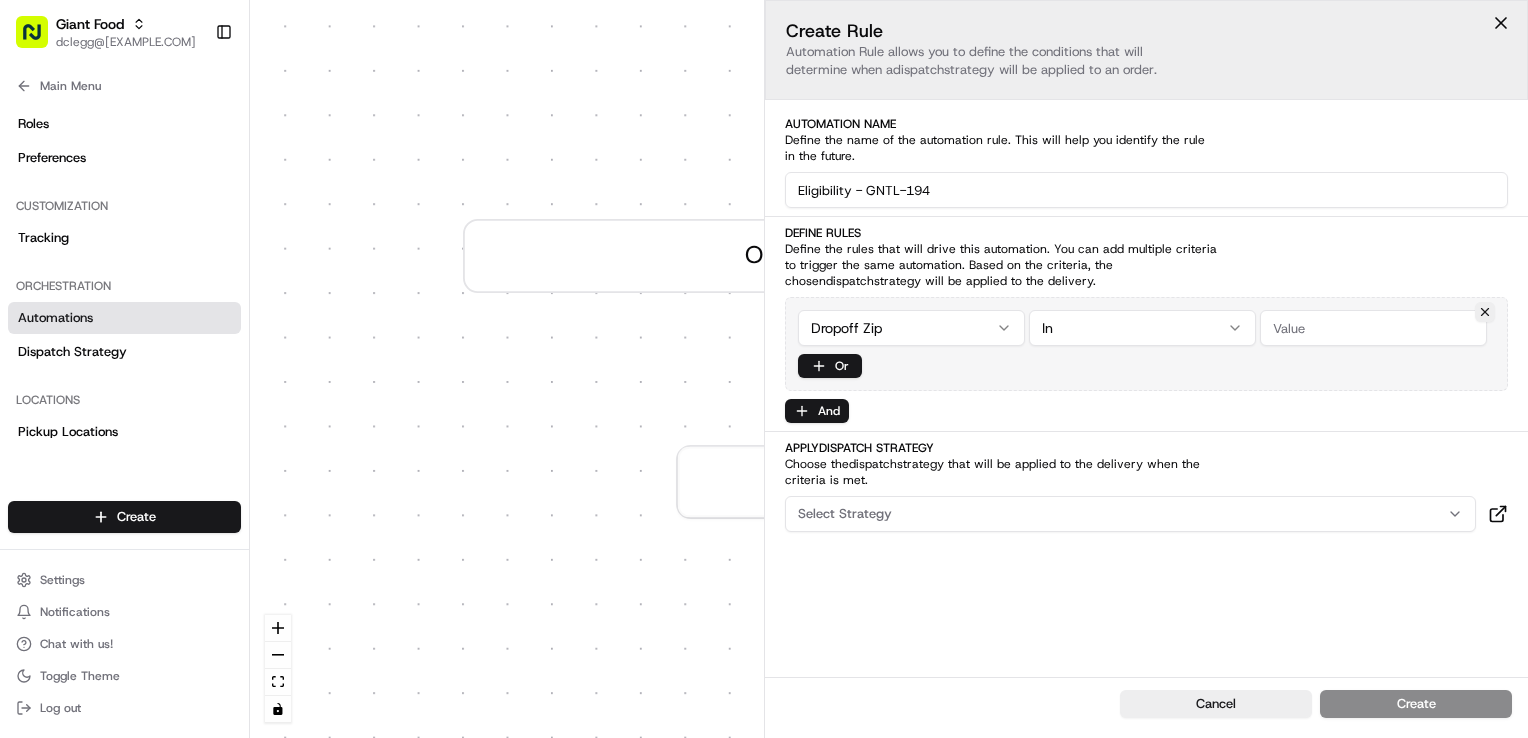 click at bounding box center [1373, 328] 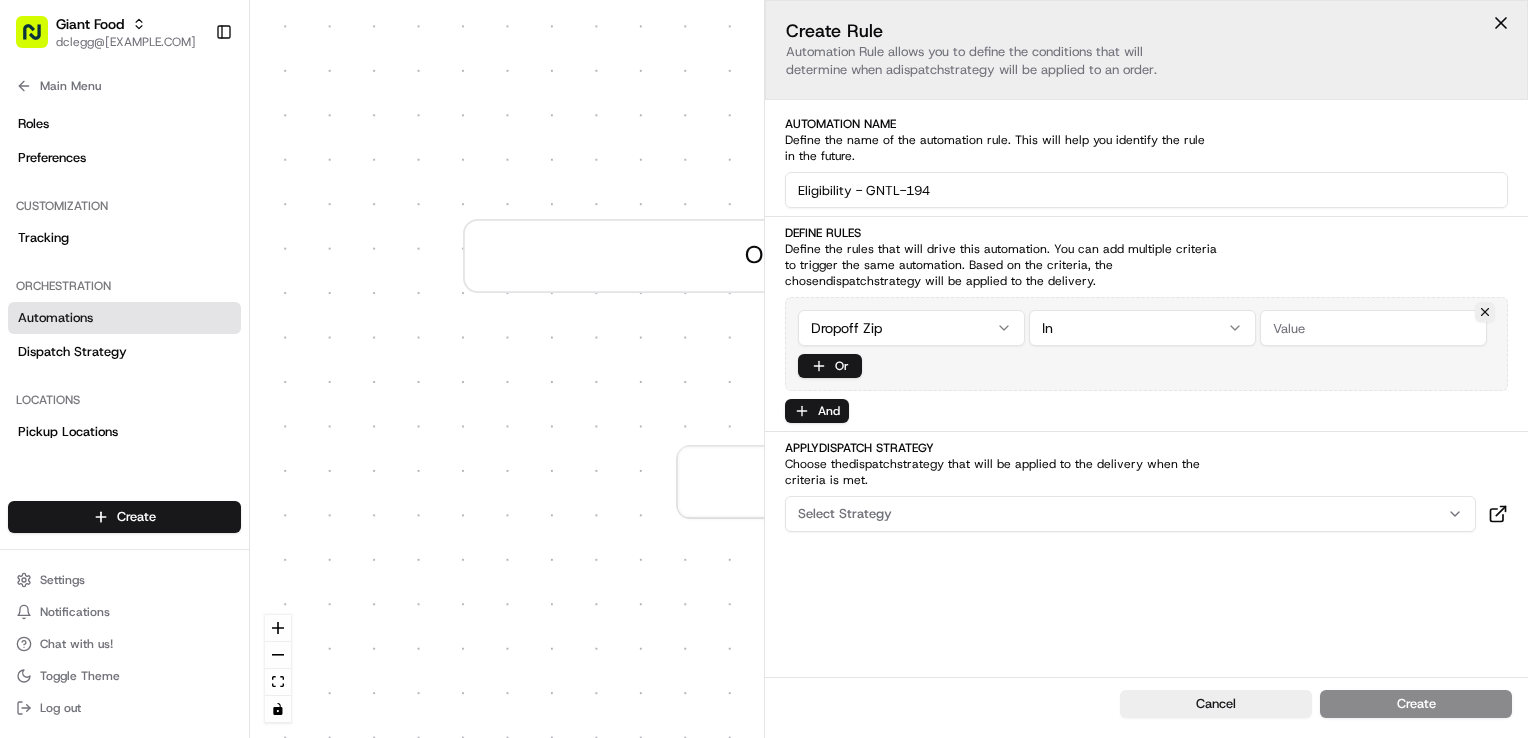 click on "Create Rule Automation Rule allows you to define the conditions that will determine when a  dispatch  strategy will be applied to an order." at bounding box center [1146, 50] 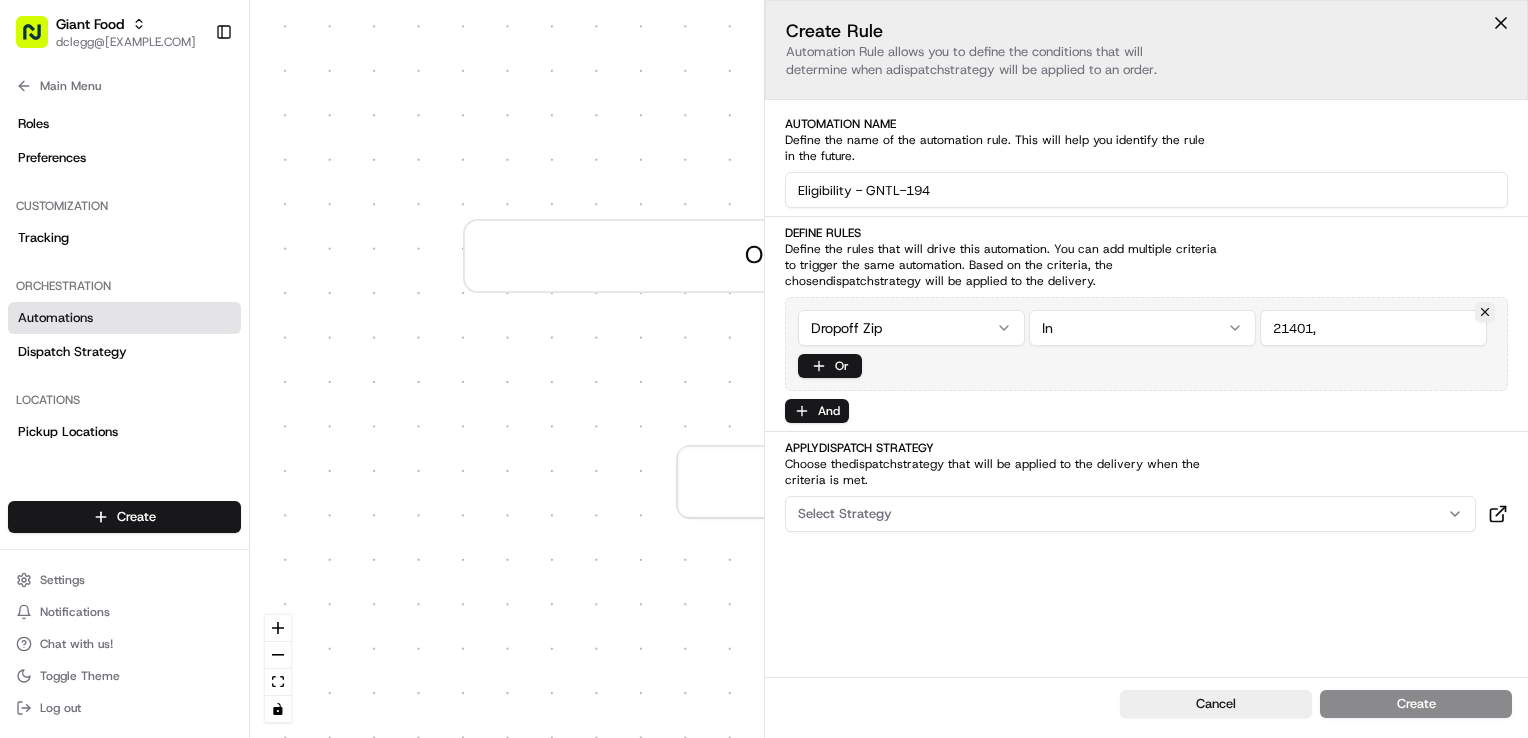 drag, startPoint x: 1329, startPoint y: 331, endPoint x: 1119, endPoint y: 346, distance: 210.53503 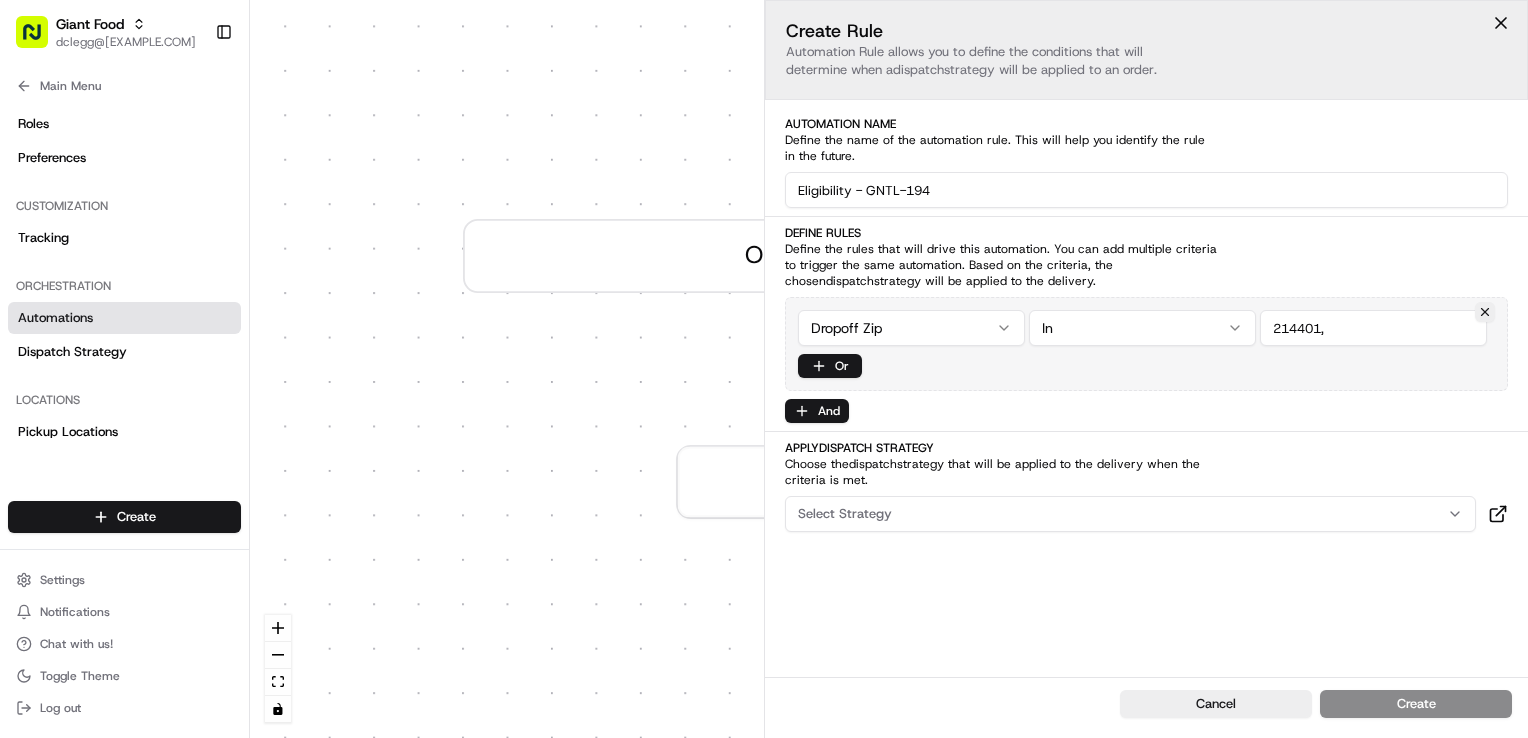 click at bounding box center [1373, 328] 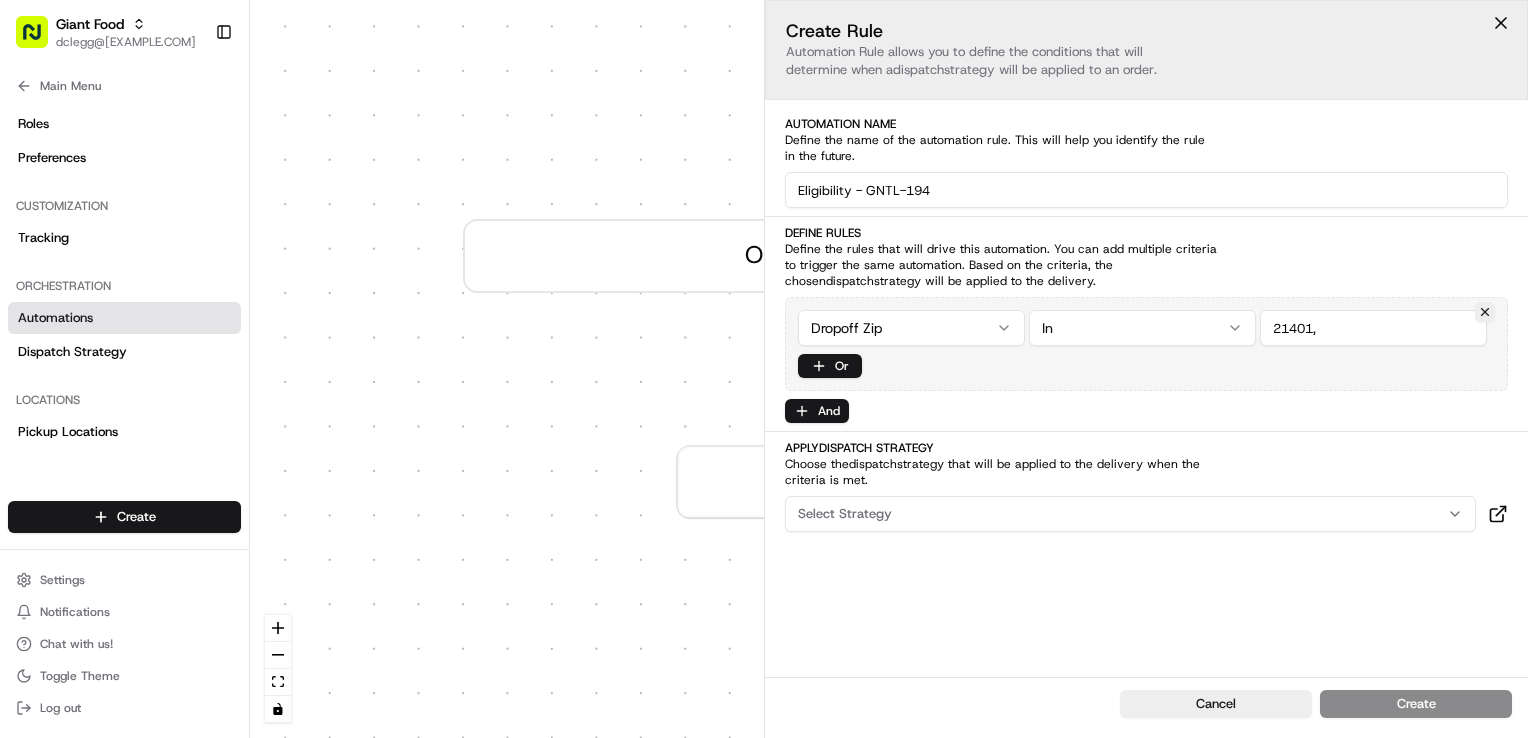 click at bounding box center [1373, 328] 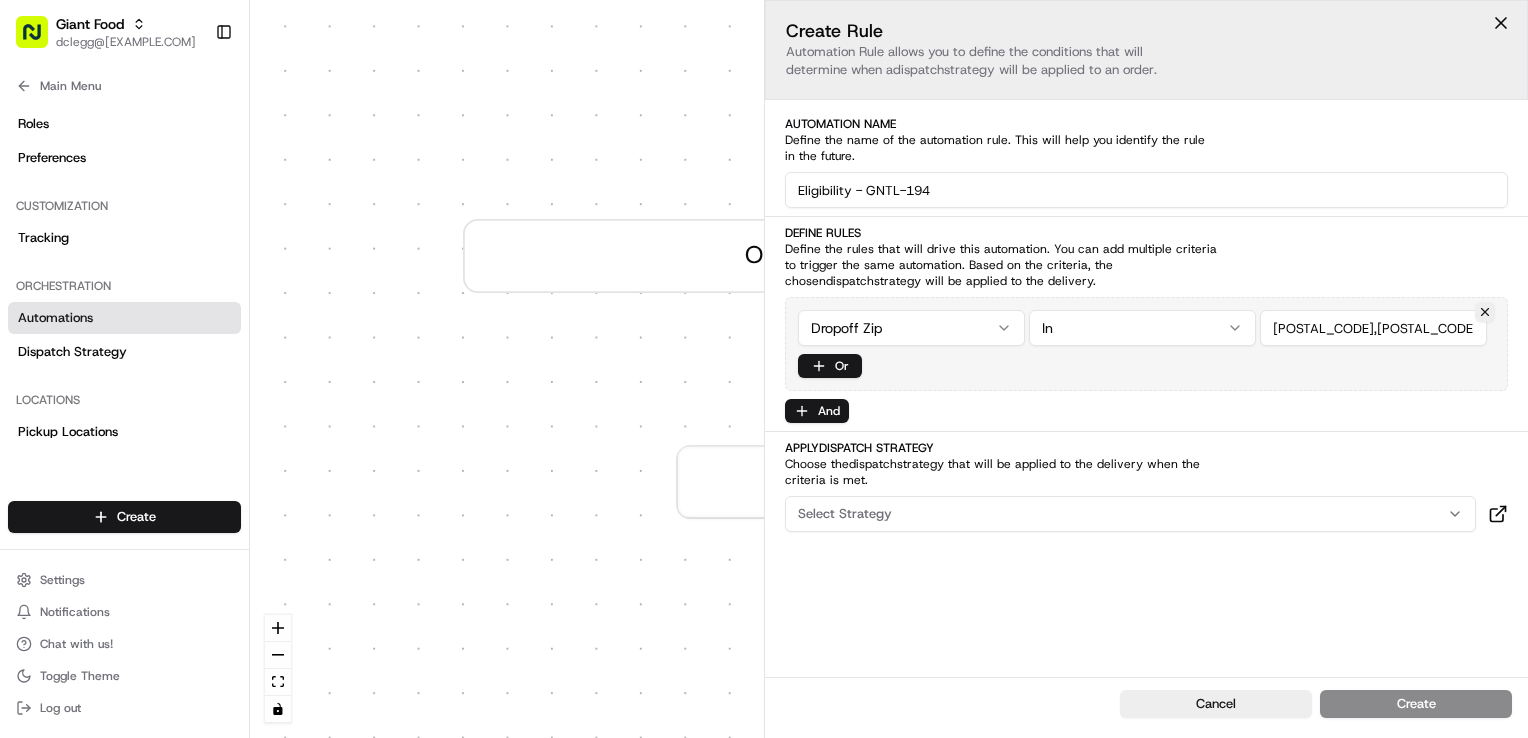 paste on "21401,21402,21405" 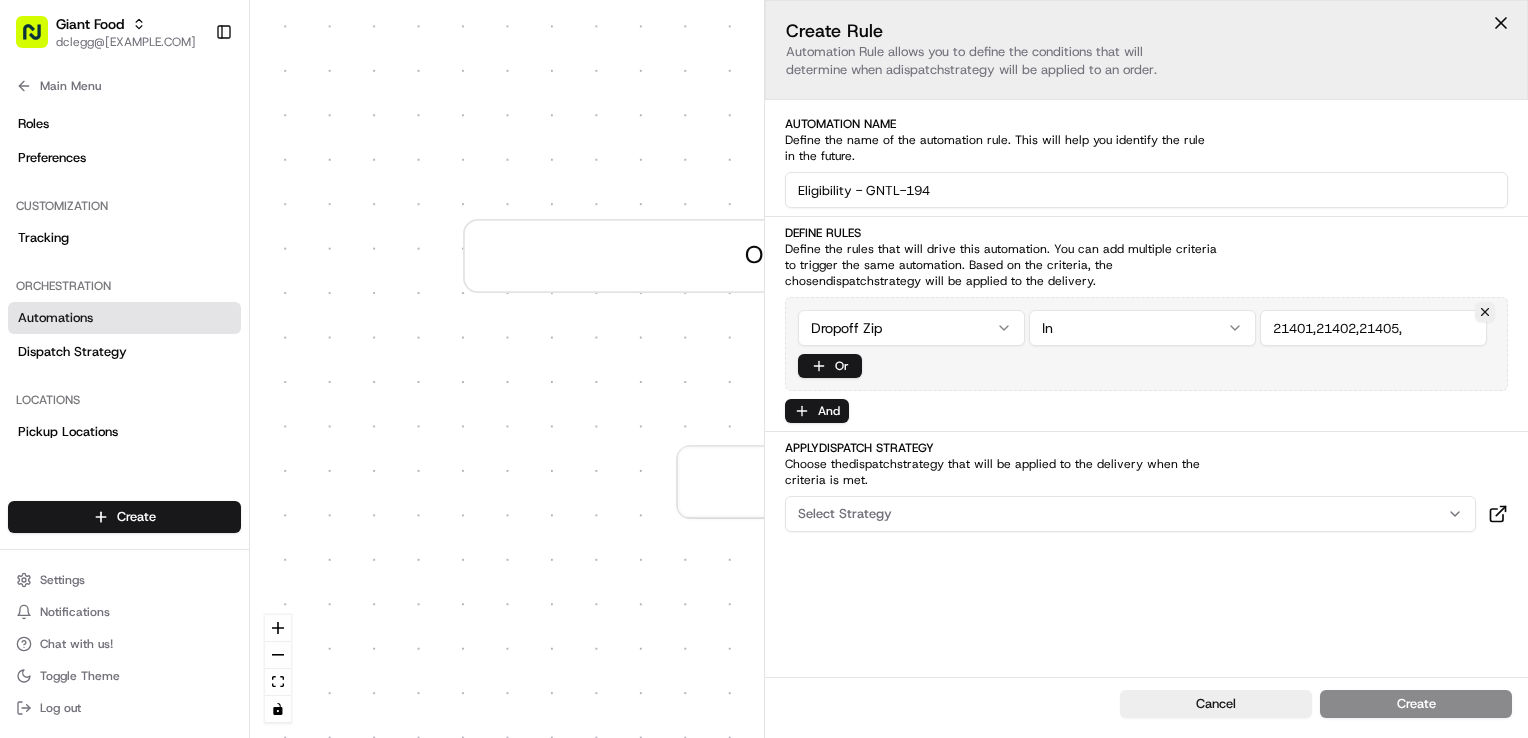 paste on "21409" 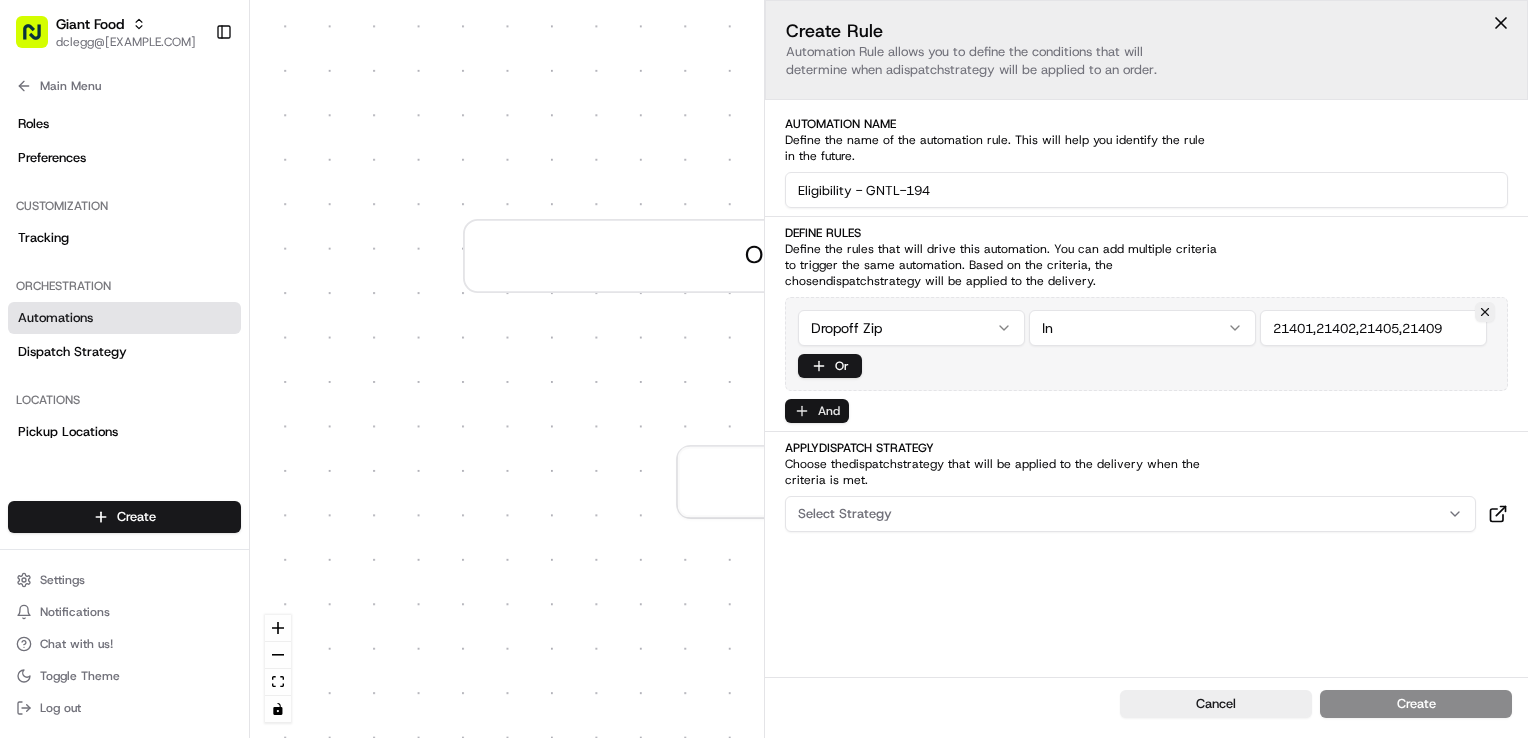 type on "21401,21402,21405,21409" 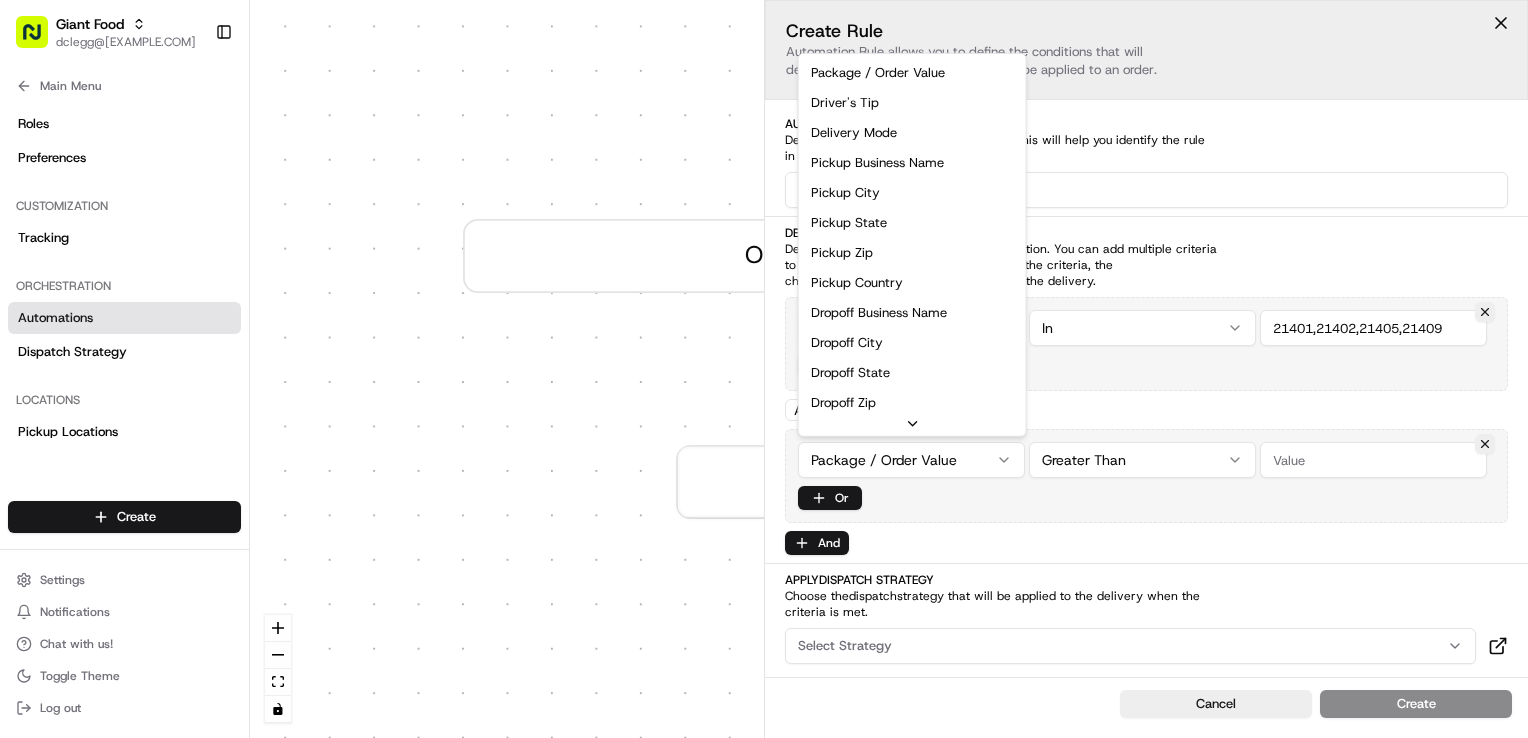 click on "0 Order / Delivery Received  Create new Rule Default Automation Settings Automations apply to all deliveries that meet the defined criteria and do not have a dispatch strategy attached. Press enter or space to select a node. You can then use the arrow keys to move the node around.  Press delete to remove it and escape to cancel.   Press enter or space to select an edge. You can then press delete to remove it or escape to cancel. Create Rule Automation Rule allows you to define the conditions that will determine when a  dispatch  strategy will be applied to an order. Automation Name Define the name of the automation rule. This will help you identify the rule in the future. Eligibility - GNTL-194 Define Rules Define the rules that will drive this automation. You can add multiple criteria to trigger the same automation. Based on the criteria, the chosen  dispatch  strategy will be applied to the delivery. Dropoff Zip In Or And Package / Order Value Package / Order Value Driver's Tip Delivery Mode Pickup City Or" at bounding box center (889, 369) 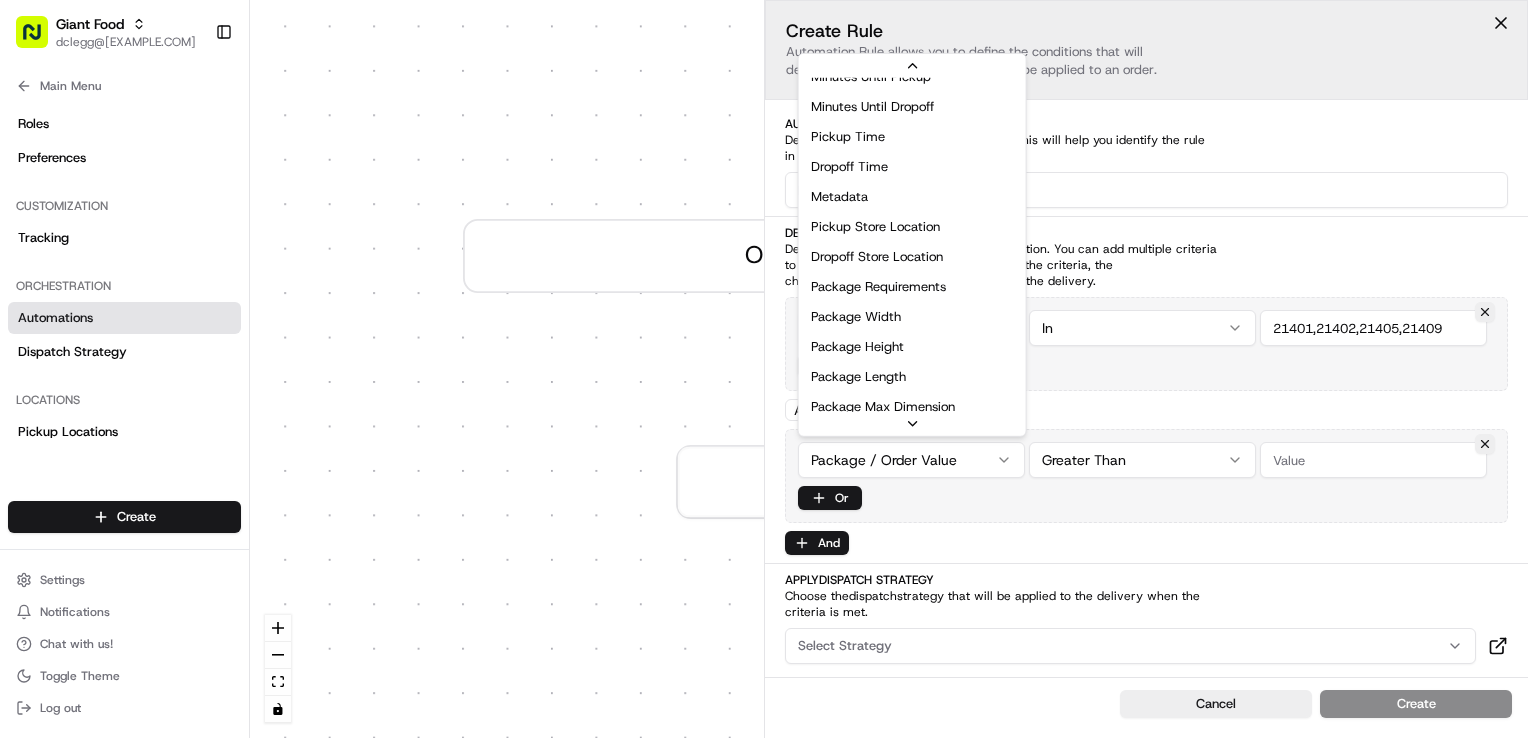 scroll, scrollTop: 640, scrollLeft: 0, axis: vertical 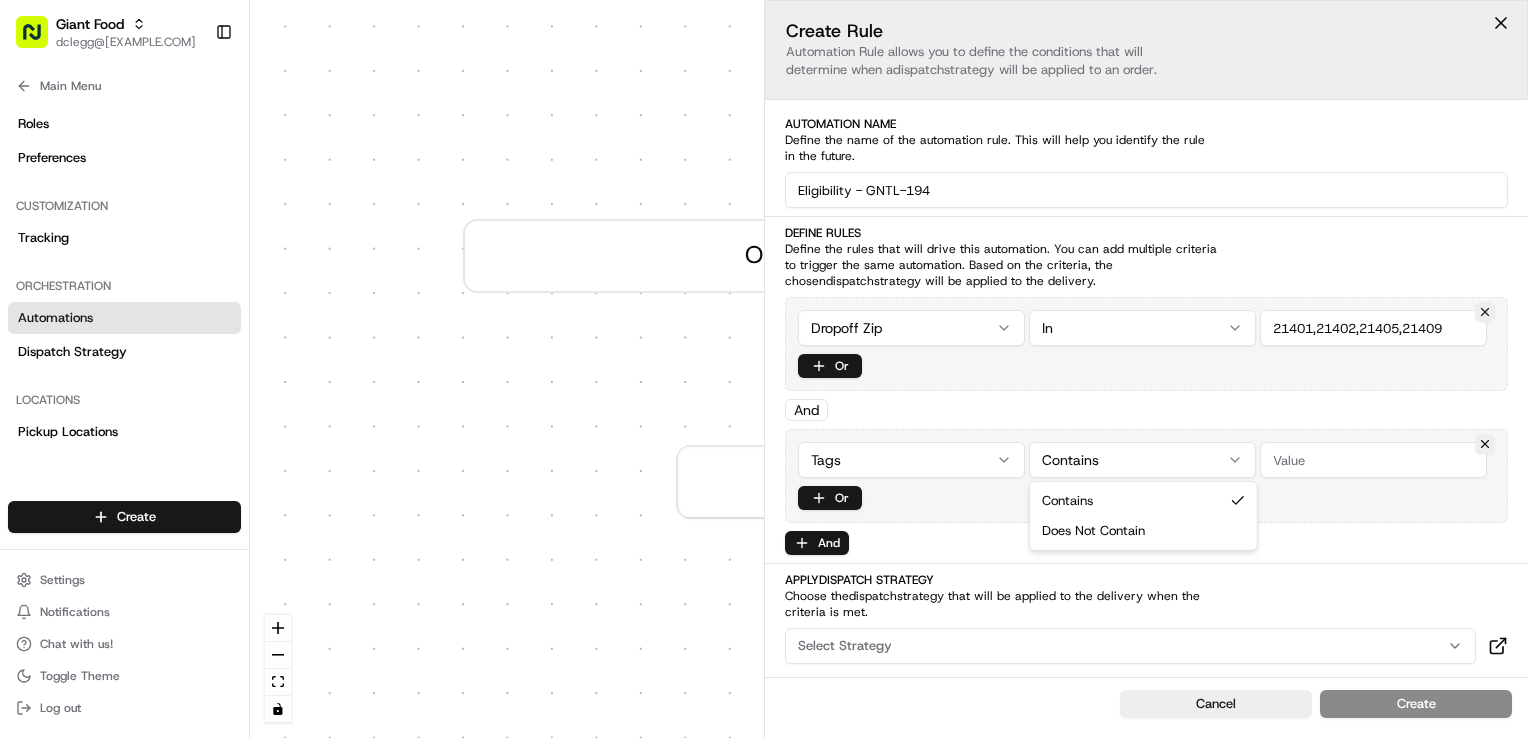 click on "Giant Food dclegg@adusa.com Toggle Sidebar Orders Deliveries Providers Nash AI Analytics Favorites Main Menu Members & Organization Organization Users Roles Preferences Customization Tracking Orchestration Automations Dispatch Strategy Locations Pickup Locations Dropoff Locations Zones Shifts Delivery Windows Billing Billing Refund Requests Integrations Notification Triggers Webhooks API Keys Request Logs Create Settings Notifications Chat with us! Toggle Theme Log out Dispatch 0 Order / Delivery Received  Create new Rule Default Automation Settings Automations apply to all deliveries that meet the defined criteria and do not have a dispatch strategy attached. Press enter or space to select a node. You can then use the arrow keys to move the node around.  Press delete to remove it and escape to cancel.   Press enter or space to select an edge. You can then press delete to remove it or escape to cancel. Create Rule Automation Rule allows you to define the conditions that will determine when a" at bounding box center (764, 369) 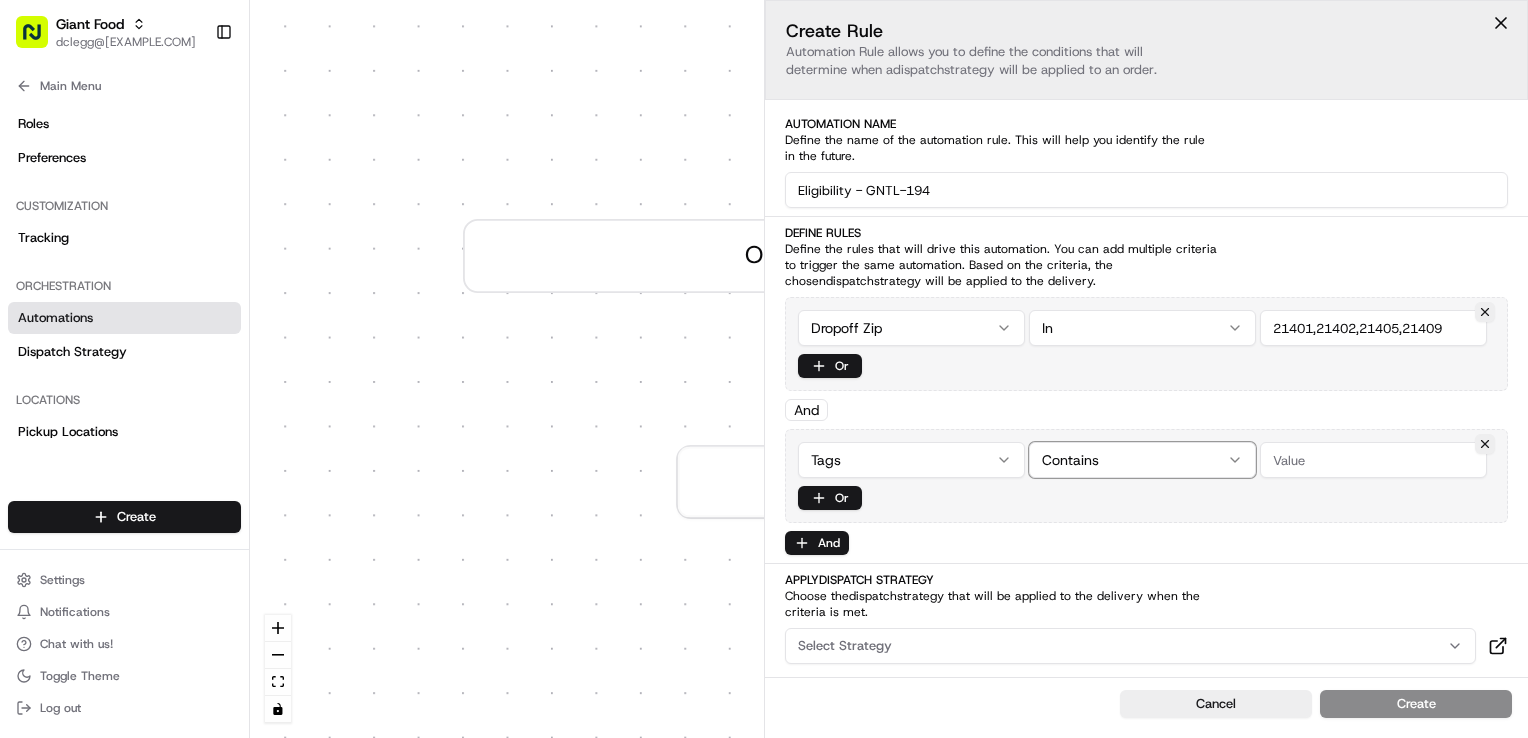 click on "Giant Food dclegg@adusa.com Toggle Sidebar Orders Deliveries Providers Nash AI Analytics Favorites Main Menu Members & Organization Organization Users Roles Preferences Customization Tracking Orchestration Automations Dispatch Strategy Locations Pickup Locations Dropoff Locations Zones Shifts Delivery Windows Billing Billing Refund Requests Integrations Notification Triggers Webhooks API Keys Request Logs Create Settings Notifications Chat with us! Toggle Theme Log out Dispatch 0 Order / Delivery Received  Create new Rule Default Automation Settings Automations apply to all deliveries that meet the defined criteria and do not have a dispatch strategy attached. Press enter or space to select a node. You can then use the arrow keys to move the node around.  Press delete to remove it and escape to cancel.   Press enter or space to select an edge. You can then press delete to remove it or escape to cancel. Create Rule Automation Rule allows you to define the conditions that will determine when a" at bounding box center [764, 369] 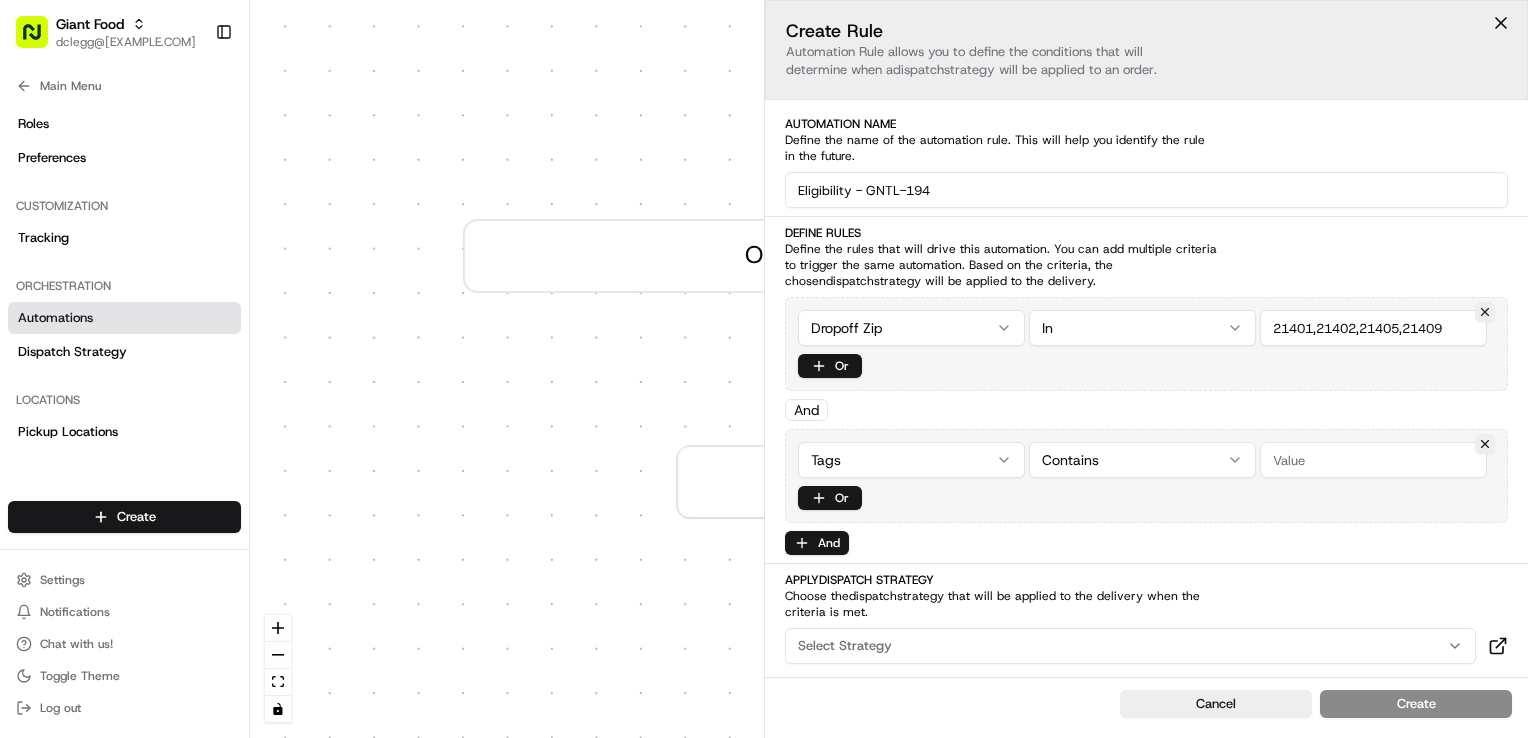 click at bounding box center (1373, 460) 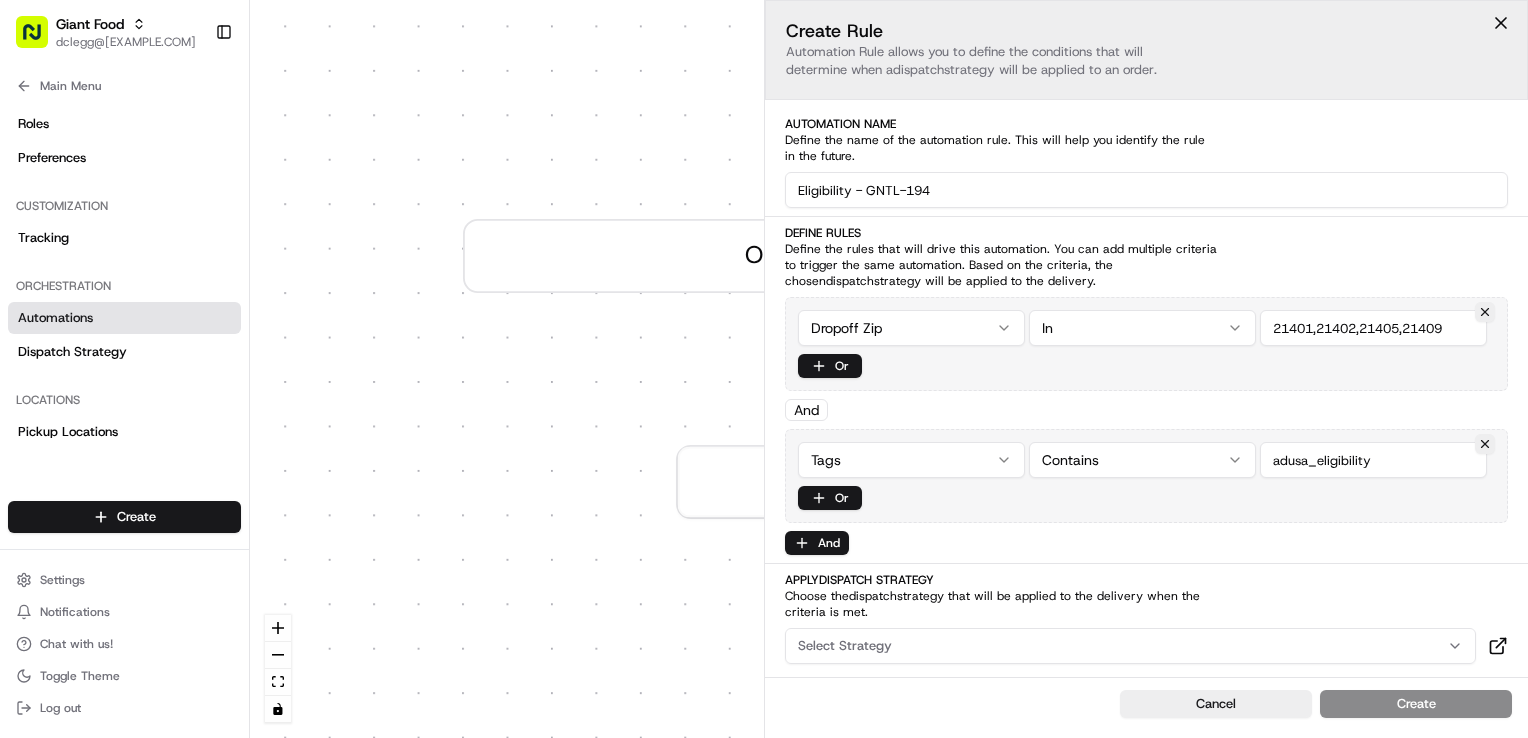 type on "adusa_eligibility" 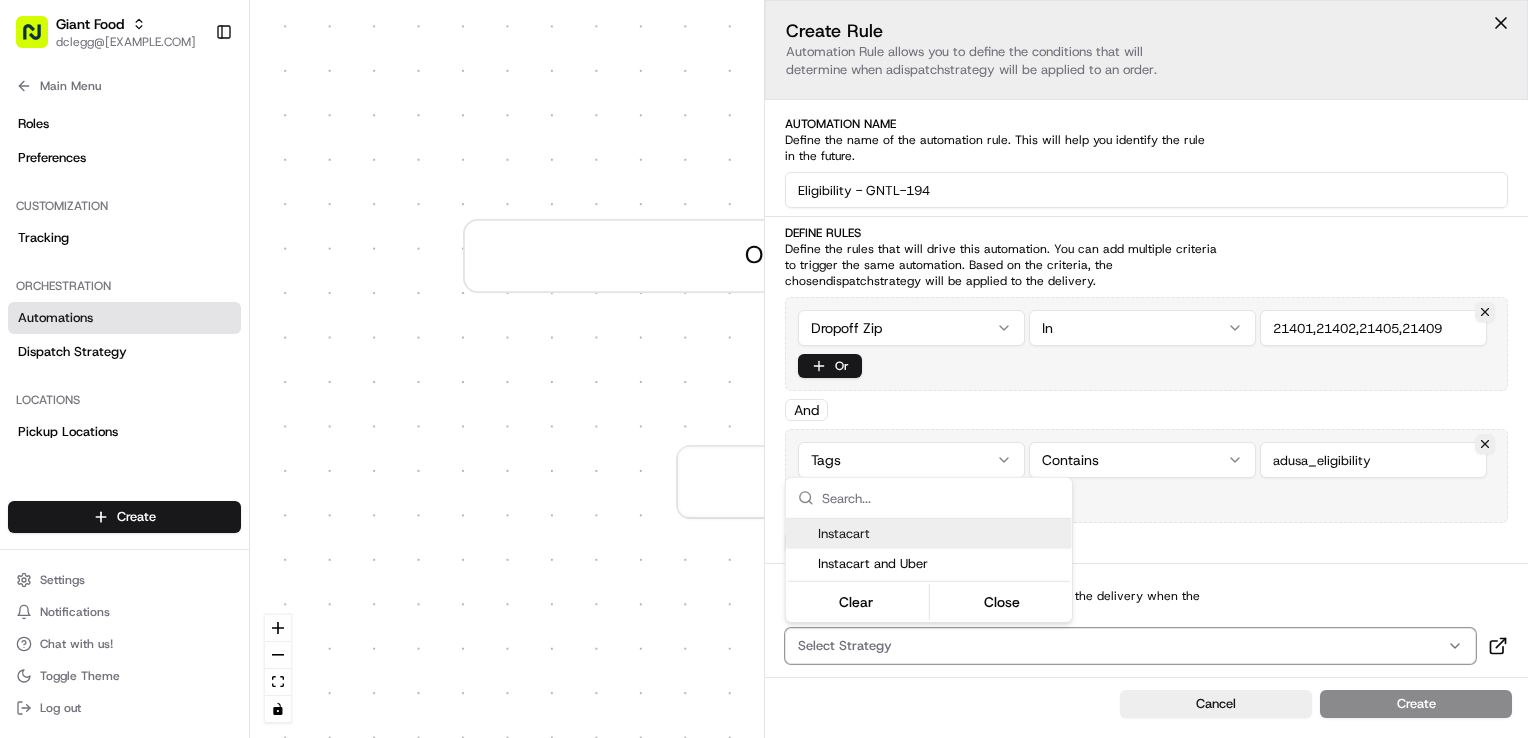 click on "Instacart" at bounding box center (941, 534) 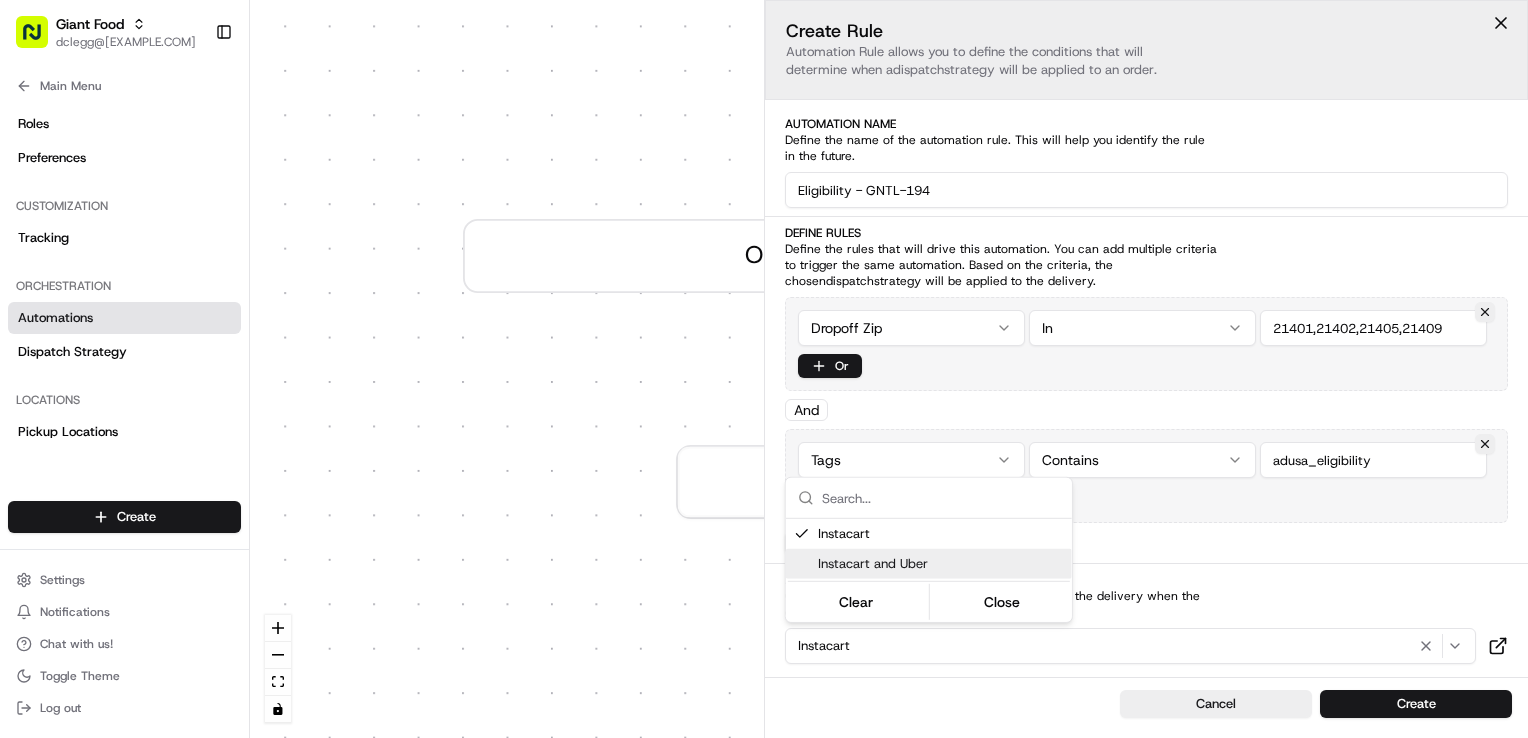 click on "Giant Food dclegg@adusa.com Toggle Sidebar Orders Deliveries Providers Nash AI Analytics Favorites Main Menu Members & Organization Organization Users Roles Preferences Customization Tracking Orchestration Automations Dispatch Strategy Locations Pickup Locations Dropoff Locations Zones Shifts Delivery Windows Billing Billing Refund Requests Integrations Notification Triggers Webhooks API Keys Request Logs Create Settings Notifications Chat with us! Toggle Theme Log out Dispatch 0 Order / Delivery Received  Create new Rule Default Automation Settings Automations apply to all deliveries that meet the defined criteria and do not have a dispatch strategy attached. Press enter or space to select a node. You can then use the arrow keys to move the node around.  Press delete to remove it and escape to cancel.   Press enter or space to select an edge. You can then press delete to remove it or escape to cancel. Create Rule Automation Rule allows you to define the conditions that will determine when a" at bounding box center (764, 369) 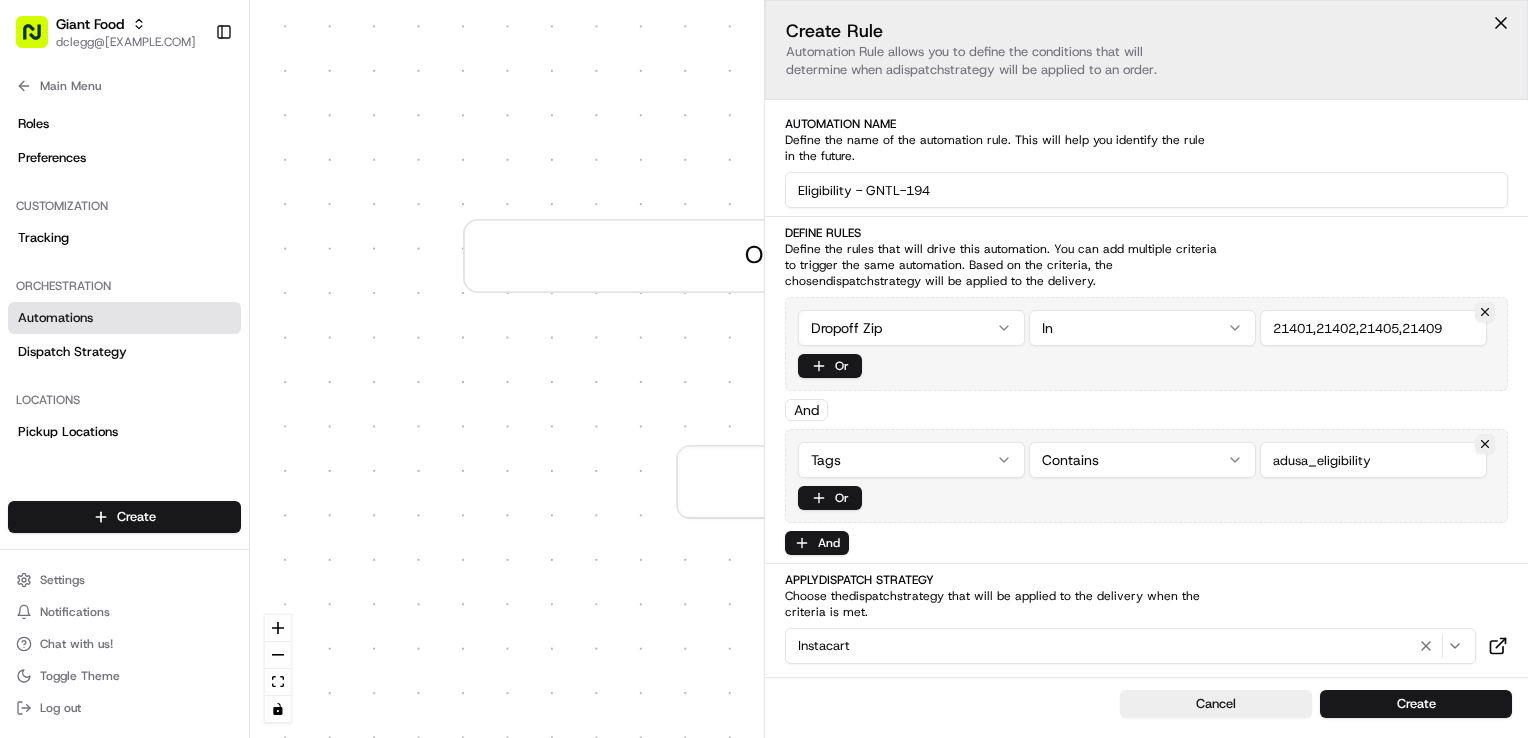 drag, startPoint x: 964, startPoint y: 188, endPoint x: 644, endPoint y: 135, distance: 324.35938 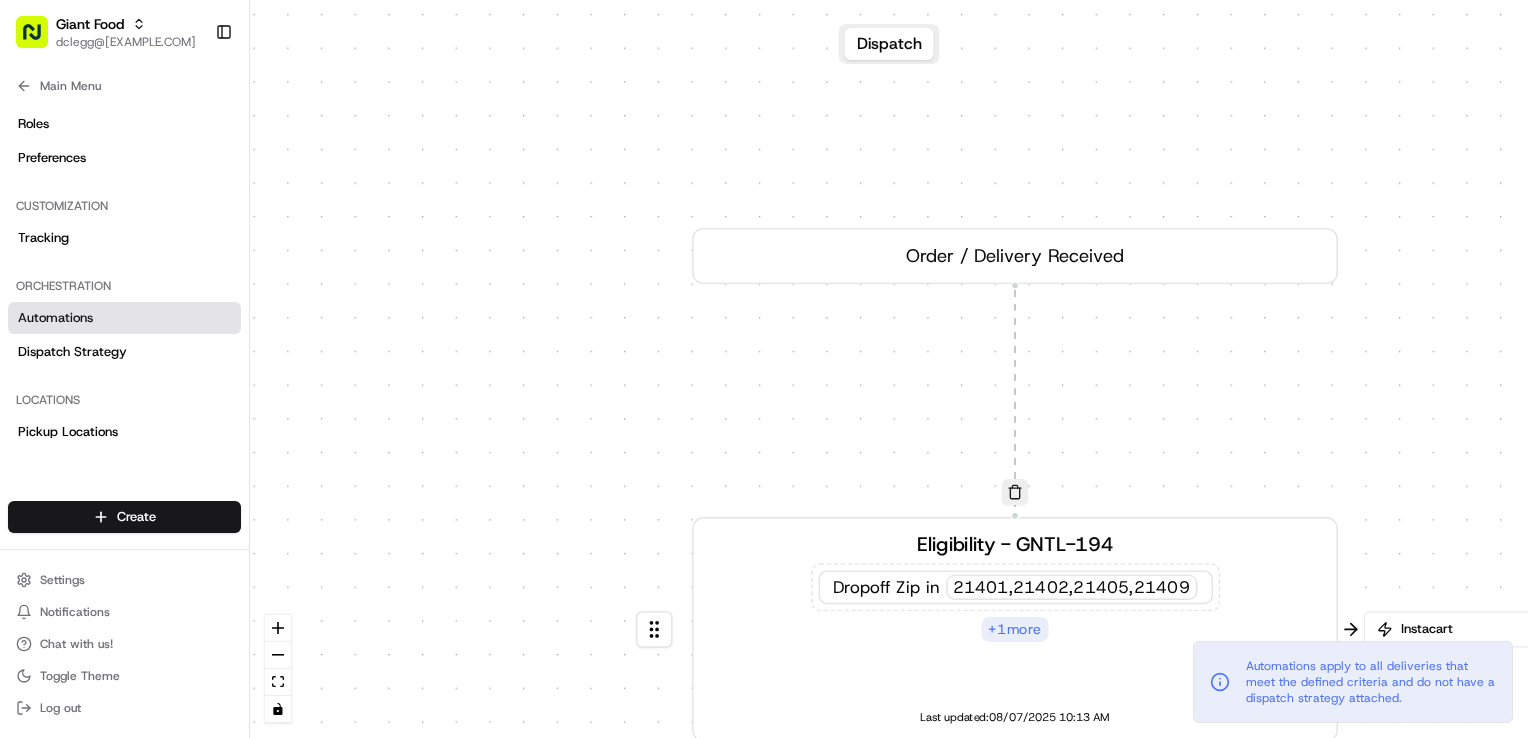 click on "+ 1  more" at bounding box center (1014, 629) 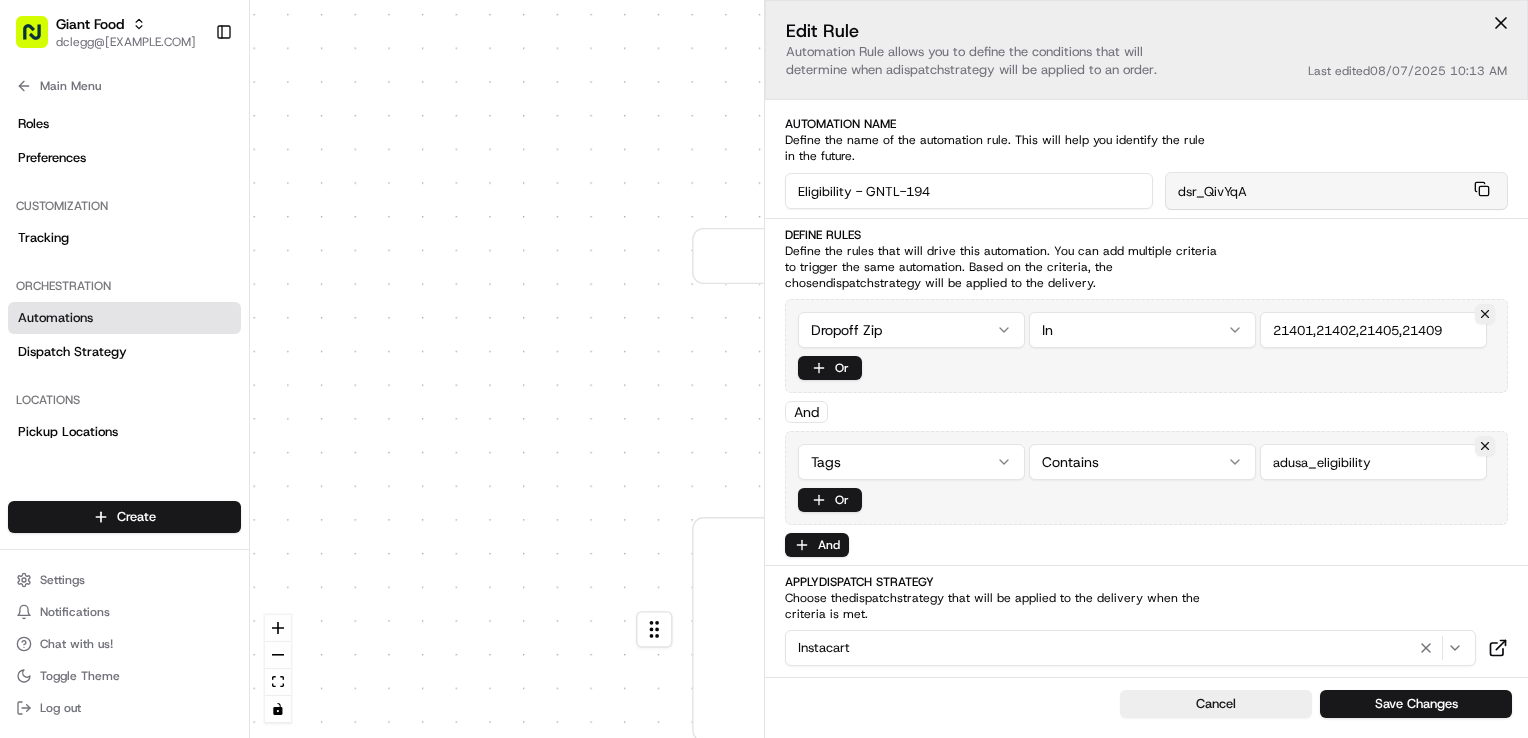 click on "0 0 Order / Delivery Received Eligibility - GNTL-194 Dropoff Zip in 21401,21402,21405,21409   + 1  more Last updated:  08/07/2025 10:13 AM  Create new Rule" at bounding box center [889, 369] 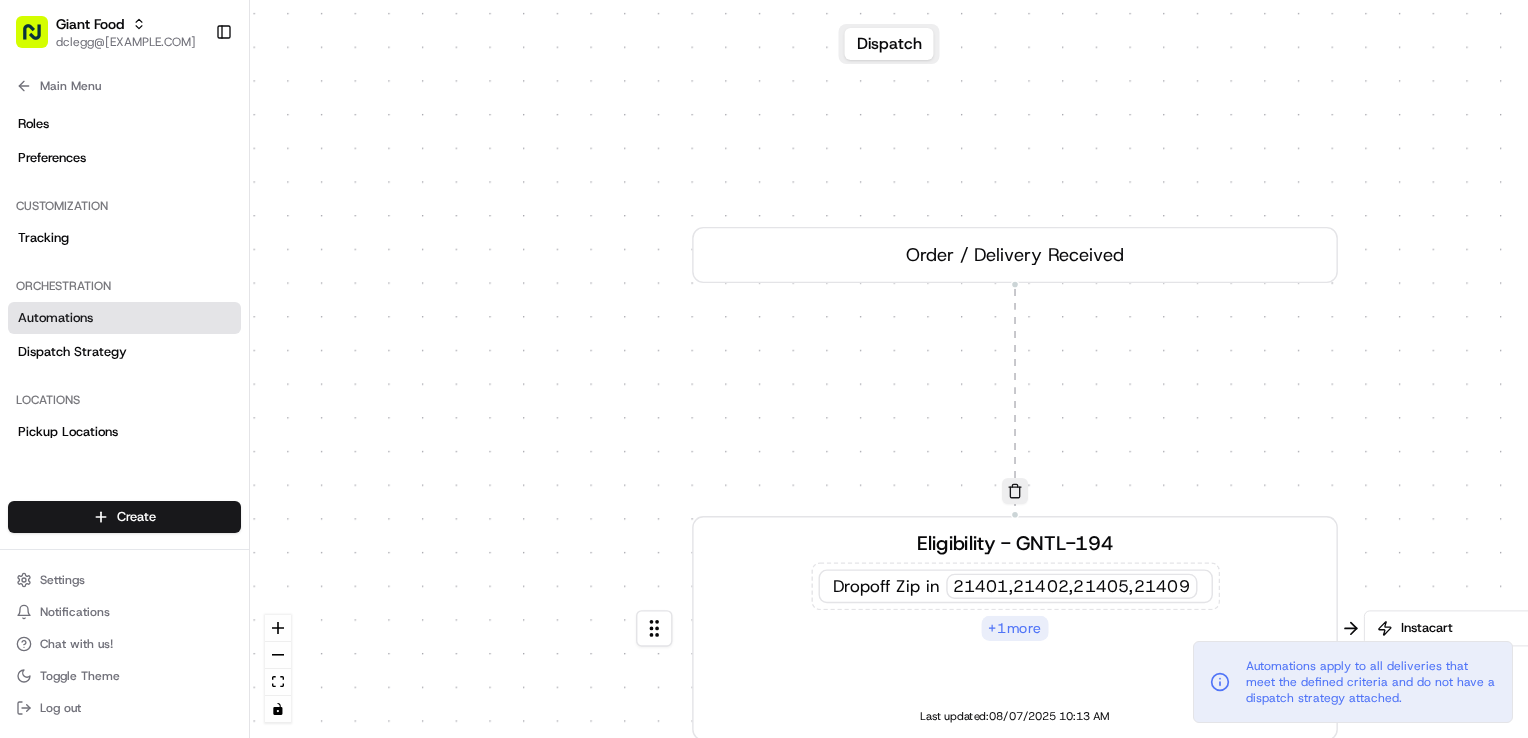 click on "0 0 Order / Delivery Received Eligibility - GNTL-194 Dropoff Zip in 21401,21402,21405,21409   + 1  more Last updated:  08/07/2025 10:13 AM  Create new Rule" at bounding box center [889, 369] 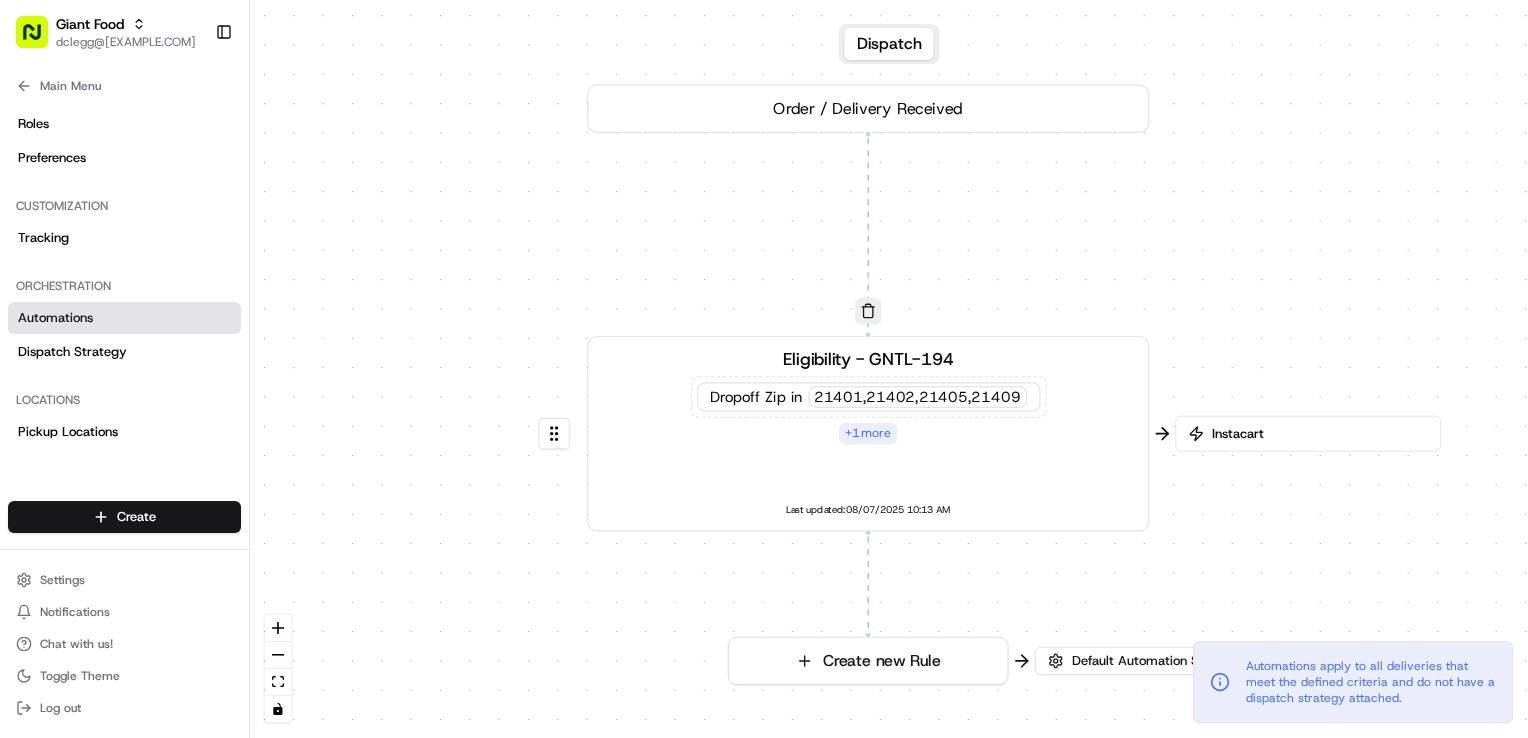drag, startPoint x: 1470, startPoint y: 403, endPoint x: 1168, endPoint y: 311, distance: 315.7024 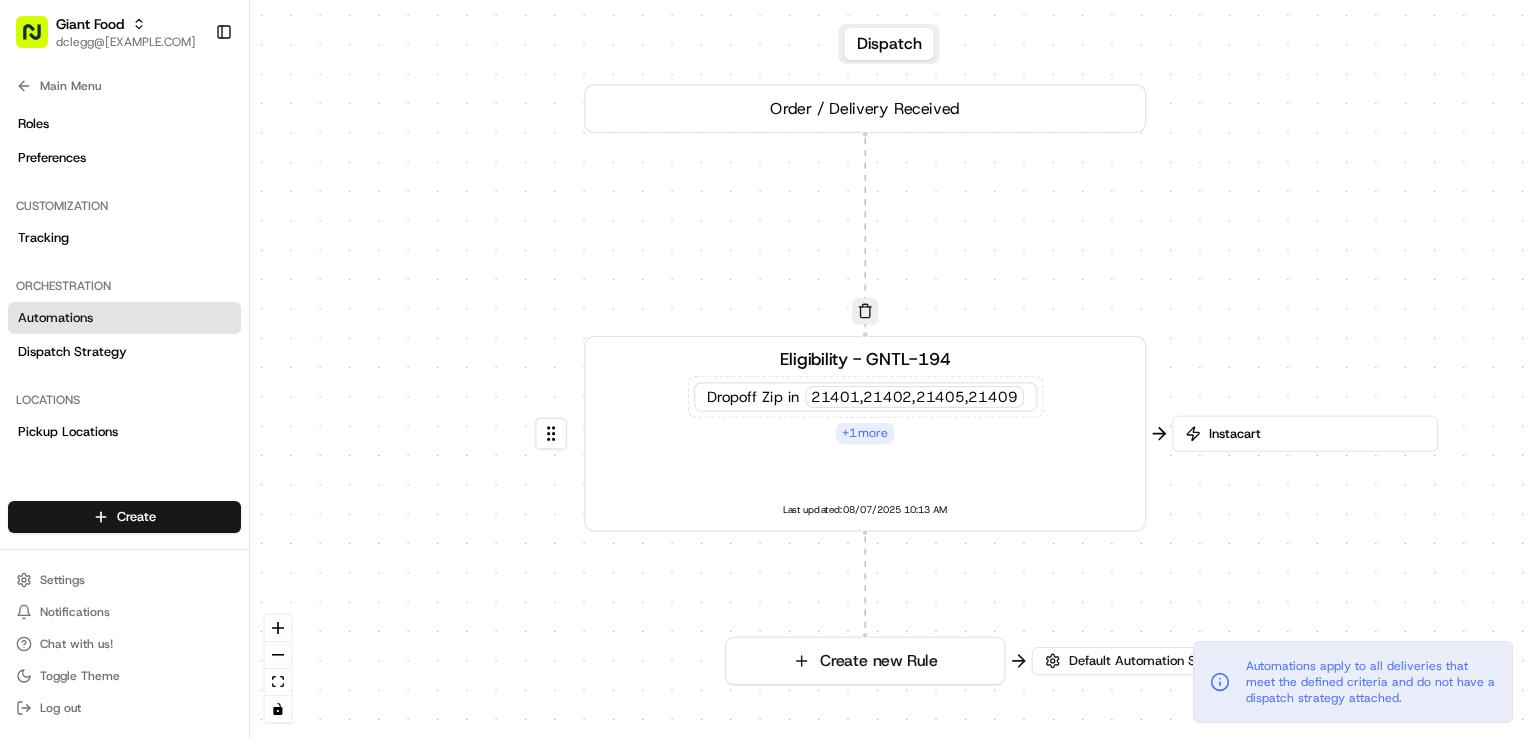 click on "+ 1  more" at bounding box center [865, 434] 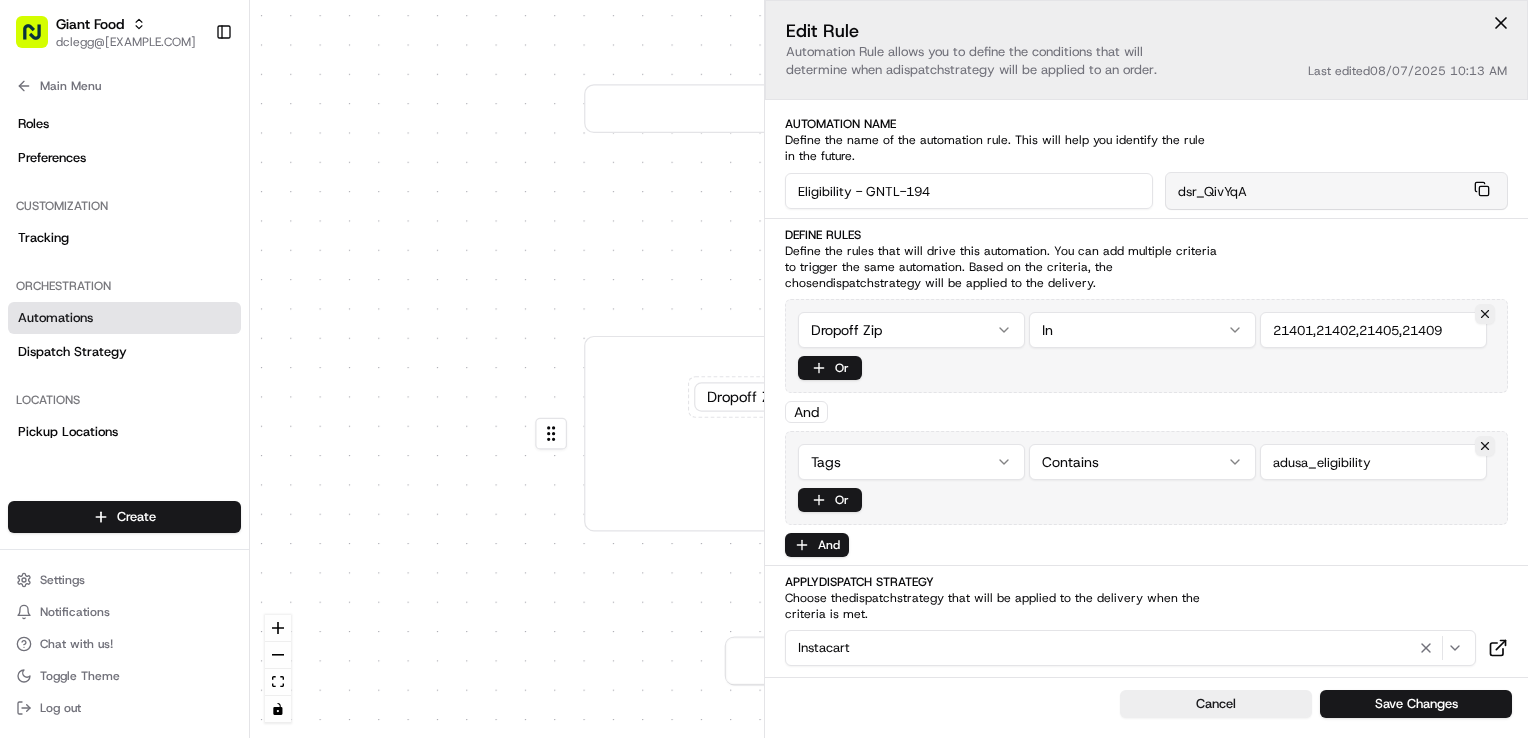 click on "0 0 Order / Delivery Received Eligibility - GNTL-194 Dropoff Zip in 21401,21402,21405,21409   + 1  more Last updated:  08/07/2025 10:13 AM  Create new Rule" at bounding box center [889, 369] 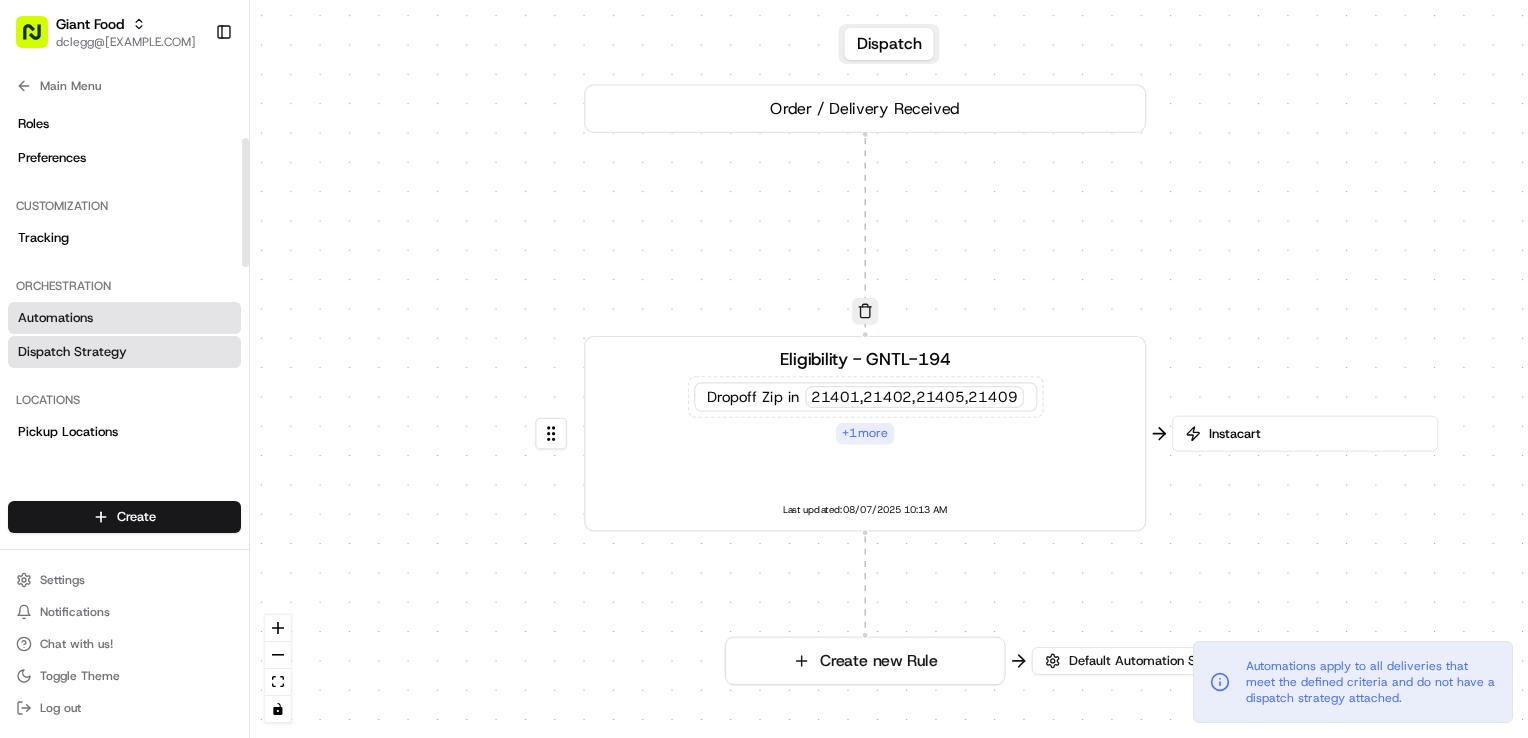 click on "Dispatch Strategy" at bounding box center (72, 352) 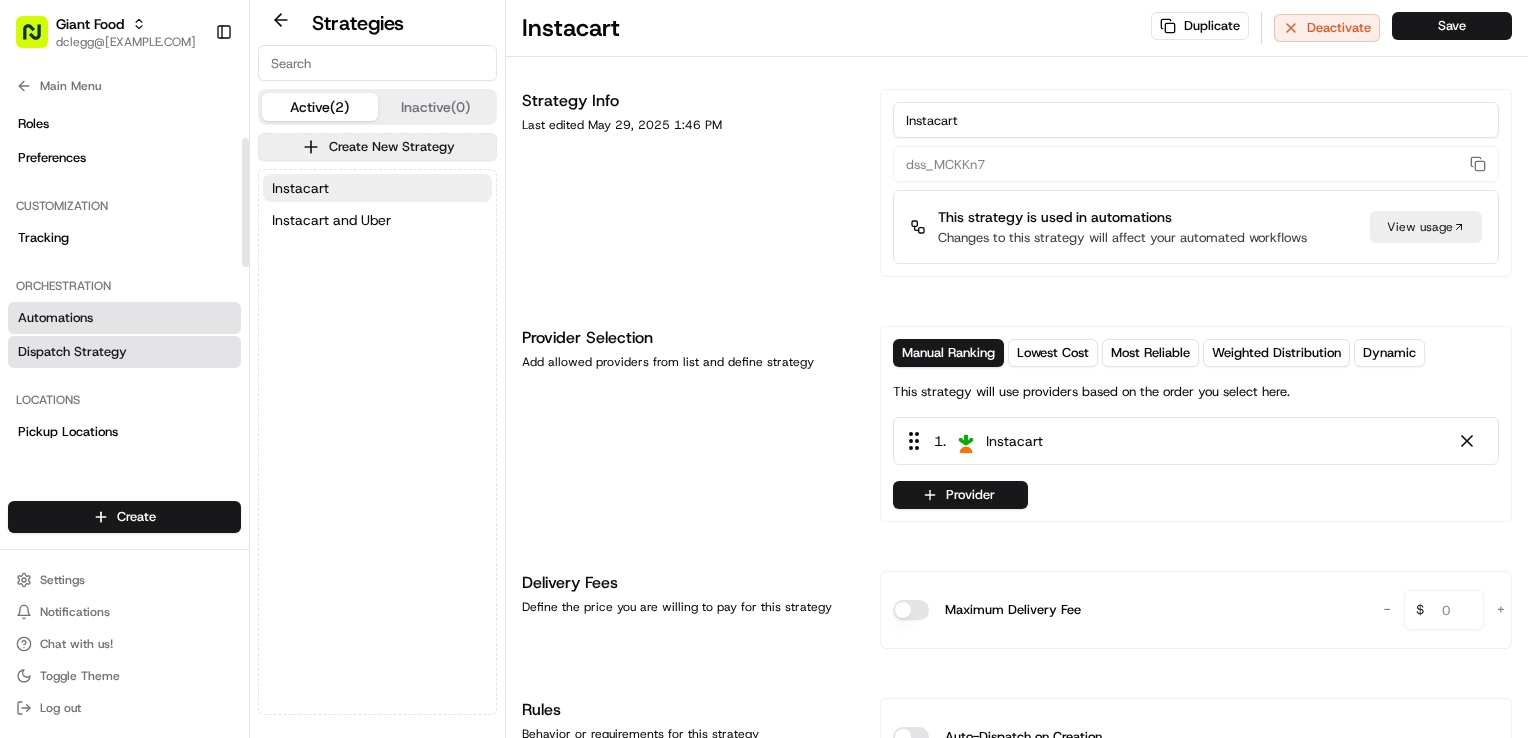 click on "Automations" at bounding box center (55, 318) 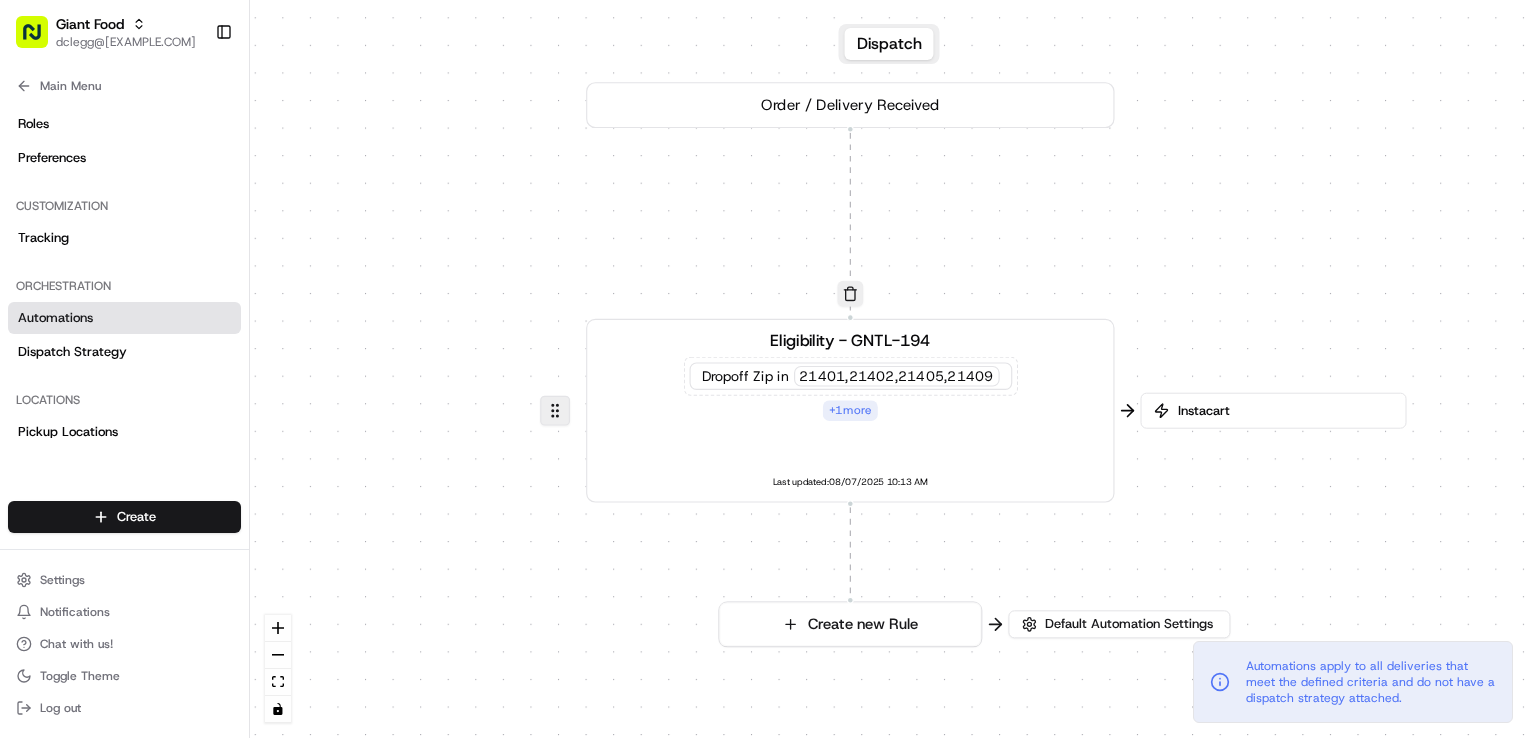 click at bounding box center [555, 411] 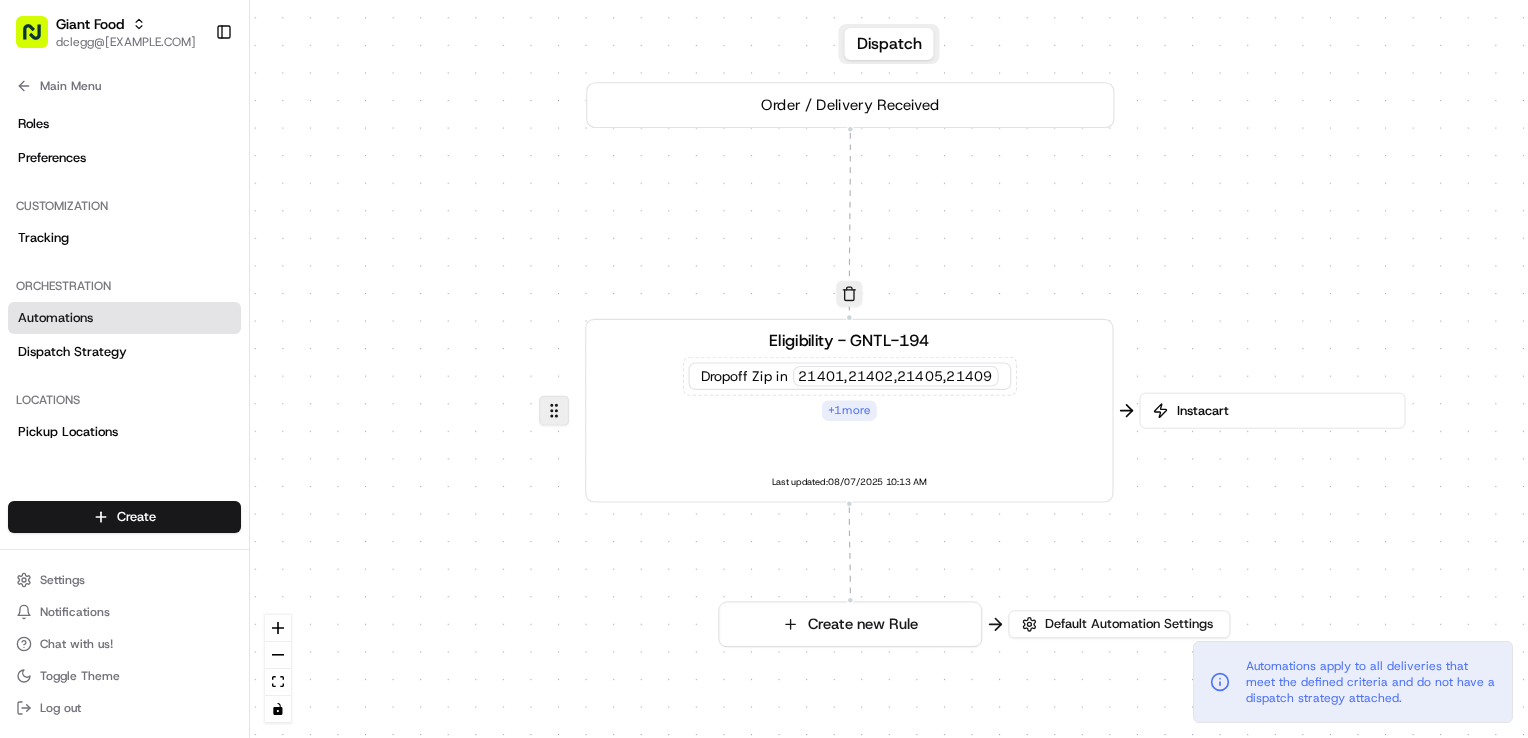 click at bounding box center [554, 411] 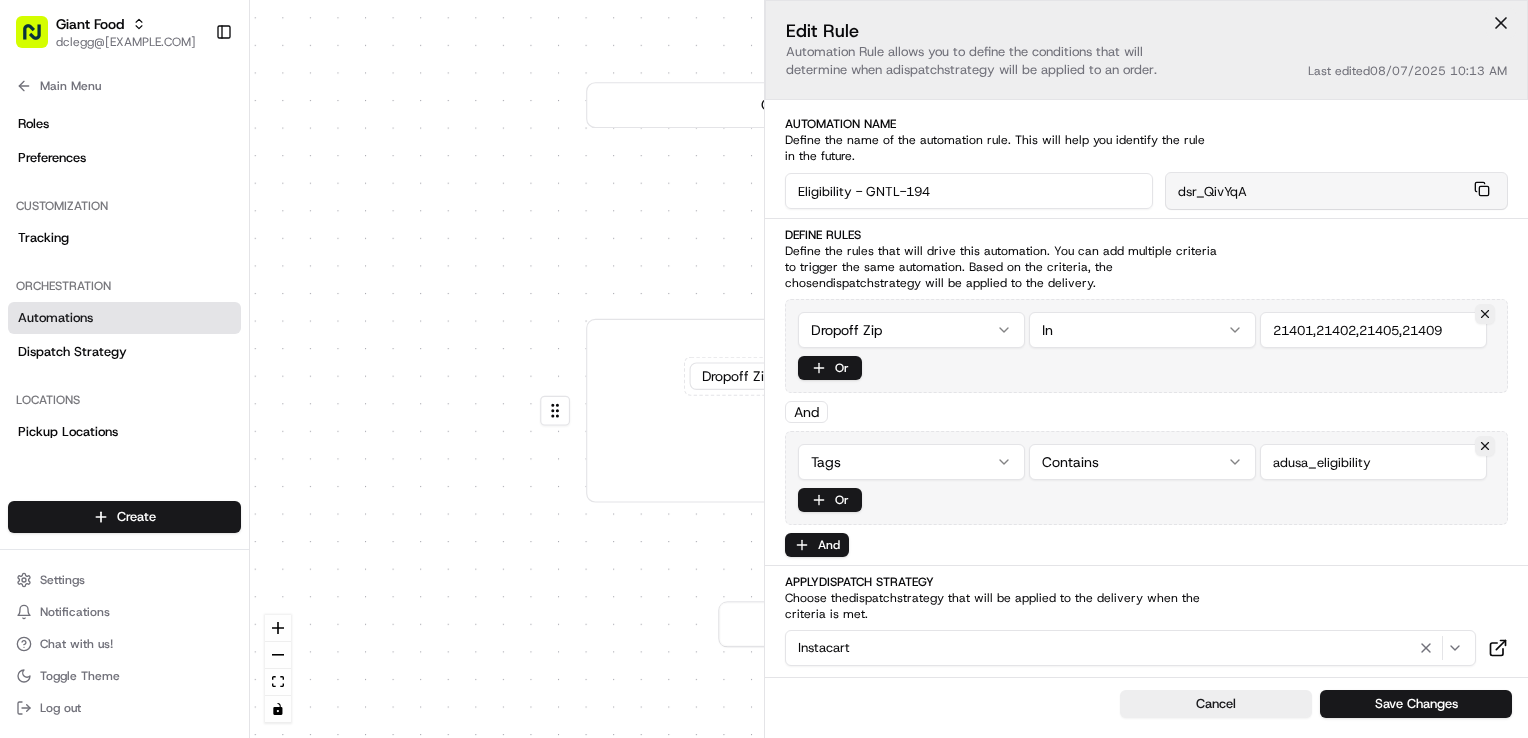 click at bounding box center (1501, 23) 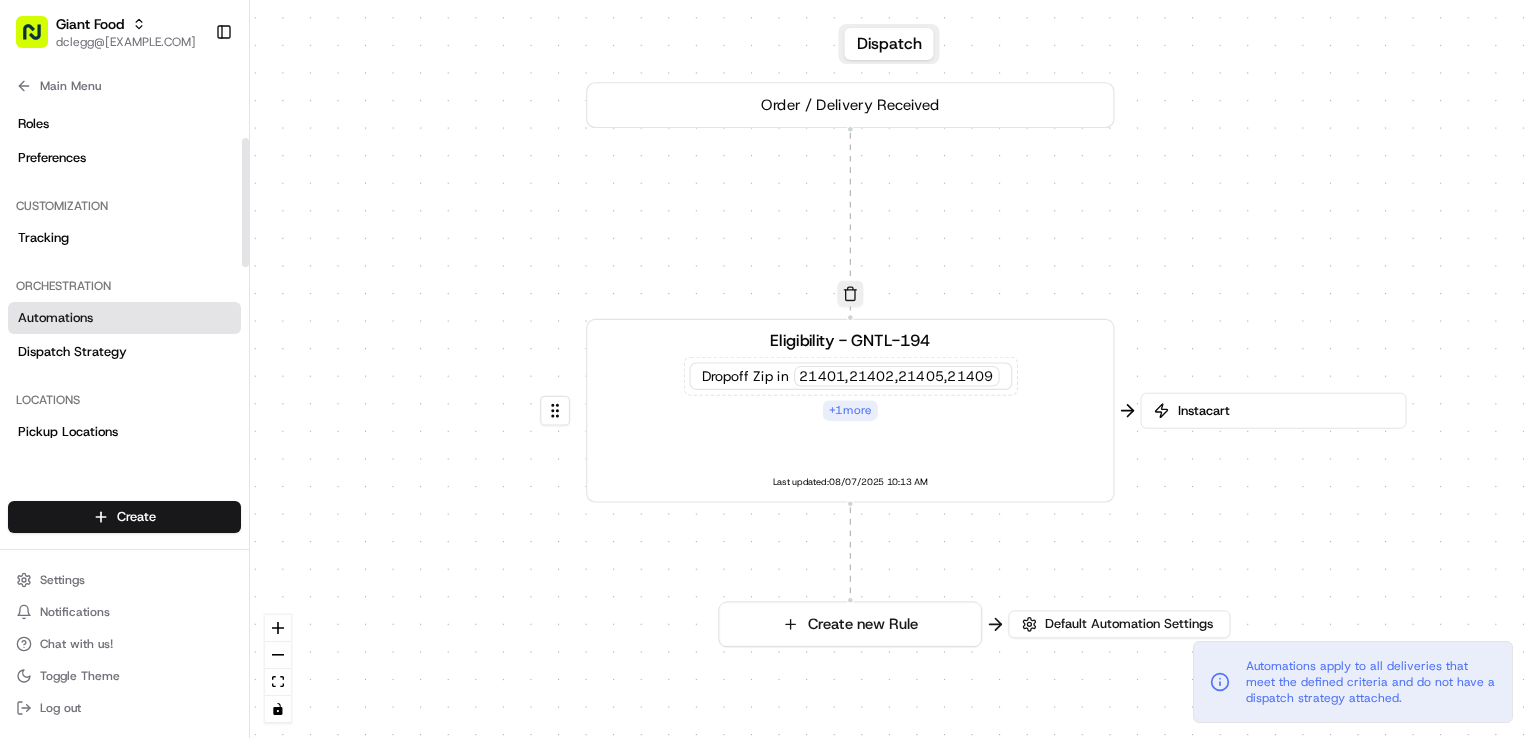 click on "Automations" at bounding box center (124, 318) 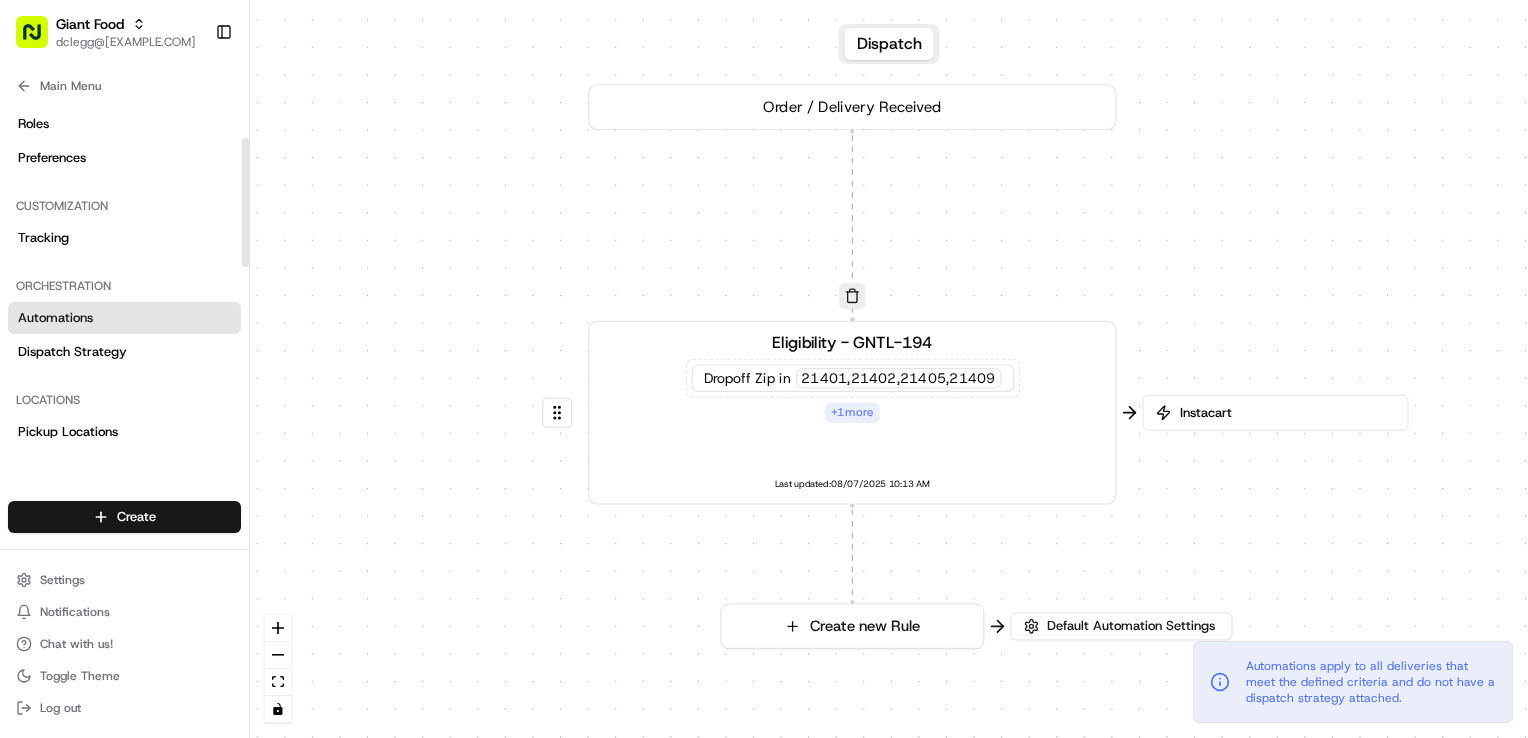 drag, startPoint x: 101, startPoint y: 314, endPoint x: 444, endPoint y: 232, distance: 352.66556 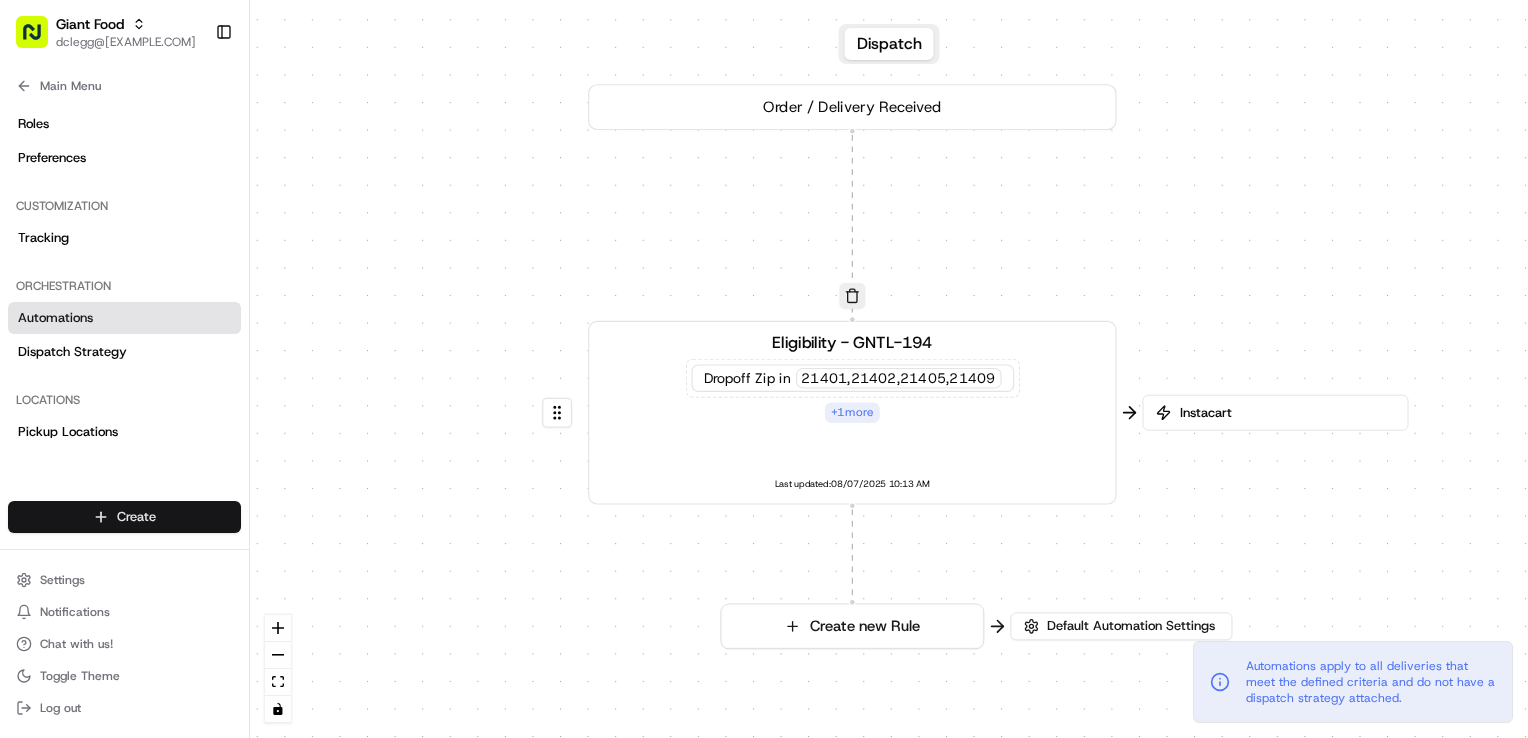 click on "Giant Food dclegg@adusa.com Toggle Sidebar Orders Deliveries Providers Nash AI Analytics Favorites Main Menu Members & Organization Organization Users Roles Preferences Customization Tracking Orchestration Automations Dispatch Strategy Locations Pickup Locations Dropoff Locations Zones Shifts Delivery Windows Billing Billing Refund Requests Integrations Notification Triggers Webhooks API Keys Request Logs Create Settings Notifications Chat with us! Toggle Theme Log out Dispatch 0 0 Order / Delivery Received Eligibility - GNTL-194 Dropoff Zip in 21401,21402,21405,21409   + 1  more Last updated:  08/07/2025 10:13 AM  Create new Rule Instacart Default Automation Settings Automations apply to all deliveries that meet the defined criteria and do not have a dispatch strategy attached. Press enter or space to select a node. You can then use the arrow keys to move the node around.  Press delete to remove it and escape to cancel." at bounding box center [764, 369] 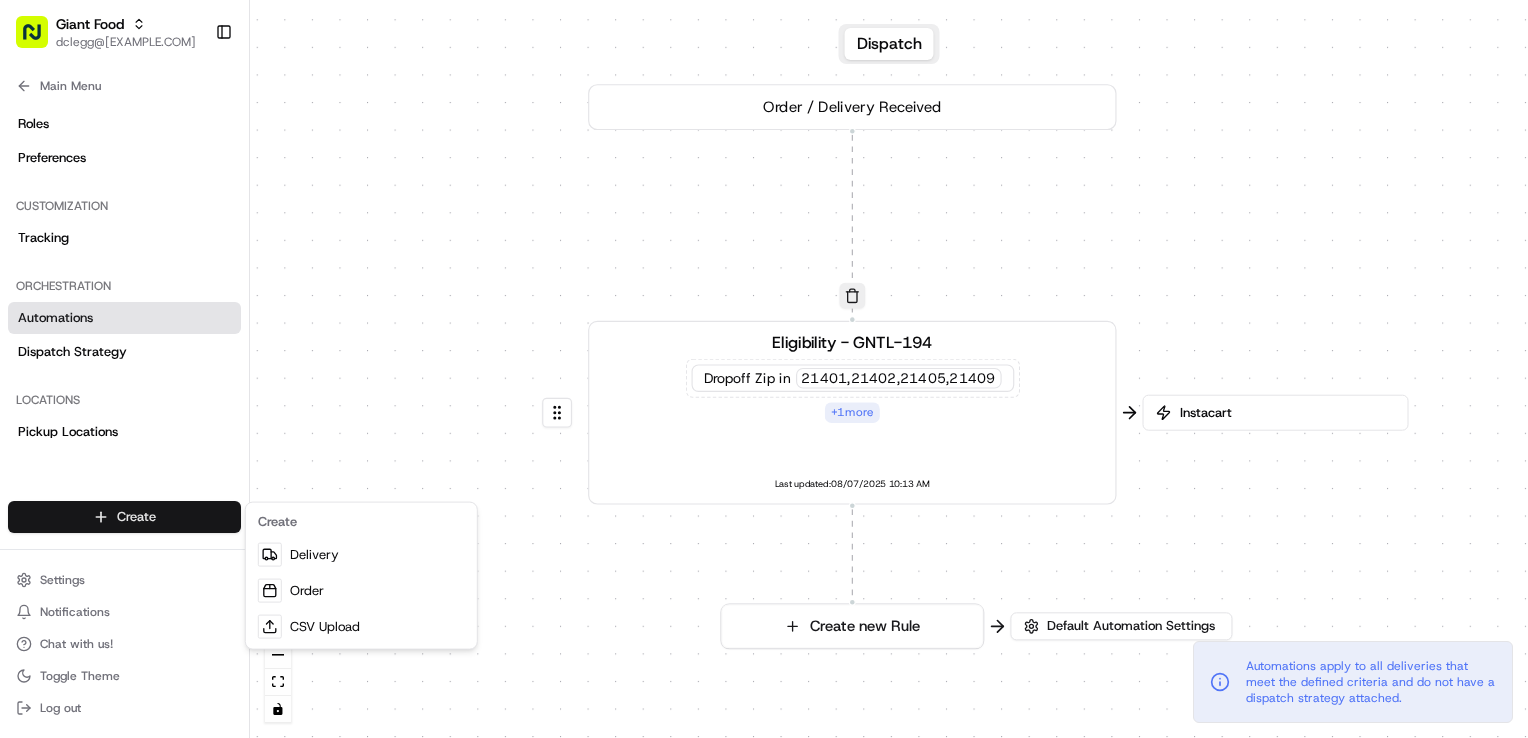 click on "Giant Food dclegg@adusa.com Toggle Sidebar Orders Deliveries Providers Nash AI Analytics Favorites Main Menu Members & Organization Organization Users Roles Preferences Customization Tracking Orchestration Automations Dispatch Strategy Locations Pickup Locations Dropoff Locations Zones Shifts Delivery Windows Billing Billing Refund Requests Integrations Notification Triggers Webhooks API Keys Request Logs Create Settings Notifications Chat with us! Toggle Theme Log out Dispatch 0 0 Order / Delivery Received Eligibility - GNTL-194 Dropoff Zip in 21401,21402,21405,21409   + 1  more Last updated:  08/07/2025 10:13 AM  Create new Rule Instacart Default Automation Settings Automations apply to all deliveries that meet the defined criteria and do not have a dispatch strategy attached. Press enter or space to select a node. You can then use the arrow keys to move the node around.  Press delete to remove it and escape to cancel." at bounding box center (764, 369) 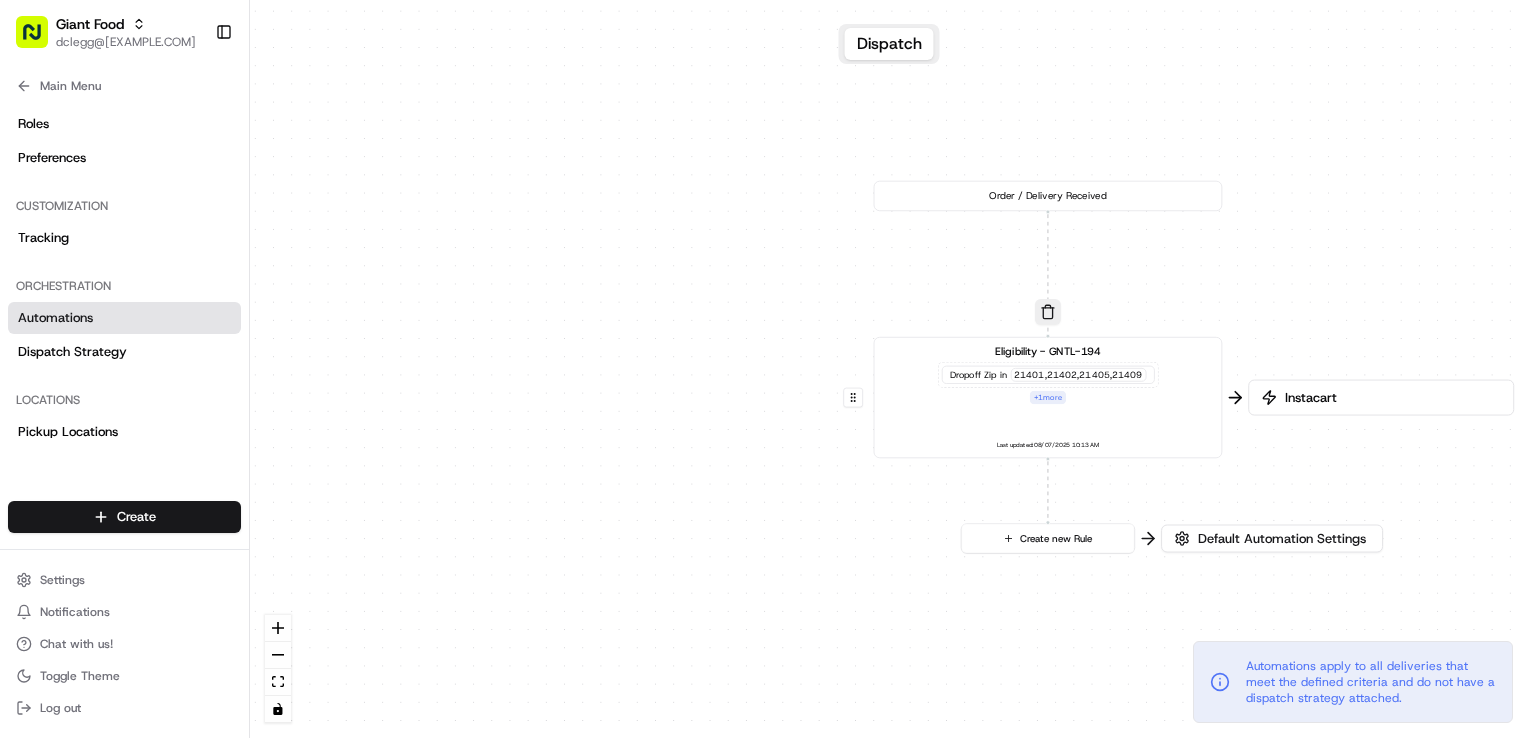 click on "Dispatch" at bounding box center [889, 44] 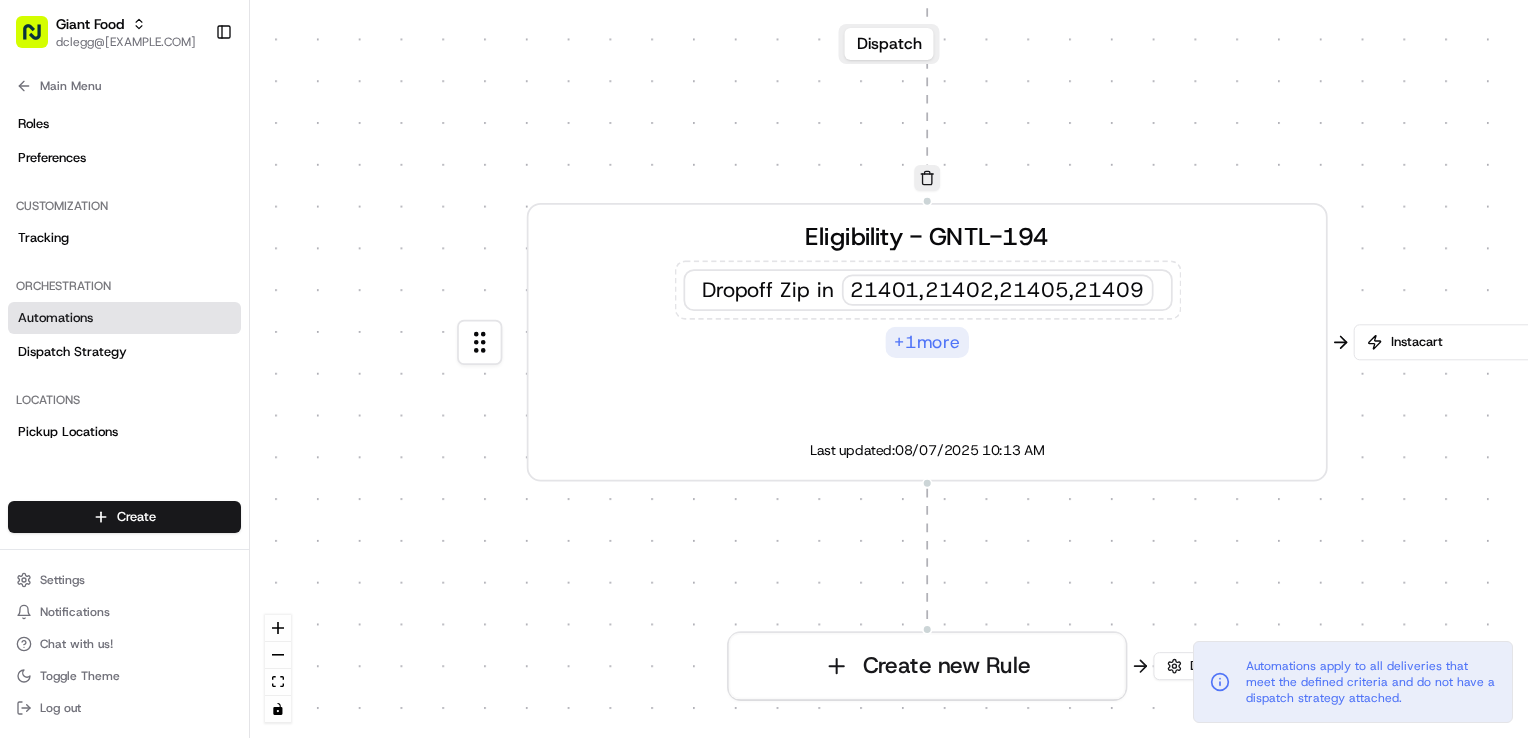 click on "Eligibility - GNTL-194 Dropoff Zip in 21401,21402,21405,21409   + 1  more Last updated:  08/07/2025 10:13 AM" at bounding box center [927, 342] 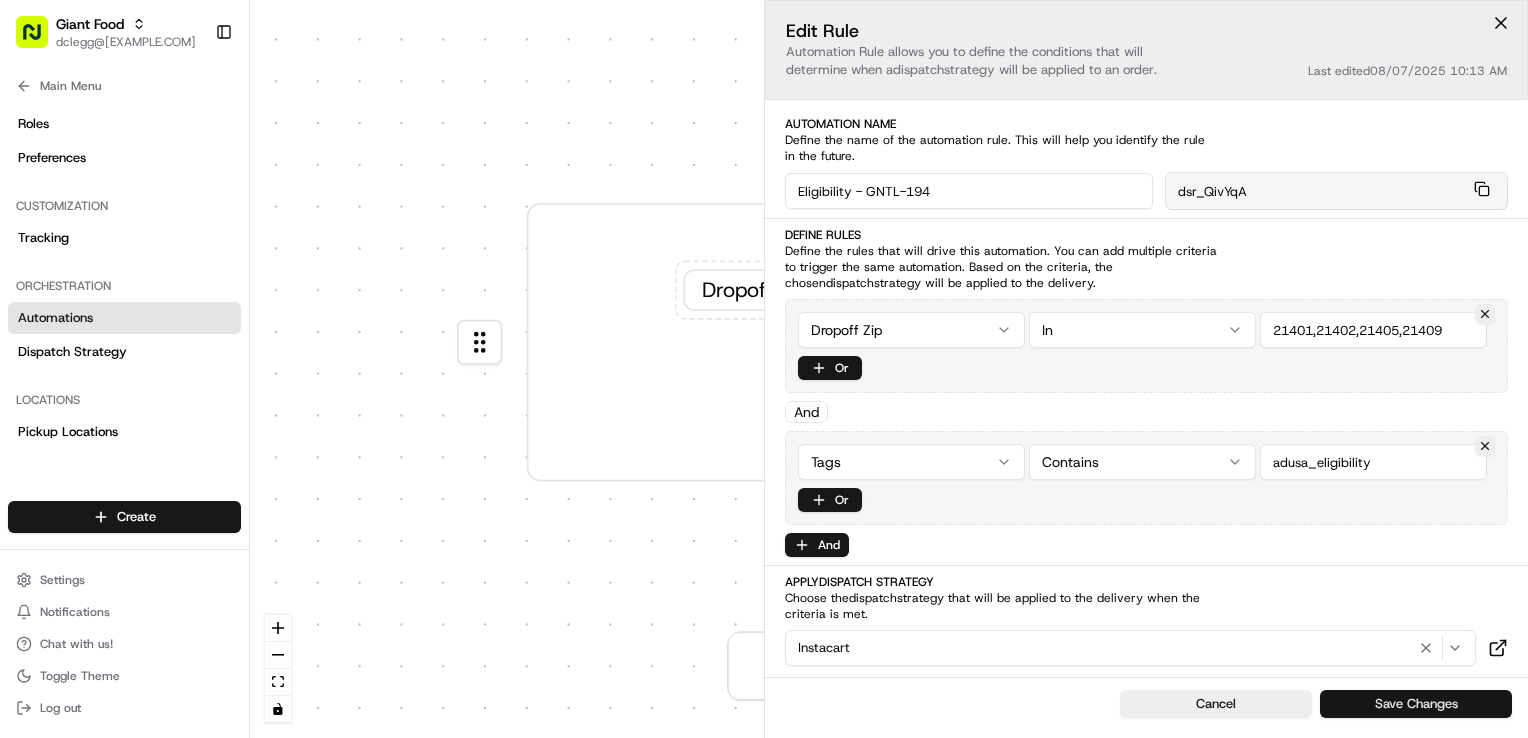 click on "Save Changes" at bounding box center (1416, 704) 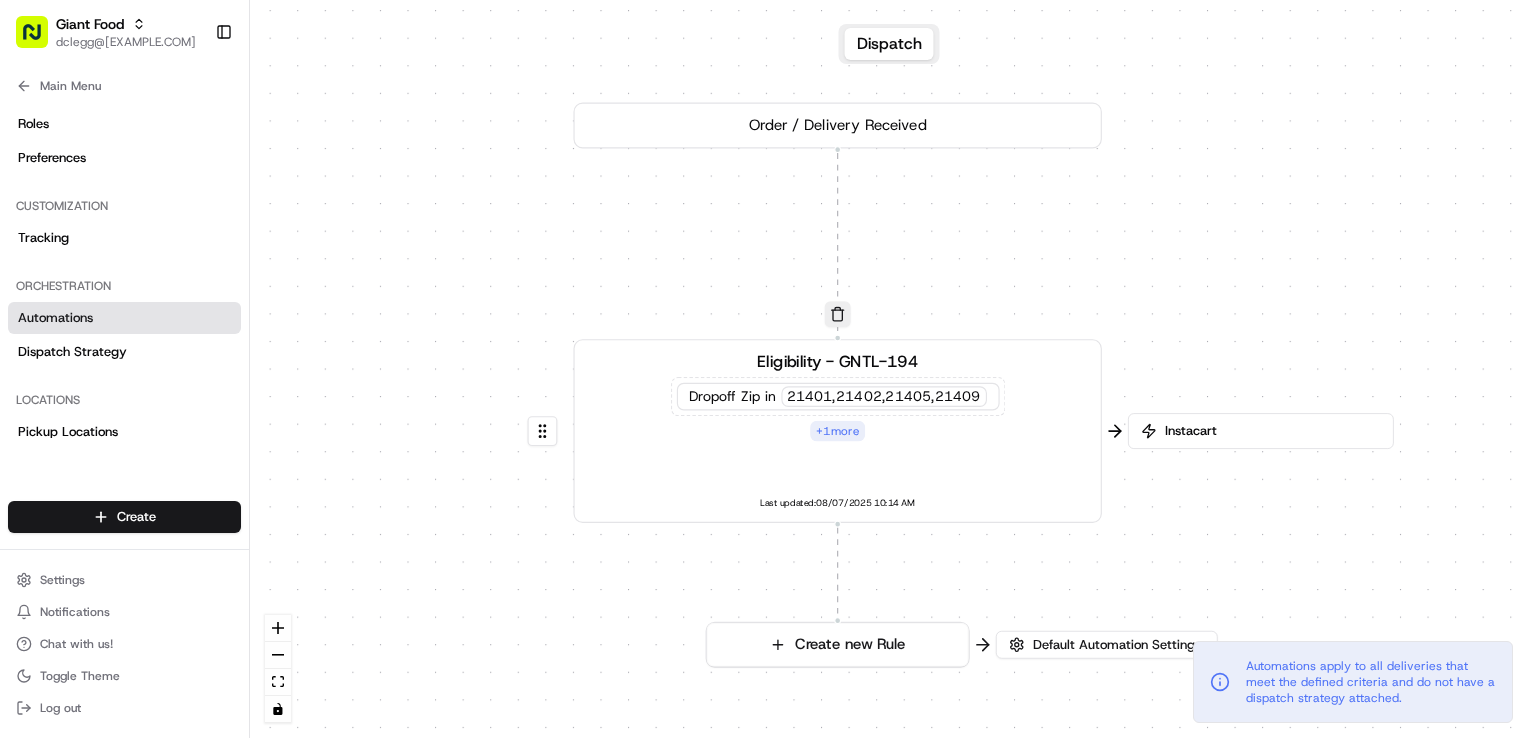 drag, startPoint x: 1332, startPoint y: 439, endPoint x: 1104, endPoint y: 502, distance: 236.54387 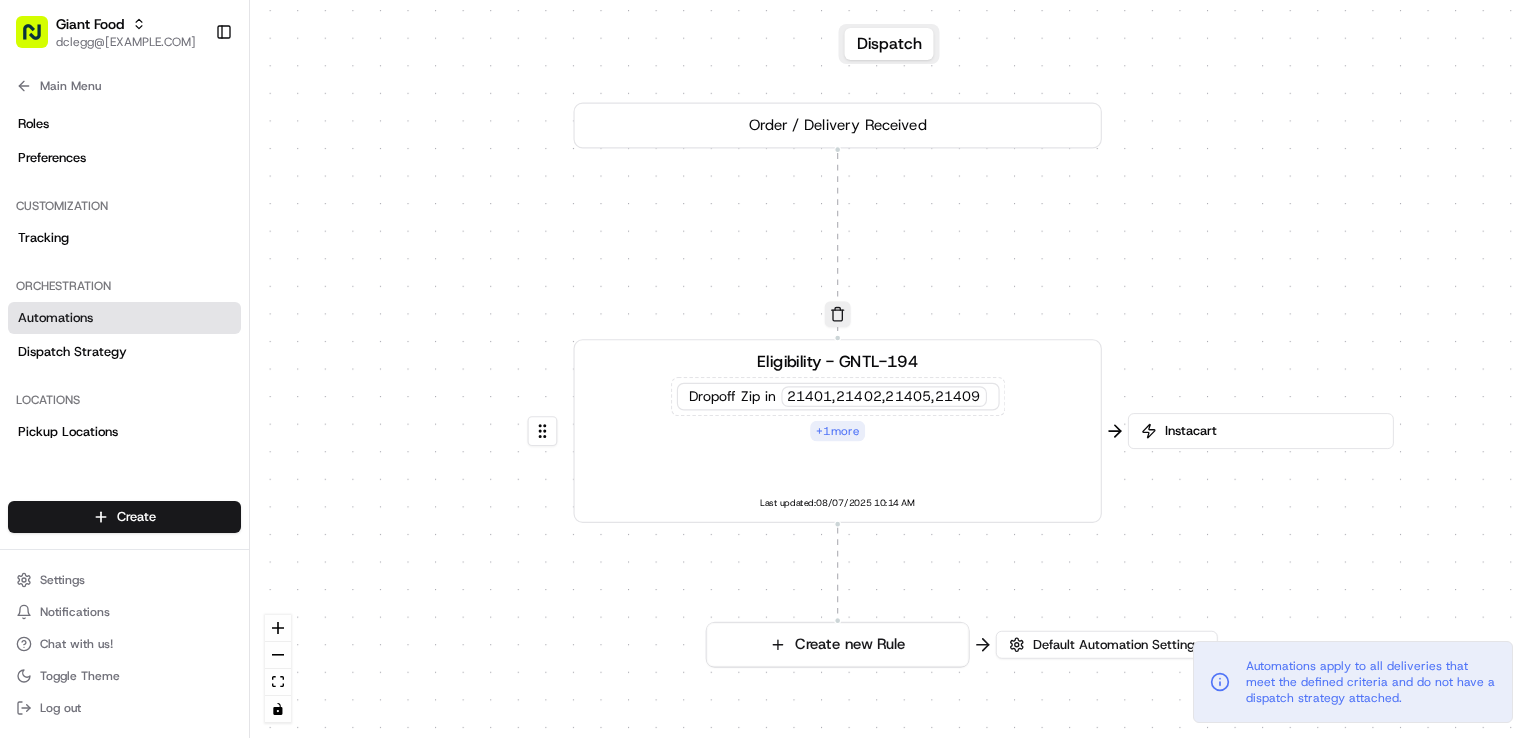 click on "0 0 Order / Delivery Received Eligibility - GNTL-194 Dropoff Zip in 21401,21402,21405,21409   + 1  more Last updated:  08/07/2025 10:14 AM  Create new Rule" at bounding box center (889, 369) 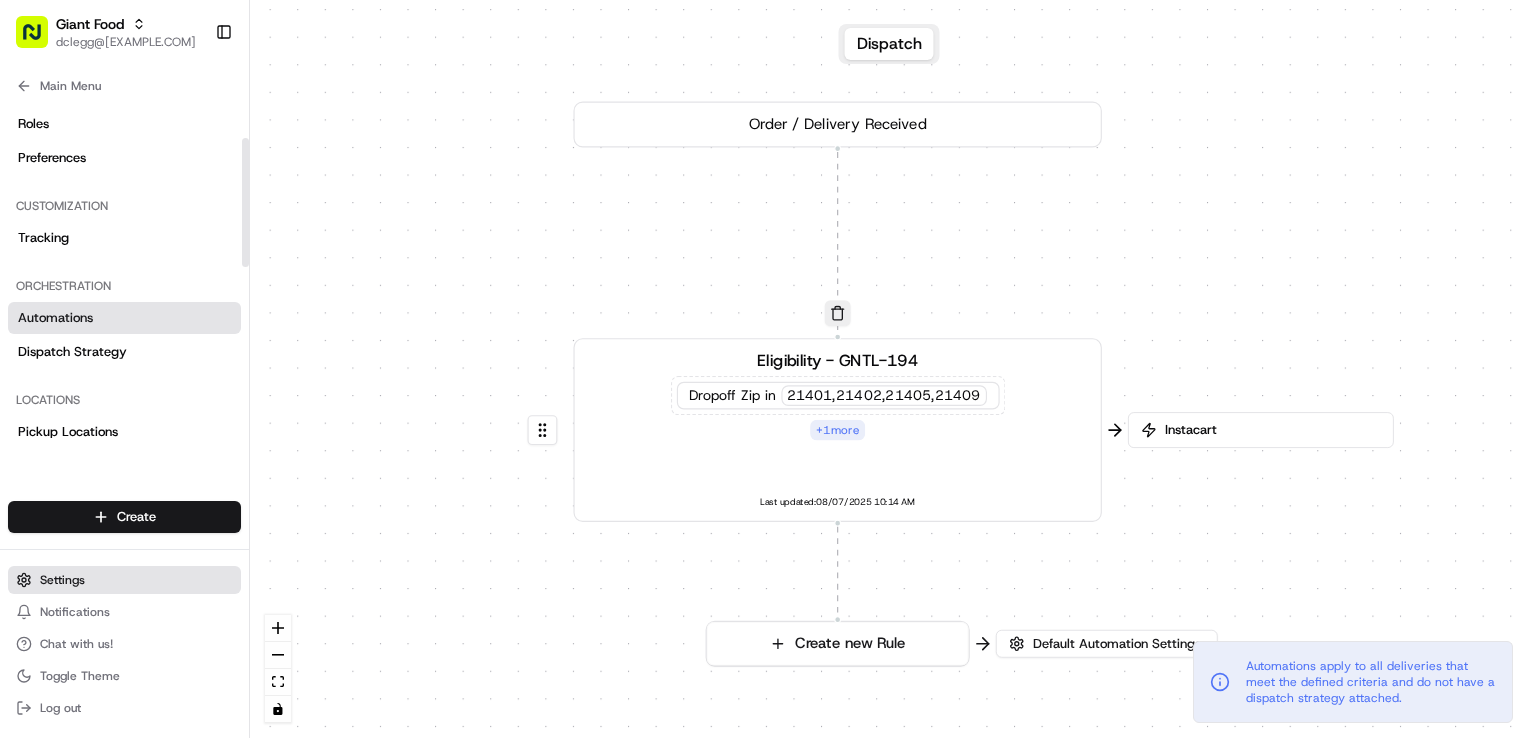 drag, startPoint x: 76, startPoint y: 307, endPoint x: 45, endPoint y: 591, distance: 285.6869 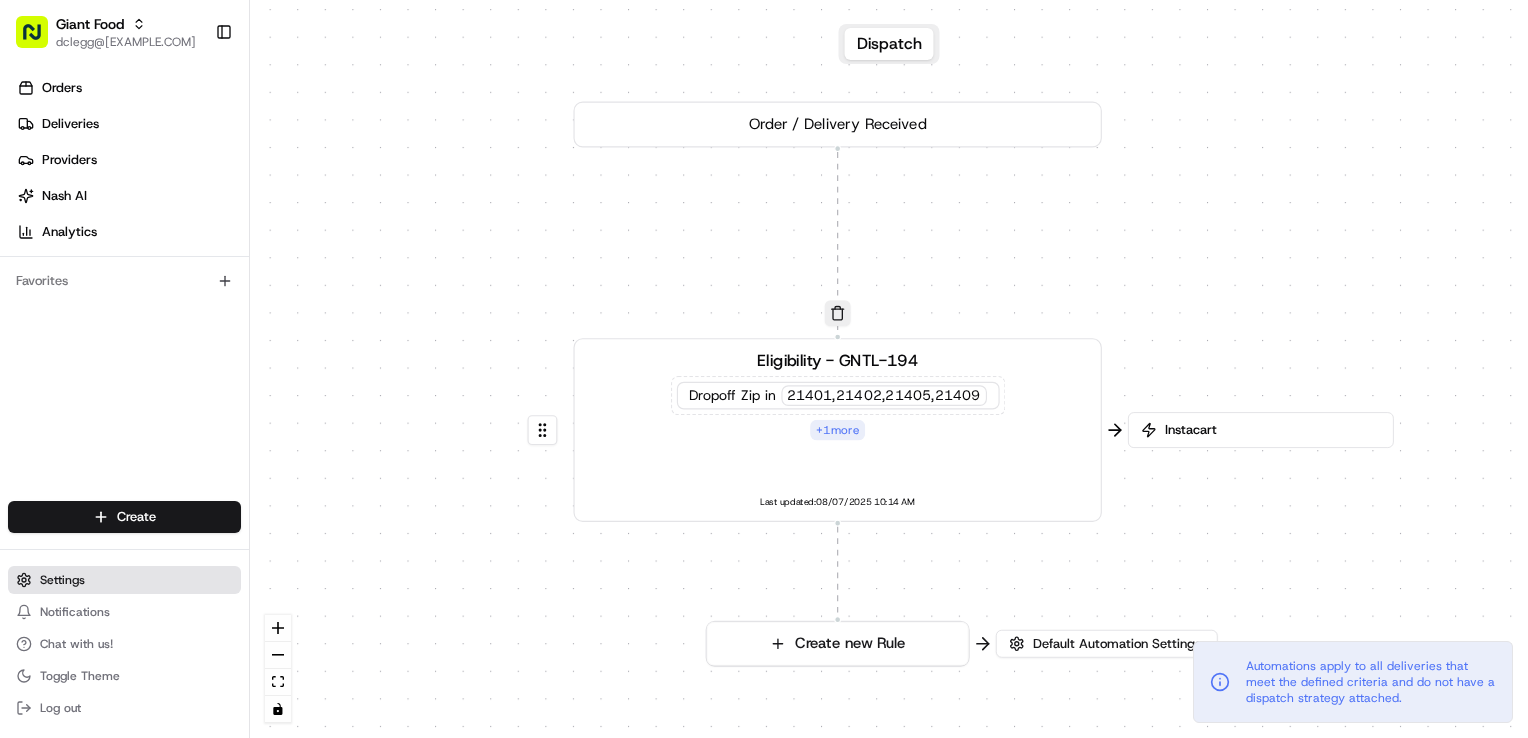 click on "Settings" at bounding box center (62, 580) 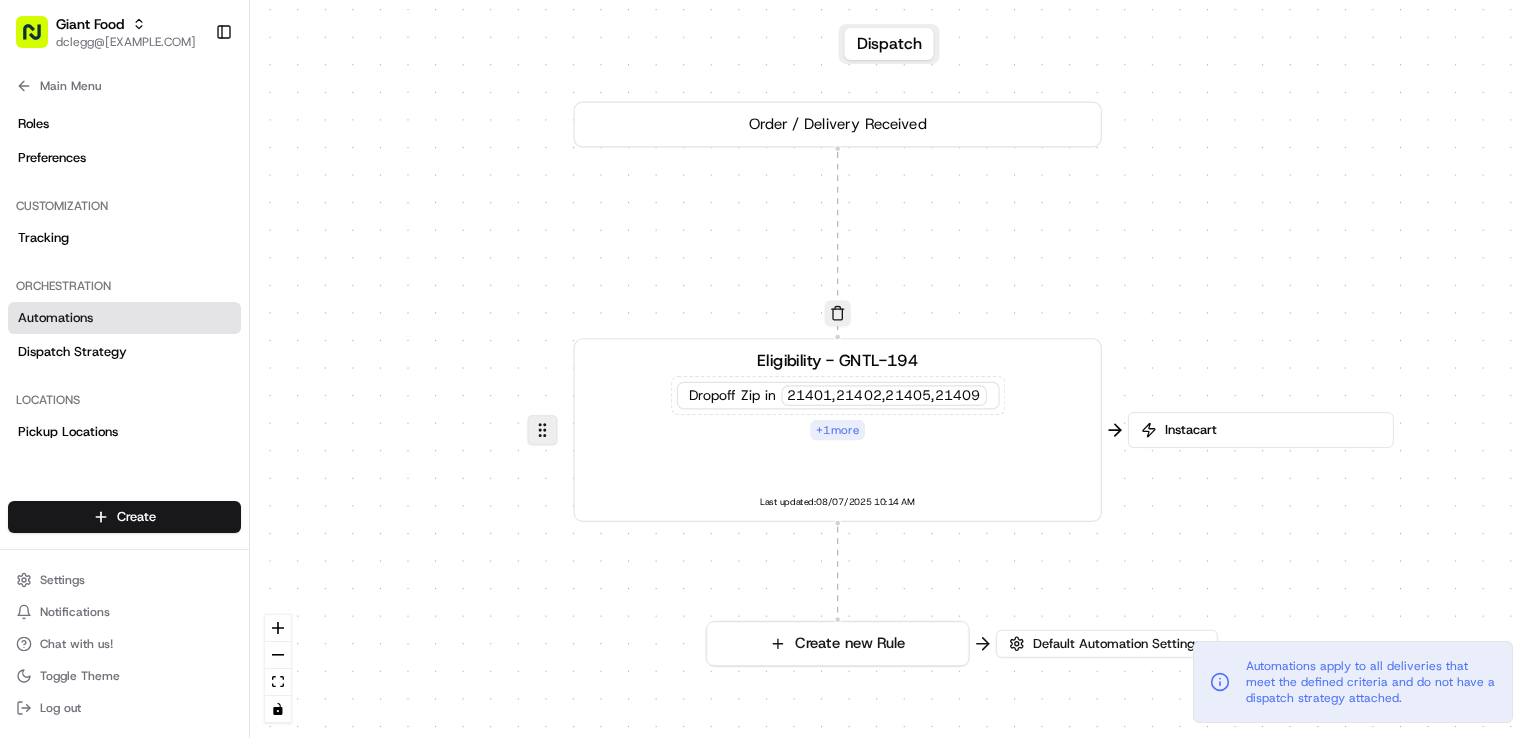 click at bounding box center [543, 430] 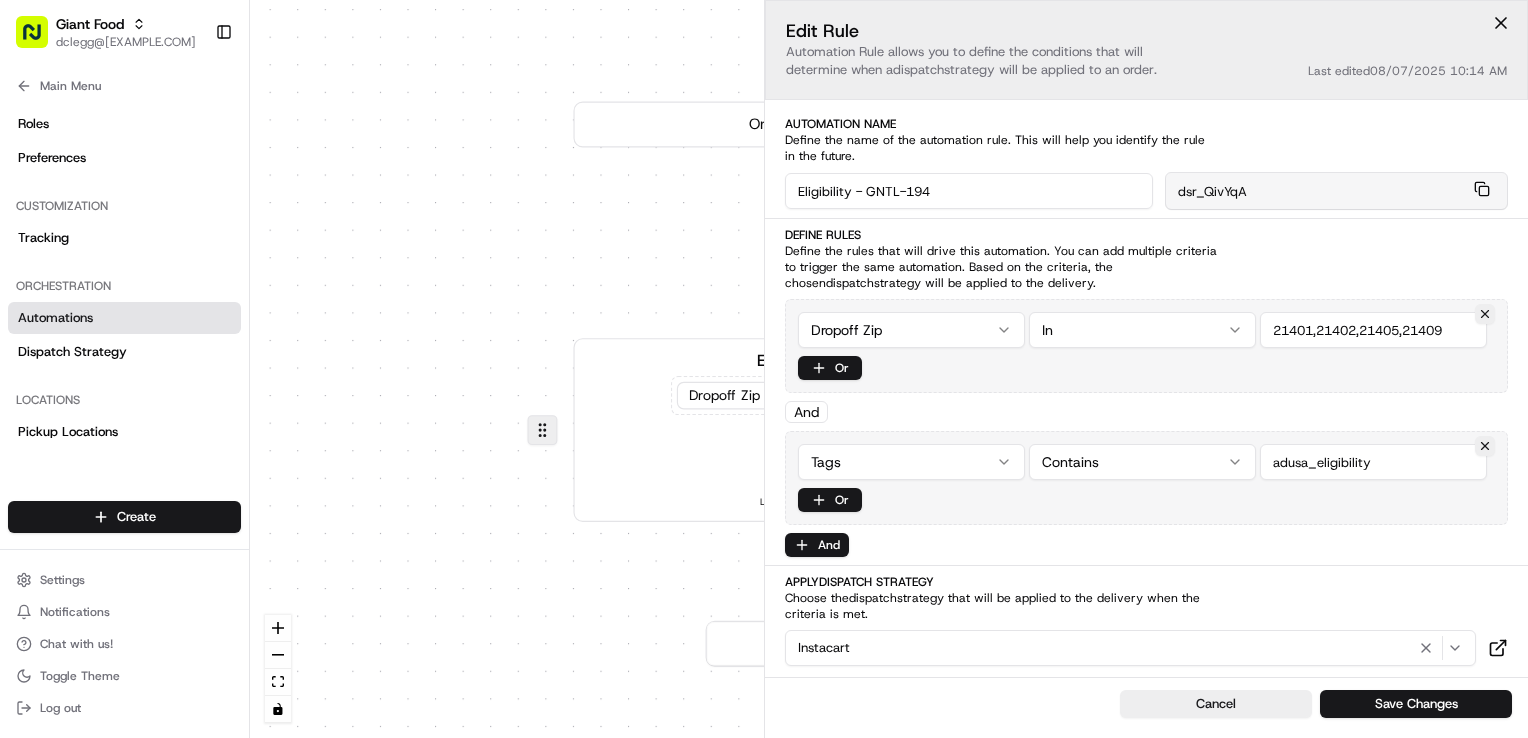 click at bounding box center [543, 430] 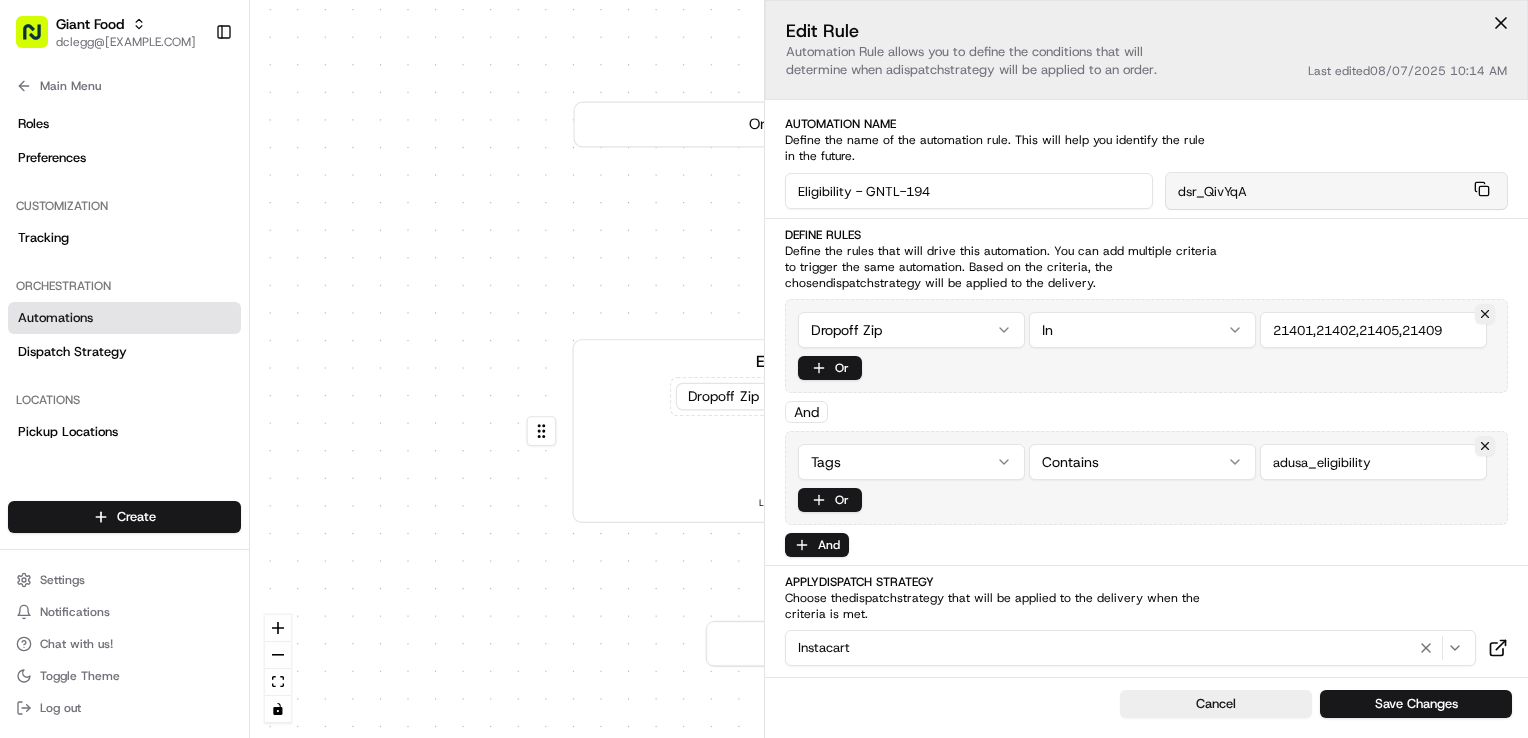 click at bounding box center [1501, 23] 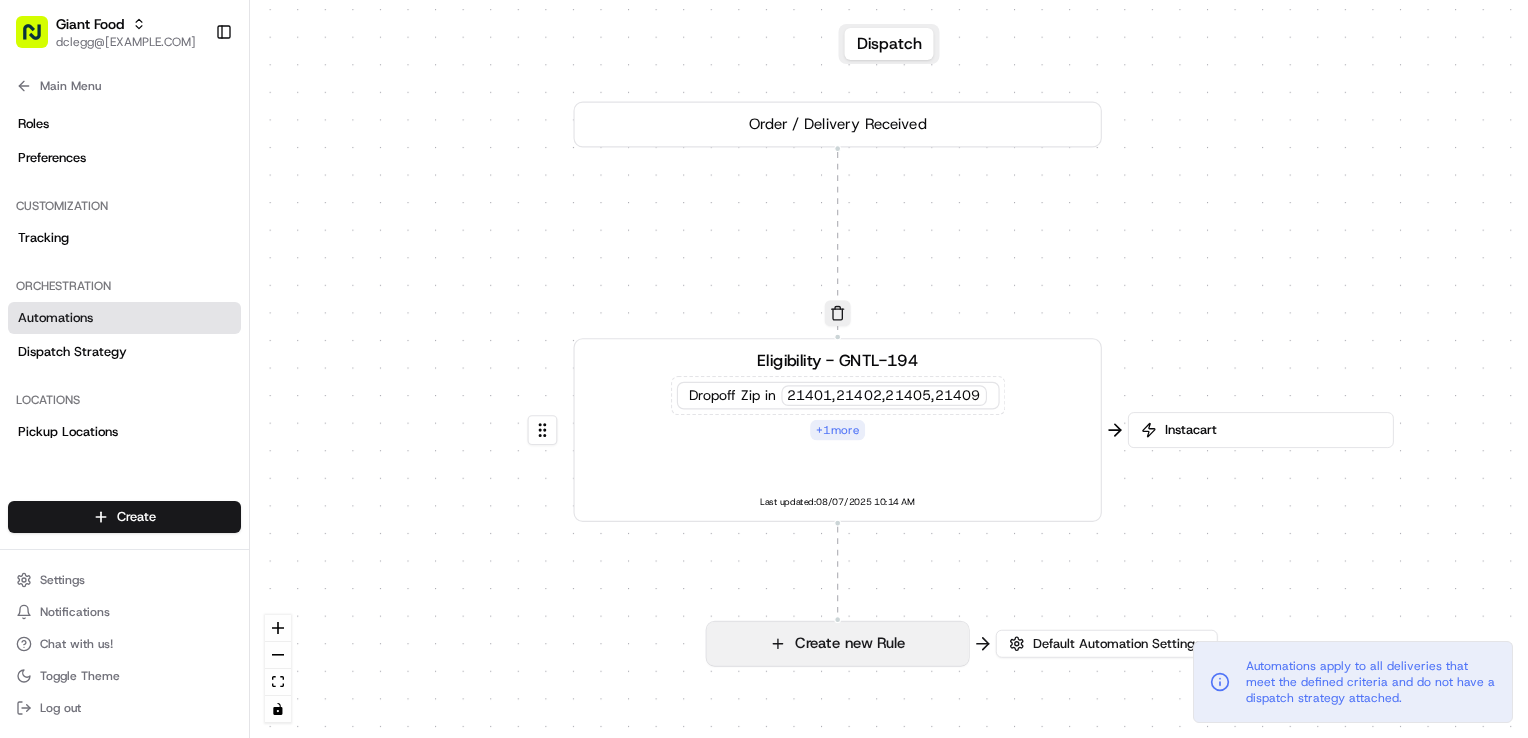 click on "Create new Rule" at bounding box center (838, 644) 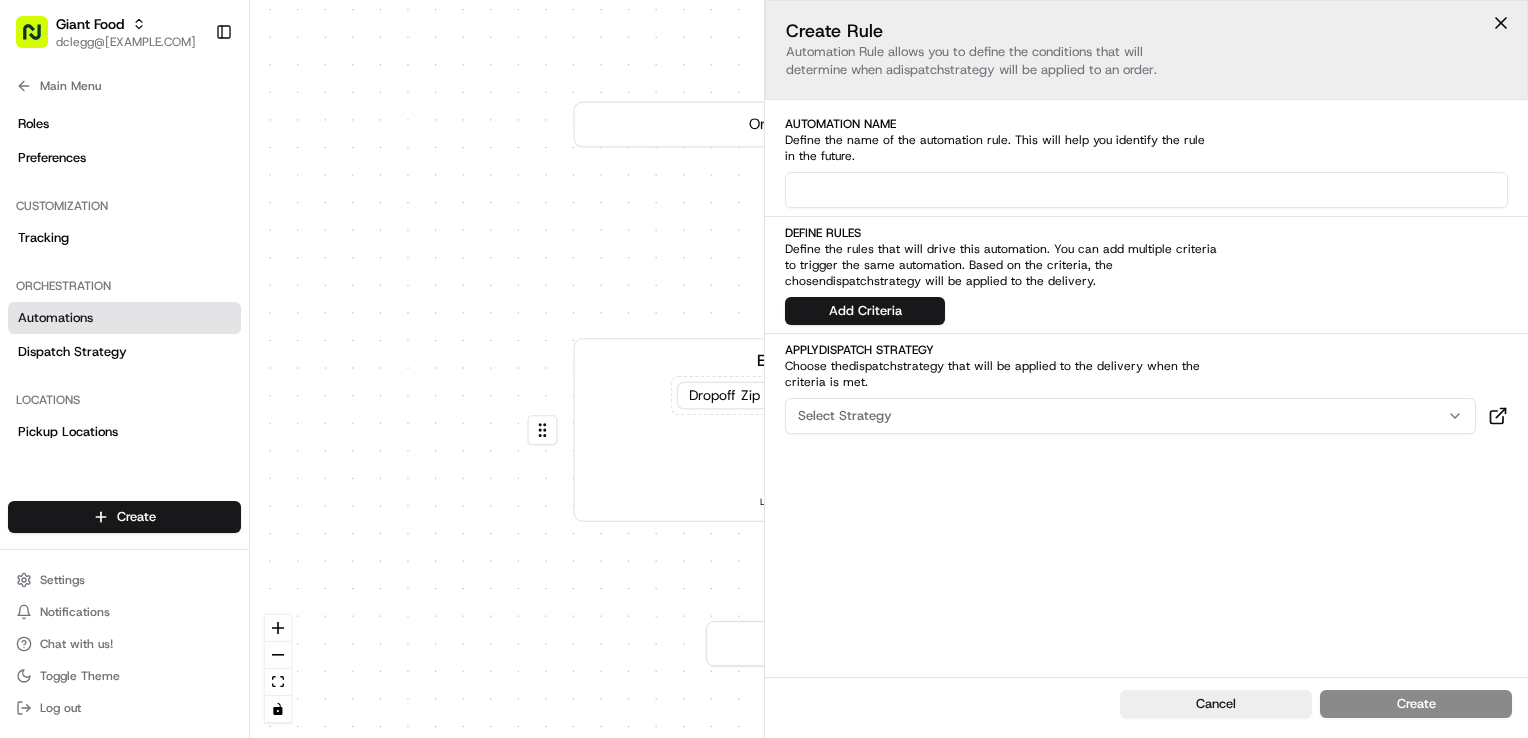 click at bounding box center [1146, 190] 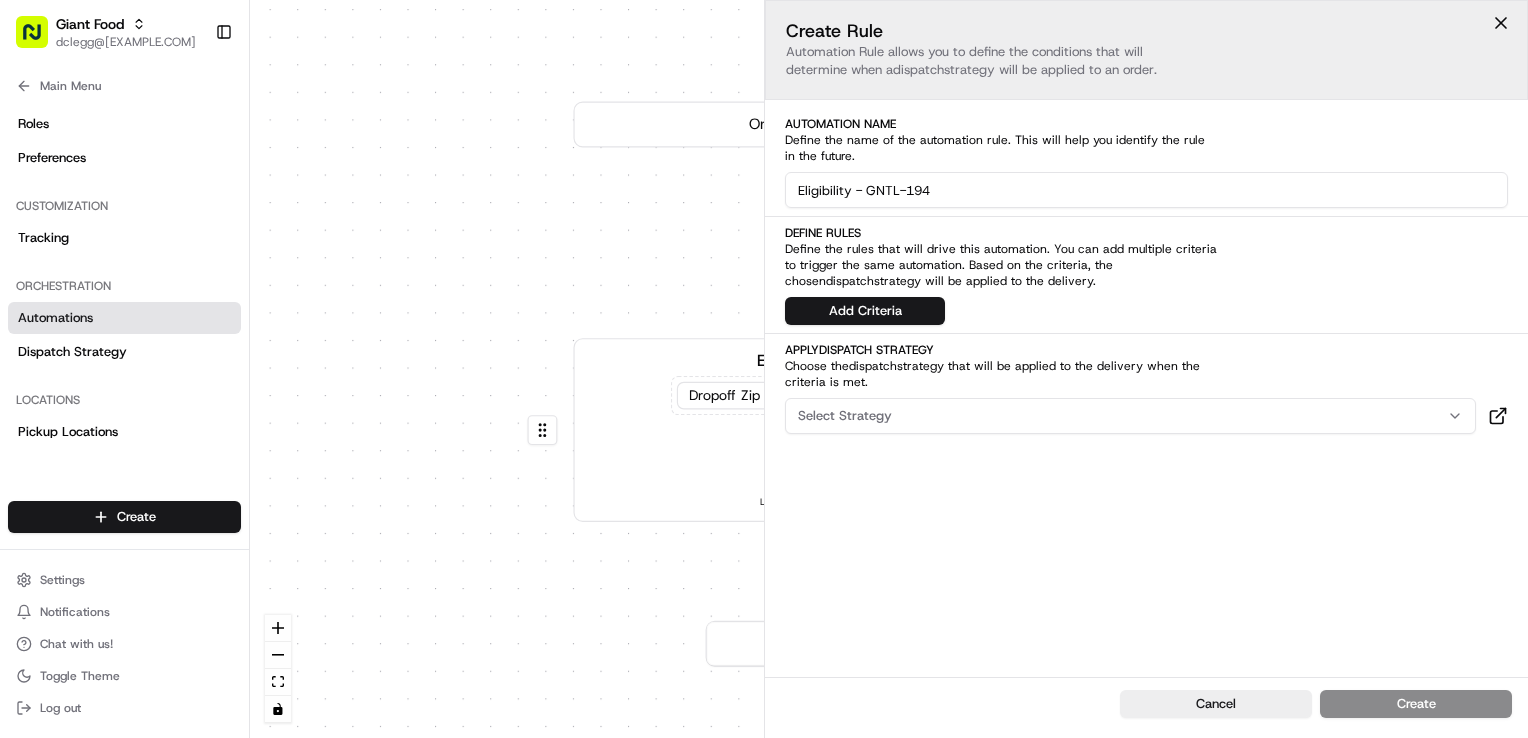 type on "Eligibility - GNTL-194" 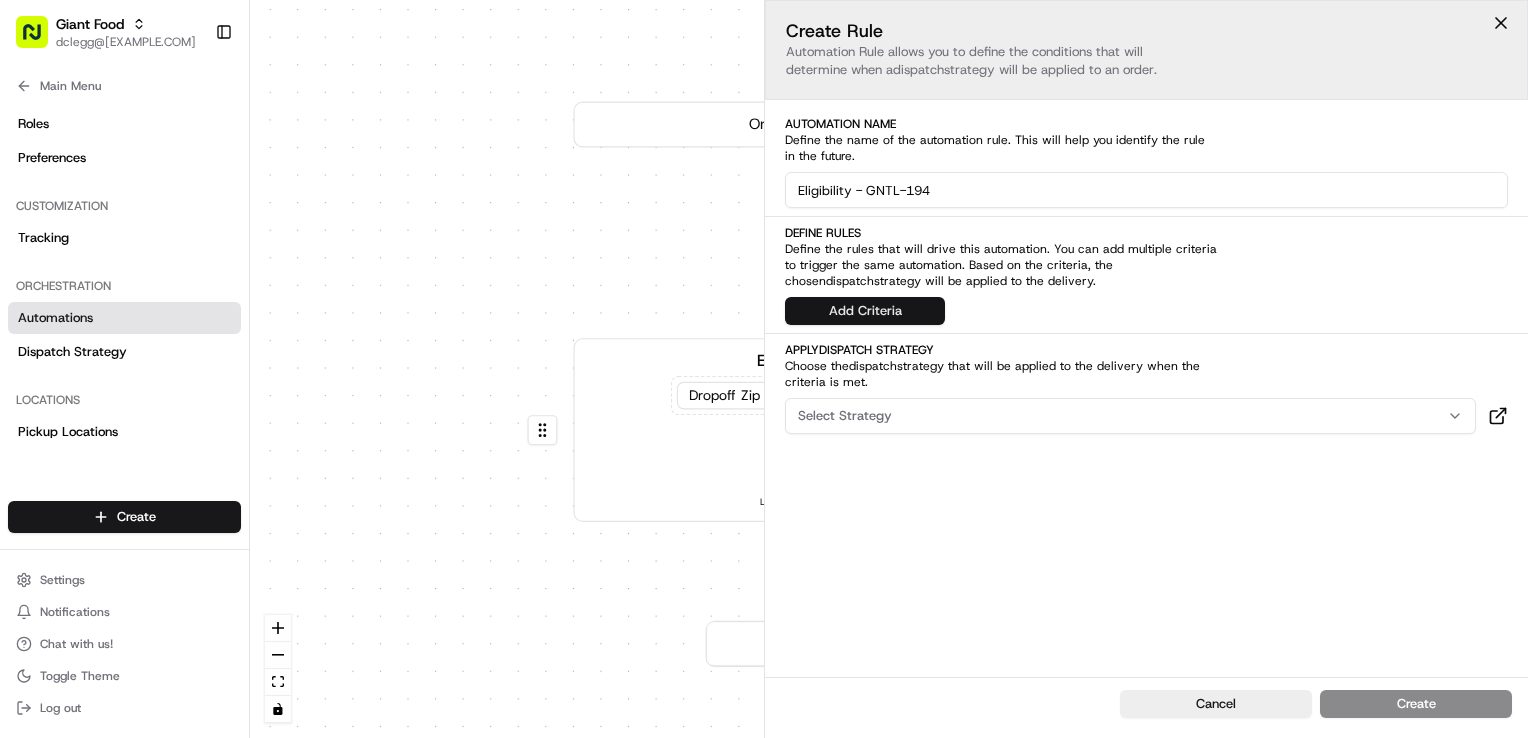 click on "Add Criteria" at bounding box center (865, 311) 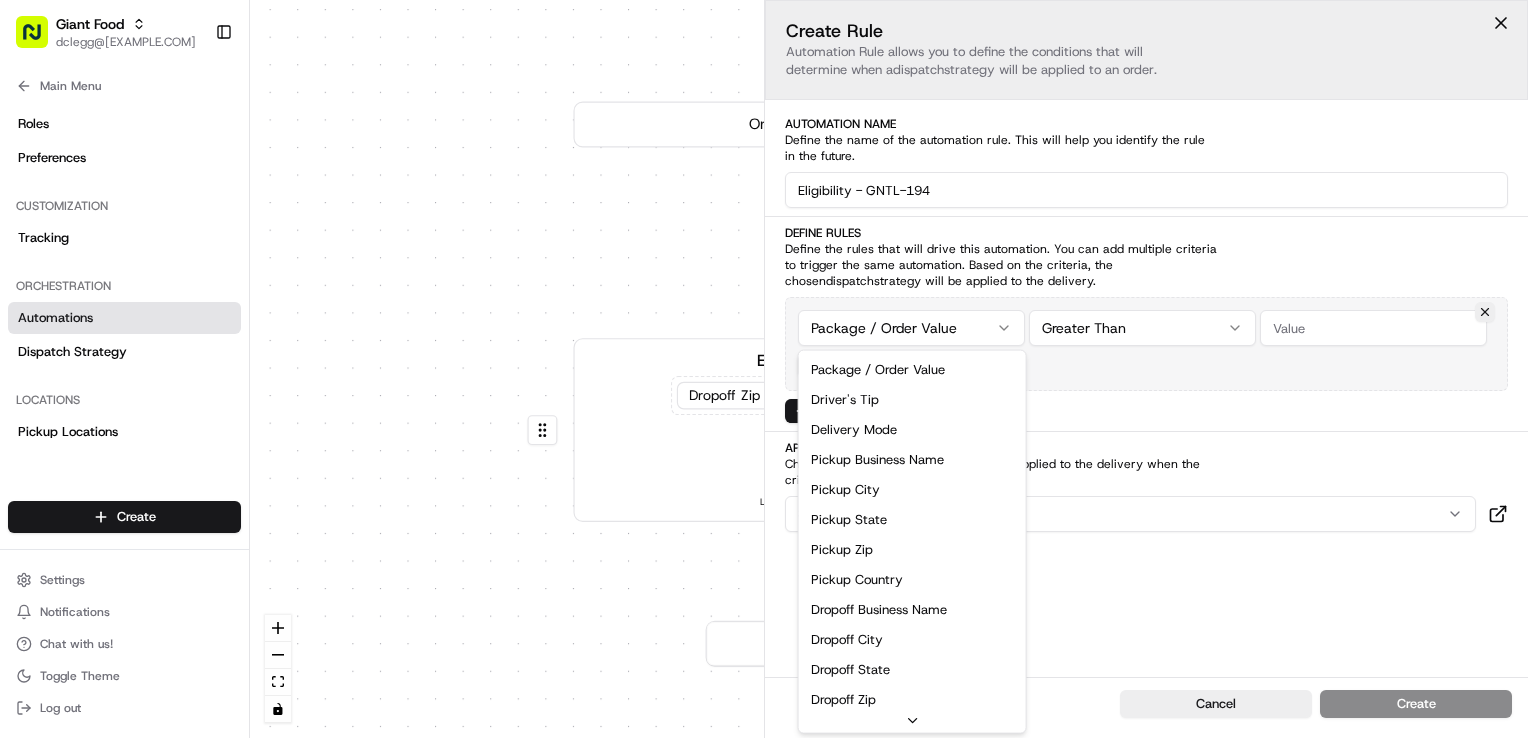 click on "Giant Food dclegg@adusa.com Toggle Sidebar Orders Deliveries Providers Nash AI Analytics Favorites Main Menu Members & Organization Organization Users Roles Preferences Customization Tracking Orchestration Automations Dispatch Strategy Locations Pickup Locations Dropoff Locations Zones Shifts Delivery Windows Billing Billing Refund Requests Integrations Notification Triggers Webhooks API Keys Request Logs Create Settings Notifications Chat with us! Toggle Theme Log out Dispatch 0 0 Order / Delivery Received Eligibility - GNTL-194 Dropoff Zip in 21401,21402,21405,21409   + 1  more Last updated:  08/07/2025 10:14 AM  Create new Rule Instacart Default Automation Settings Automations apply to all deliveries that meet the defined criteria and do not have a dispatch strategy attached. Press enter or space to select a node. You can then use the arrow keys to move the node around.  Press delete to remove it and escape to cancel.   Create Rule dispatch  strategy will be applied to an order. dispatch Or" at bounding box center [764, 369] 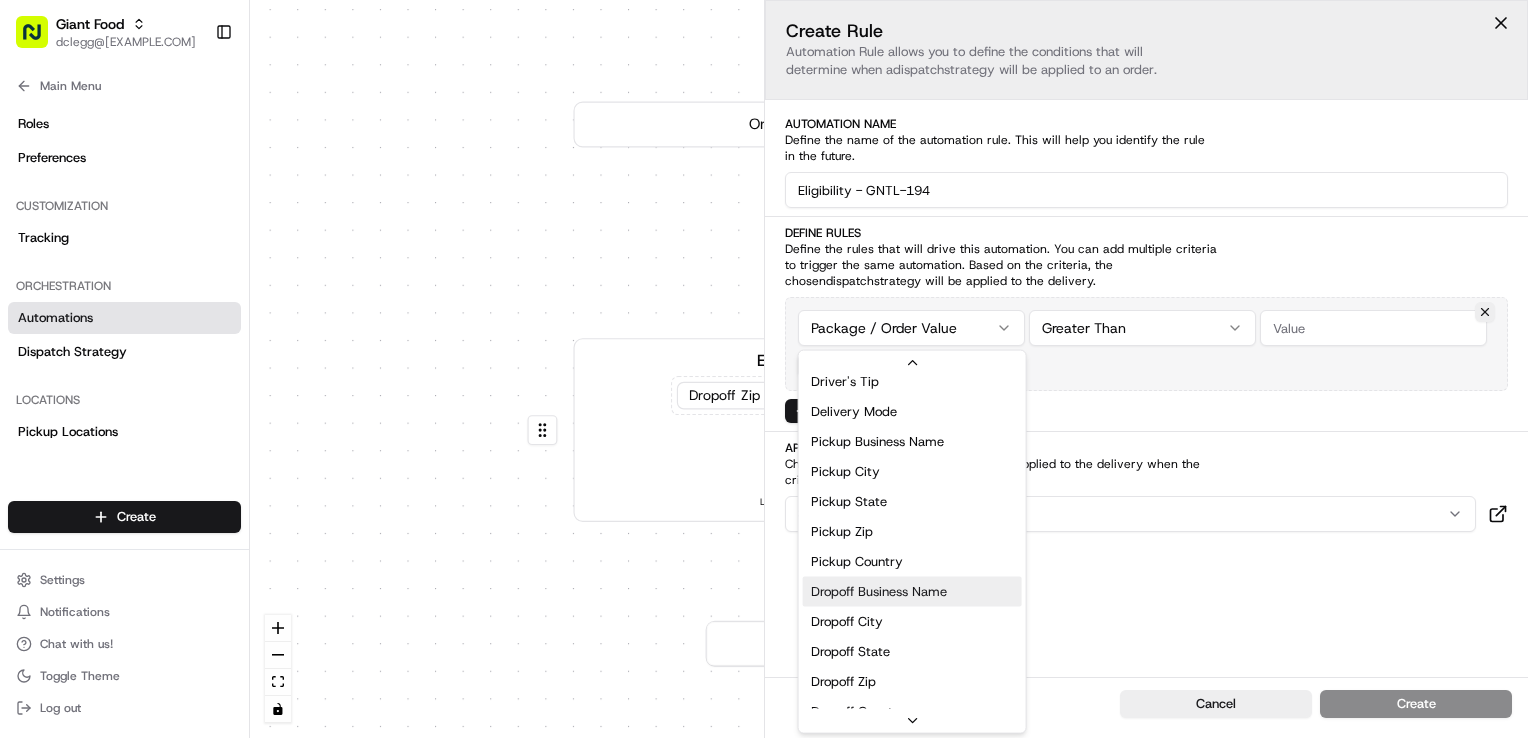 scroll, scrollTop: 40, scrollLeft: 0, axis: vertical 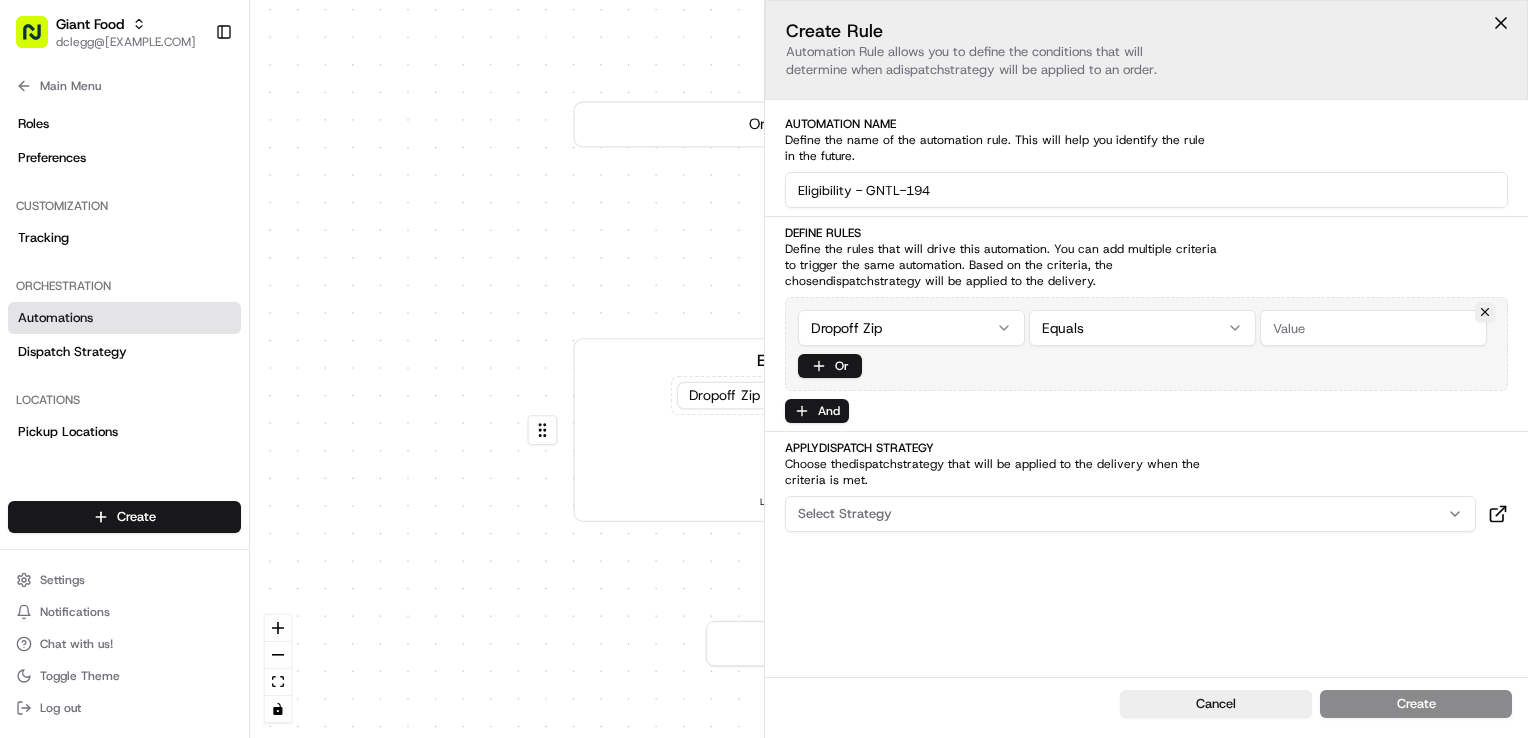click on "Giant Food dclegg@adusa.com Toggle Sidebar Orders Deliveries Providers Nash AI Analytics Favorites Main Menu Members & Organization Organization Users Roles Preferences Customization Tracking Orchestration Automations Dispatch Strategy Locations Pickup Locations Dropoff Locations Zones Shifts Delivery Windows Billing Billing Refund Requests Integrations Notification Triggers Webhooks API Keys Request Logs Create Settings Notifications Chat with us! Toggle Theme Log out Dispatch 0 0 Order / Delivery Received Eligibility - GNTL-194 Dropoff Zip in 21401,21402,21405,21409   + 1  more Last updated:  08/07/2025 10:14 AM  Create new Rule Instacart Default Automation Settings Automations apply to all deliveries that meet the defined criteria and do not have a dispatch strategy attached. Press enter or space to select a node. You can then use the arrow keys to move the node around.  Press delete to remove it and escape to cancel.   Create Rule dispatch  strategy will be applied to an order. dispatch Or" at bounding box center (764, 369) 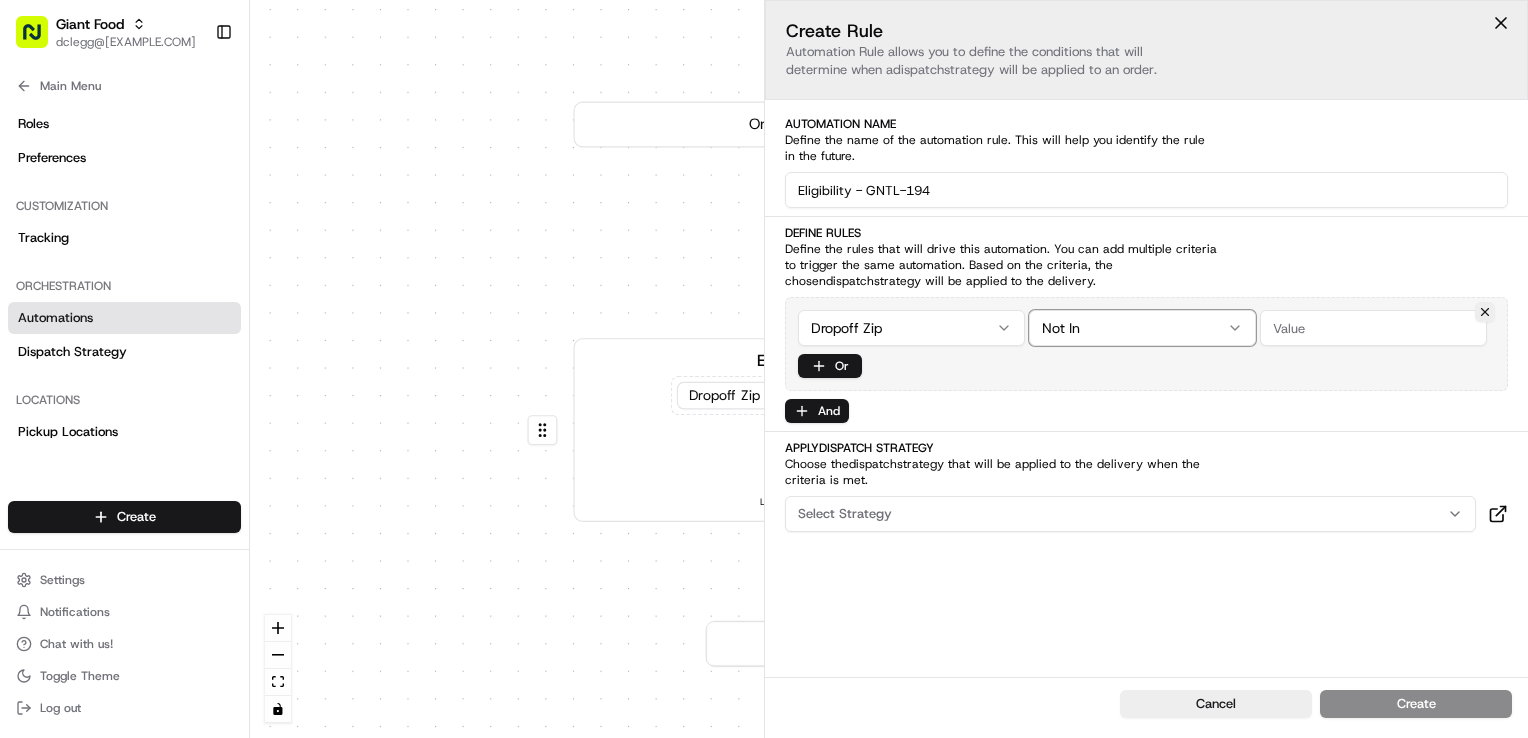 click on "Apply  Dispatch   Strategy" at bounding box center (1146, 448) 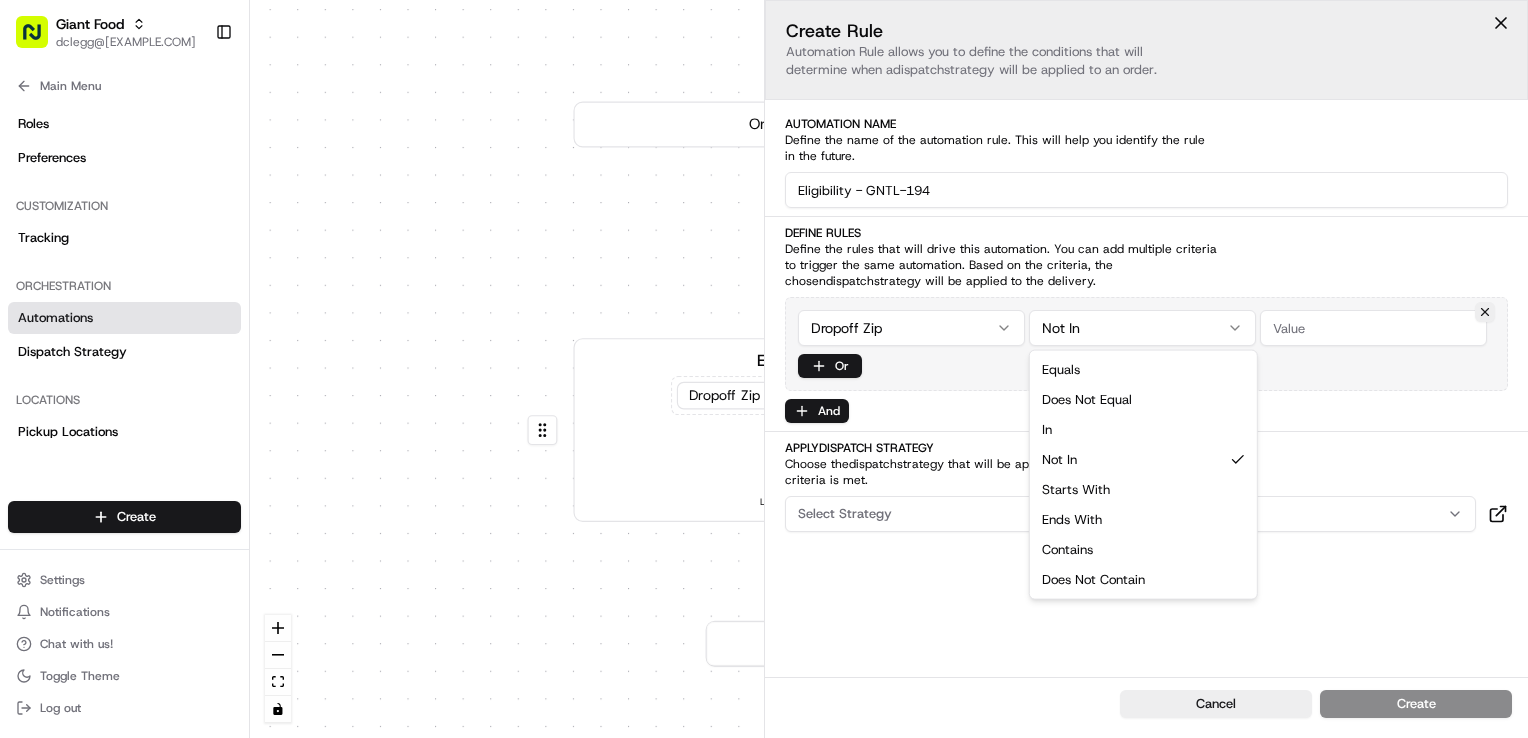 click on "Giant Food dclegg@adusa.com Toggle Sidebar Orders Deliveries Providers Nash AI Analytics Favorites Main Menu Members & Organization Organization Users Roles Preferences Customization Tracking Orchestration Automations Dispatch Strategy Locations Pickup Locations Dropoff Locations Zones Shifts Delivery Windows Billing Billing Refund Requests Integrations Notification Triggers Webhooks API Keys Request Logs Create Settings Notifications Chat with us! Toggle Theme Log out Dispatch 0 0 Order / Delivery Received Eligibility - GNTL-194 Dropoff Zip in 21401,21402,21405,21409   + 1  more Last updated:  08/07/2025 10:14 AM  Create new Rule Instacart Default Automation Settings Automations apply to all deliveries that meet the defined criteria and do not have a dispatch strategy attached. Press enter or space to select a node. You can then use the arrow keys to move the node around.  Press delete to remove it and escape to cancel.   Create Rule dispatch  strategy will be applied to an order. dispatch Or" at bounding box center [764, 369] 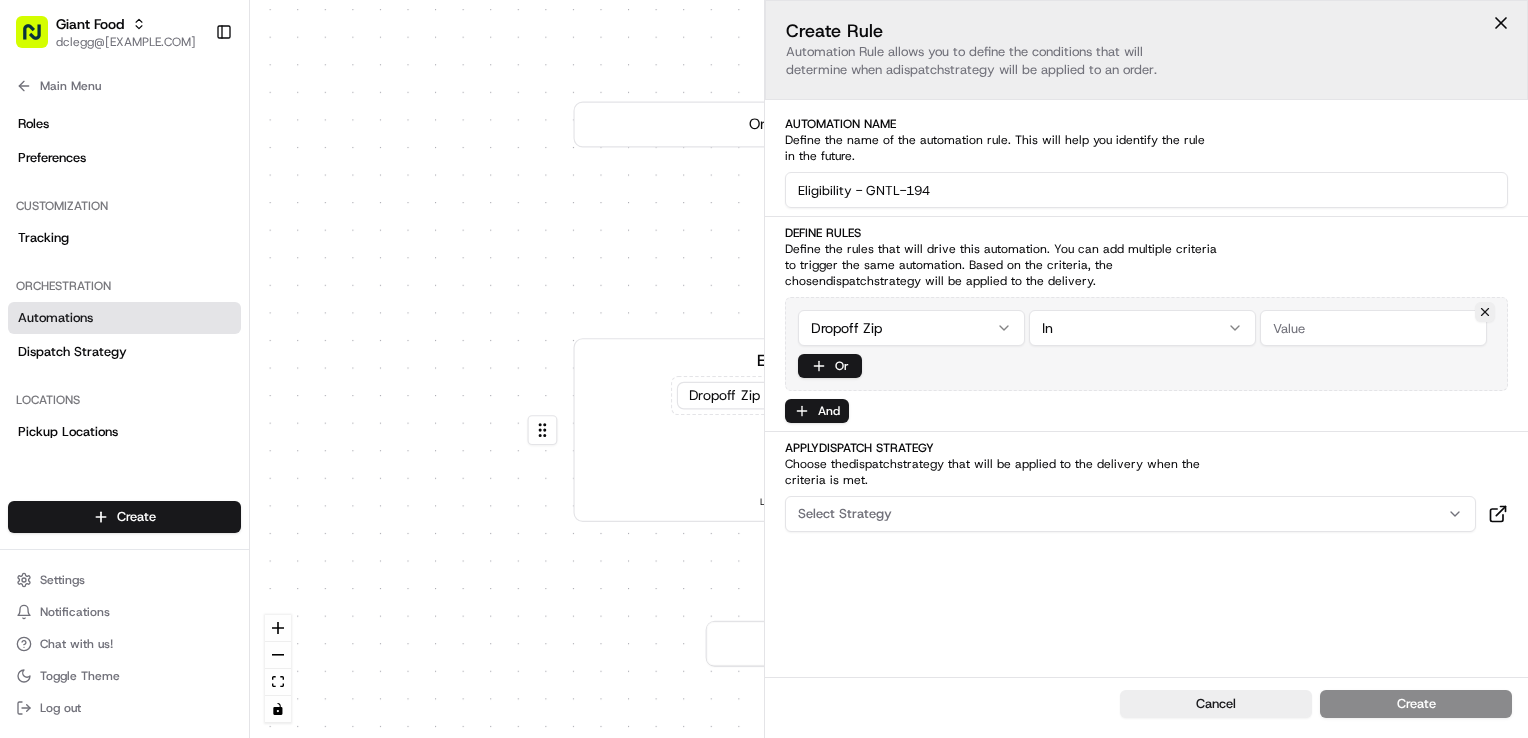 click at bounding box center (1373, 328) 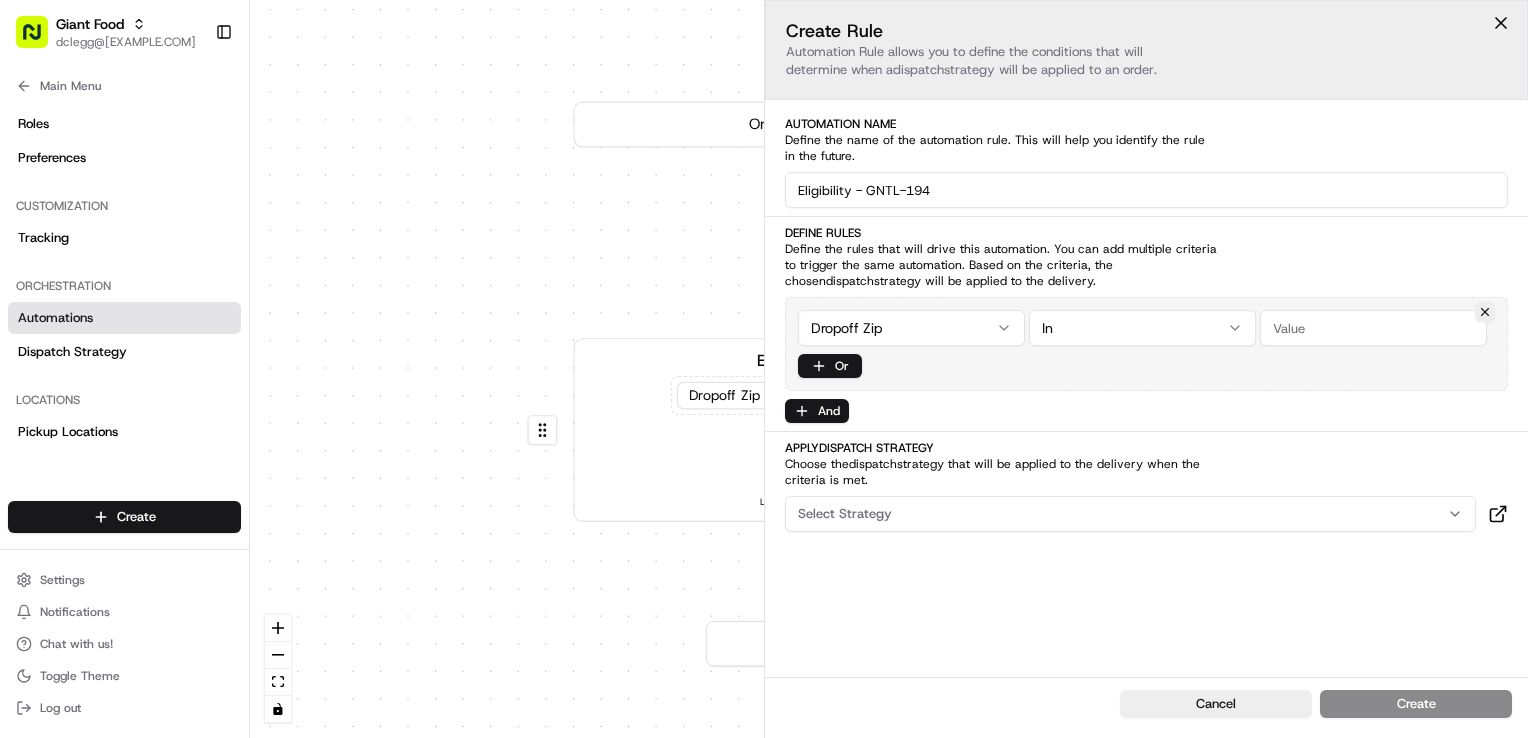 paste on "21228" 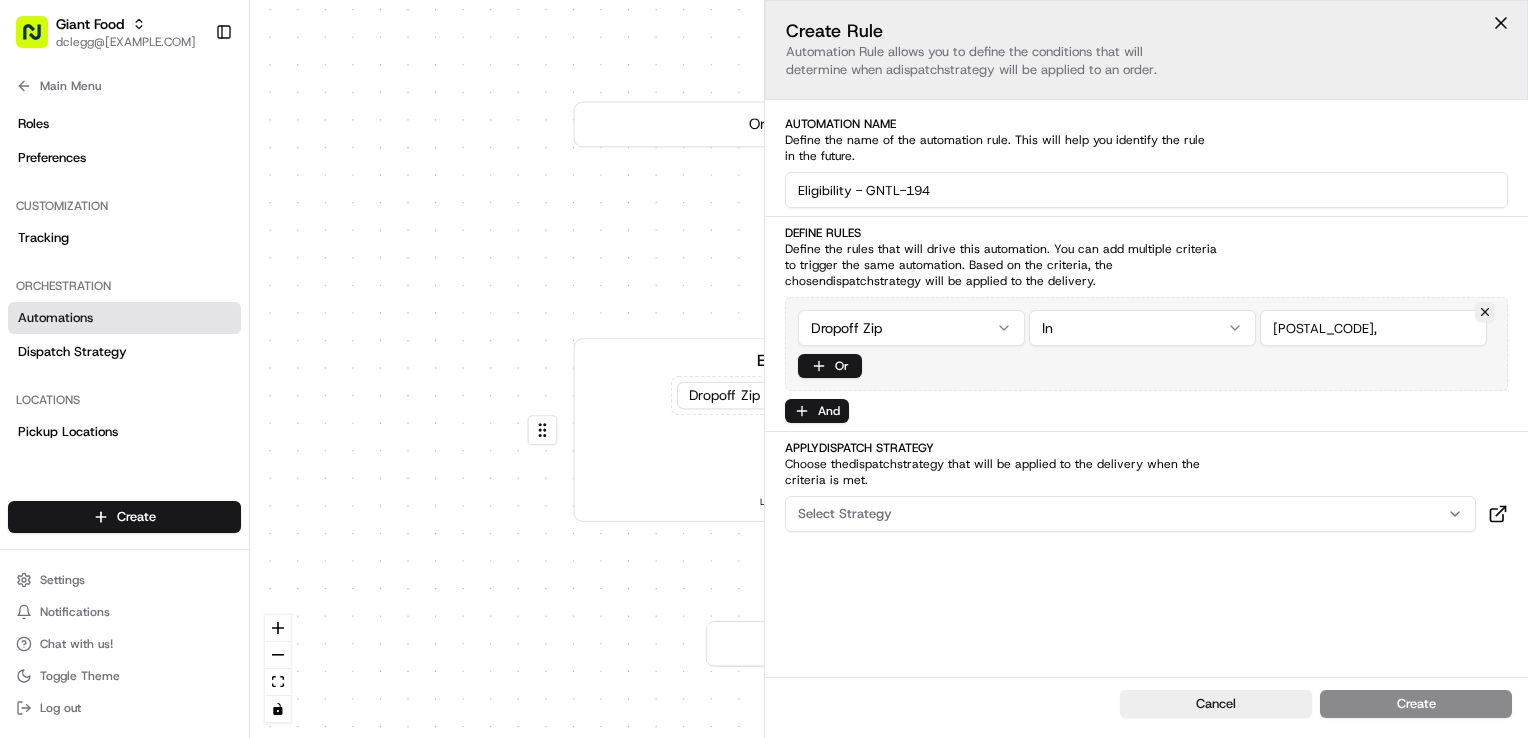 click on "Define Rules Define the rules that will drive this automation. You can add multiple criteria to trigger the same automation. Based on the criteria, the chosen  dispatch  strategy will be applied to the delivery." at bounding box center [1146, 257] 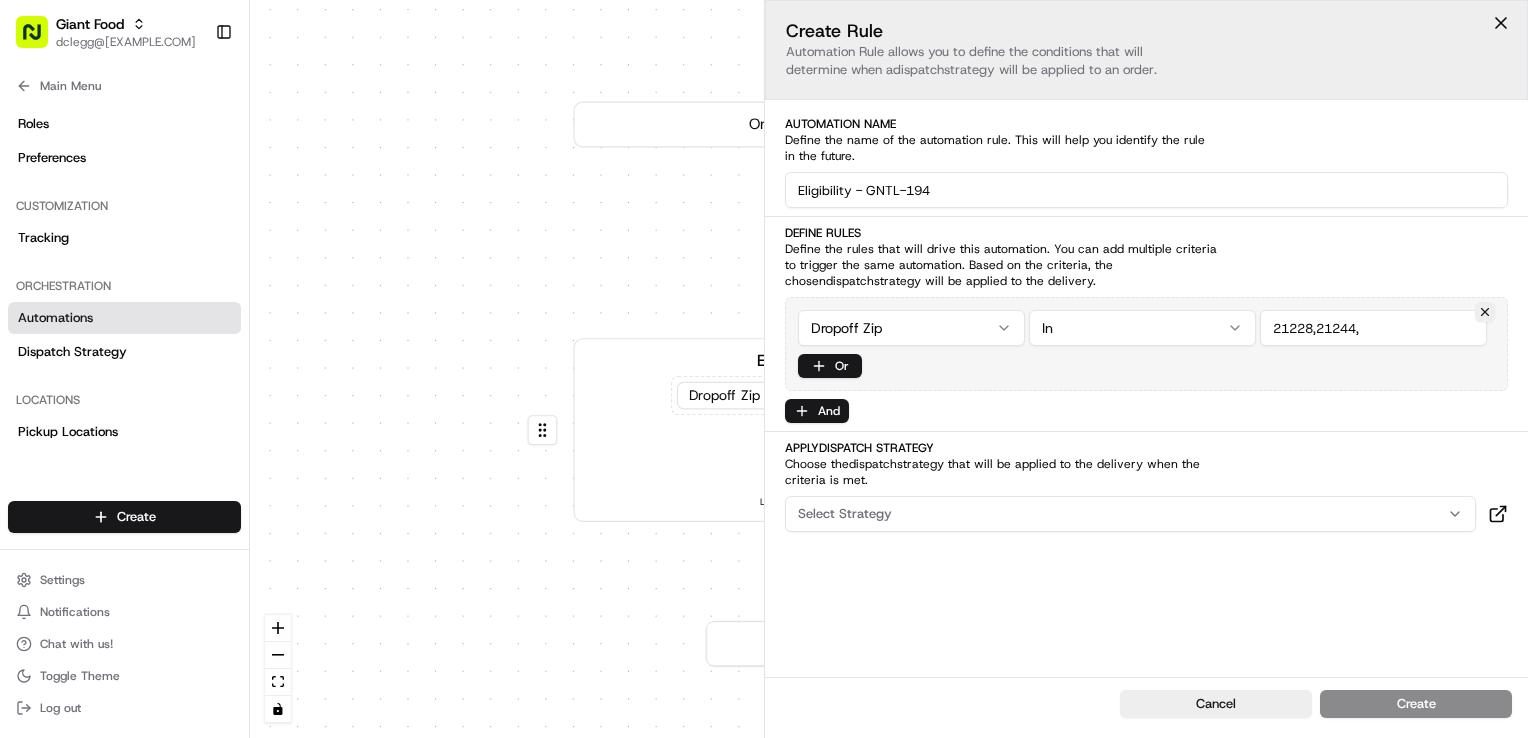 drag, startPoint x: 1476, startPoint y: 266, endPoint x: 1452, endPoint y: 278, distance: 26.832815 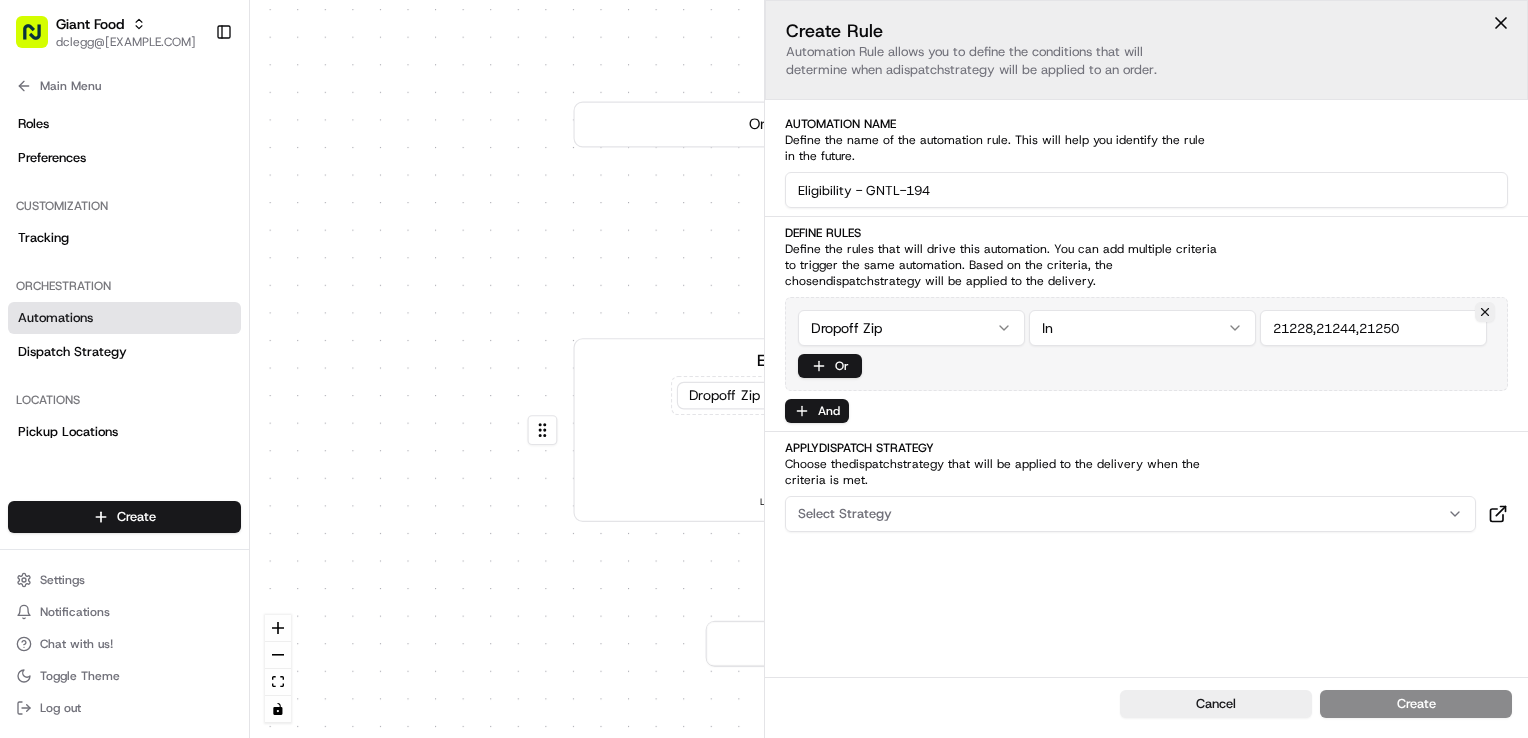 type on "21228,21244,21250" 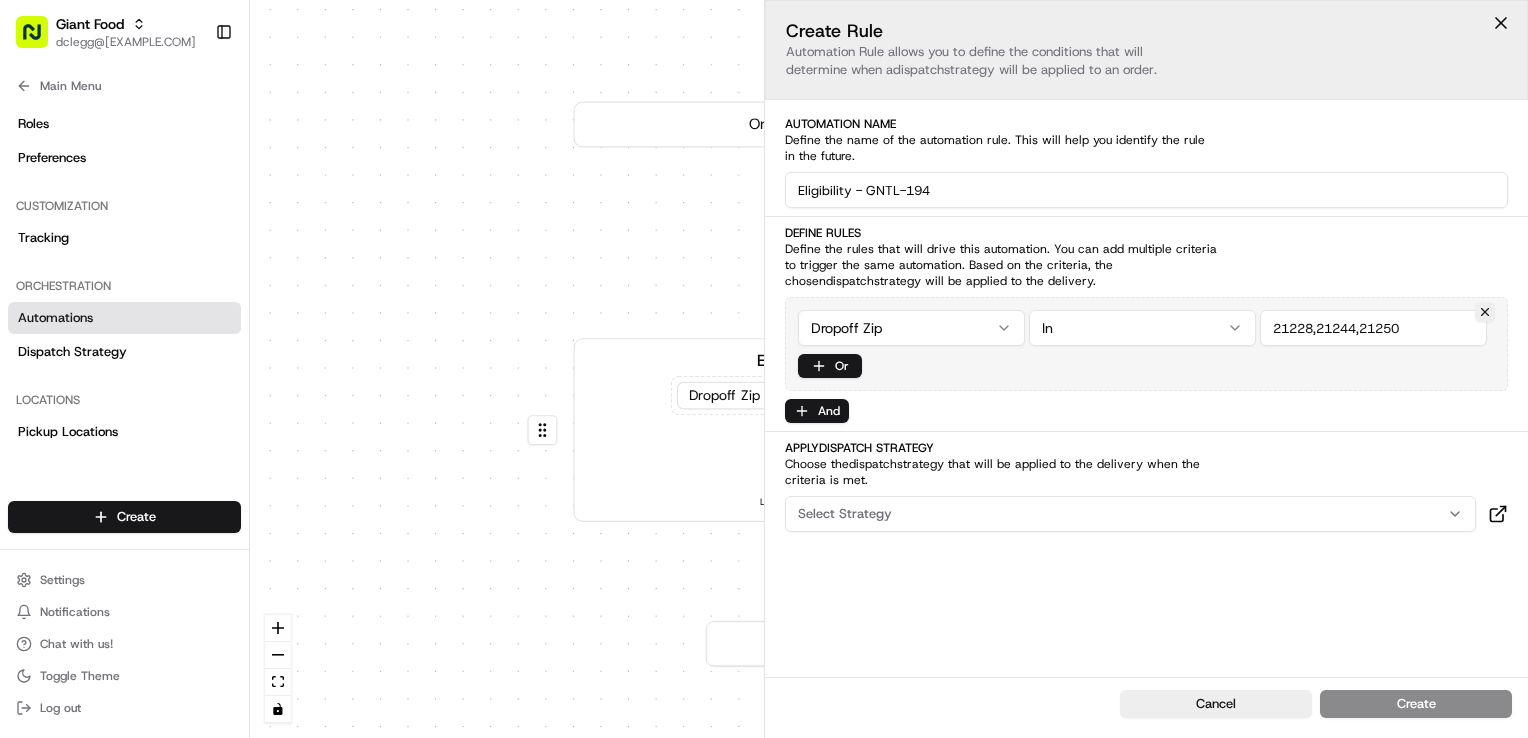 click on "Select Strategy" at bounding box center [1130, 514] 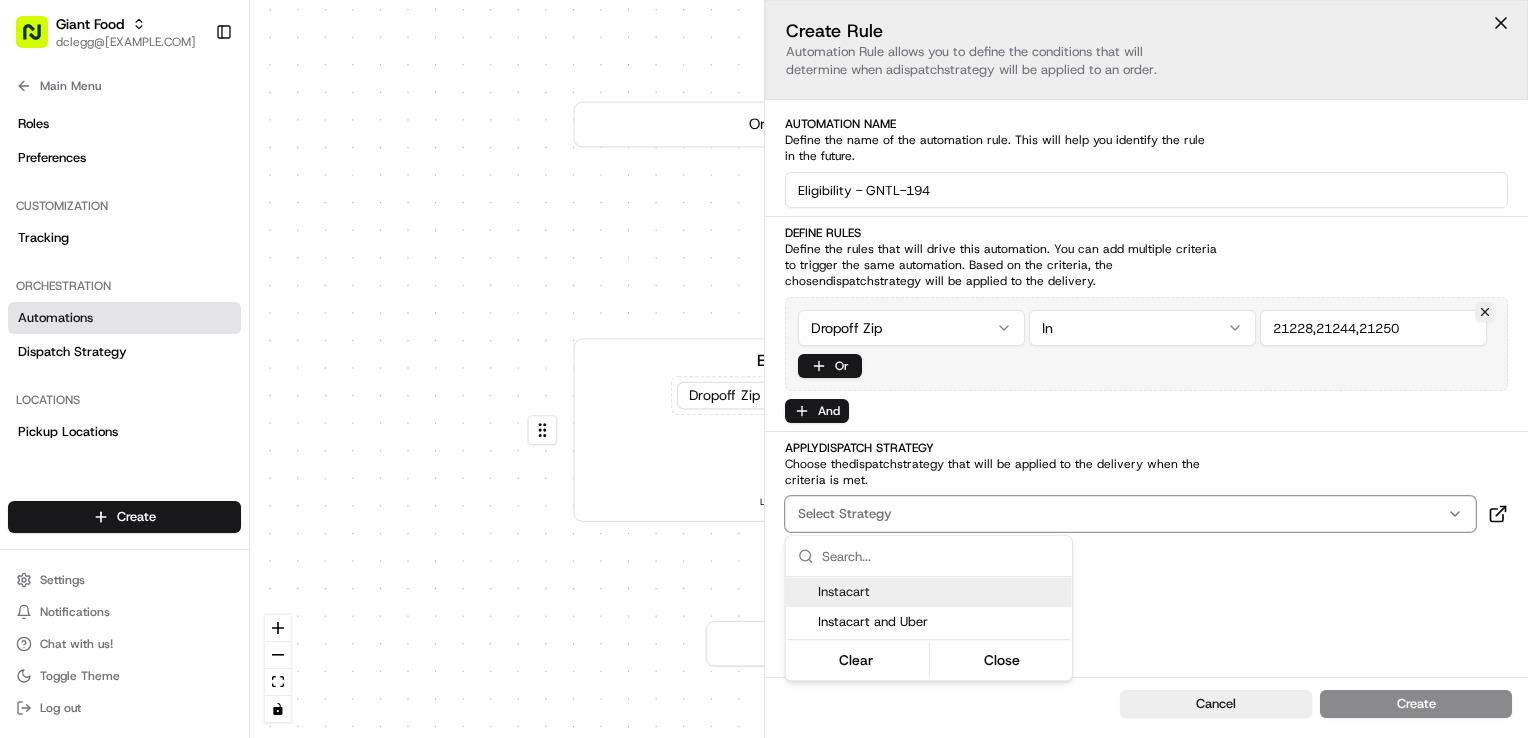 click on "Instacart" at bounding box center (941, 592) 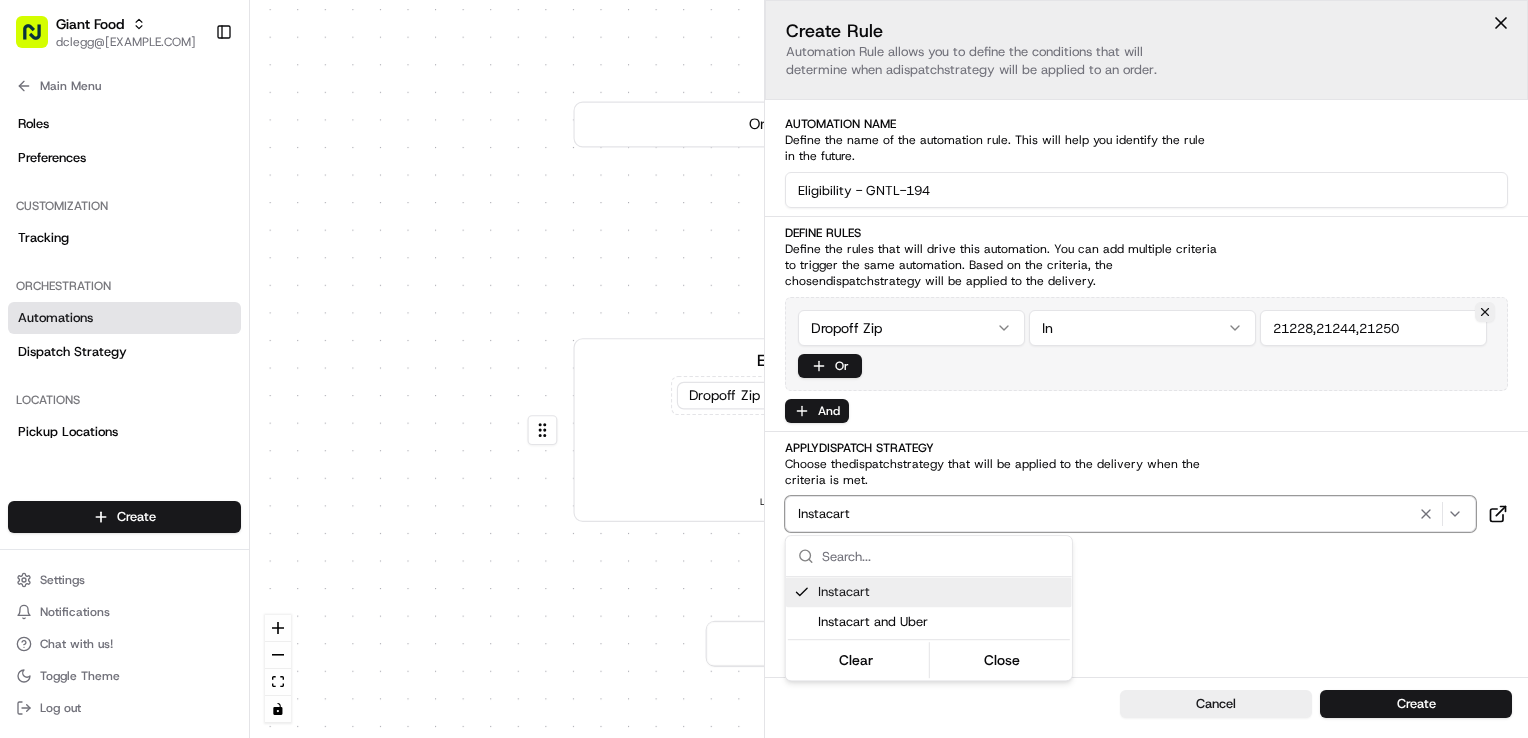 click on "Giant Food dclegg@adusa.com Toggle Sidebar Orders Deliveries Providers Nash AI Analytics Favorites Main Menu Members & Organization Organization Users Roles Preferences Customization Tracking Orchestration Automations Dispatch Strategy Locations Pickup Locations Dropoff Locations Zones Shifts Delivery Windows Billing Billing Refund Requests Integrations Notification Triggers Webhooks API Keys Request Logs Create Settings Notifications Chat with us! Toggle Theme Log out Dispatch 0 0 Order / Delivery Received Eligibility - GNTL-194 Dropoff Zip in 21401,21402,21405,21409   + 1  more Last updated:  08/07/2025 10:14 AM  Create new Rule Instacart Default Automation Settings Automations apply to all deliveries that meet the defined criteria and do not have a dispatch strategy attached. Press enter or space to select a node. You can then use the arrow keys to move the node around.  Press delete to remove it and escape to cancel.   Create Rule dispatch  strategy will be applied to an order. dispatch In" at bounding box center (764, 369) 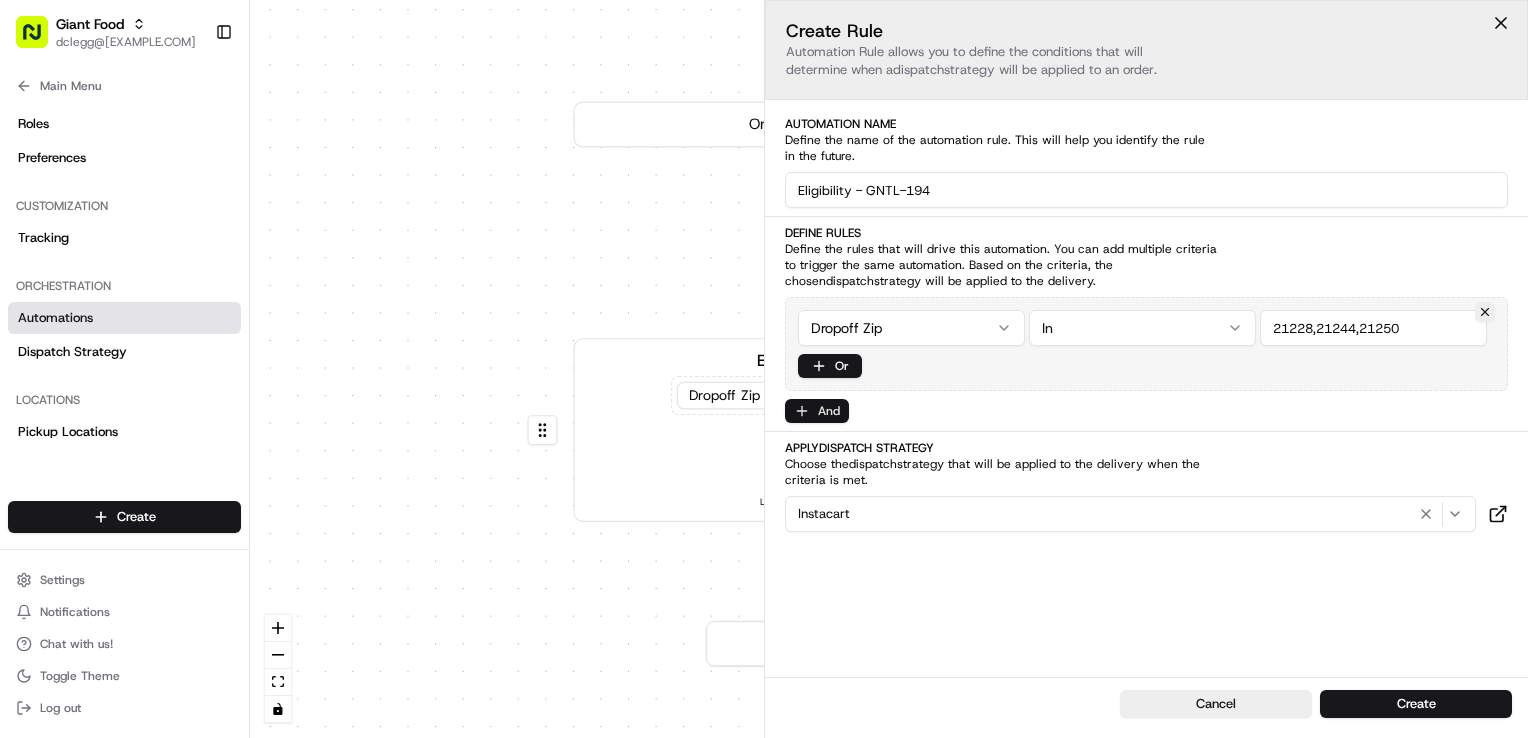 click on "And" at bounding box center (817, 411) 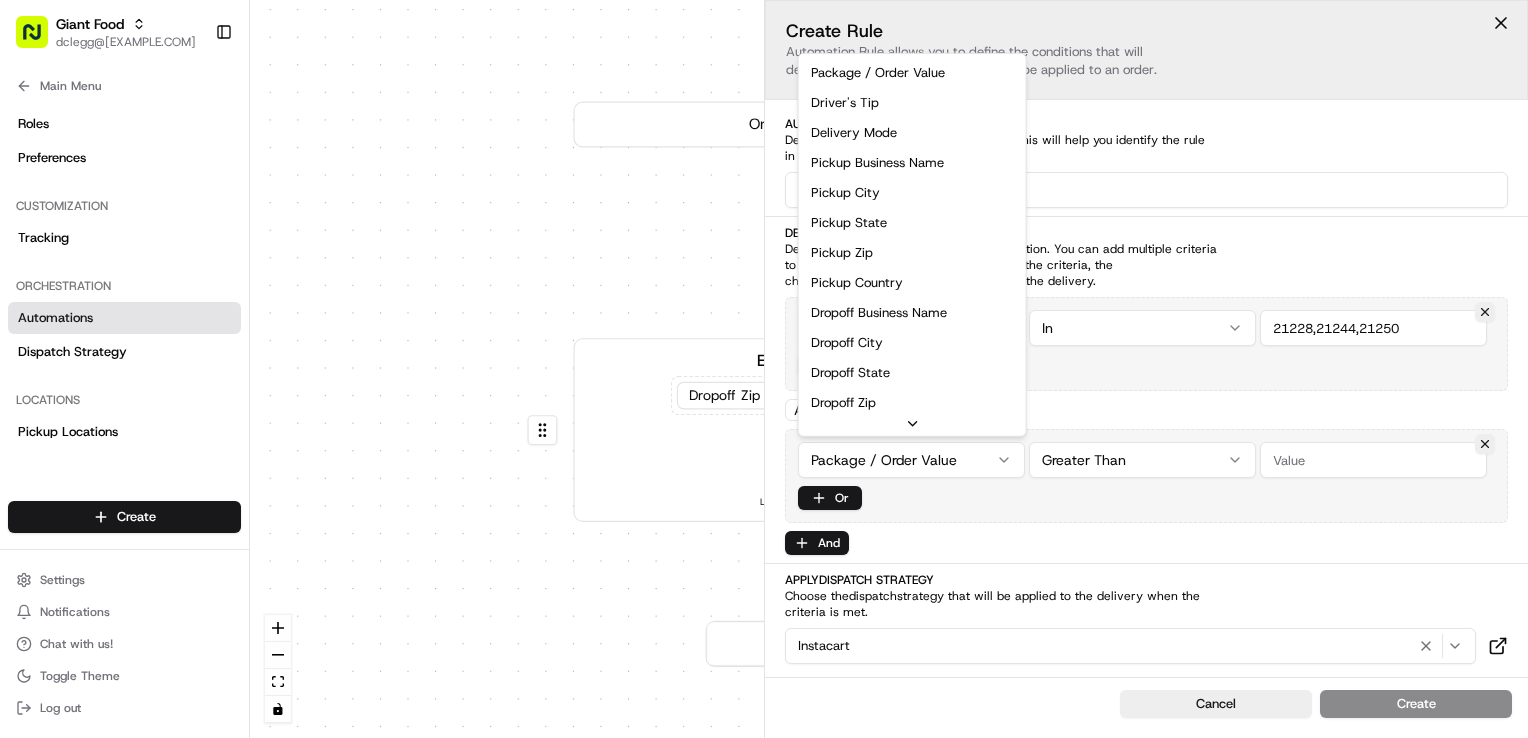 click on "0 0 Order / Delivery Received Eligibility - GNTL-194 Dropoff Zip in 21401,21402,21405,21409   + 1  more Last updated:  08/07/2025 10:14 AM  Create new Rule Instacart Default Automation Settings Automations apply to all deliveries that meet the defined criteria and do not have a dispatch strategy attached. Press enter or space to select a node. You can then use the arrow keys to move the node around.  Press delete to remove it and escape to cancel.   Press enter or space to select an edge. You can then press delete to remove it or escape to cancel. Create Rule Automation Rule allows you to define the conditions that will determine when a  dispatch  strategy will be applied to an order. Automation Name Define the name of the automation rule. This will help you identify the rule in the future. Eligibility - GNTL-194 Define Rules Define the rules that will drive this automation. You can add multiple criteria to trigger the same automation. Based on the criteria, the chosen  dispatch Dropoff Zip In Or And Metadata" at bounding box center [889, 369] 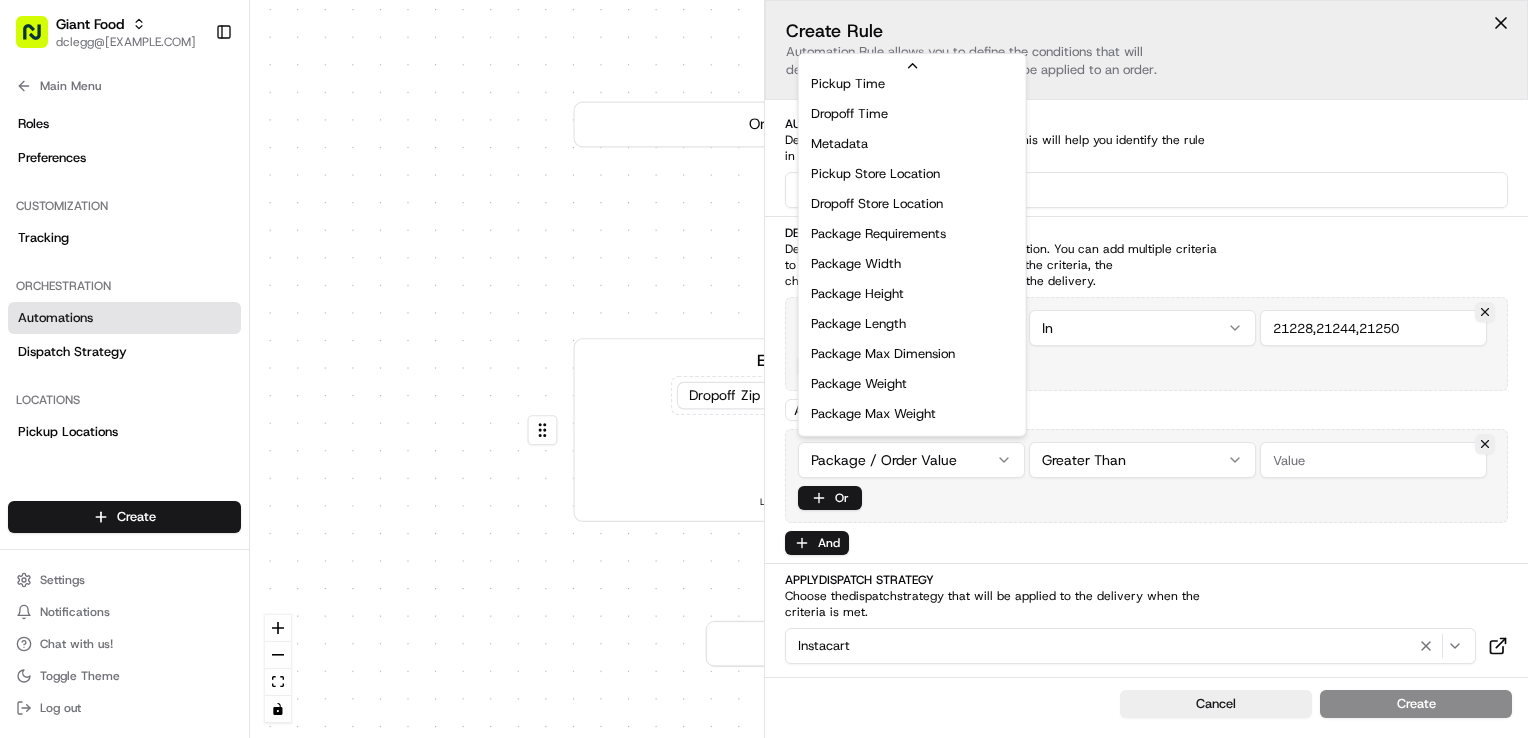 scroll, scrollTop: 640, scrollLeft: 0, axis: vertical 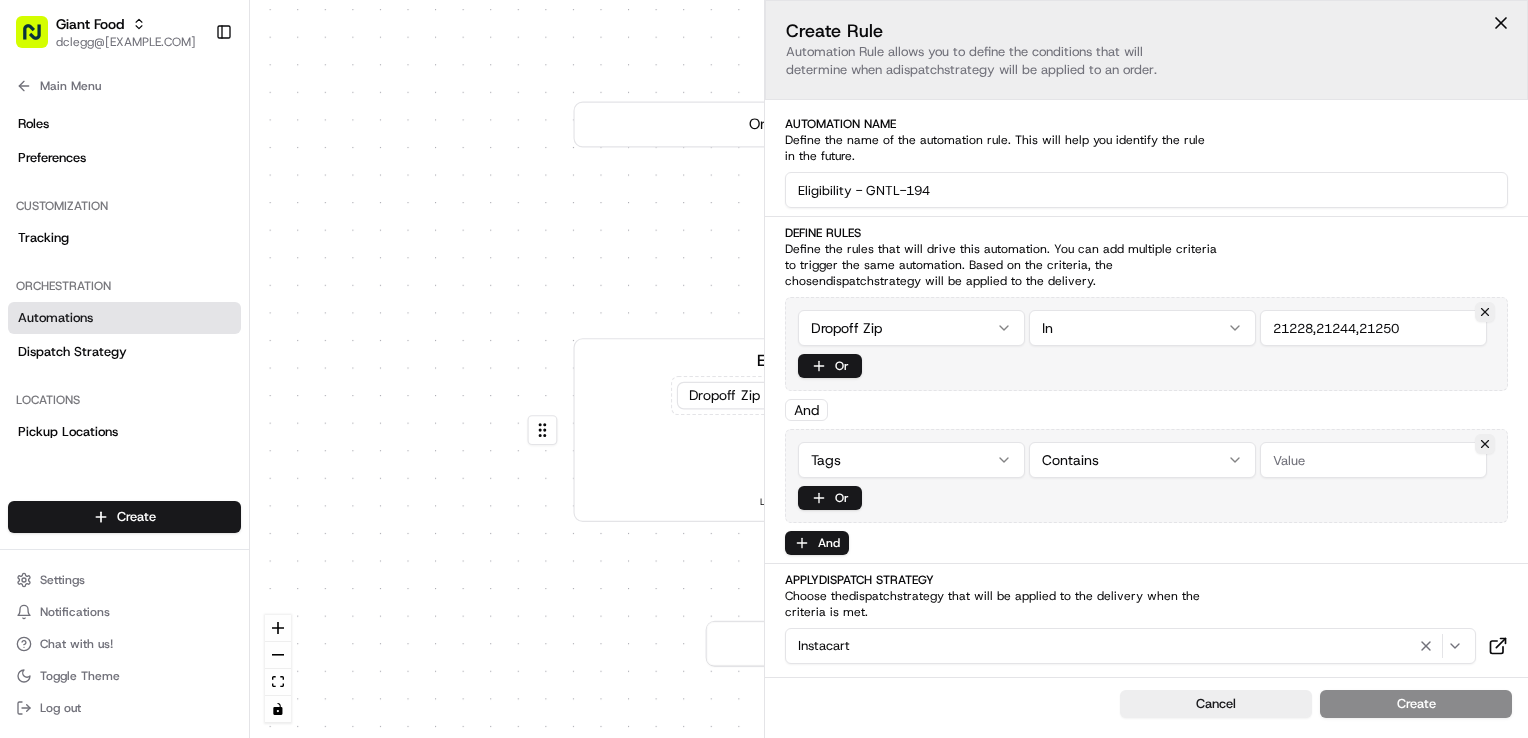 click at bounding box center (1373, 460) 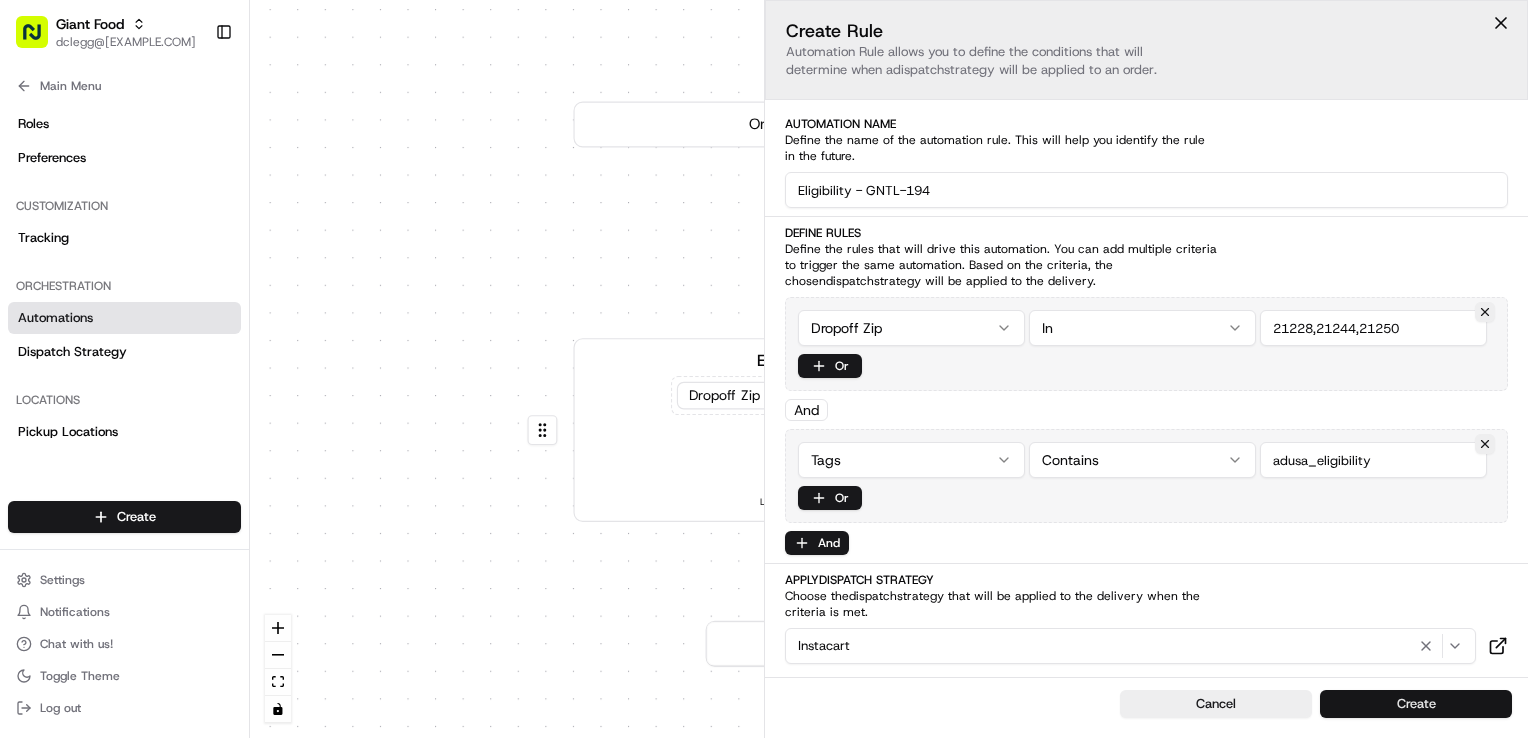 type on "adusa_eligibility" 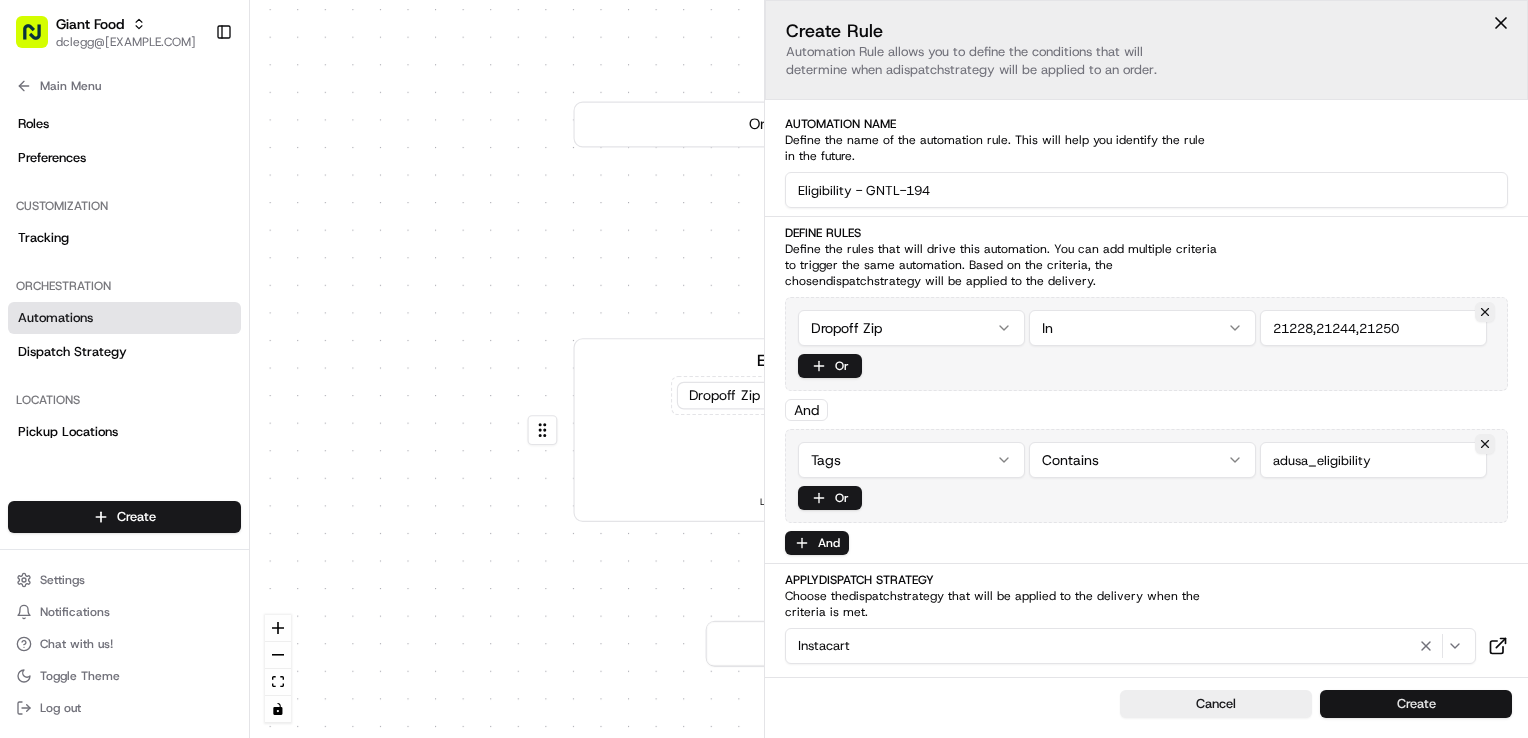 click on "Create" at bounding box center [1416, 704] 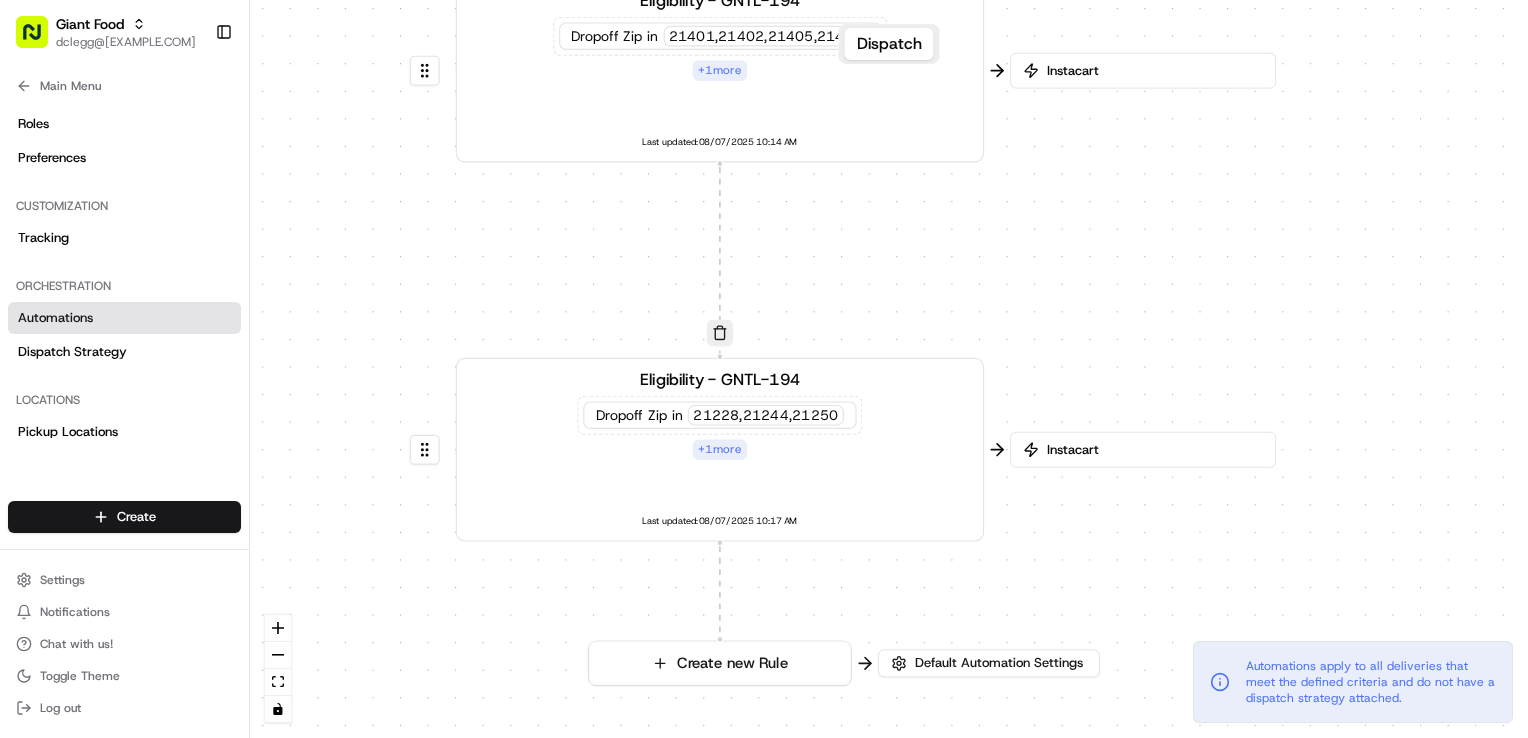 drag, startPoint x: 1146, startPoint y: 595, endPoint x: 884, endPoint y: 232, distance: 447.6751 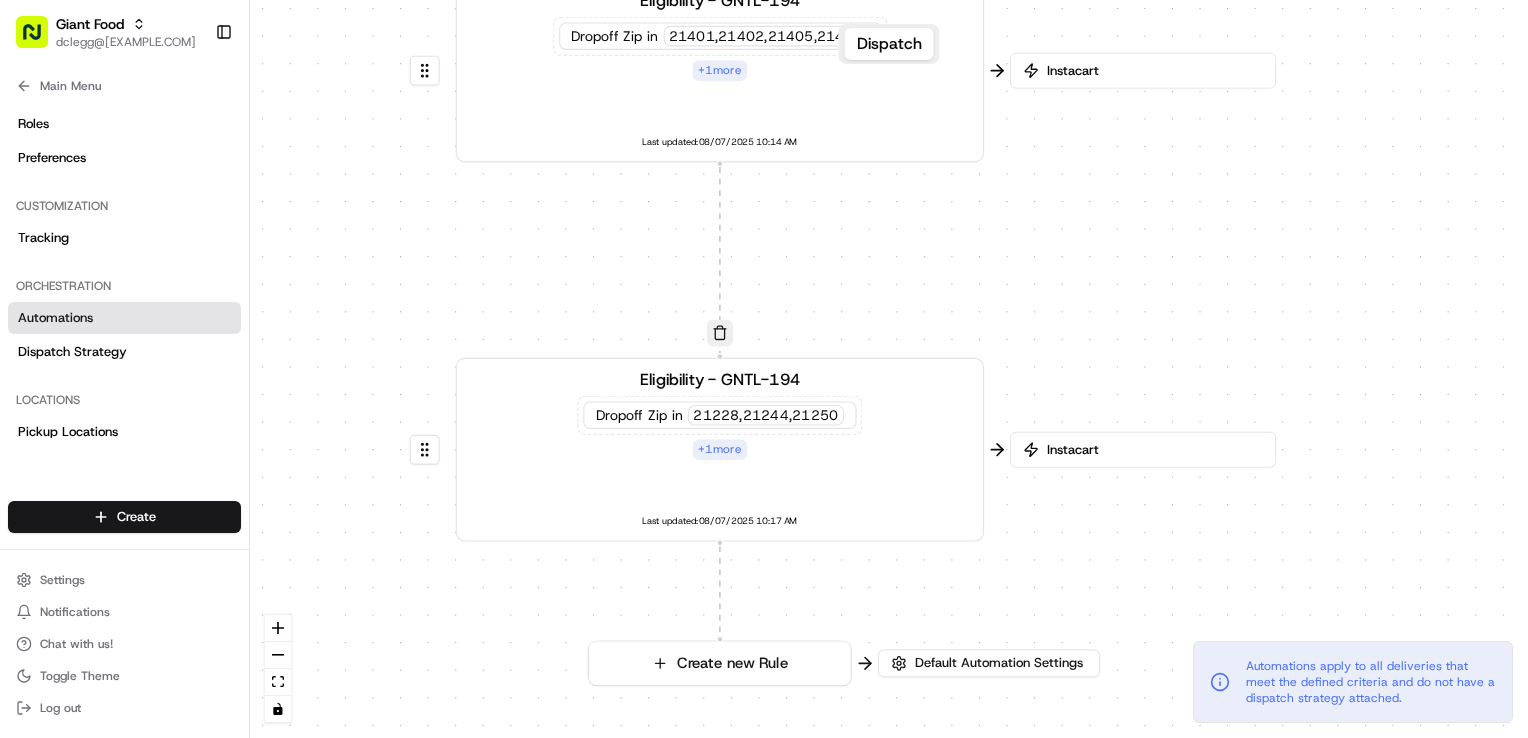 click on "0 0 0 Order / Delivery Received Eligibility - GNTL-194 Dropoff Zip in 21401,21402,21405,21409   + 1  more Last updated:  08/07/2025 10:14 AM Eligibility - GNTL-194 Dropoff Zip in 21228,21244,21250   + 1  more Last updated:  08/07/2025 10:17 AM  Create new Rule" at bounding box center [889, 369] 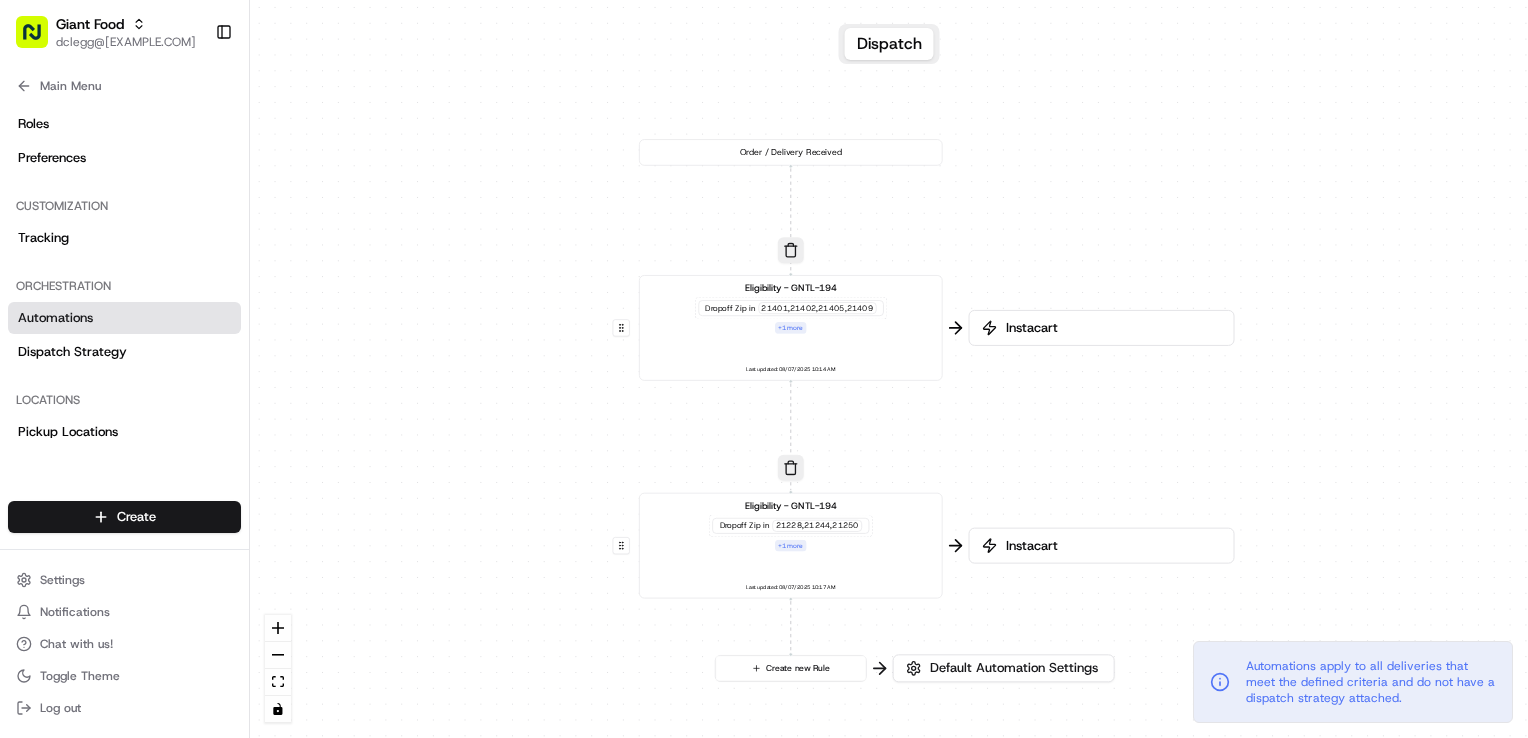 drag, startPoint x: 1149, startPoint y: 323, endPoint x: 1058, endPoint y: 442, distance: 149.80655 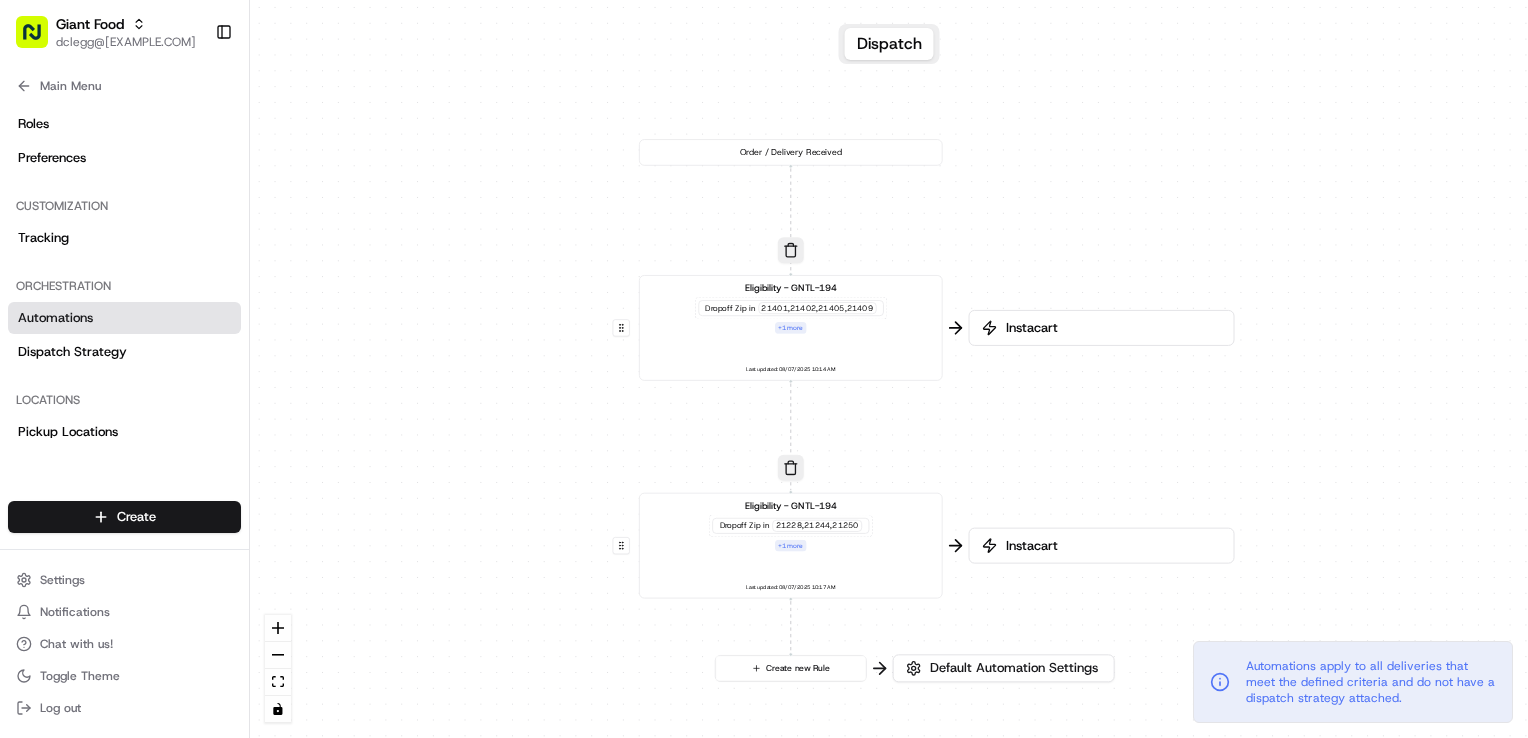 click on "0 0 0 Order / Delivery Received Eligibility - GNTL-194 Dropoff Zip in 21401,21402,21405,21409   + 1  more Last updated:  08/07/2025 10:14 AM Eligibility - GNTL-194 Dropoff Zip in 21228,21244,21250   + 1  more Last updated:  08/07/2025 10:17 AM  Create new Rule" at bounding box center [889, 369] 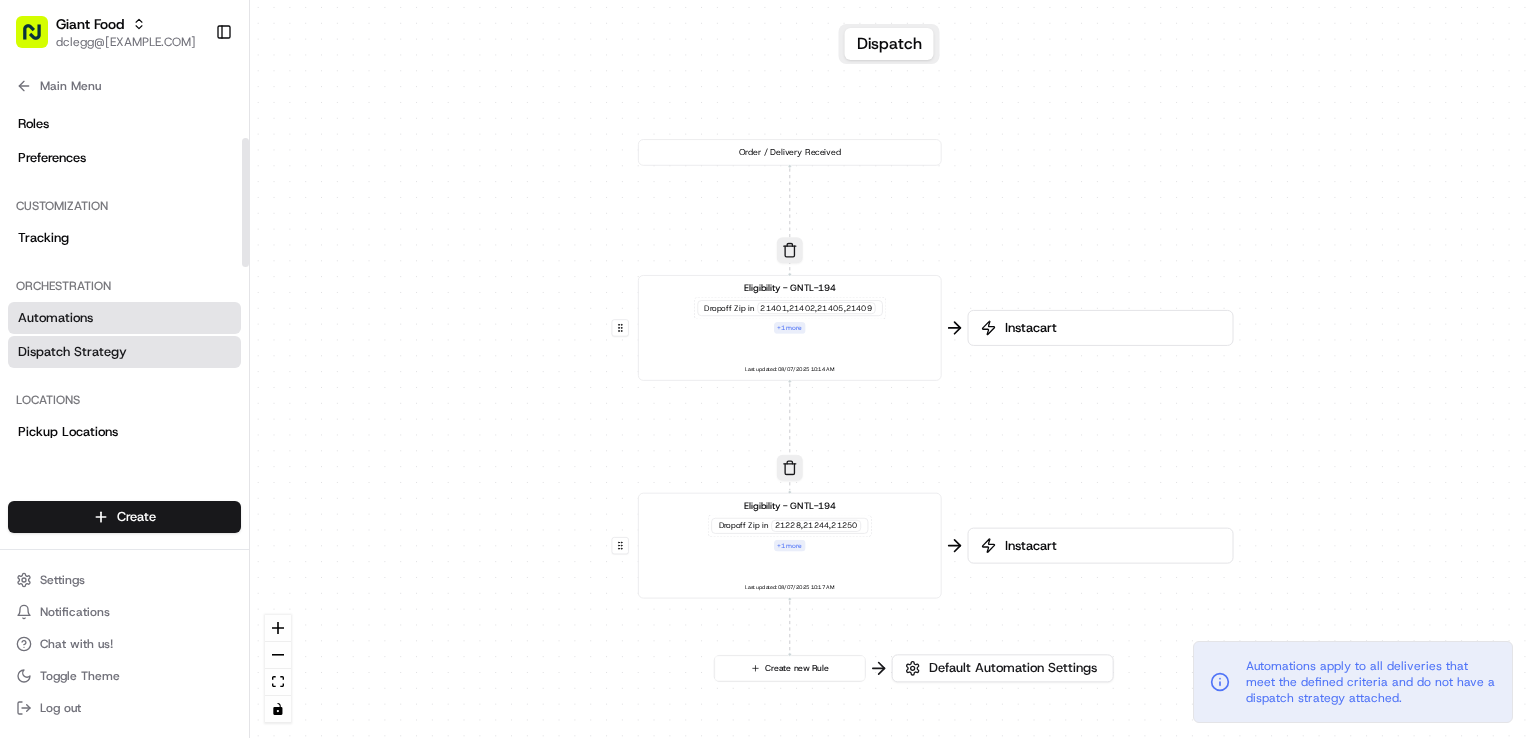 click on "Dispatch Strategy" at bounding box center (72, 352) 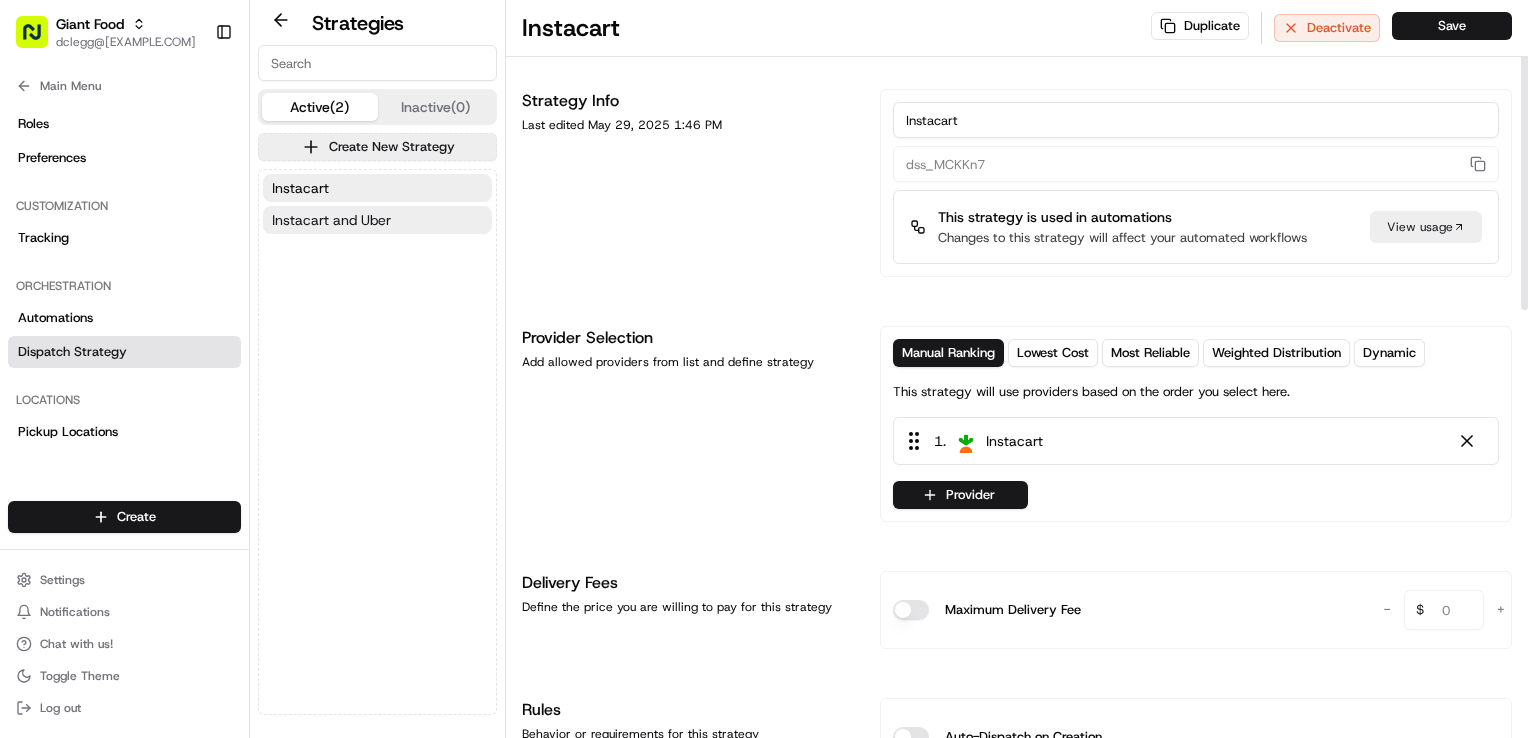 click on "Instacart and Uber" at bounding box center [377, 220] 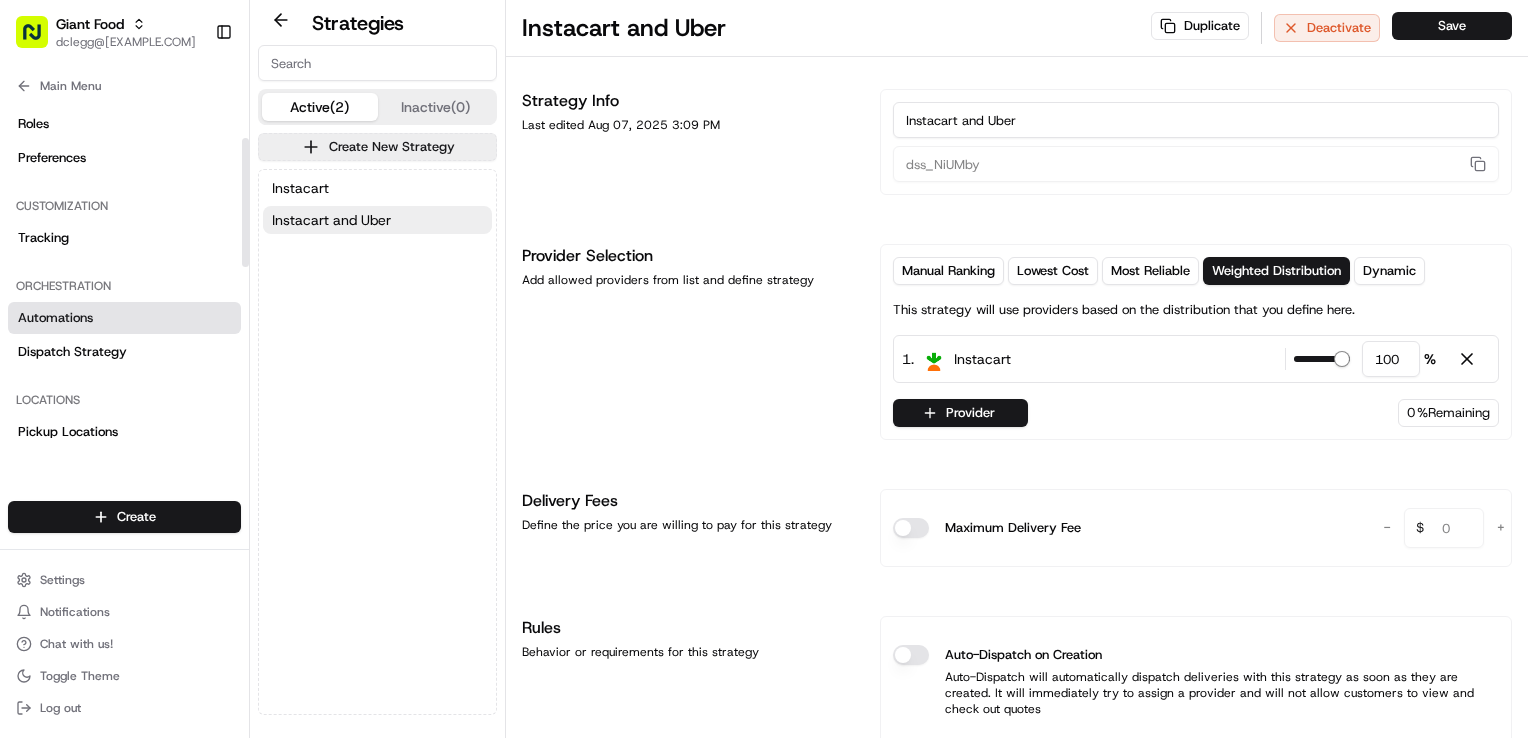 click on "Automations" at bounding box center [124, 318] 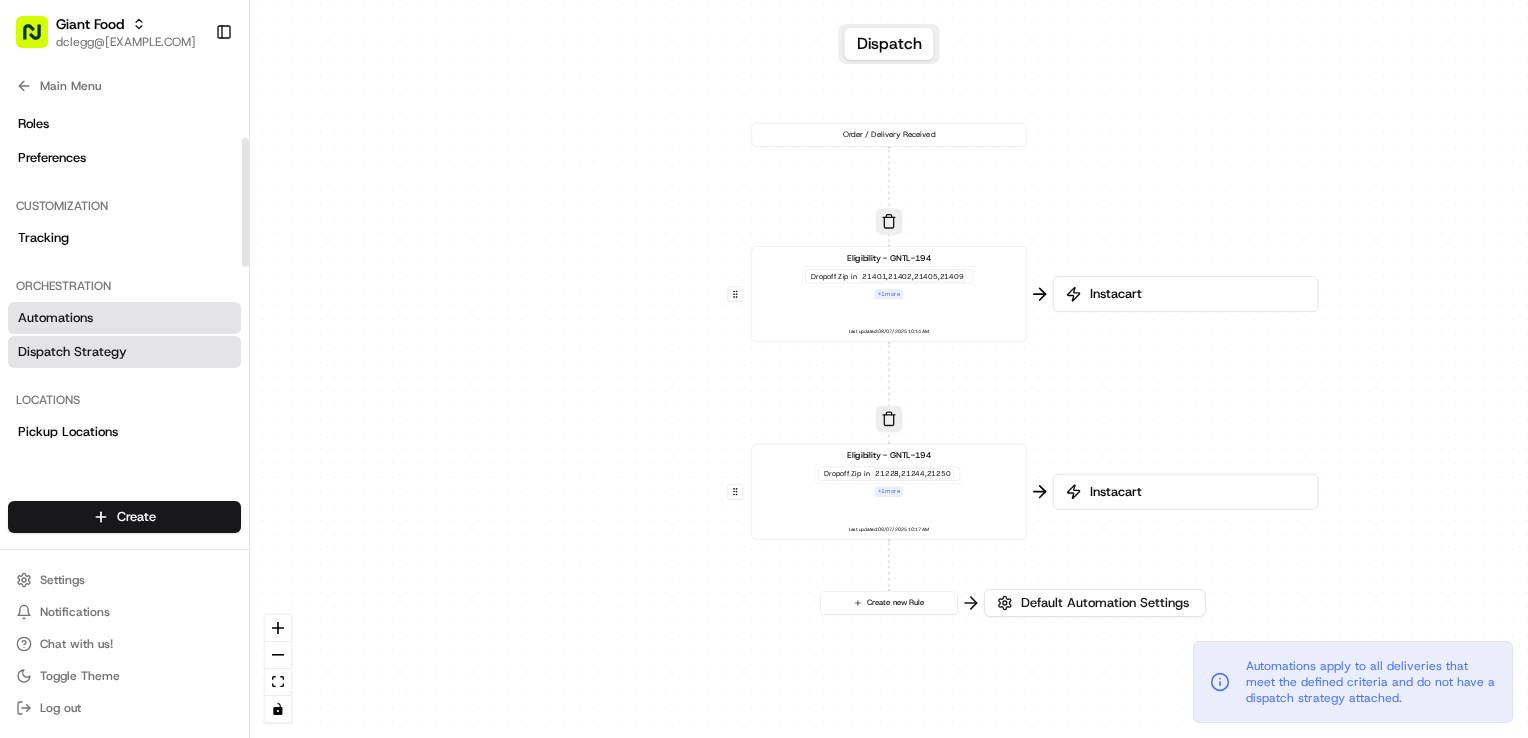 click on "Dispatch Strategy" at bounding box center [72, 352] 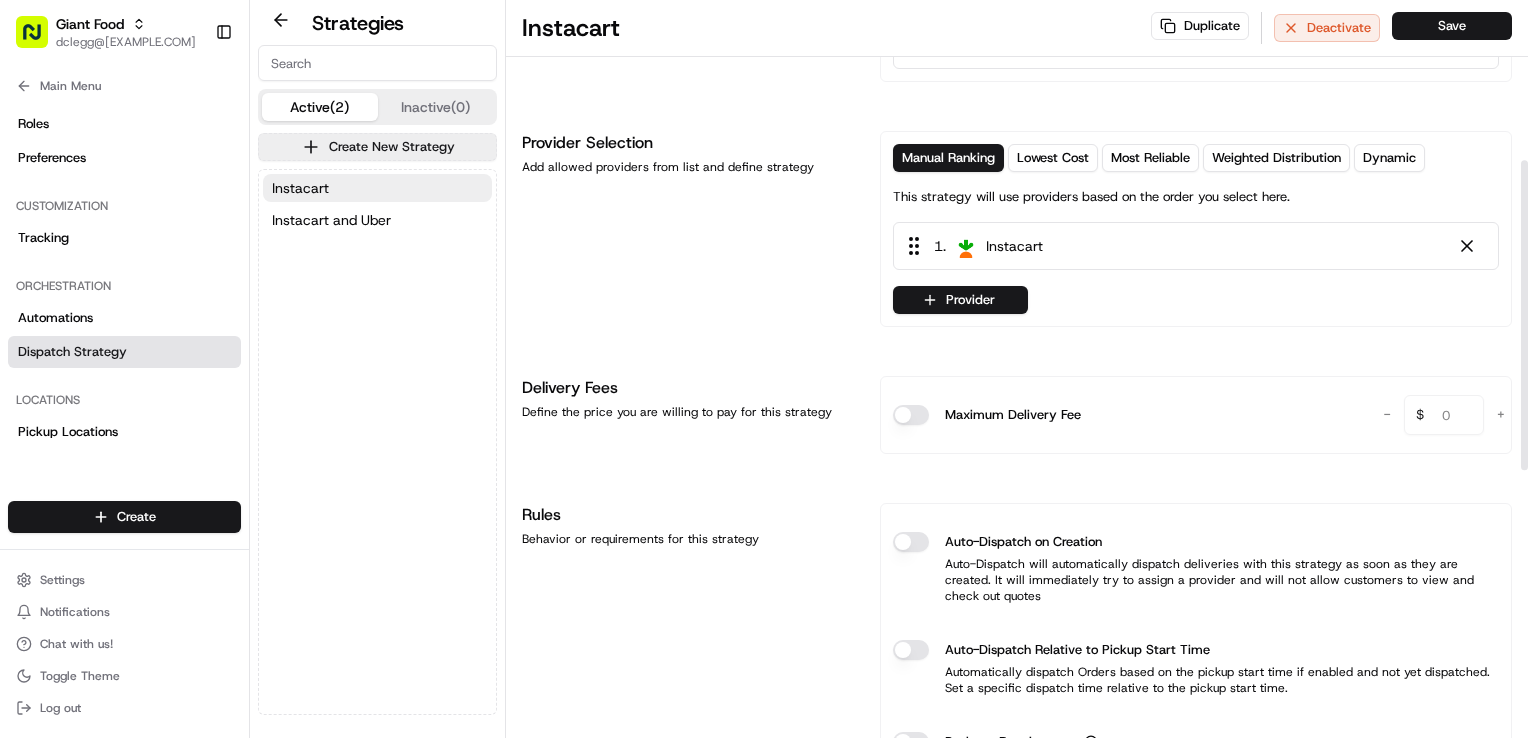 scroll, scrollTop: 0, scrollLeft: 0, axis: both 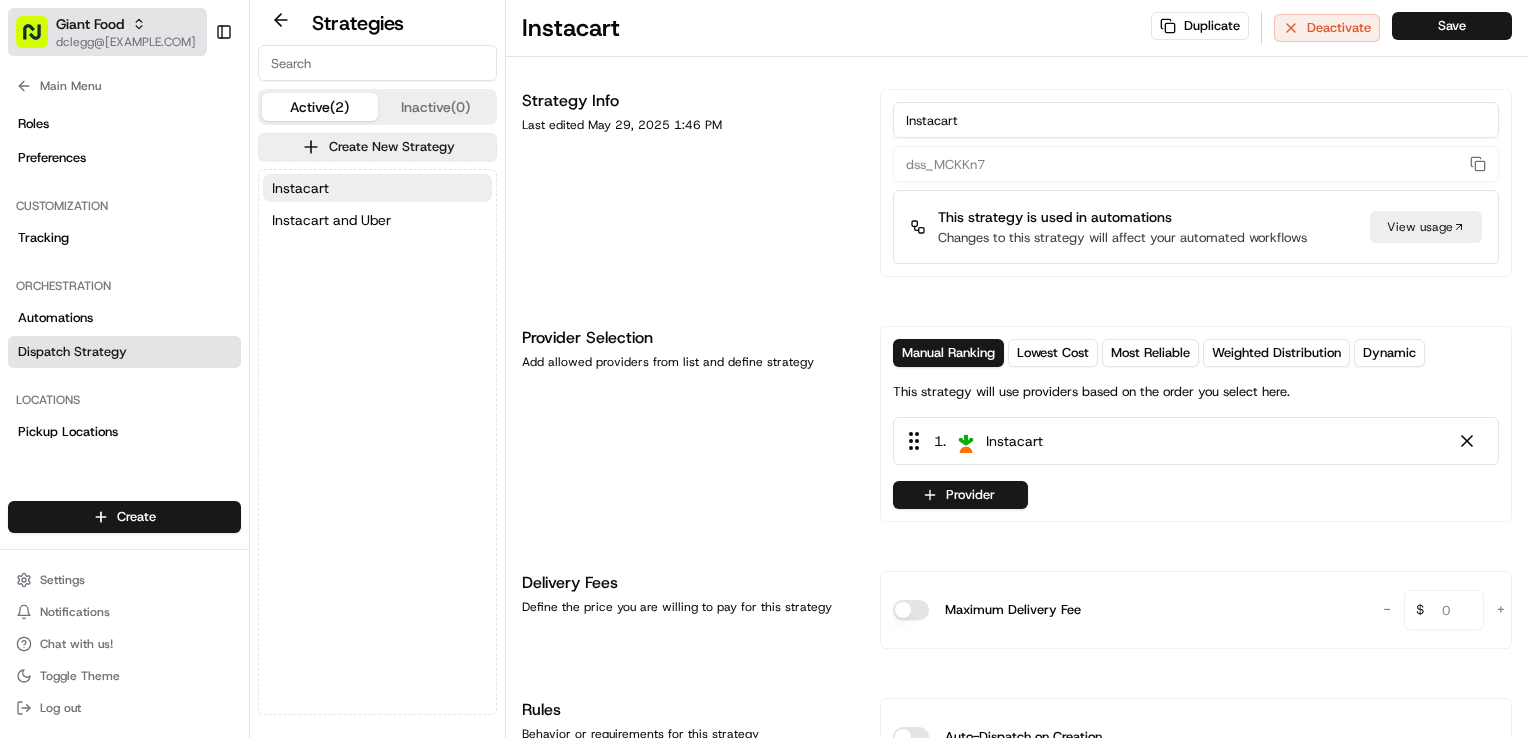 click on "Giant Food" at bounding box center [90, 24] 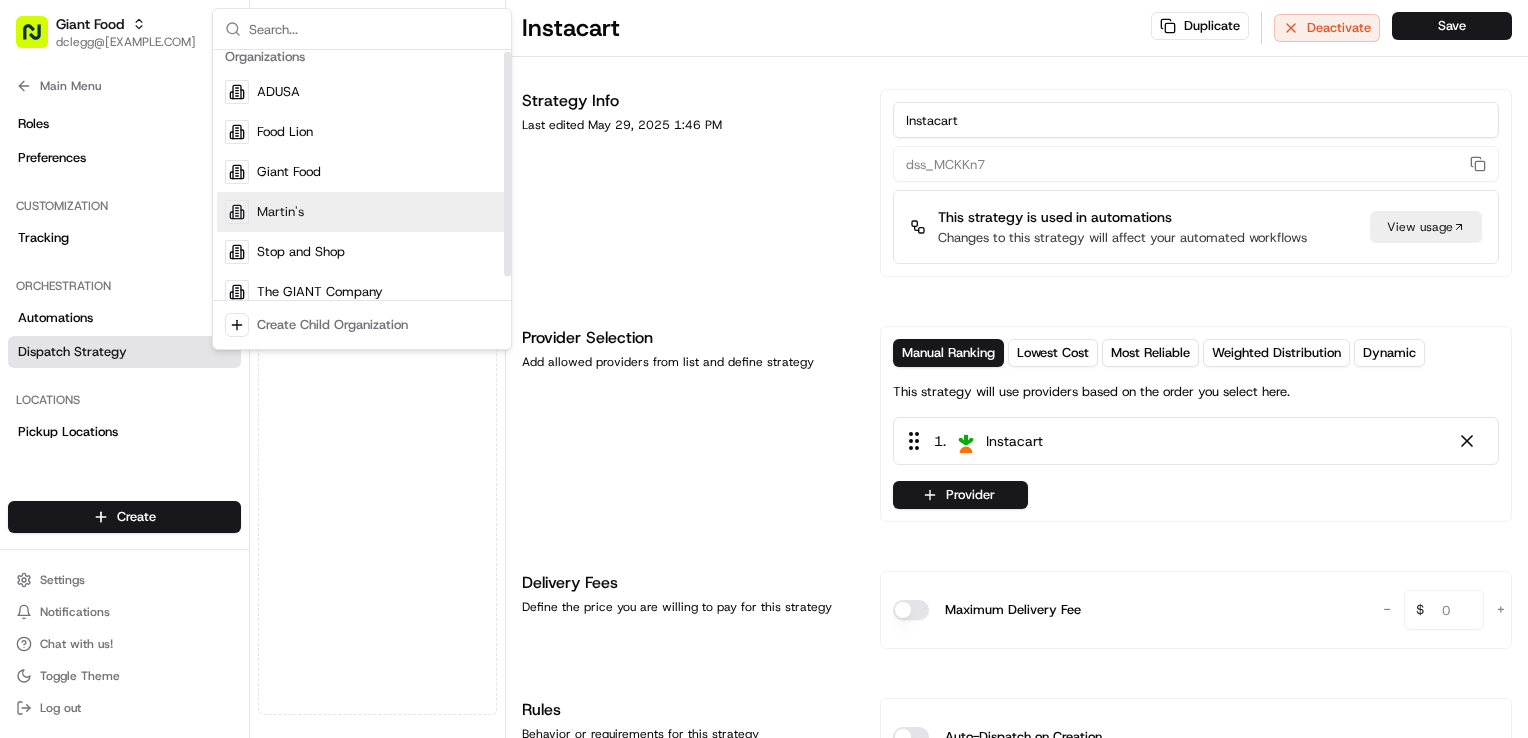 scroll, scrollTop: 28, scrollLeft: 0, axis: vertical 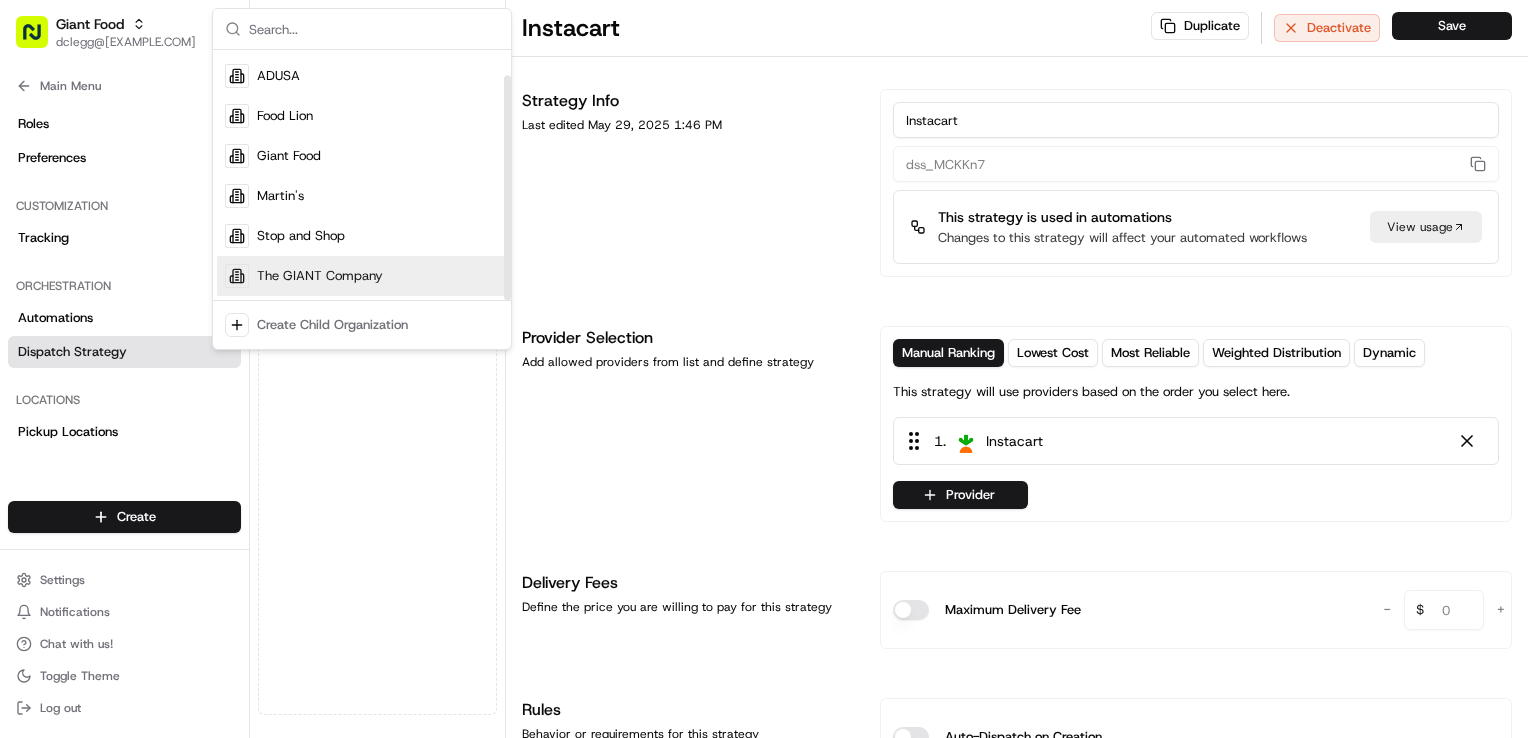 drag, startPoint x: 393, startPoint y: 279, endPoint x: 404, endPoint y: 279, distance: 11 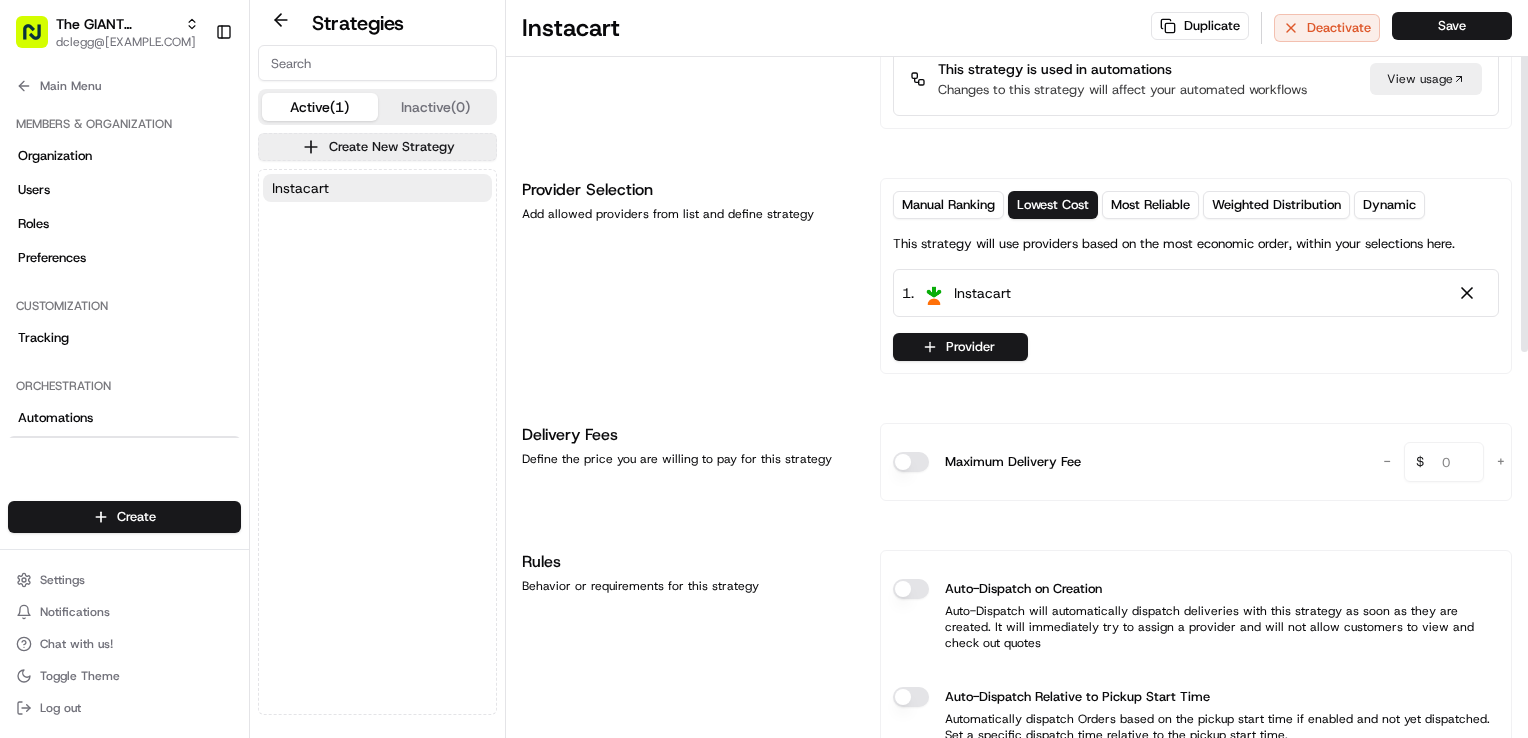 scroll, scrollTop: 100, scrollLeft: 0, axis: vertical 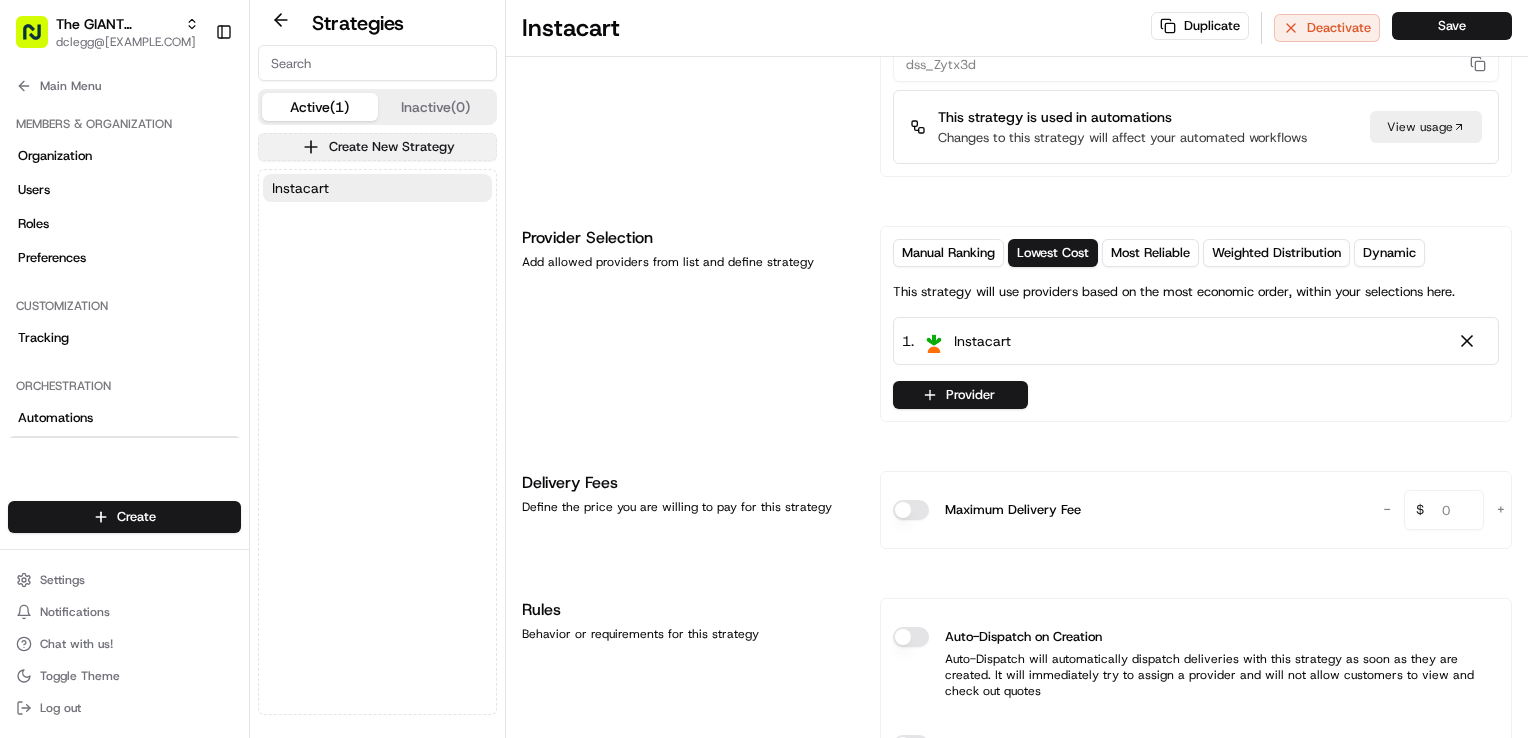 click on "Create New Strategy" at bounding box center [377, 147] 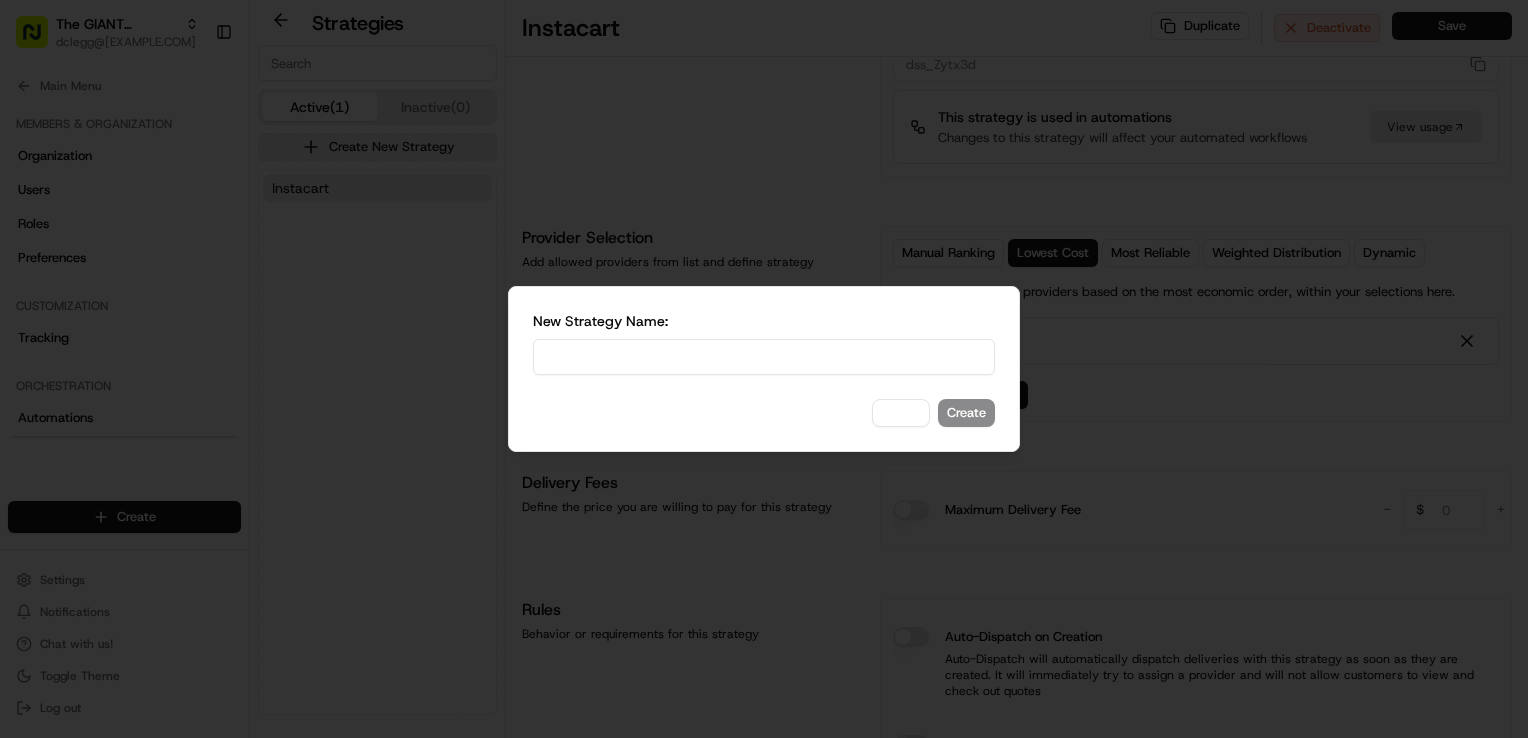 click at bounding box center (764, 357) 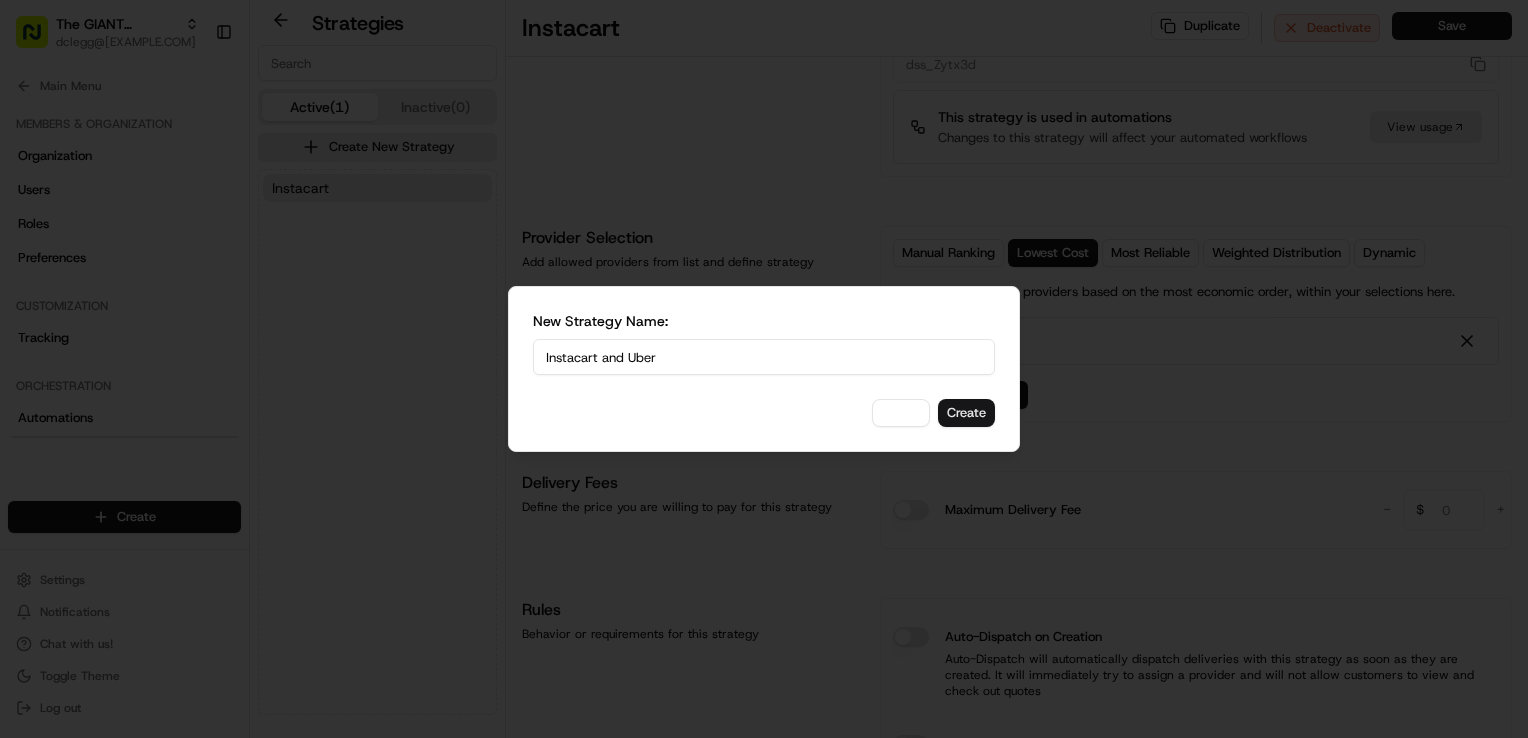 type on "Instacart and Uber" 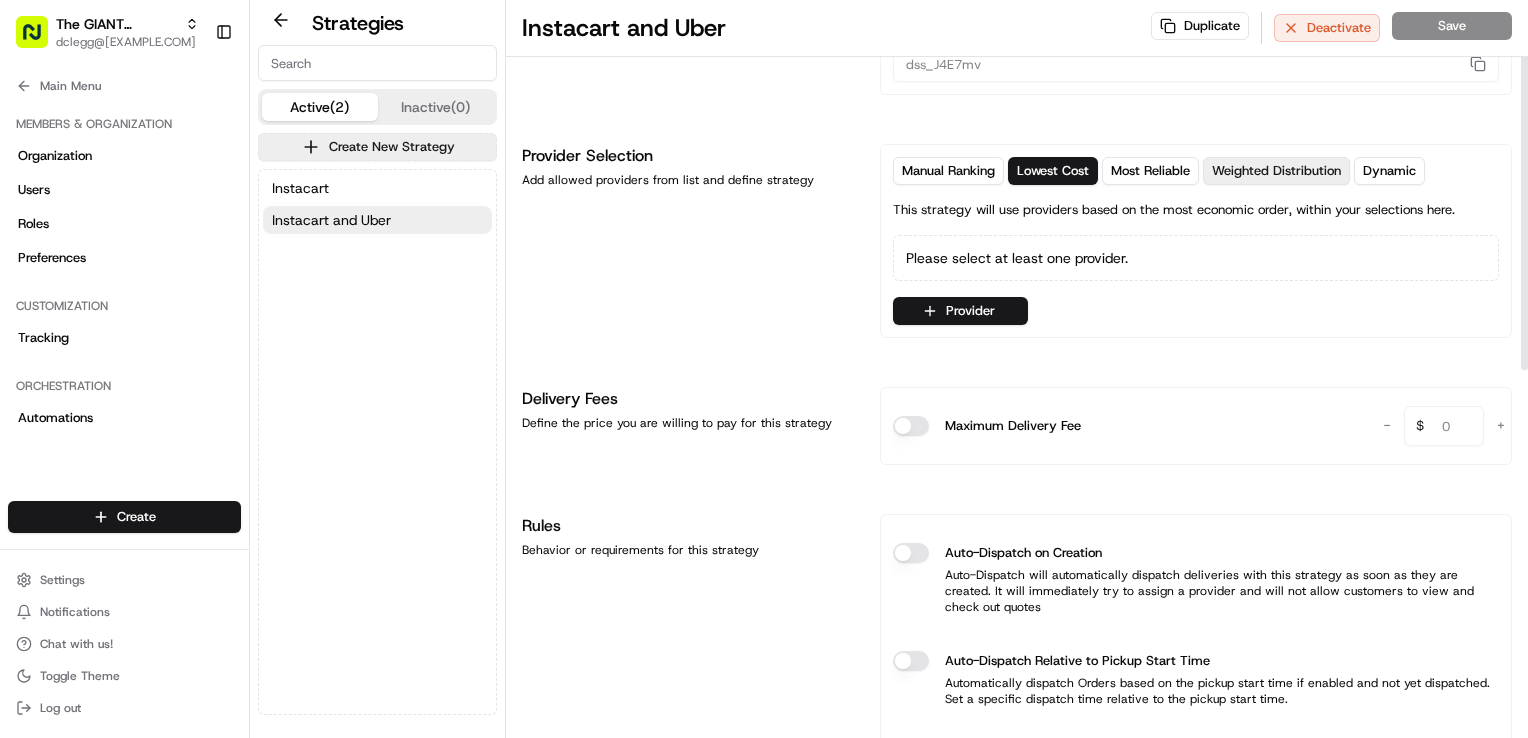 click on "Weighted Distribution" at bounding box center (1276, 171) 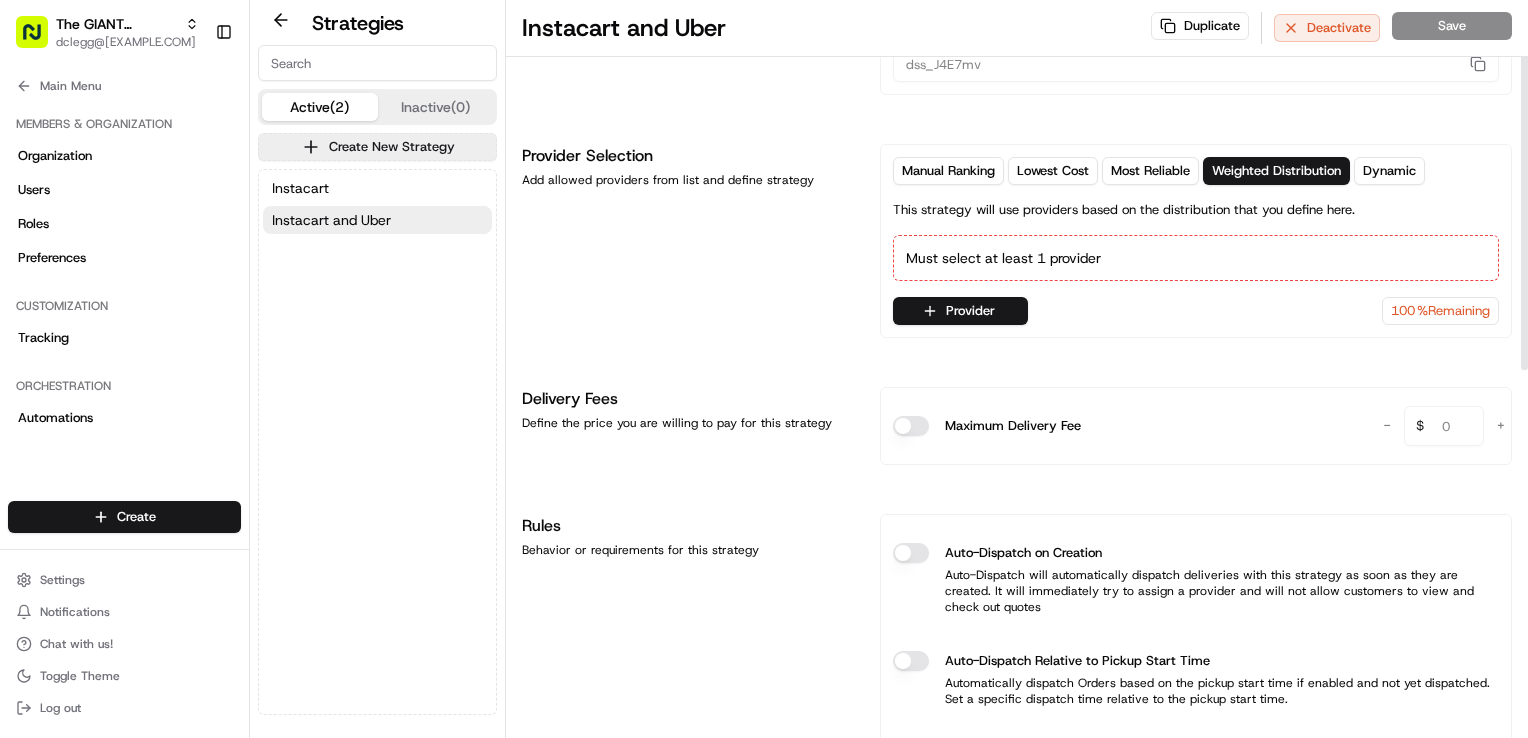 click on "Provider" at bounding box center [960, 311] 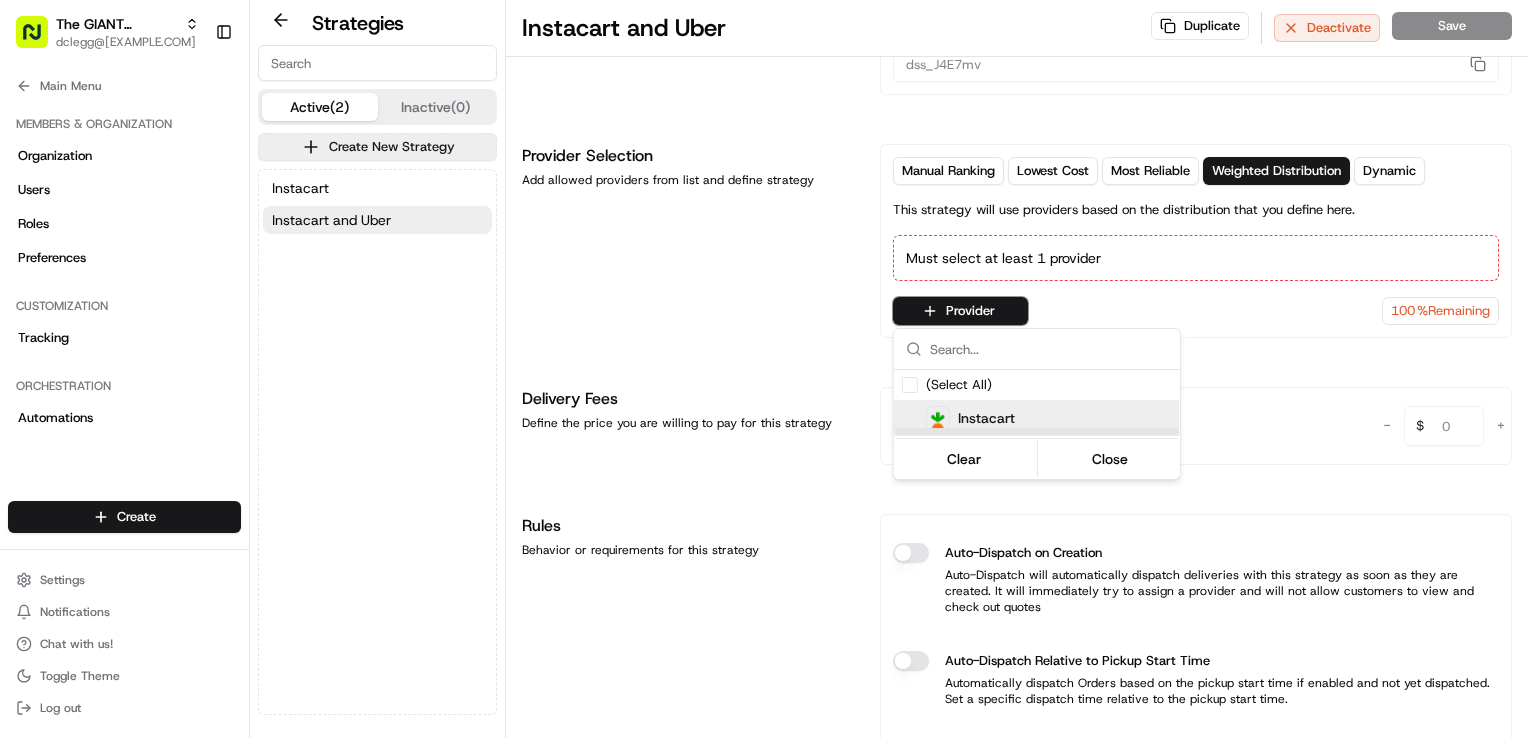 click on "Instacart" at bounding box center (986, 418) 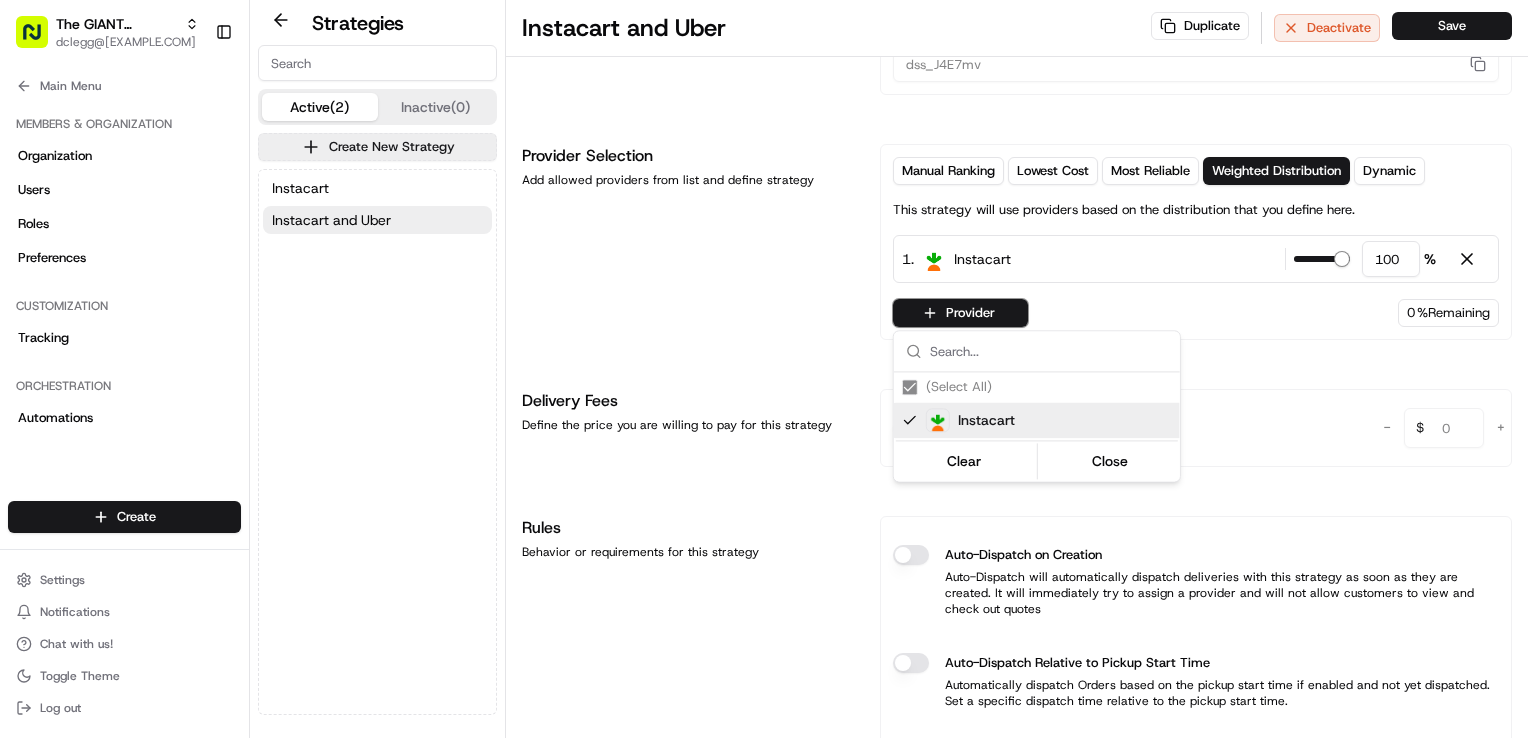 click on "The GIANT Company dclegg@adusa.com Toggle Sidebar Orders Deliveries Providers Nash AI Analytics Favorites Main Menu Members & Organization Organization Users Roles Preferences Customization Tracking Orchestration Automations Dispatch Strategy Locations Pickup Locations Dropoff Locations Zones Shifts Delivery Windows Billing Billing Refund Requests Integrations Notification Triggers Webhooks API Keys Request Logs Create Settings Notifications Chat with us! Toggle Theme Log out Strategies Active  (2) Inactive  (0) Create New Strategy Instacart Instacart and Uber Instacart and Uber Duplicate Deactivate Save Strategy Info Last edited Aug 07, 2025 3:19 PM Instacart and Uber dss_J4E7mv Provider Selection Add allowed providers from list and define strategy Manual Ranking Lowest Cost Most Reliable Weighted Distribution Dynamic This strategy will use providers based on the distribution that you define here. 1 .     Instacart 100 %  Provider 0 %  Remaining Delivery Fees Maximum Delivery Fee - 0 $ +" at bounding box center [764, 369] 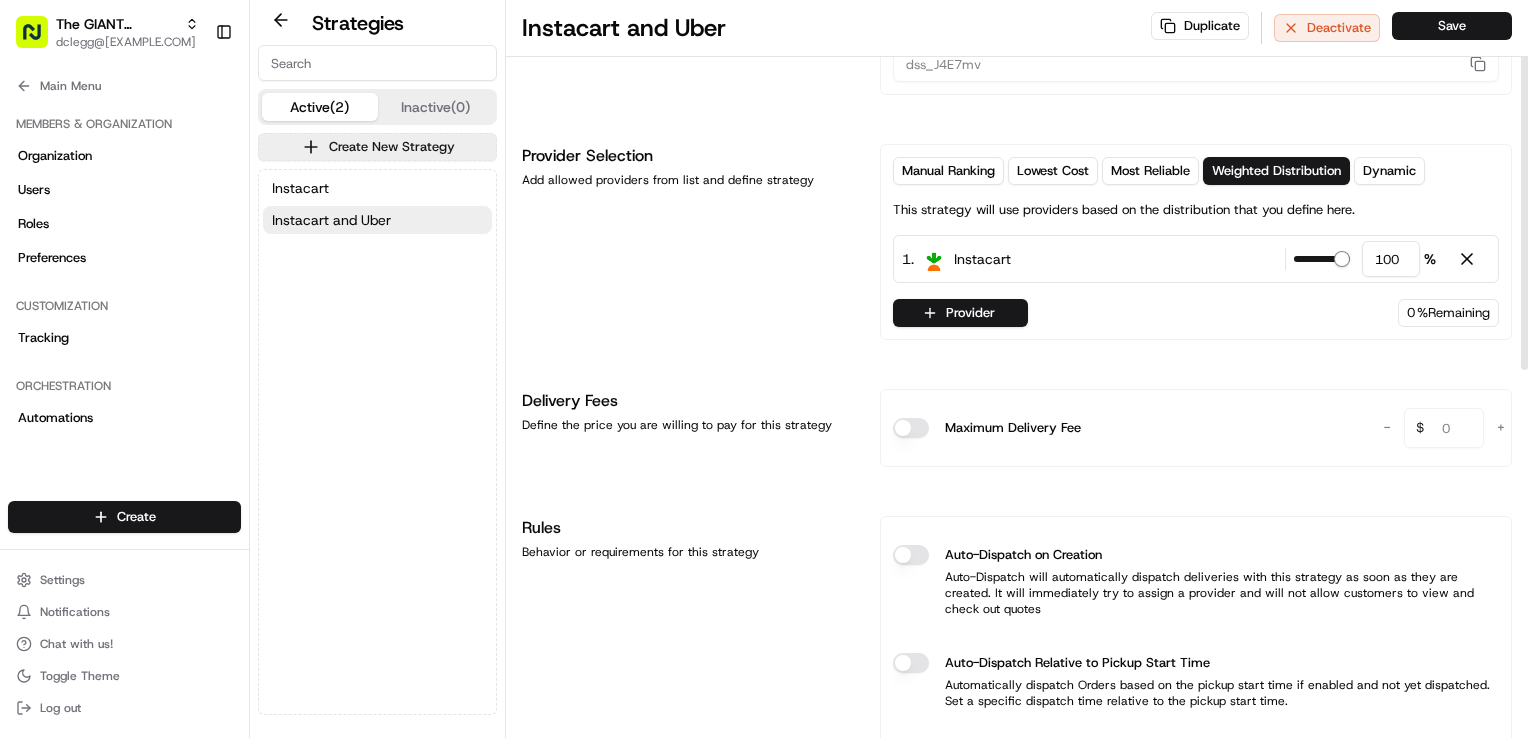 click on "Save" at bounding box center [1452, 26] 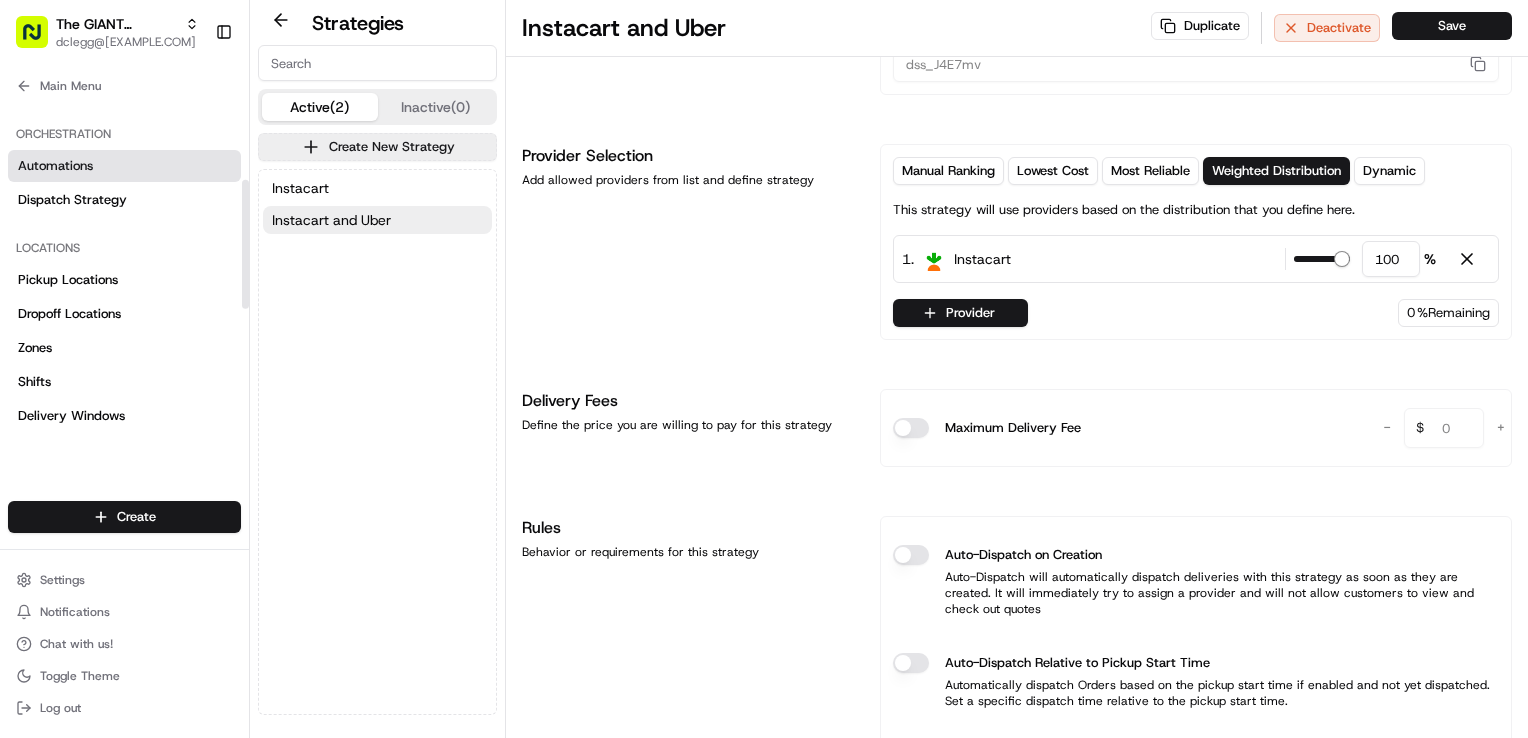 scroll, scrollTop: 100, scrollLeft: 0, axis: vertical 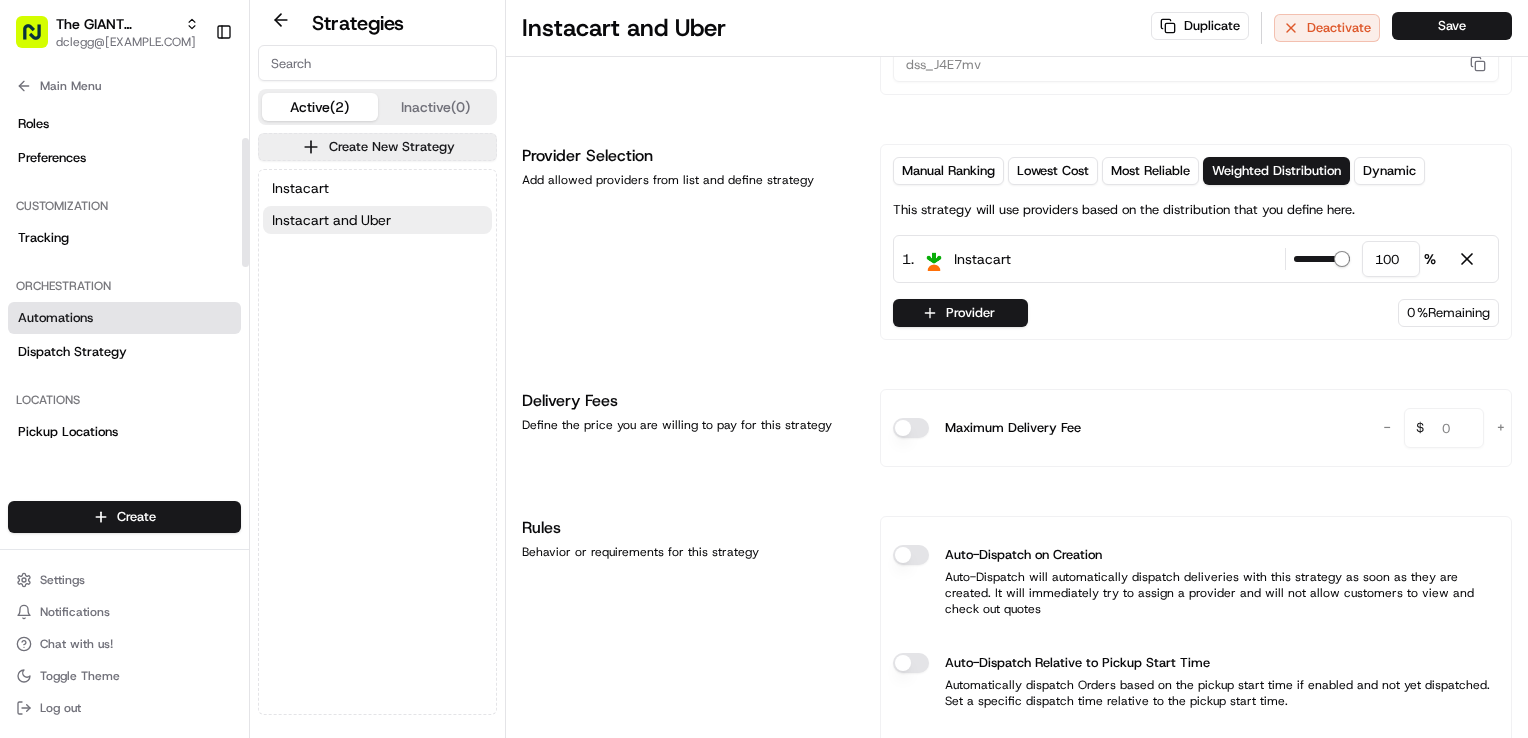 click on "Automations" at bounding box center [124, 318] 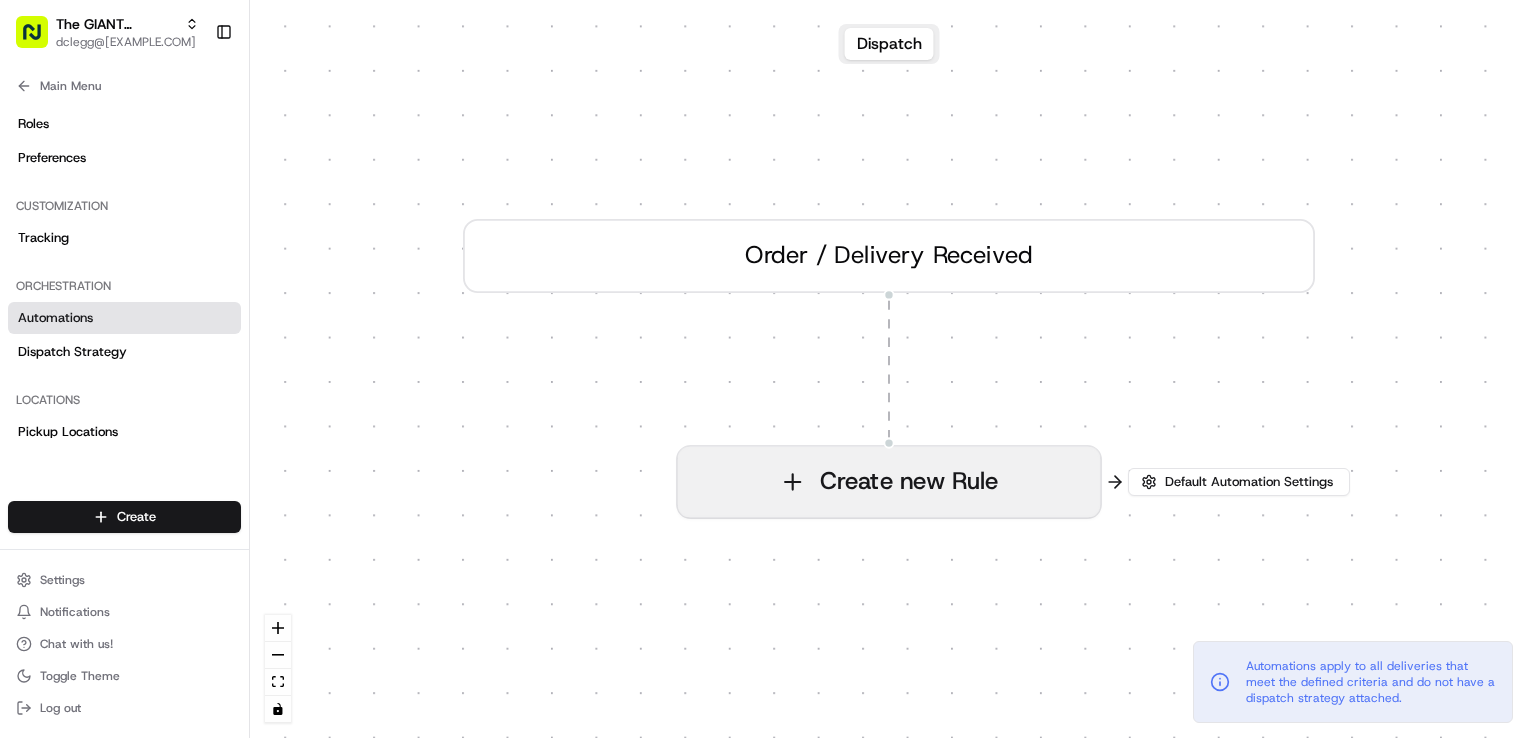 click on "Create new Rule" at bounding box center (889, 482) 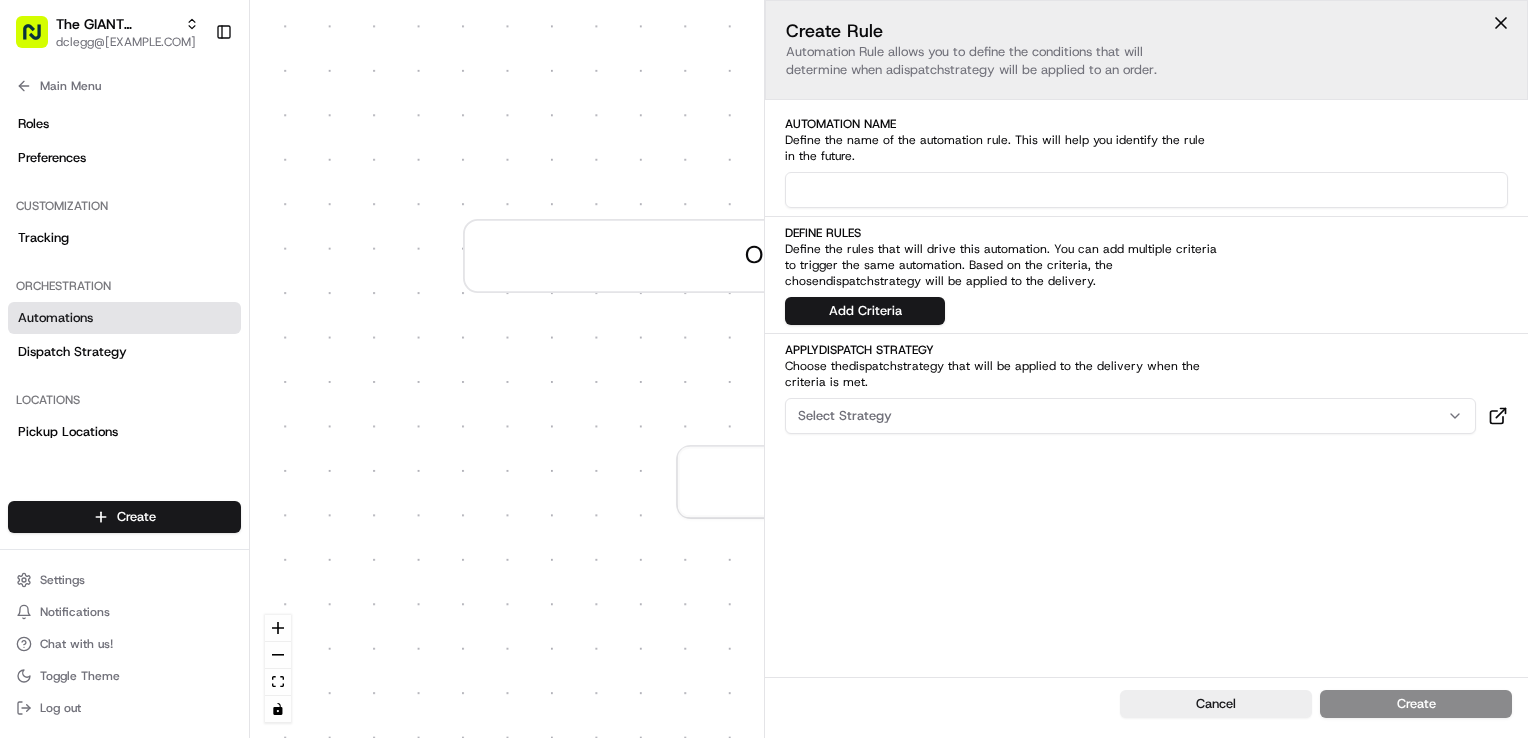 click at bounding box center [1146, 190] 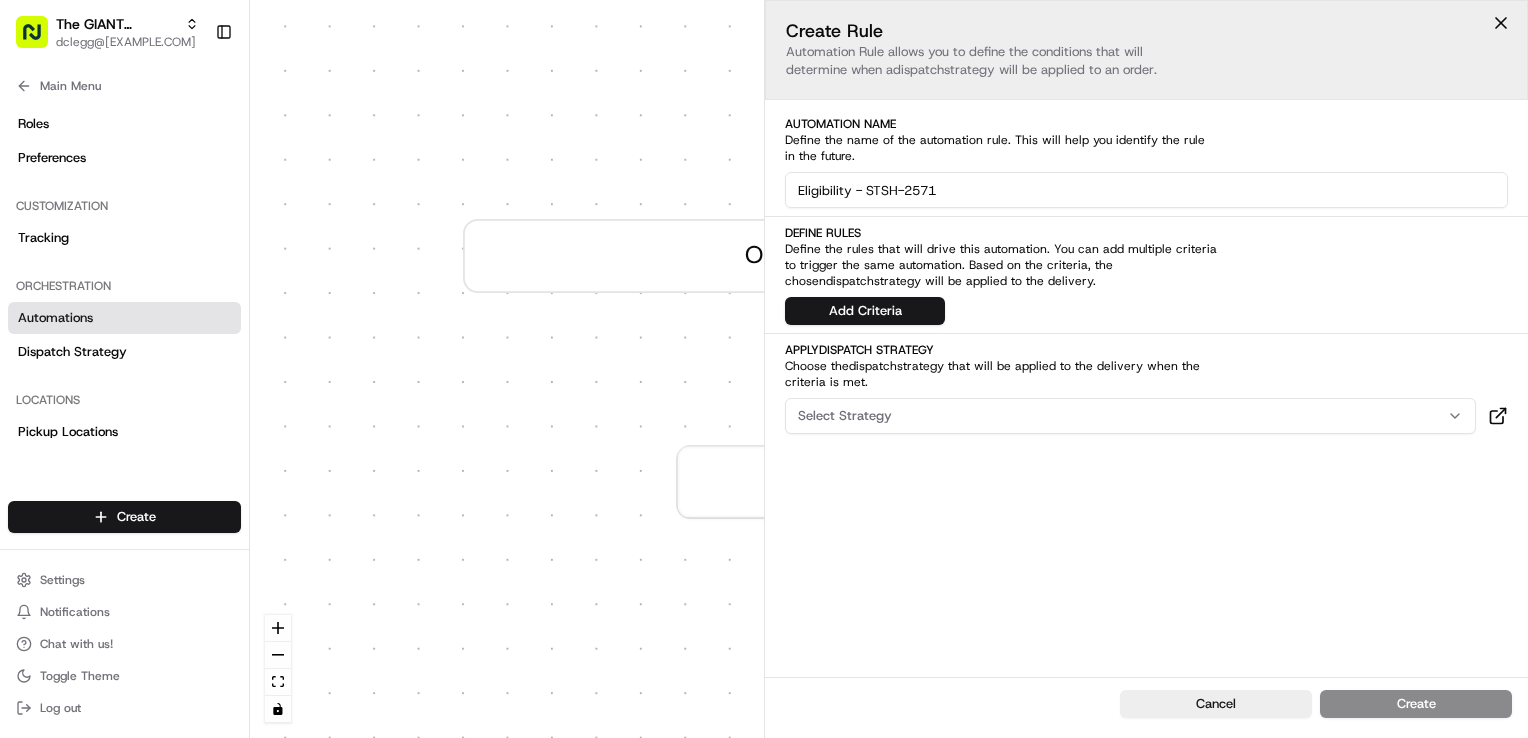 click on "Eligibility - STSH-2571" at bounding box center [1146, 190] 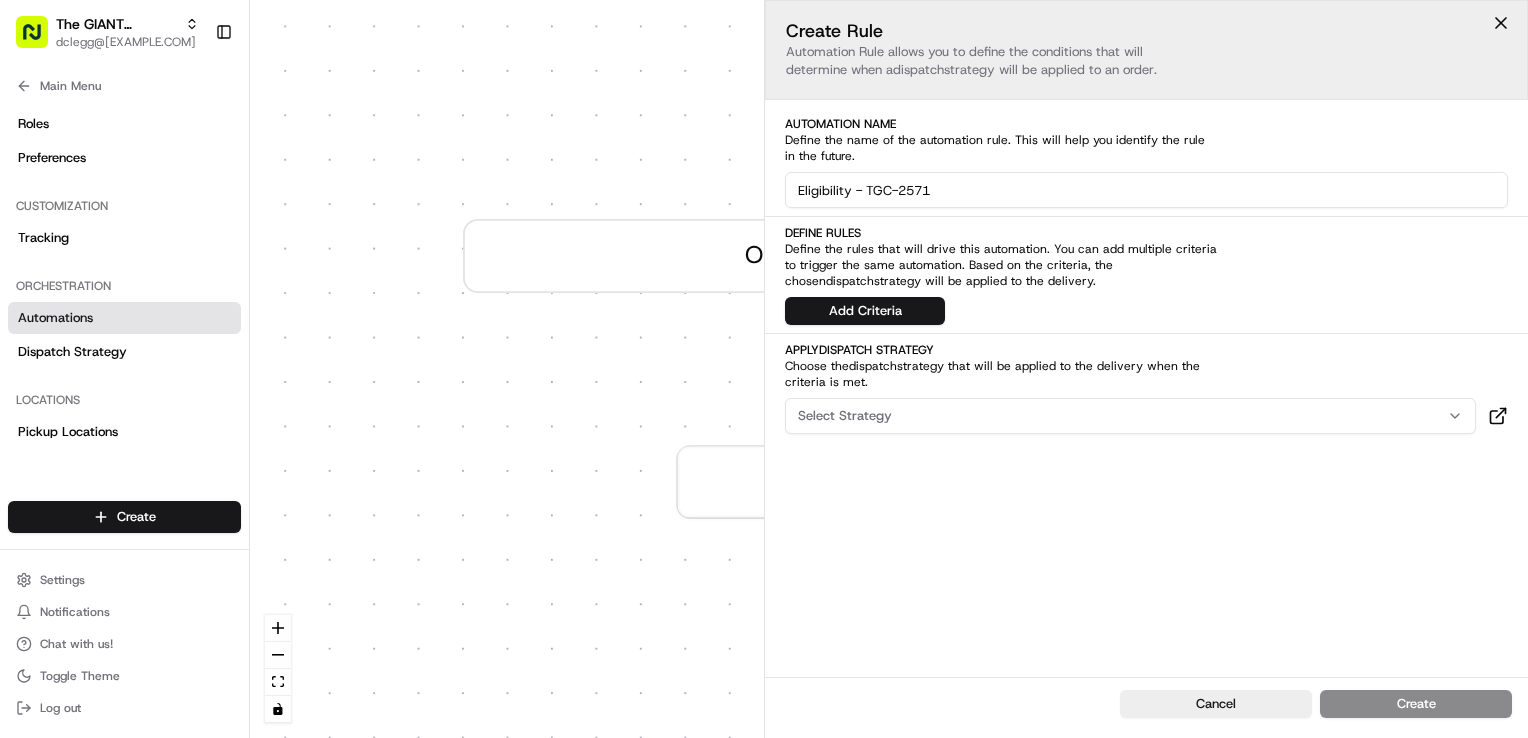 drag, startPoint x: 938, startPoint y: 192, endPoint x: 896, endPoint y: 205, distance: 43.965897 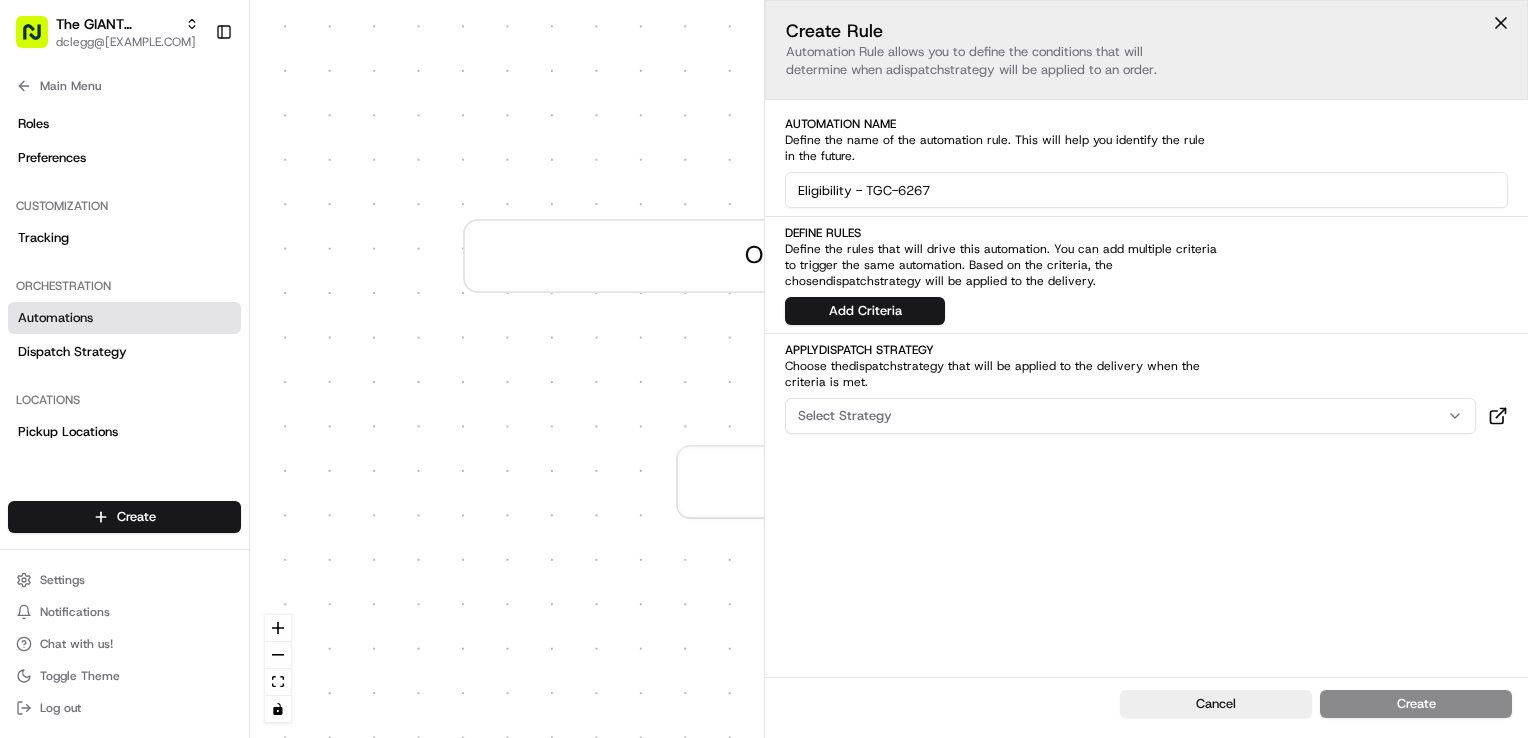 type on "Eligibility - TGC-6267" 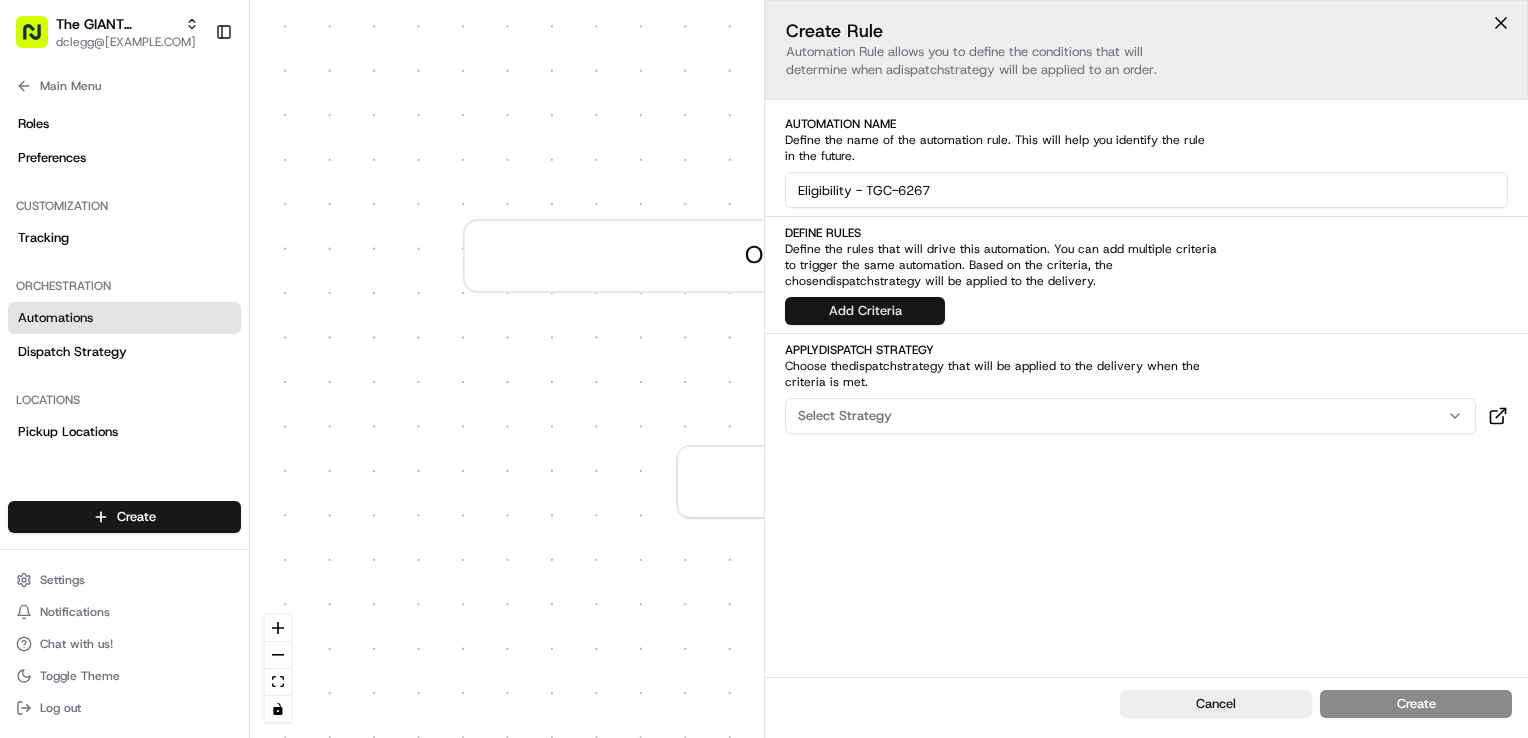 click on "Add Criteria" at bounding box center (865, 311) 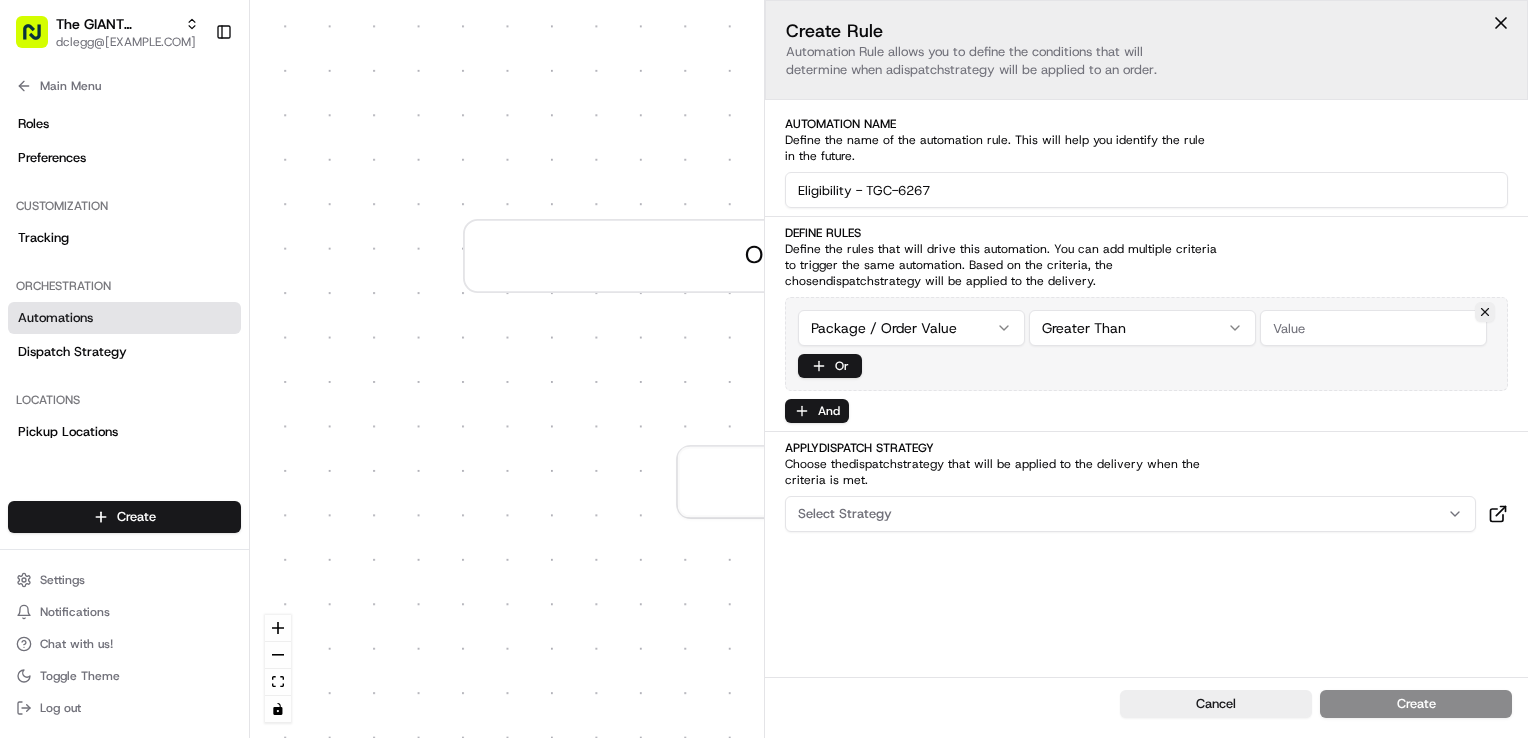 drag, startPoint x: 1457, startPoint y: 248, endPoint x: 1428, endPoint y: 250, distance: 29.068884 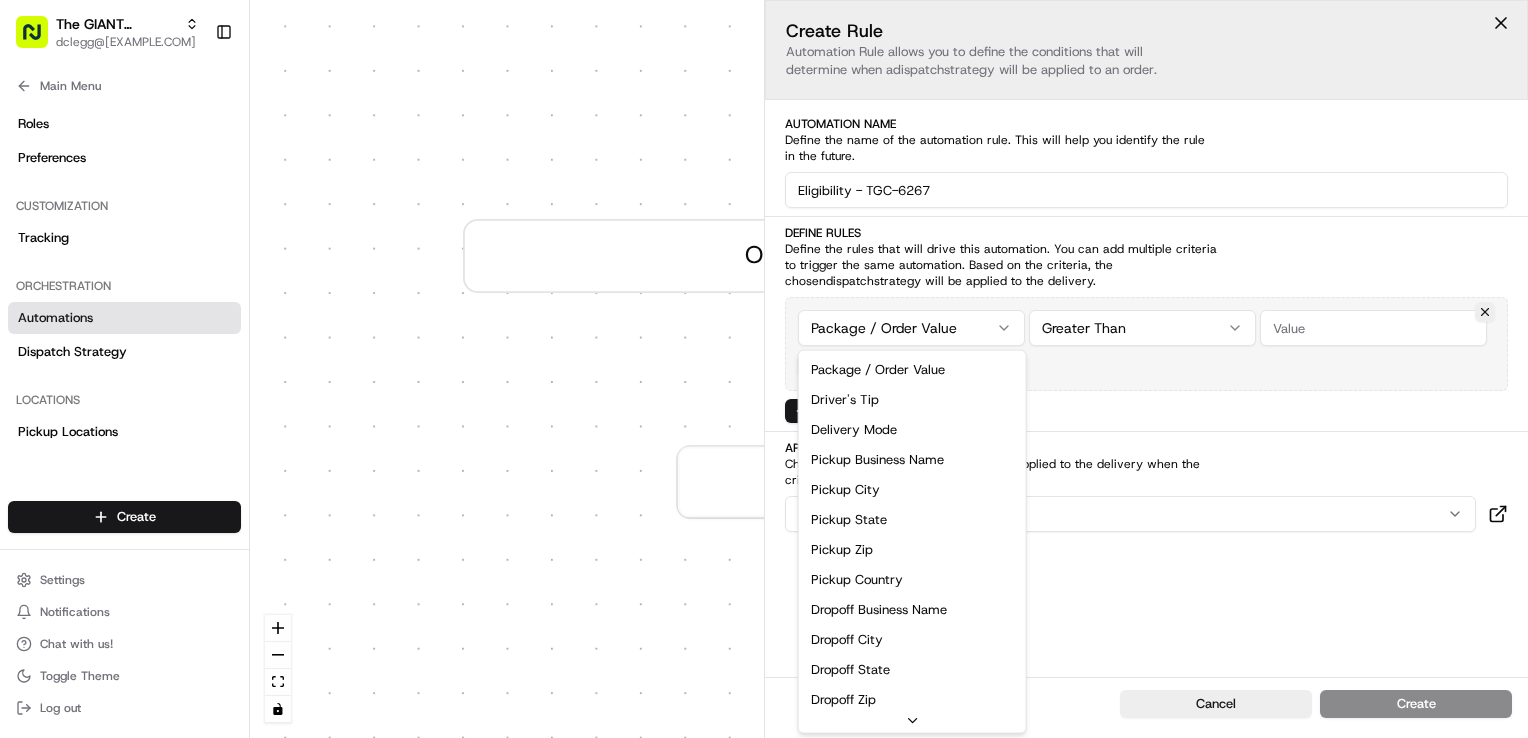 click on "The GIANT Company dclegg@adusa.com Toggle Sidebar Orders Deliveries Providers Nash AI Analytics Favorites Main Menu Members & Organization Organization Users Roles Preferences Customization Tracking Orchestration Automations Dispatch Strategy Locations Pickup Locations Dropoff Locations Zones Shifts Delivery Windows Billing Billing Refund Requests Integrations Notification Triggers Webhooks API Keys Request Logs Create Settings Notifications Chat with us! Toggle Theme Log out Dispatch 0 Order / Delivery Received  Create new Rule Default Automation Settings Automations apply to all deliveries that meet the defined criteria and do not have a dispatch strategy attached. Press enter or space to select a node. You can then use the arrow keys to move the node around.  Press delete to remove it and escape to cancel.   Press enter or space to select an edge. You can then press delete to remove it or escape to cancel. Create Rule dispatch  strategy will be applied to an order. Automation Name dispatch" at bounding box center [764, 369] 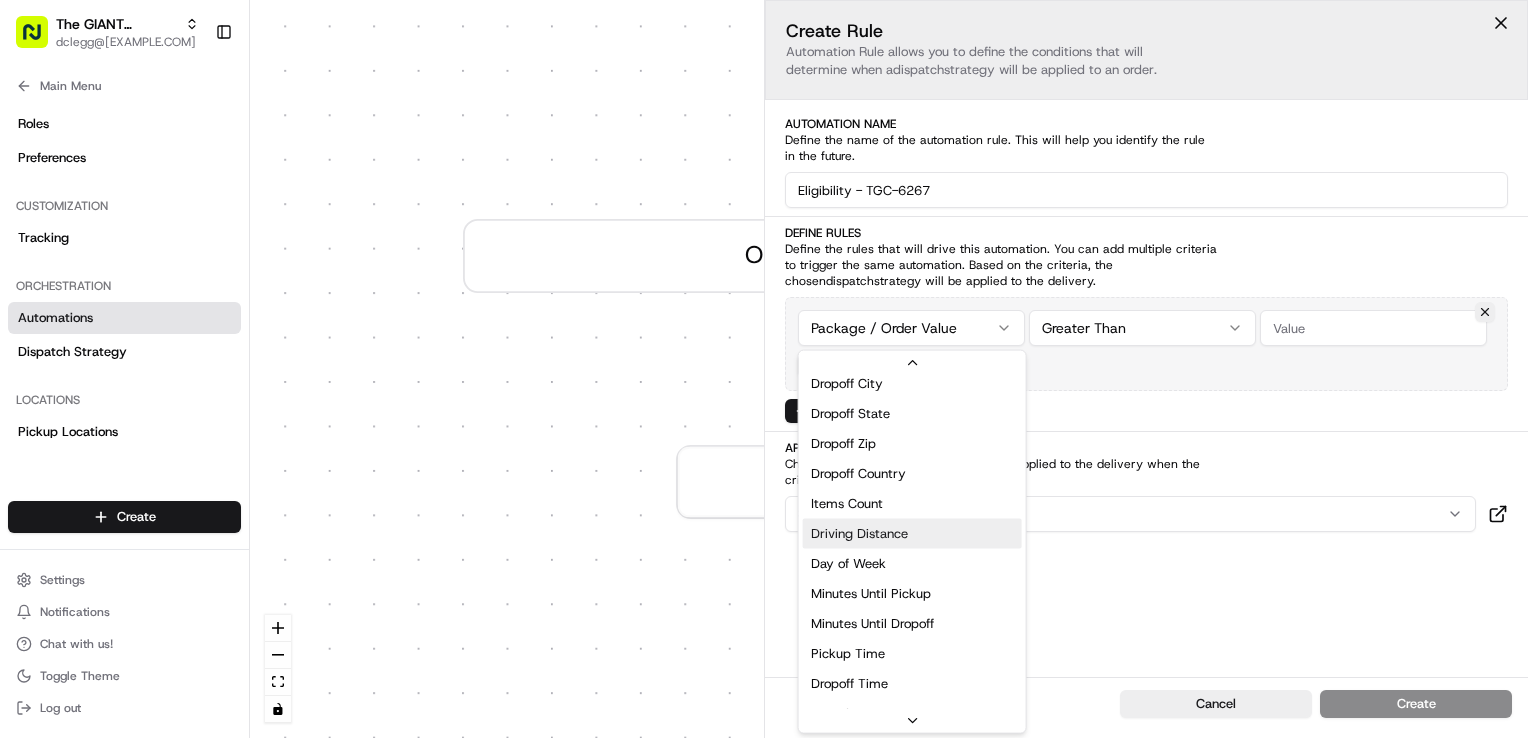 scroll, scrollTop: 140, scrollLeft: 0, axis: vertical 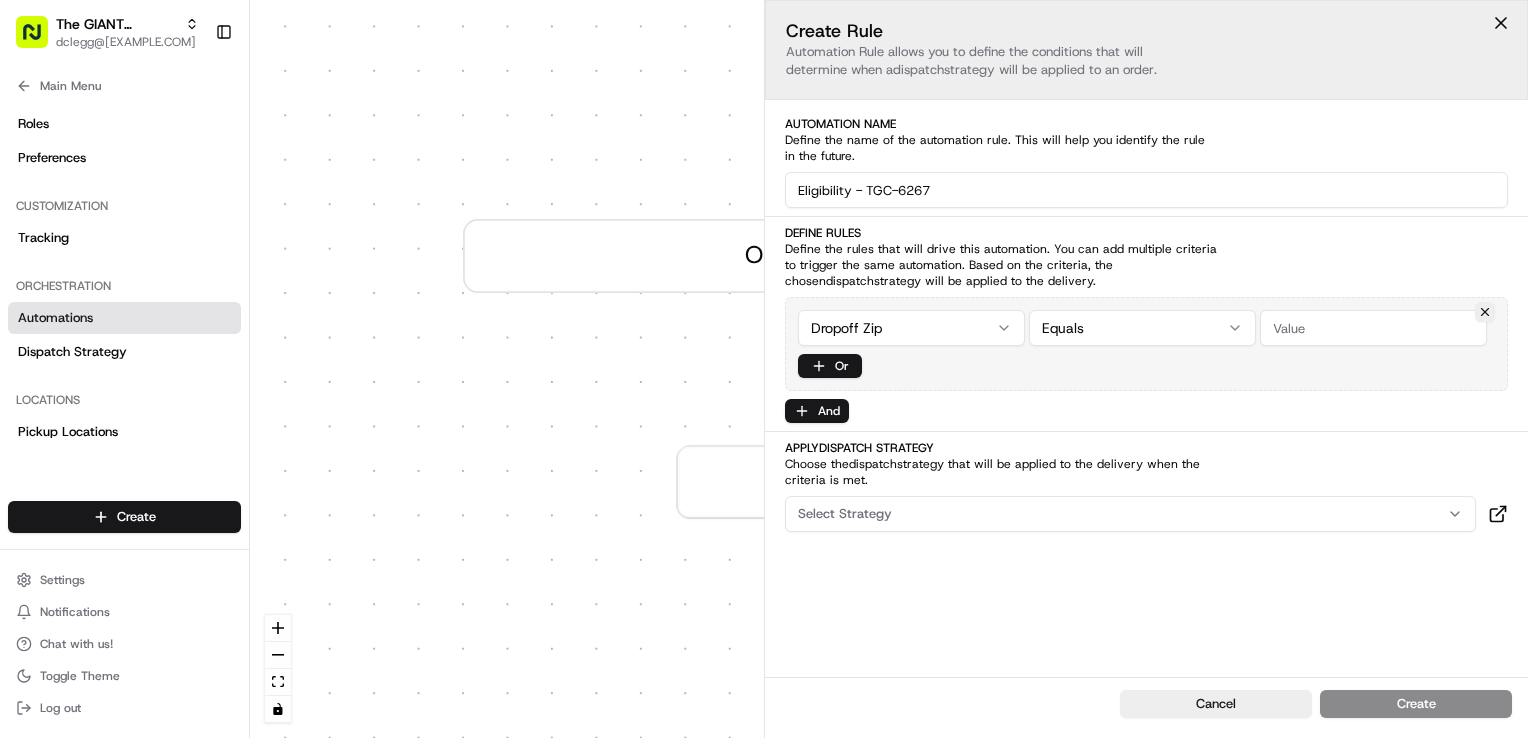 click at bounding box center (1373, 328) 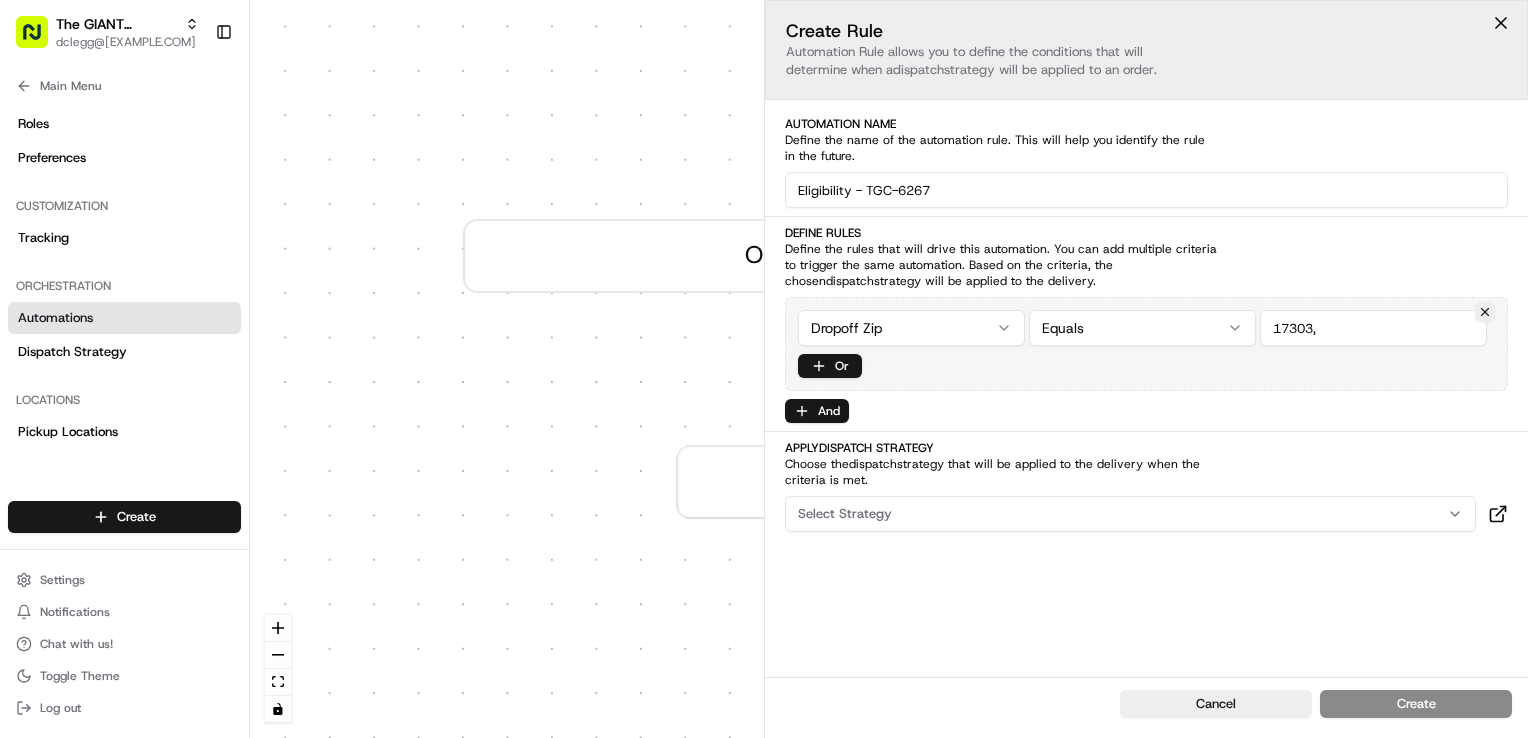 click at bounding box center (1373, 328) 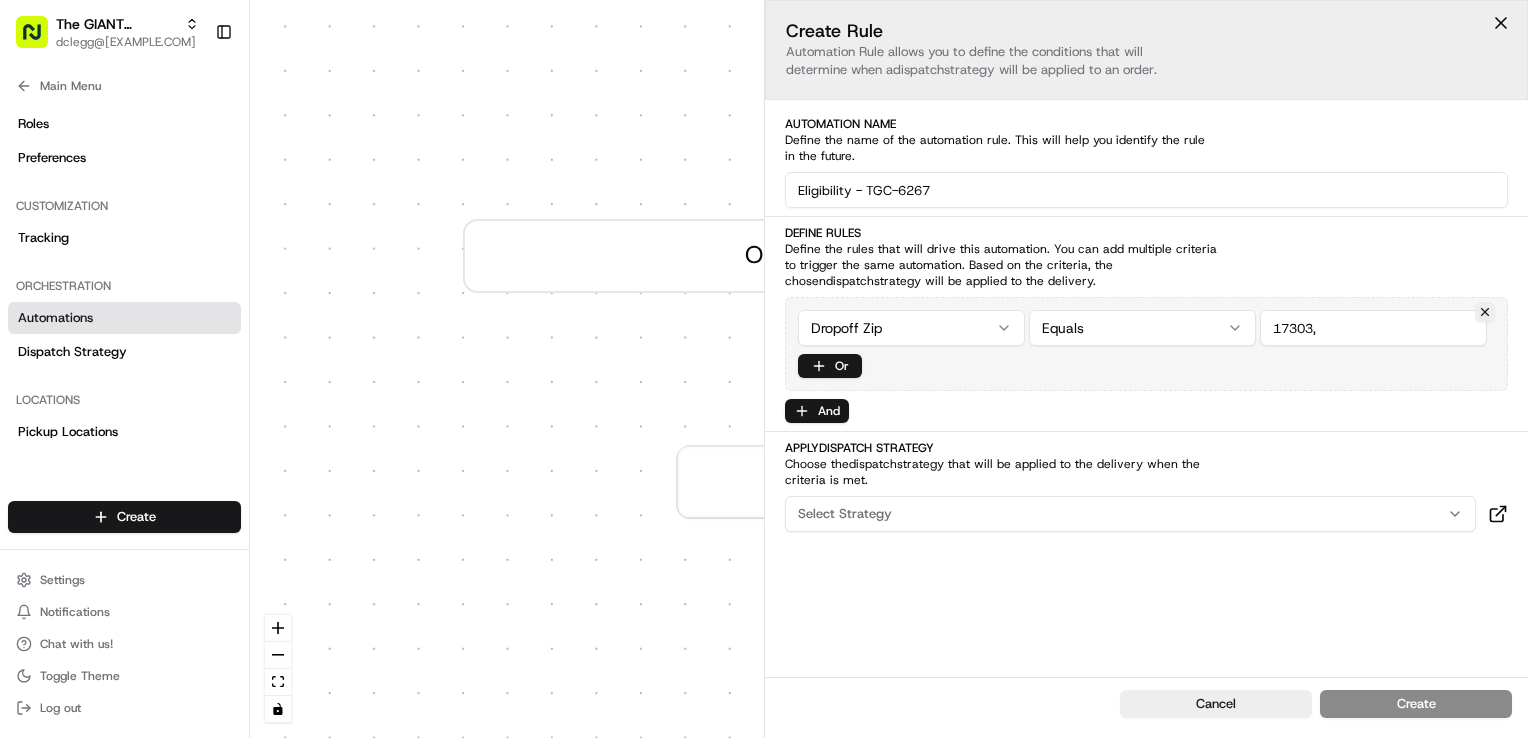 paste on "17303,17307" 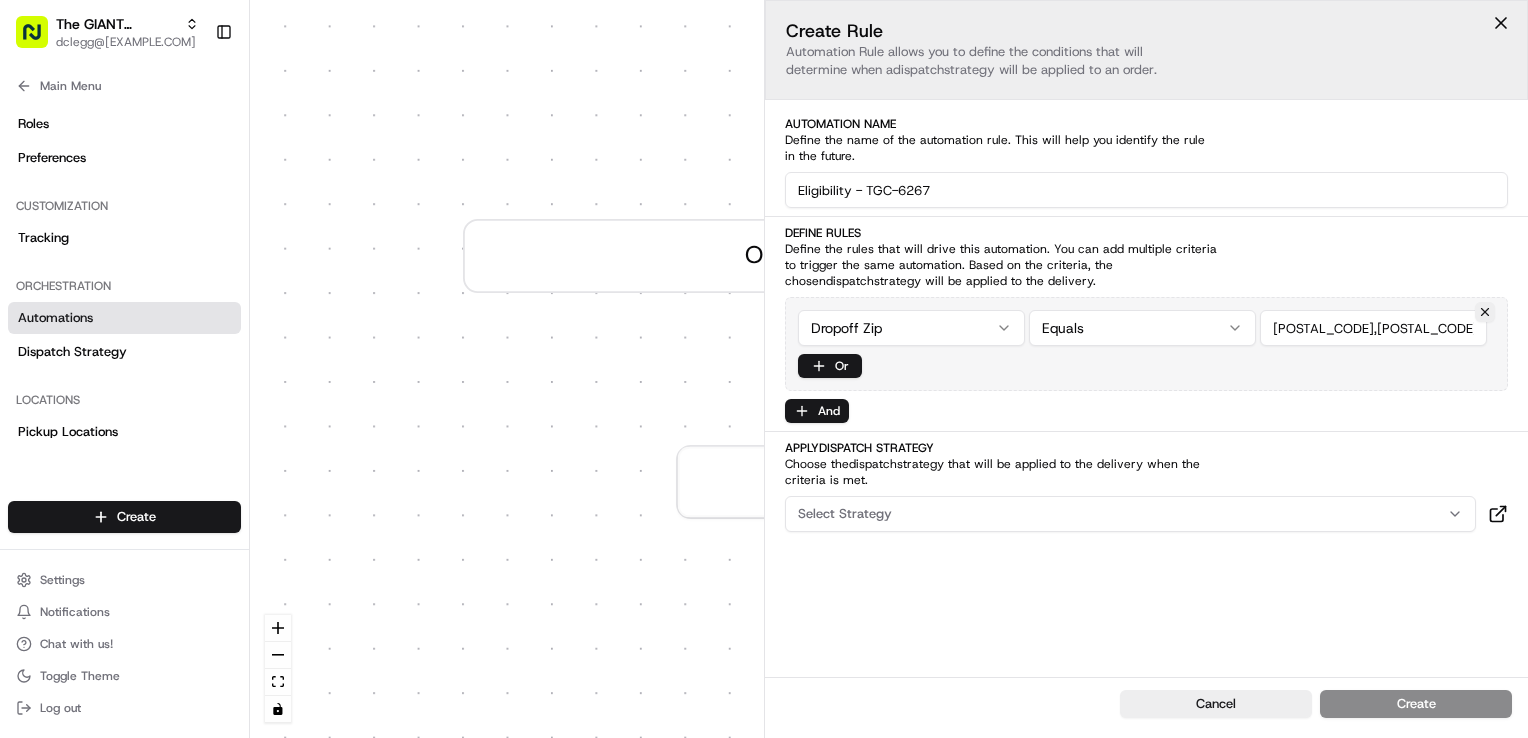 click at bounding box center [1373, 328] 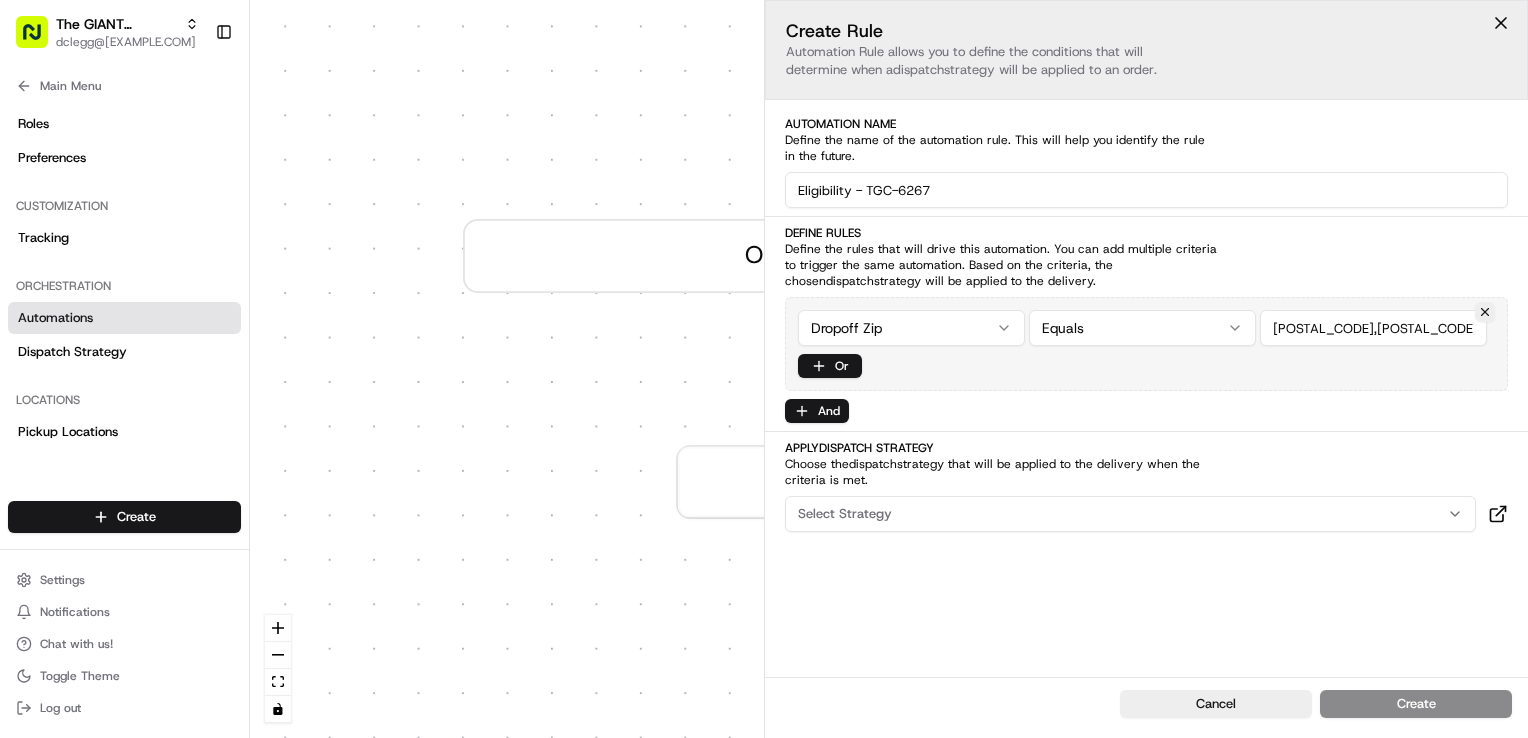 paste on "17303,17307,17325" 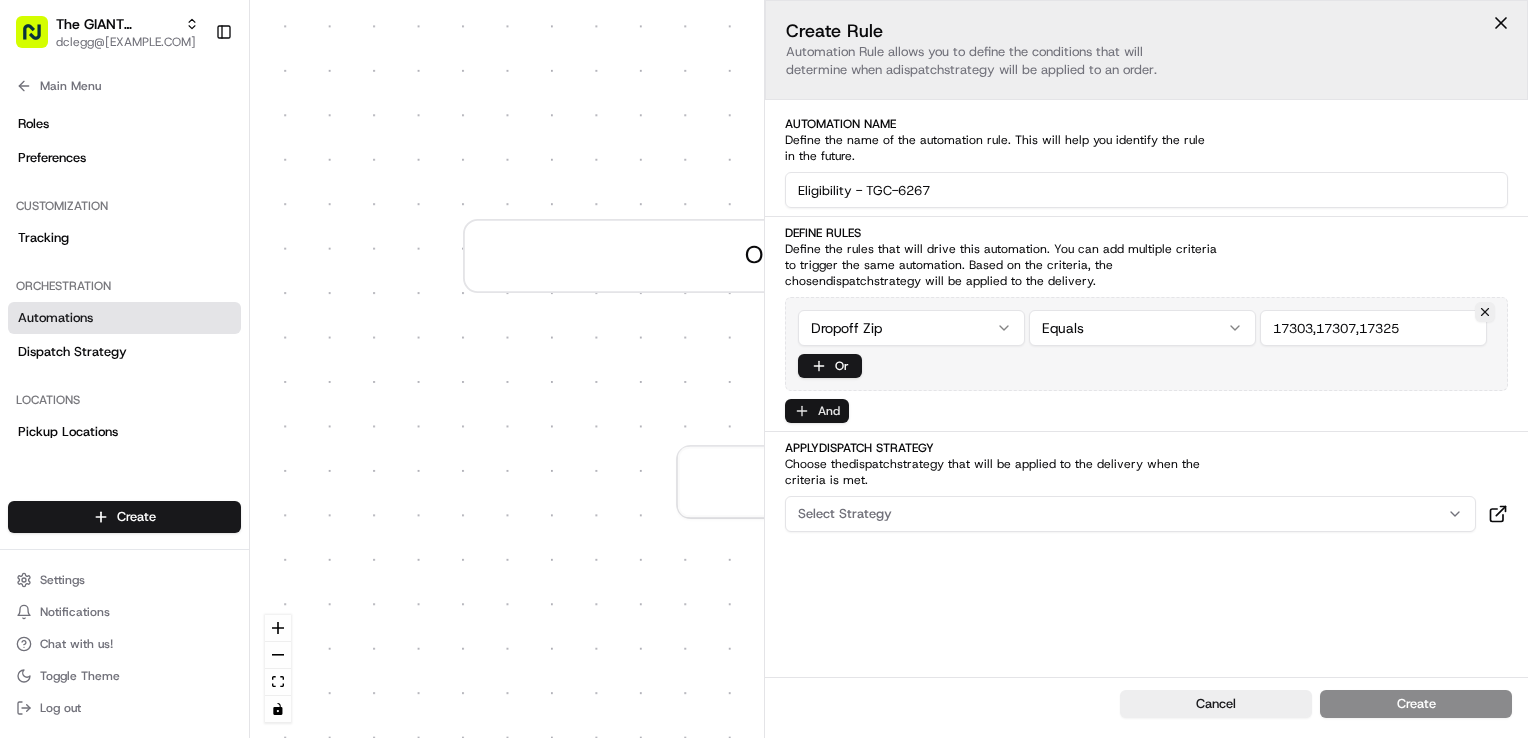 type on "17303,17307,17325" 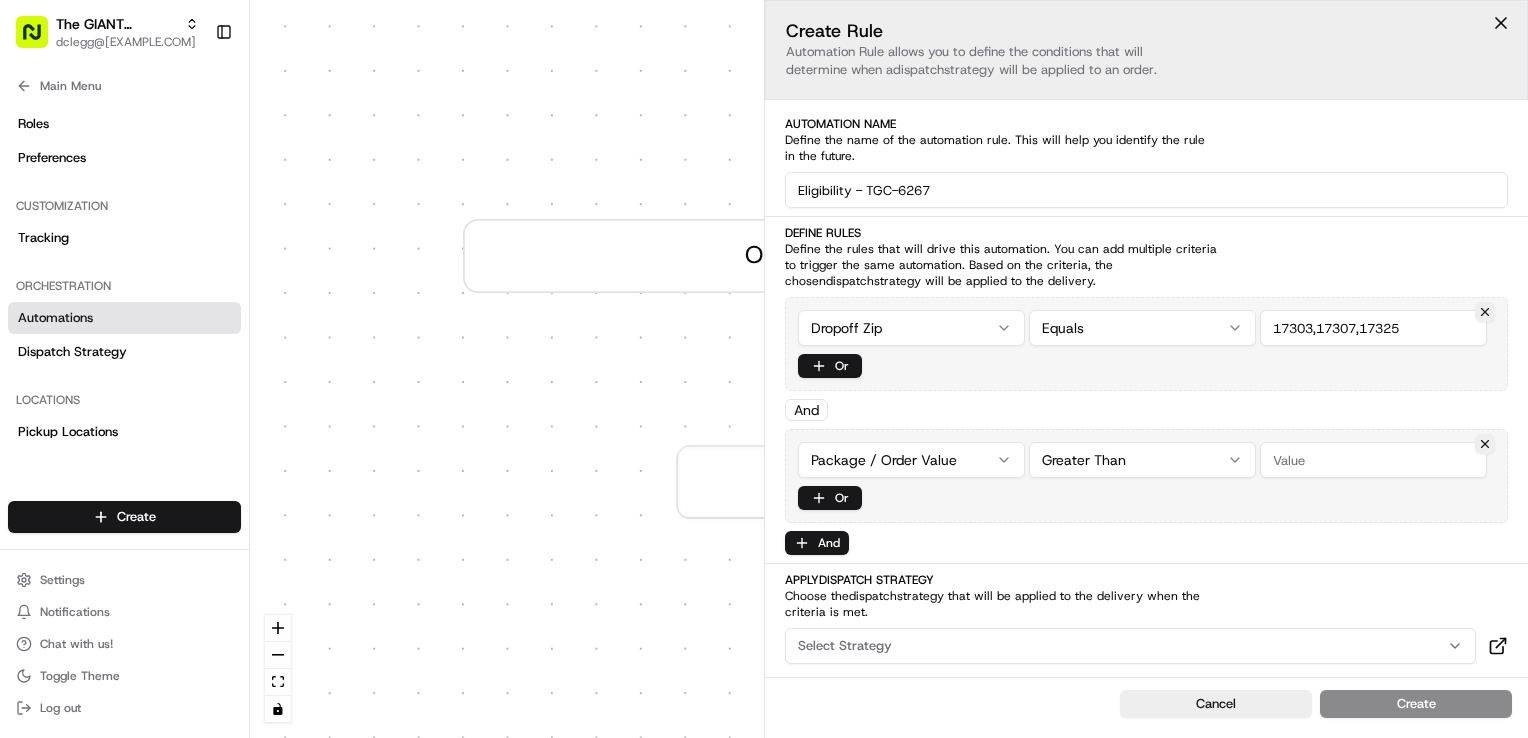 click on "0 Order / Delivery Received  Create new Rule Default Automation Settings Automations apply to all deliveries that meet the defined criteria and do not have a dispatch strategy attached. Press enter or space to select a node. You can then use the arrow keys to move the node around.  Press delete to remove it and escape to cancel.   Press enter or space to select an edge. You can then press delete to remove it or escape to cancel. Create Rule Automation Rule allows you to define the conditions that will determine when a  dispatch  strategy will be applied to an order. Automation Name Define the name of the automation rule. This will help you identify the rule in the future. Eligibility - TGC-6267 Define Rules Define the rules that will drive this automation. You can add multiple criteria to trigger the same automation. Based on the criteria, the chosen  dispatch  strategy will be applied to the delivery. Dropoff Zip Equals Or And Package / Order Value Greater Than Or And Apply  Dispatch   Strategy Choose the" at bounding box center [889, 369] 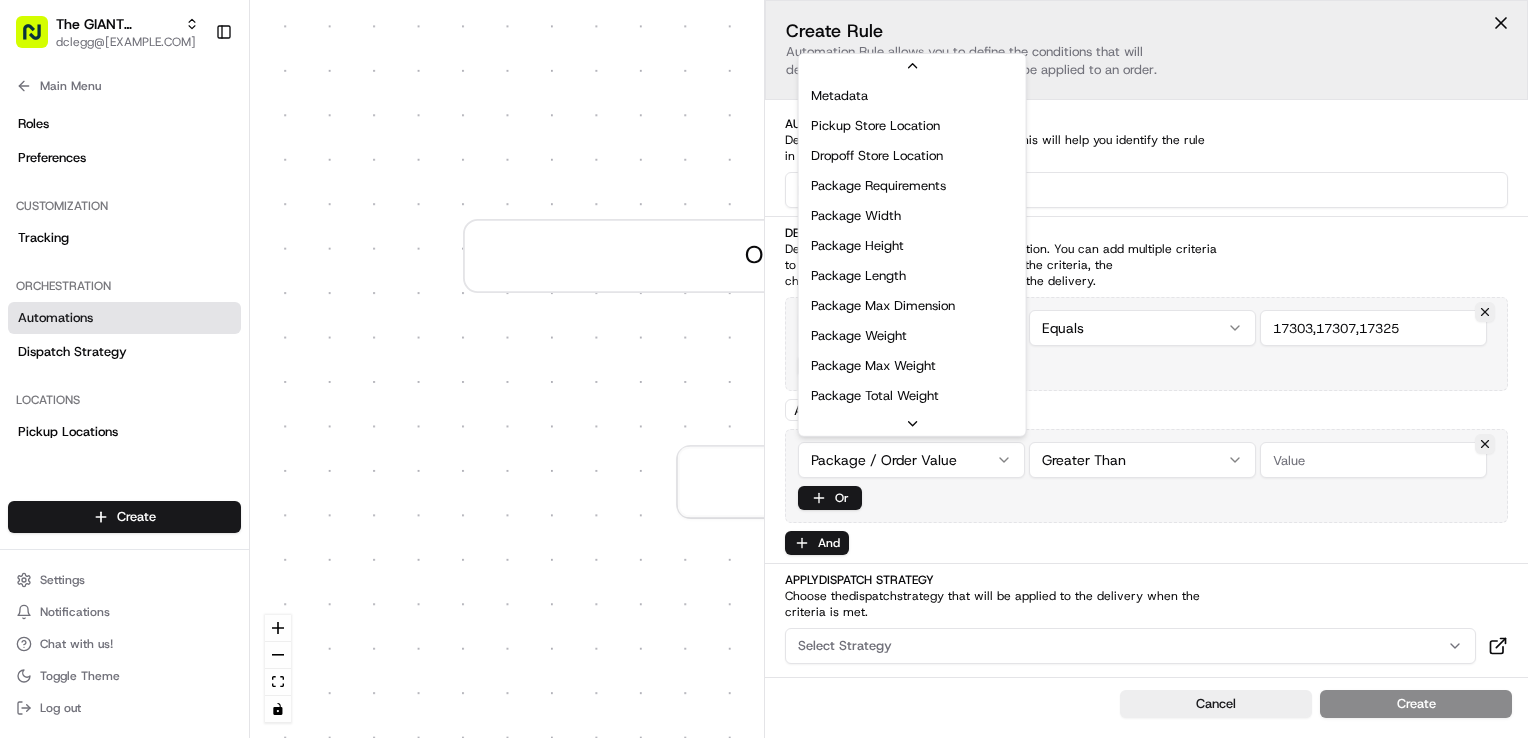 scroll, scrollTop: 640, scrollLeft: 0, axis: vertical 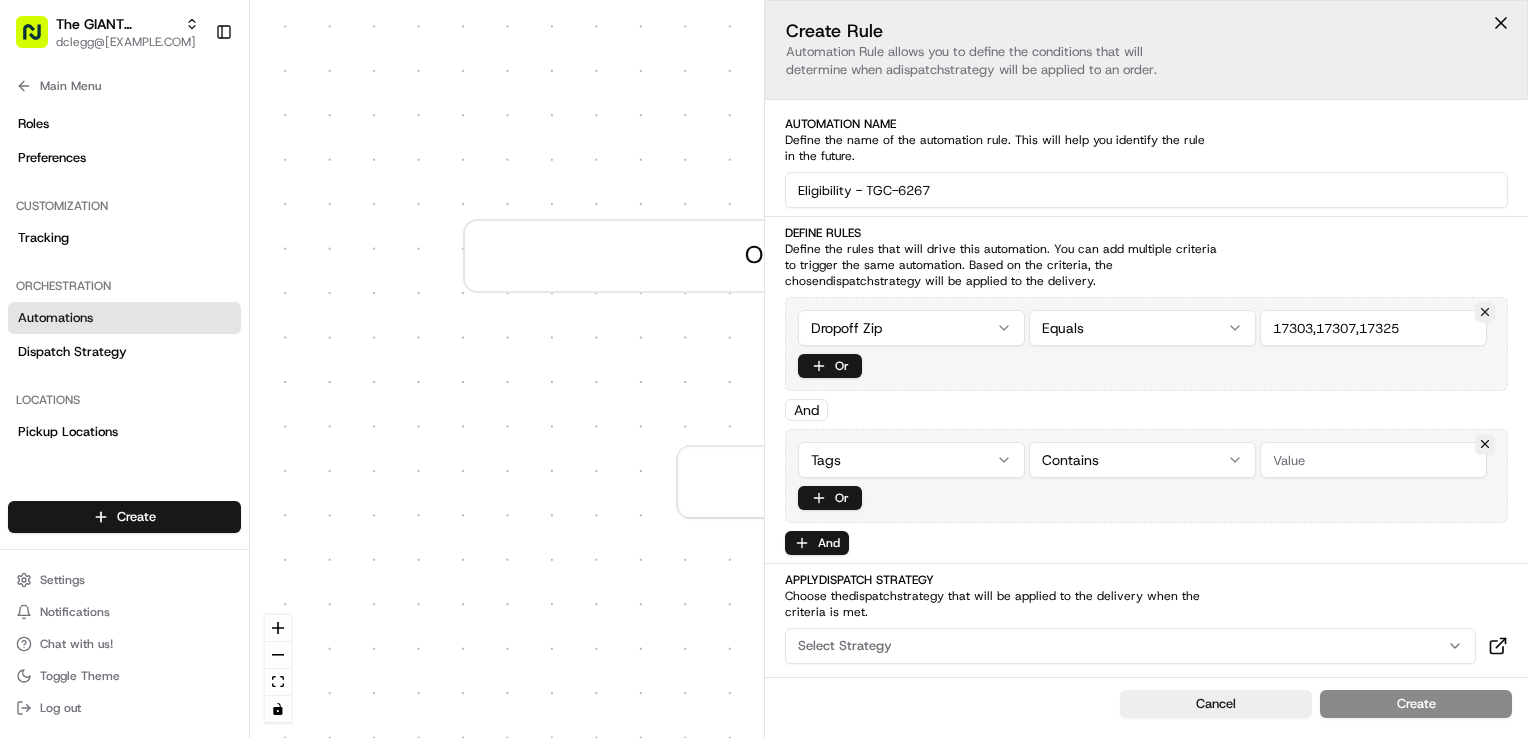 click on "Tags Contains Or" at bounding box center (1146, 476) 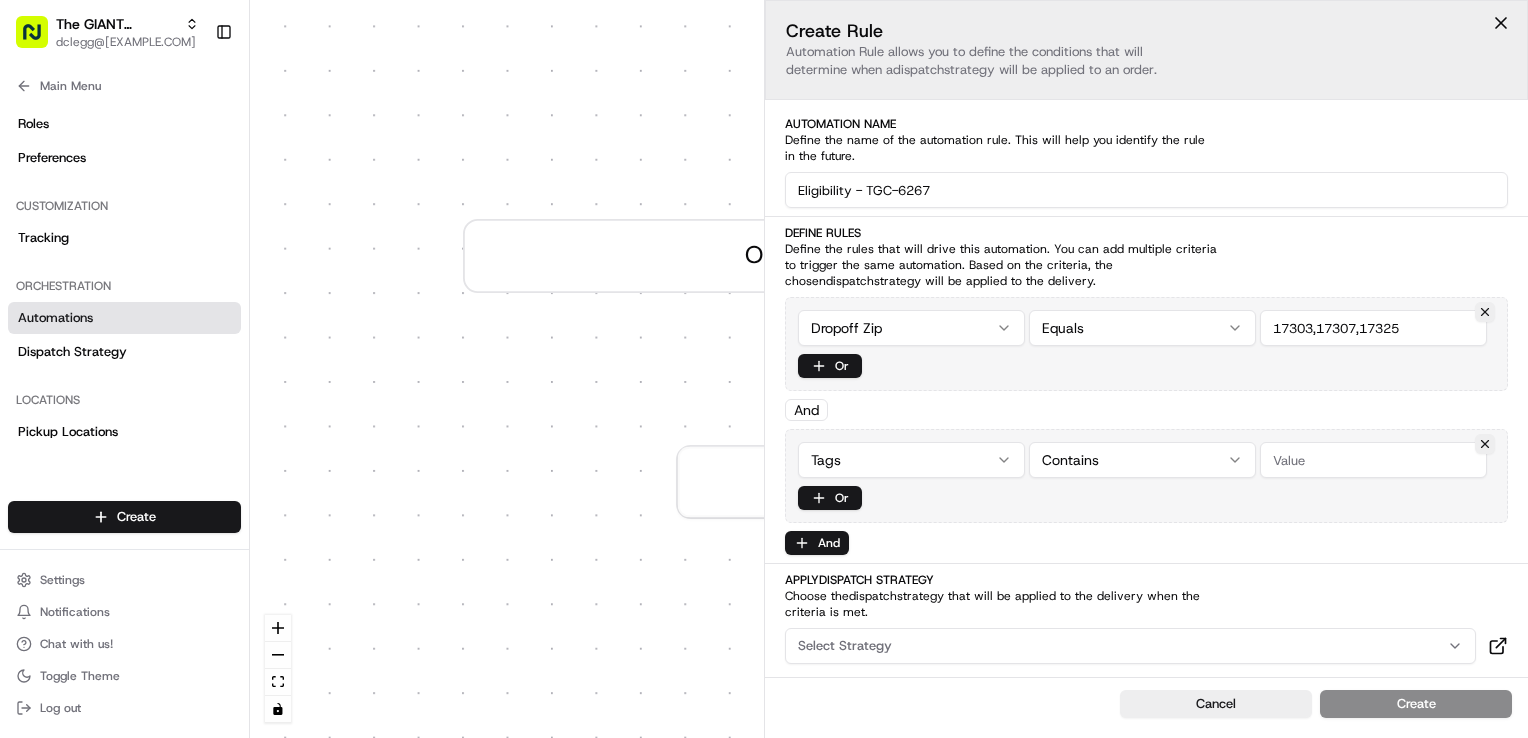 click at bounding box center (1373, 460) 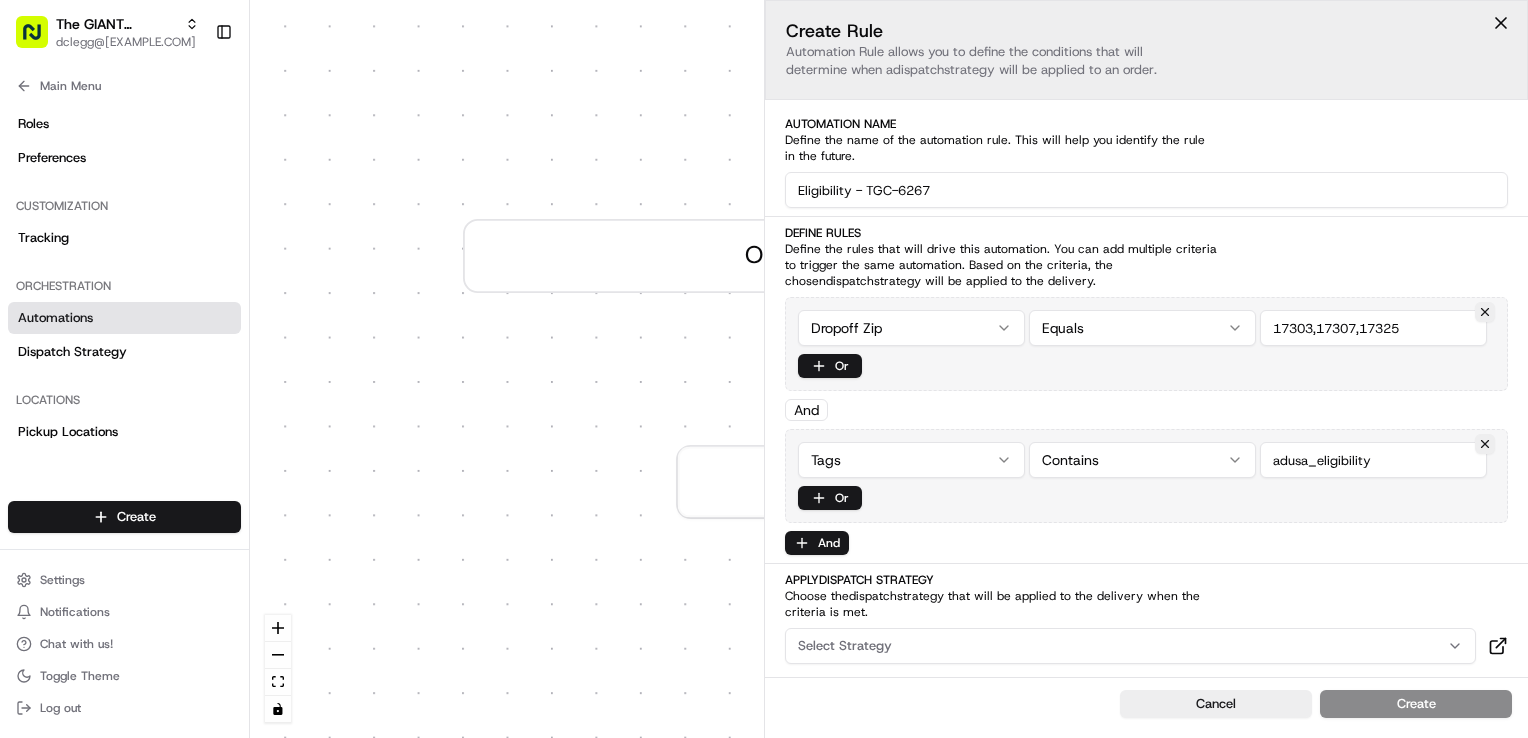 type on "adusa_eligibility" 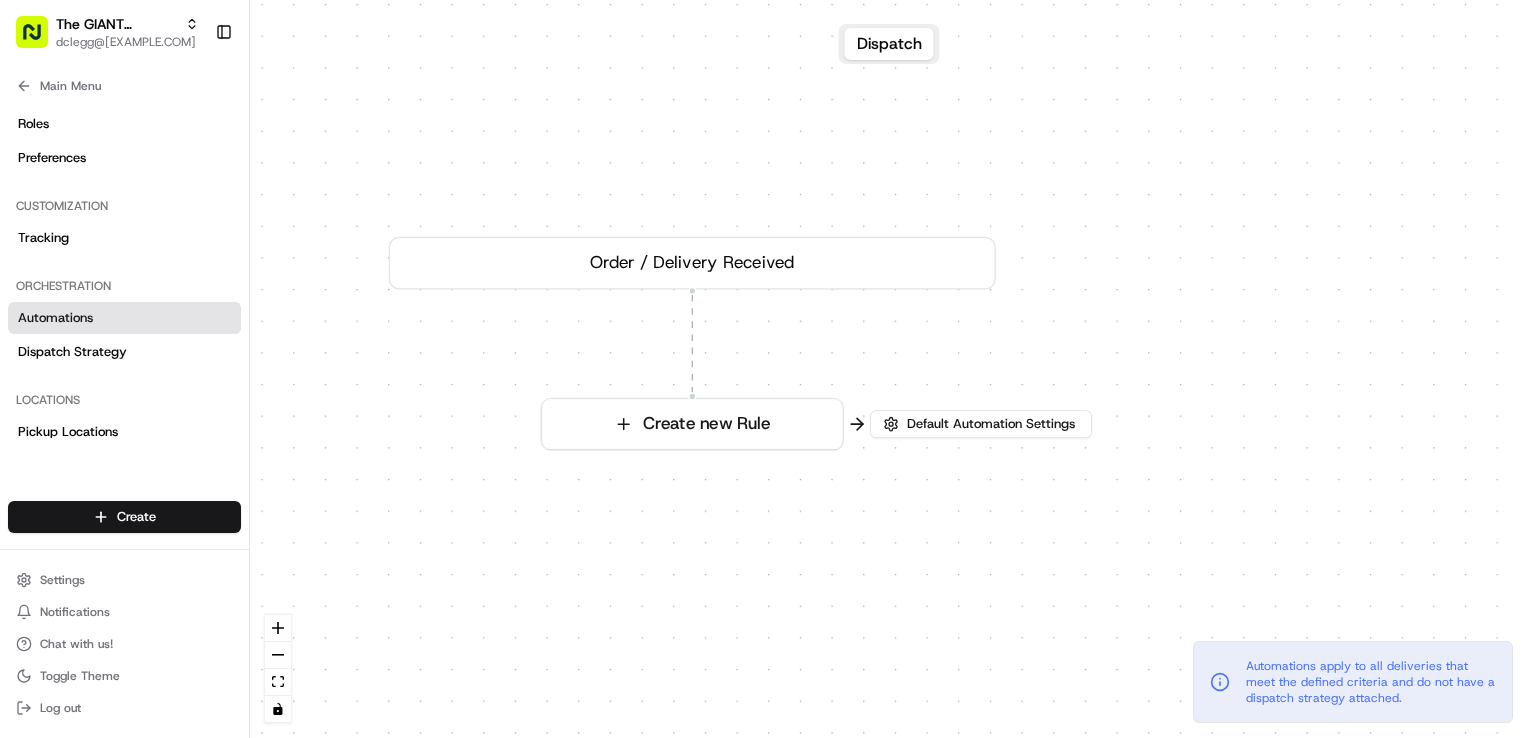 drag, startPoint x: 981, startPoint y: 622, endPoint x: 690, endPoint y: 526, distance: 306.42618 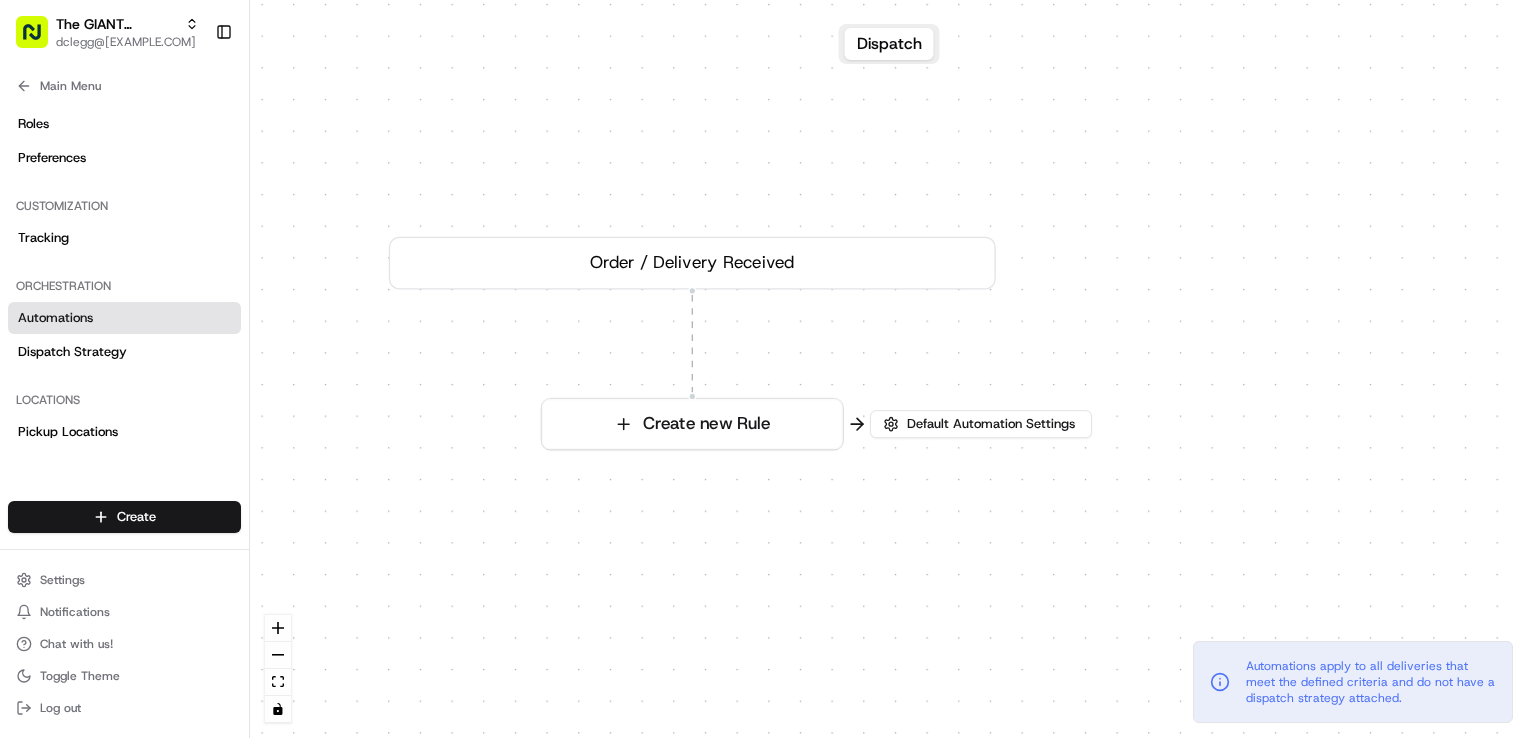 click on "0 Order / Delivery Received  Create new Rule" at bounding box center (889, 369) 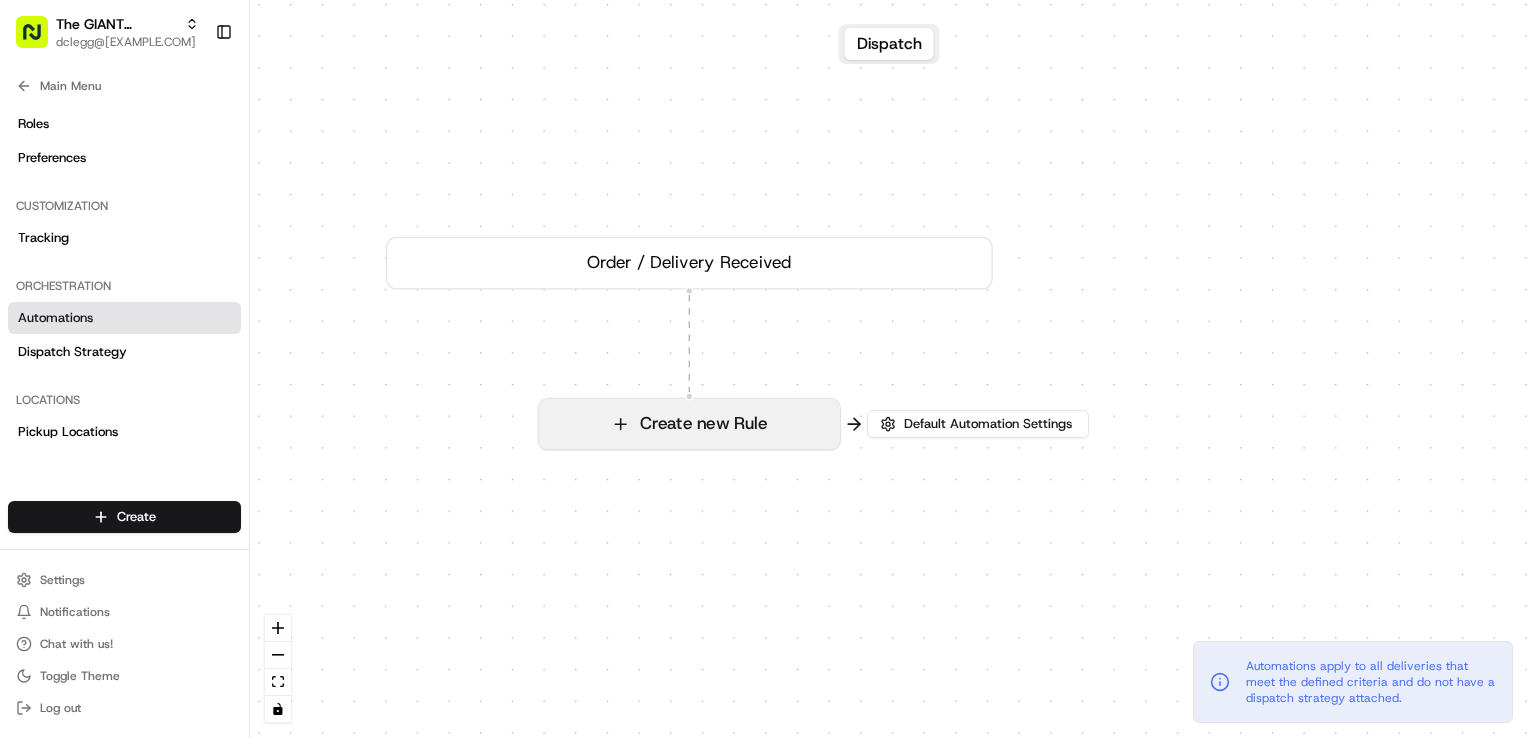 drag, startPoint x: 722, startPoint y: 428, endPoint x: 732, endPoint y: 430, distance: 10.198039 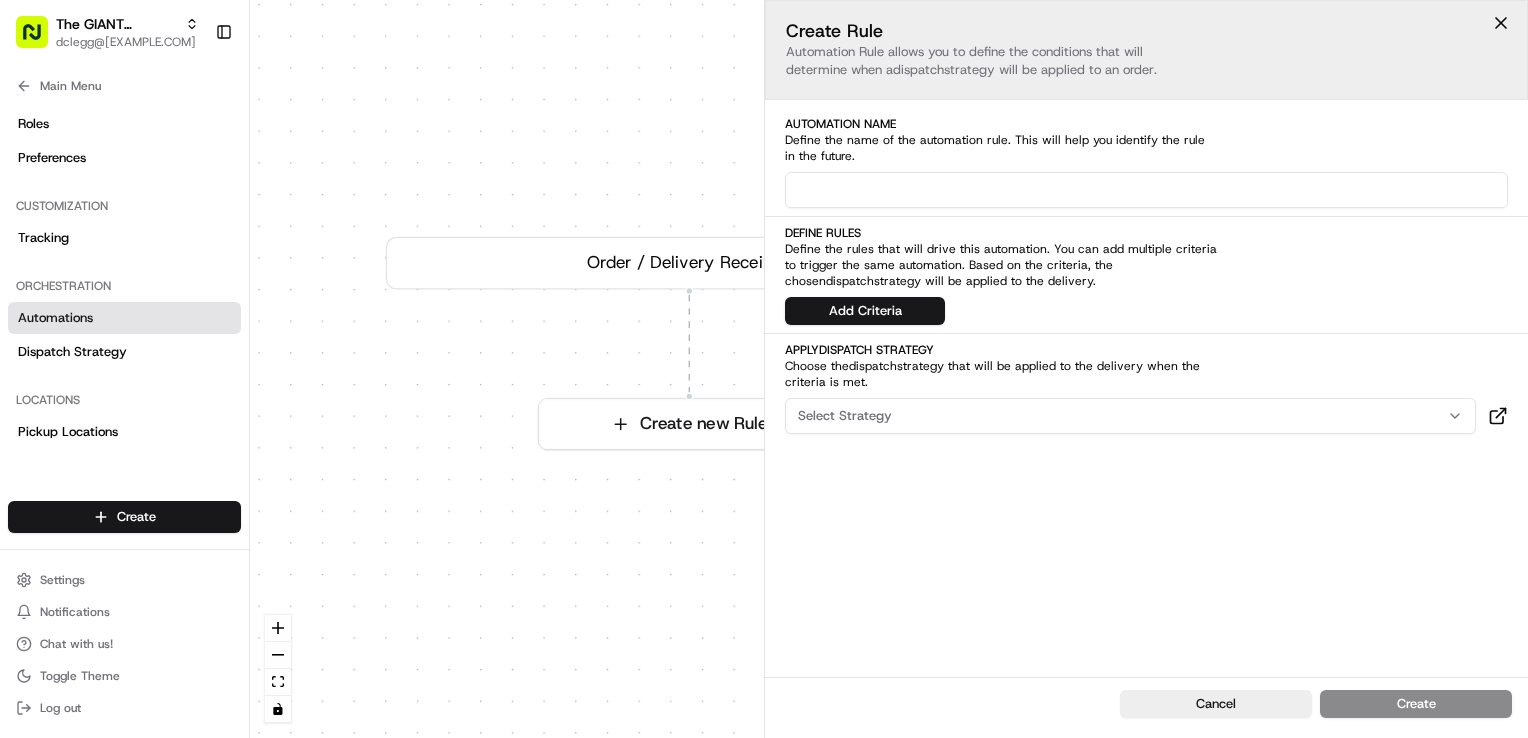 click at bounding box center [1146, 190] 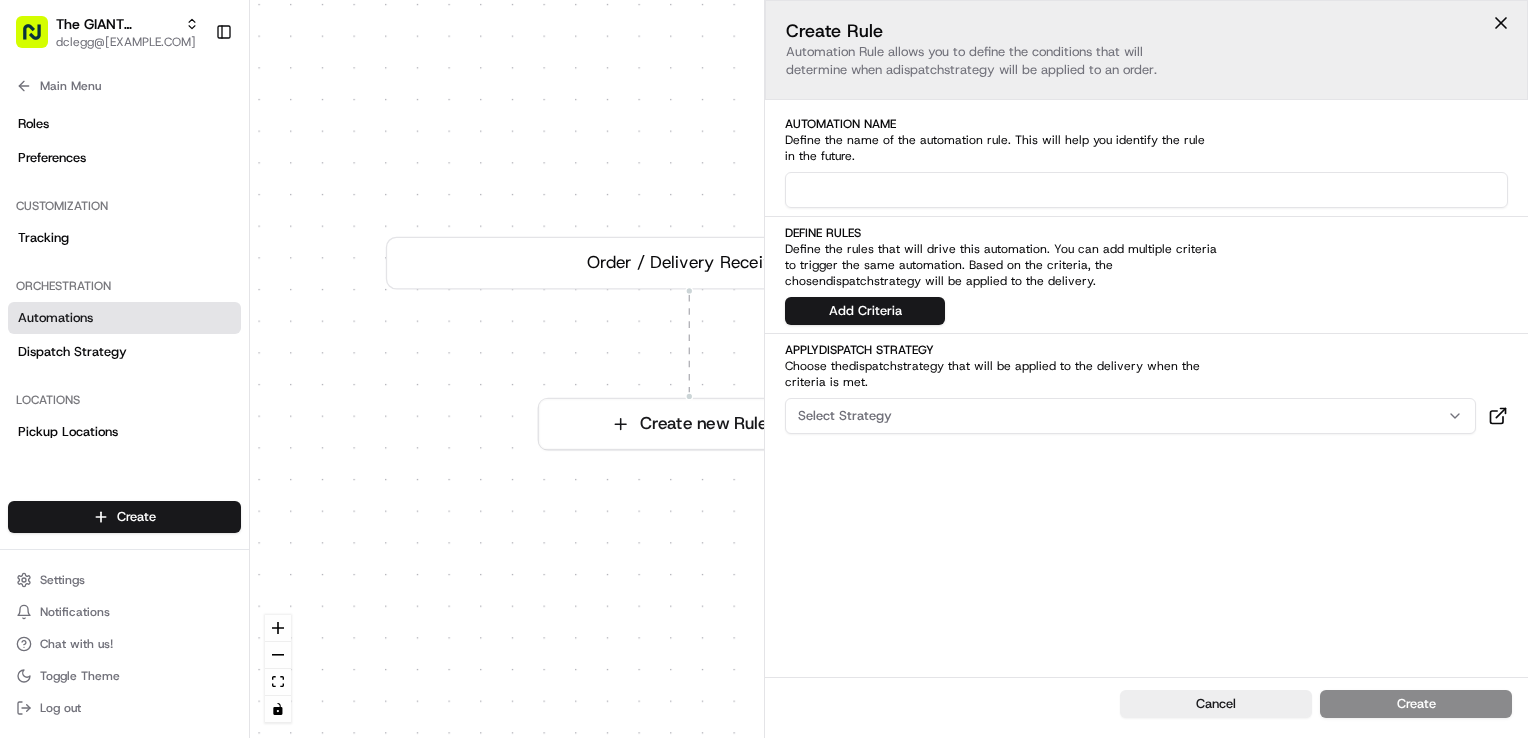 type on "Eligibility - TGC-6267" 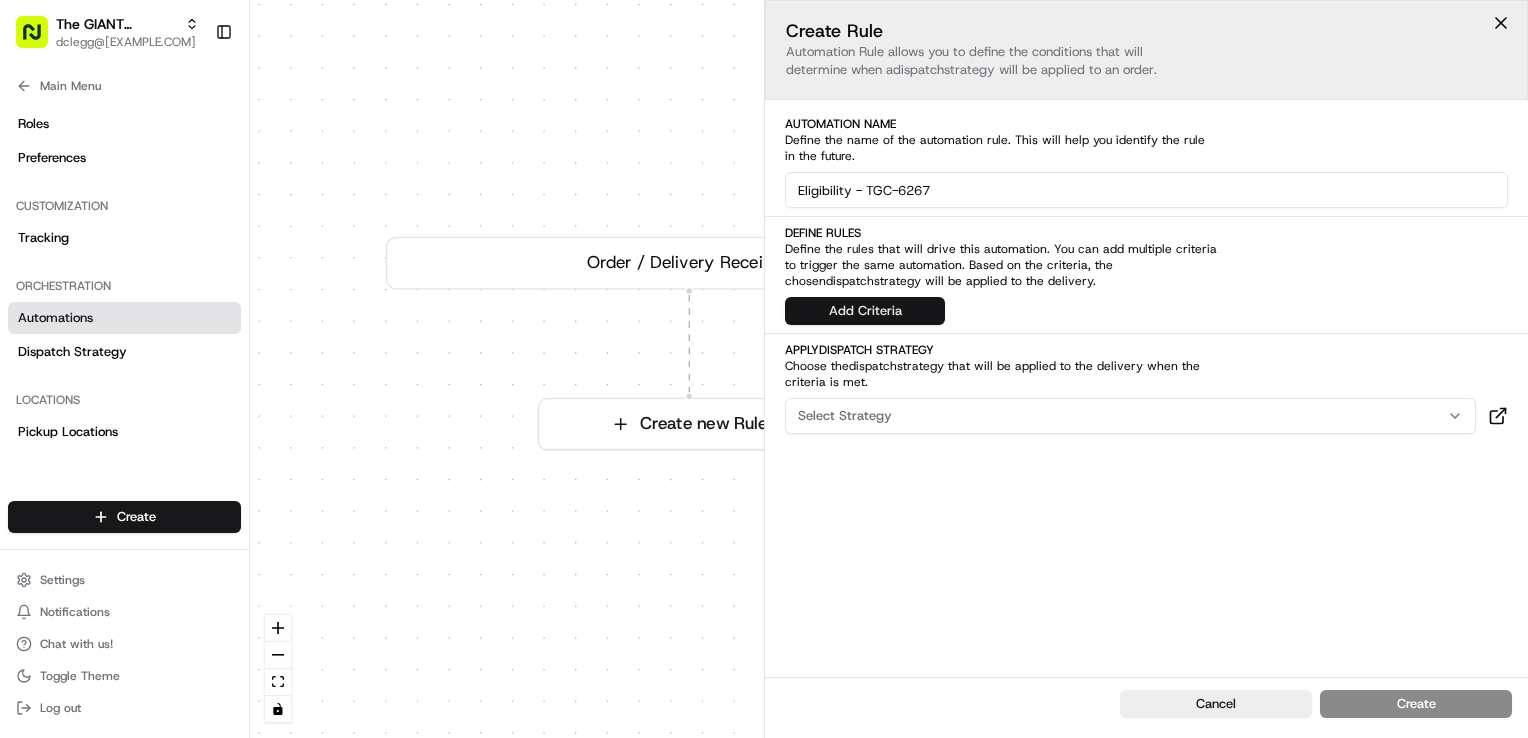 click on "Add Criteria" at bounding box center [865, 311] 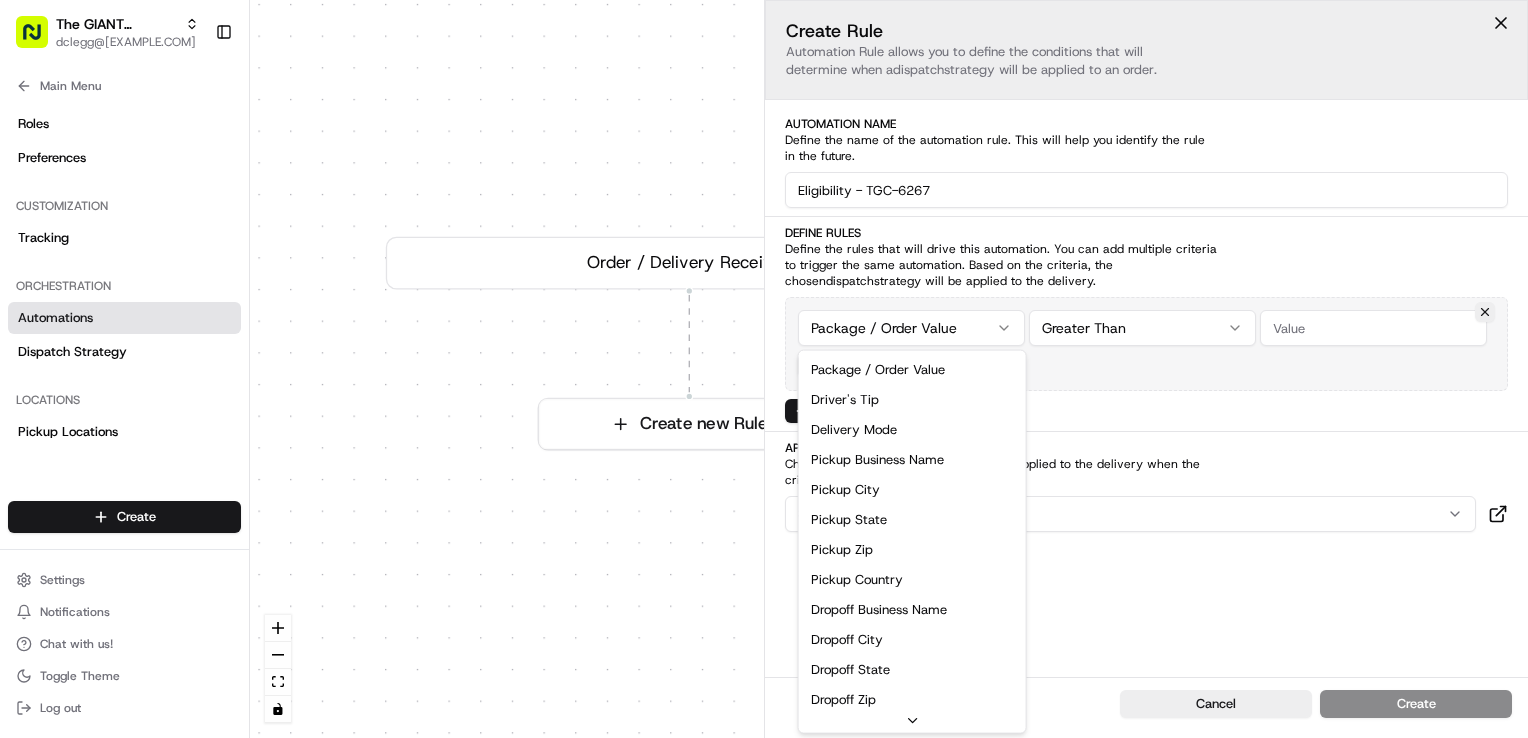 click on "The GIANT Company dclegg@adusa.com Toggle Sidebar Orders Deliveries Providers Nash AI Analytics Favorites Main Menu Members & Organization Organization Users Roles Preferences Customization Tracking Orchestration Automations Dispatch Strategy Locations Pickup Locations Dropoff Locations Zones Shifts Delivery Windows Billing Billing Refund Requests Integrations Notification Triggers Webhooks API Keys Request Logs Create Settings Notifications Chat with us! Toggle Theme Log out Dispatch 0 Order / Delivery Received  Create new Rule Default Automation Settings Automations apply to all deliveries that meet the defined criteria and do not have a dispatch strategy attached. Press enter or space to select a node. You can then use the arrow keys to move the node around.  Press delete to remove it and escape to cancel.   Press enter or space to select an edge. You can then press delete to remove it or escape to cancel. Create Rule dispatch  strategy will be applied to an order. Automation Name dispatch" at bounding box center (764, 369) 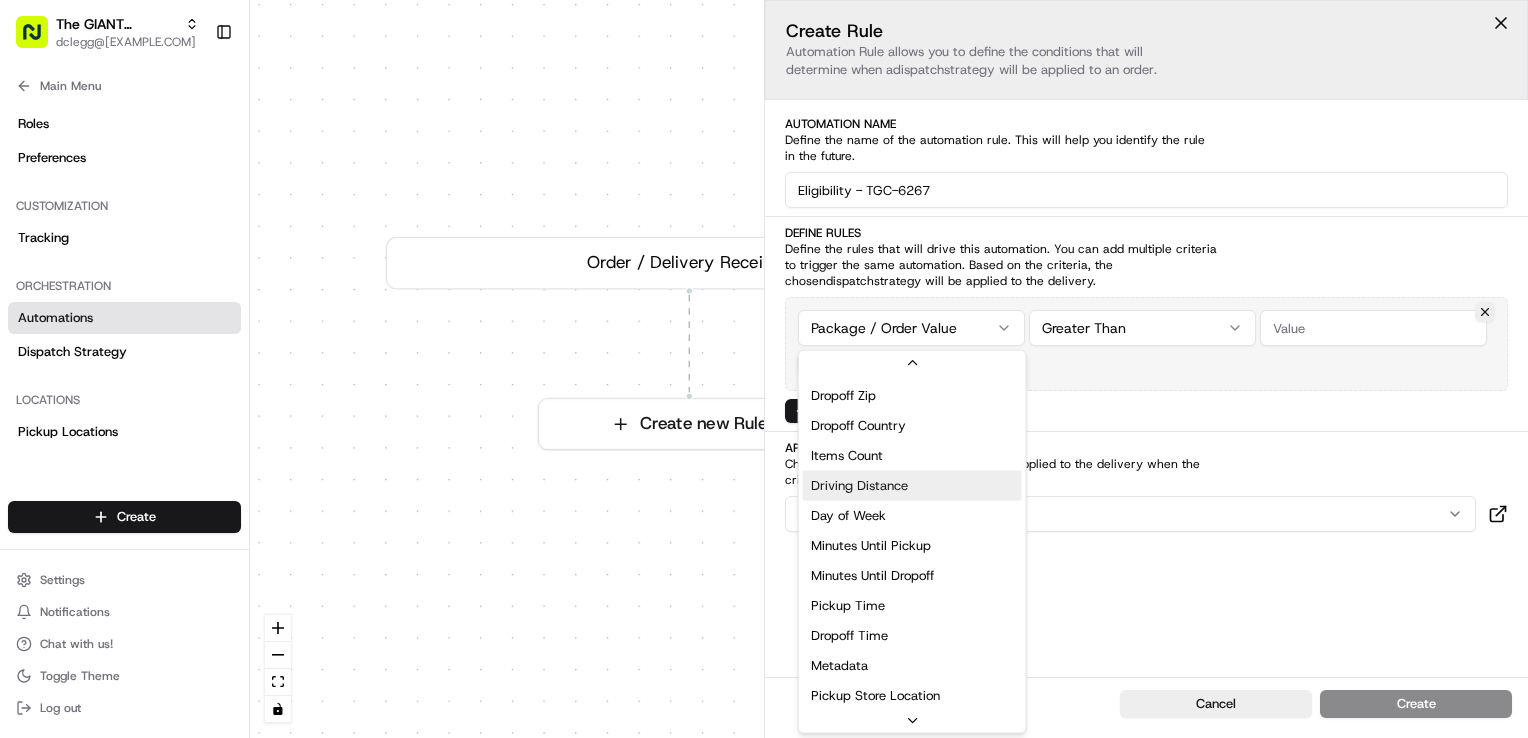 scroll, scrollTop: 300, scrollLeft: 0, axis: vertical 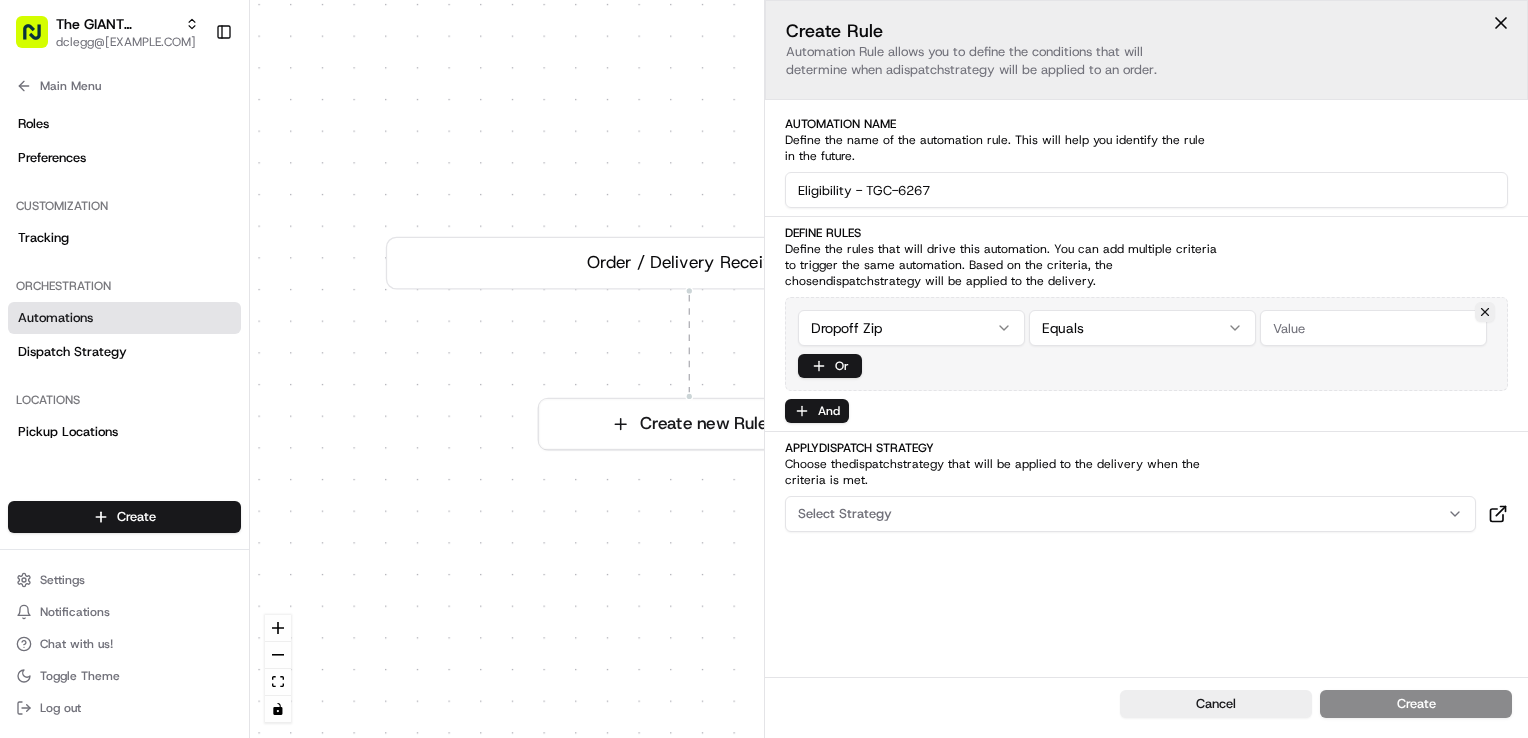 drag, startPoint x: 1335, startPoint y: 307, endPoint x: 1327, endPoint y: 328, distance: 22.472204 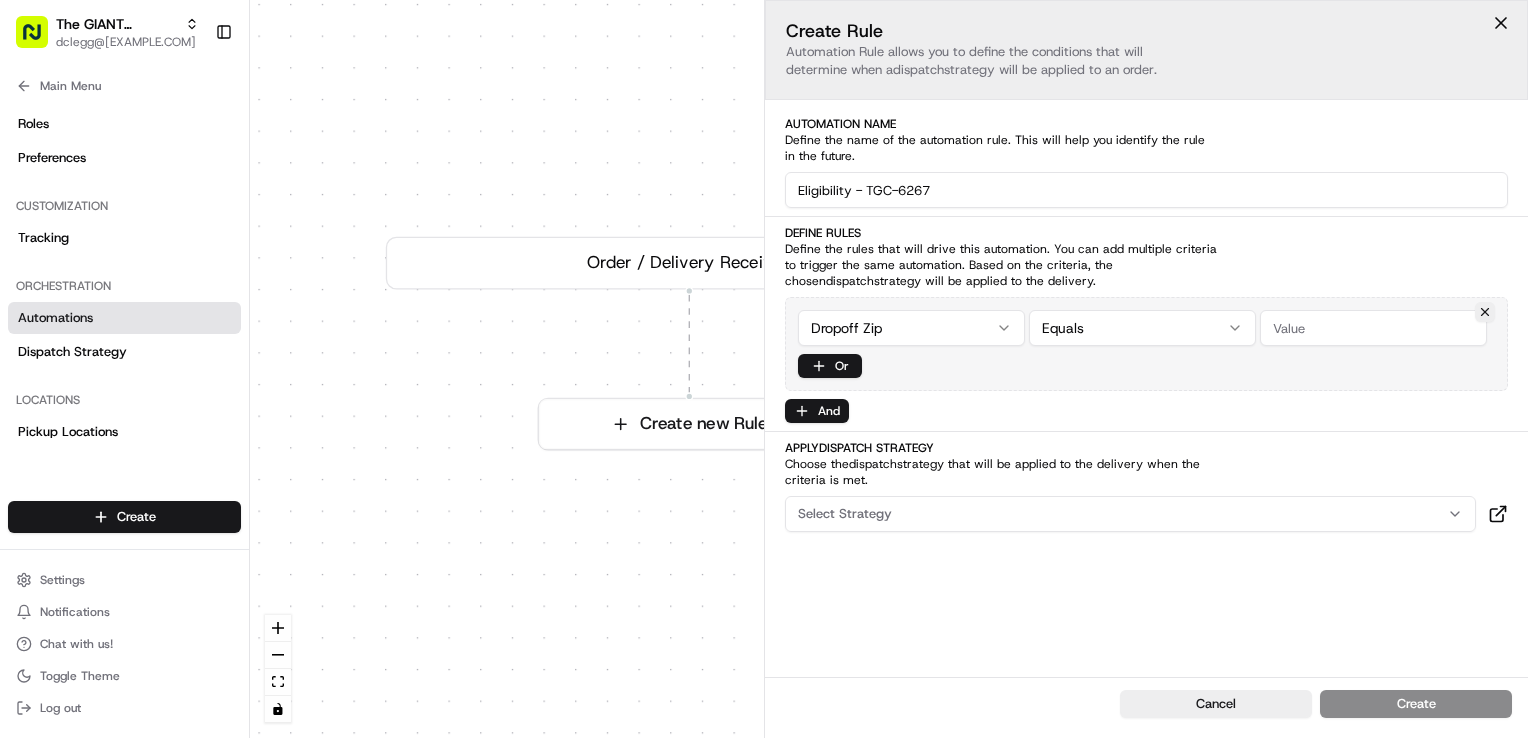 click on "Select Strategy" at bounding box center [1130, 514] 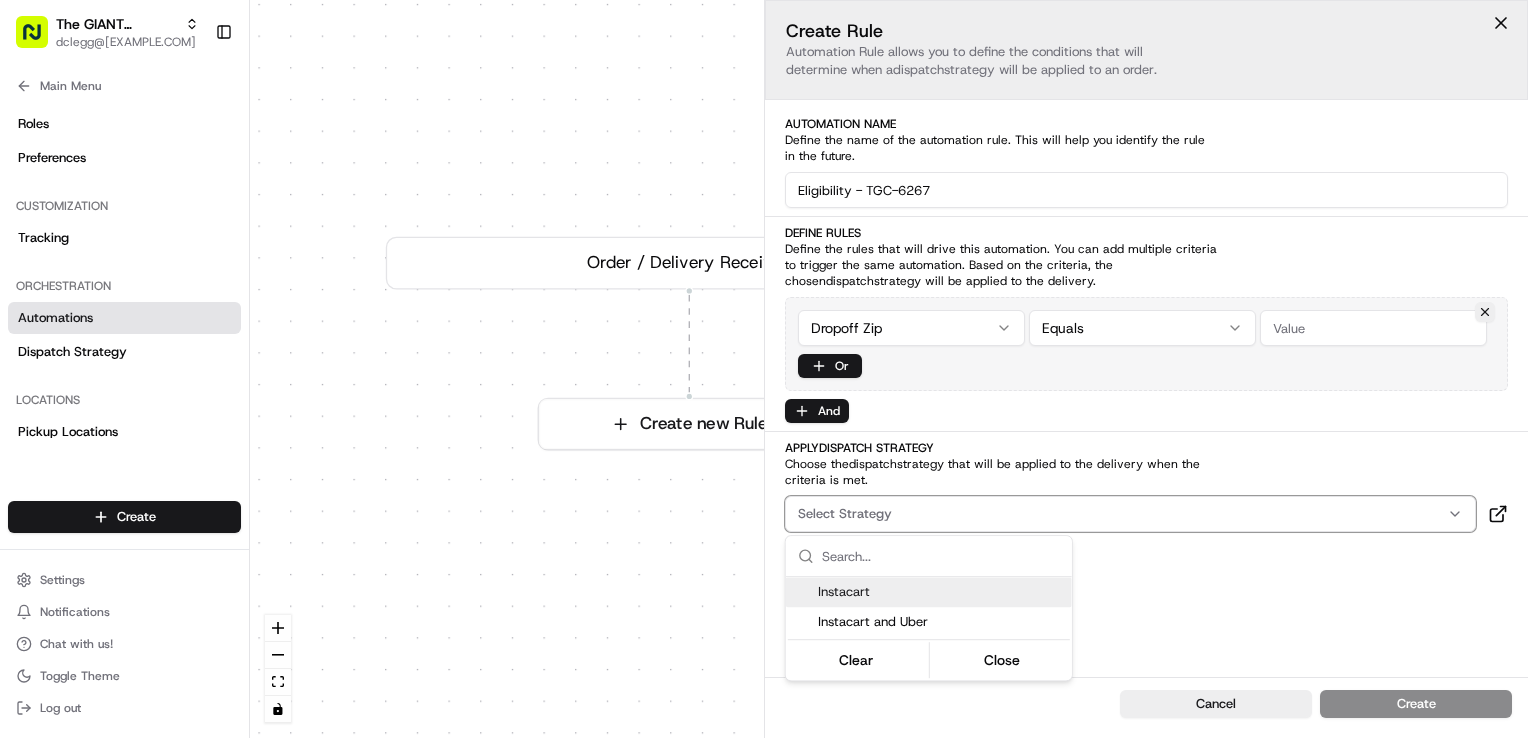 drag, startPoint x: 904, startPoint y: 596, endPoint x: 914, endPoint y: 594, distance: 10.198039 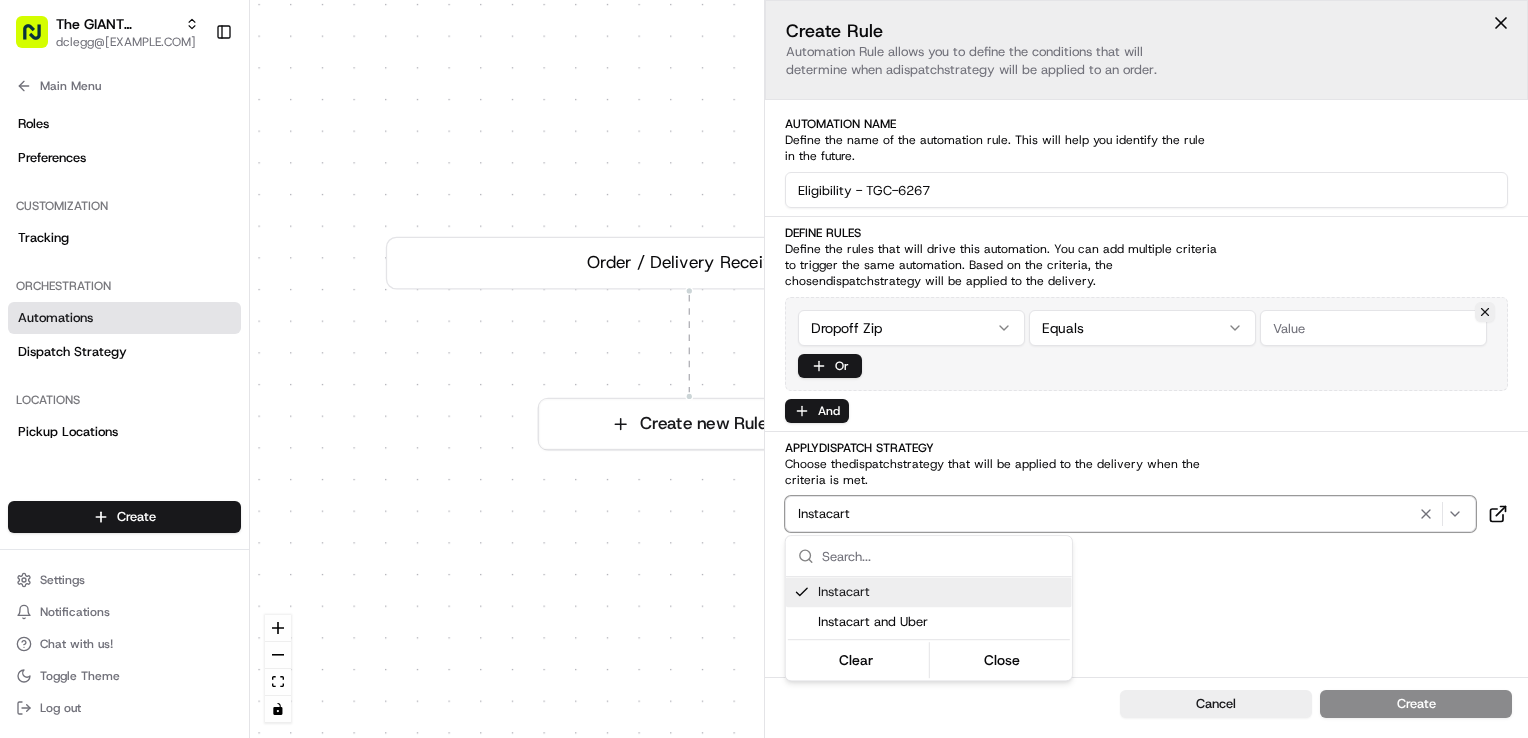 click on "The GIANT Company dclegg@adusa.com Toggle Sidebar Orders Deliveries Providers Nash AI Analytics Favorites Main Menu Members & Organization Organization Users Roles Preferences Customization Tracking Orchestration Automations Dispatch Strategy Locations Pickup Locations Dropoff Locations Zones Shifts Delivery Windows Billing Billing Refund Requests Integrations Notification Triggers Webhooks API Keys Request Logs Create Settings Notifications Chat with us! Toggle Theme Log out Dispatch 0 Order / Delivery Received  Create new Rule Default Automation Settings Automations apply to all deliveries that meet the defined criteria and do not have a dispatch strategy attached. Press enter or space to select a node. You can then use the arrow keys to move the node around.  Press delete to remove it and escape to cancel.   Press enter or space to select an edge. You can then press delete to remove it or escape to cancel. Create Rule dispatch  strategy will be applied to an order. Automation Name dispatch" at bounding box center (764, 369) 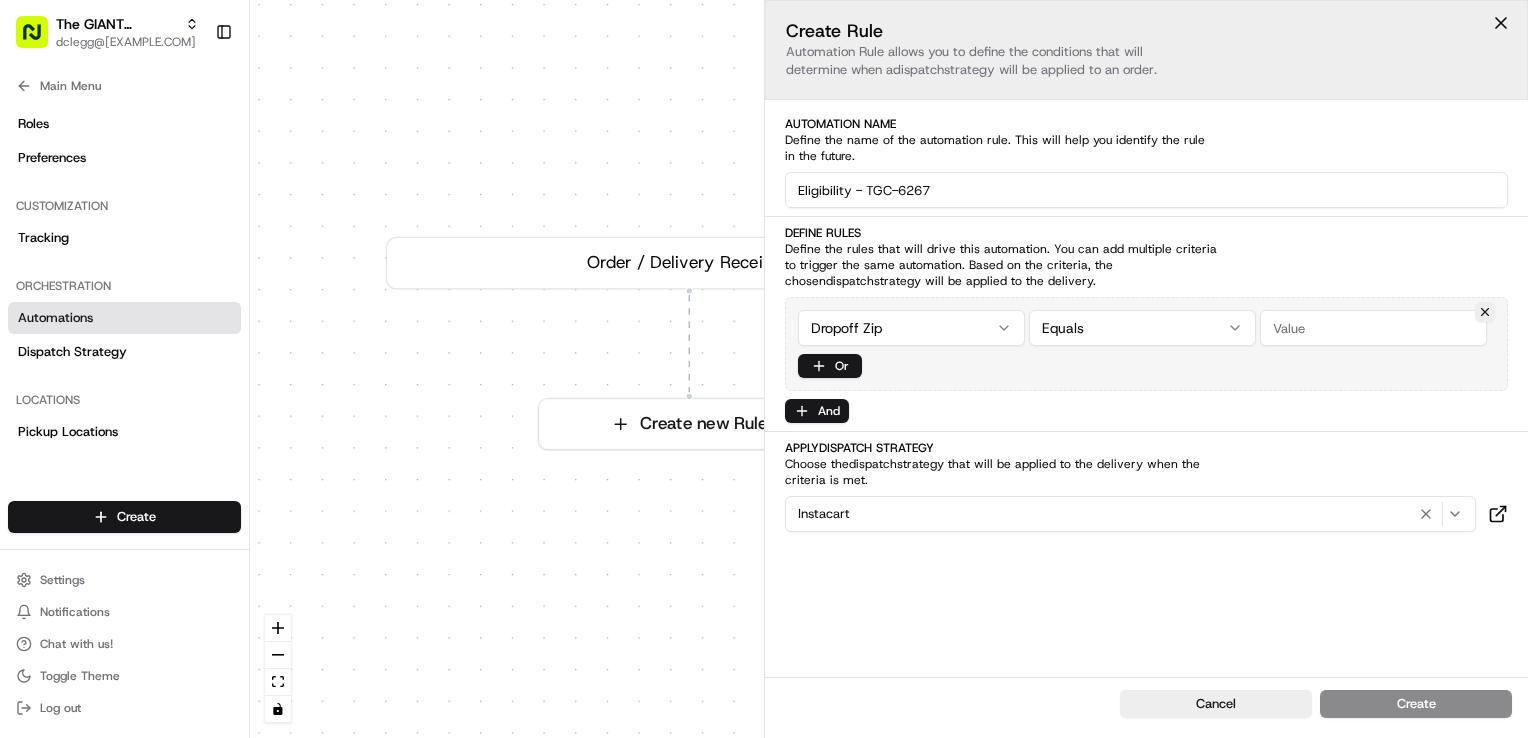 drag, startPoint x: 832, startPoint y: 414, endPoint x: 848, endPoint y: 410, distance: 16.492422 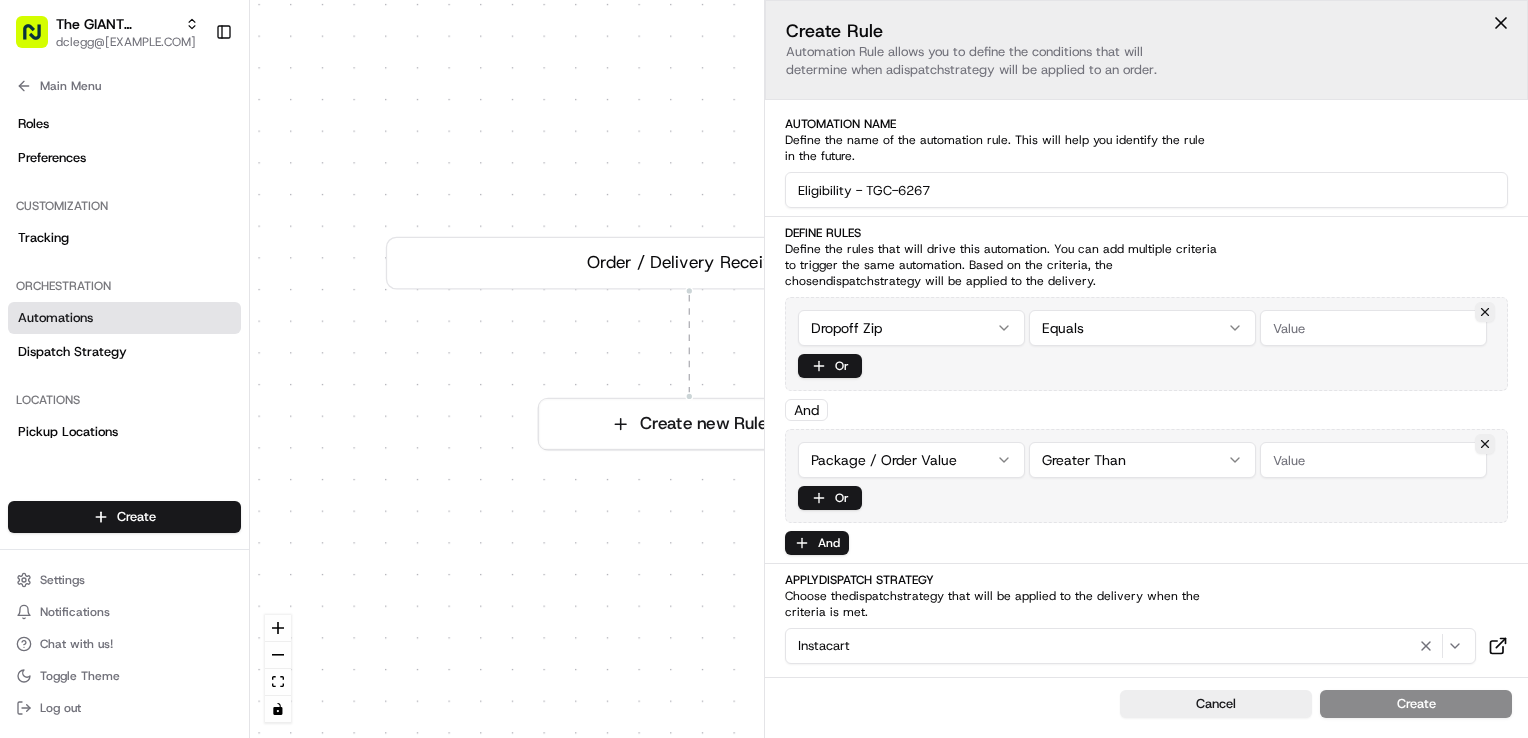 click at bounding box center [1373, 460] 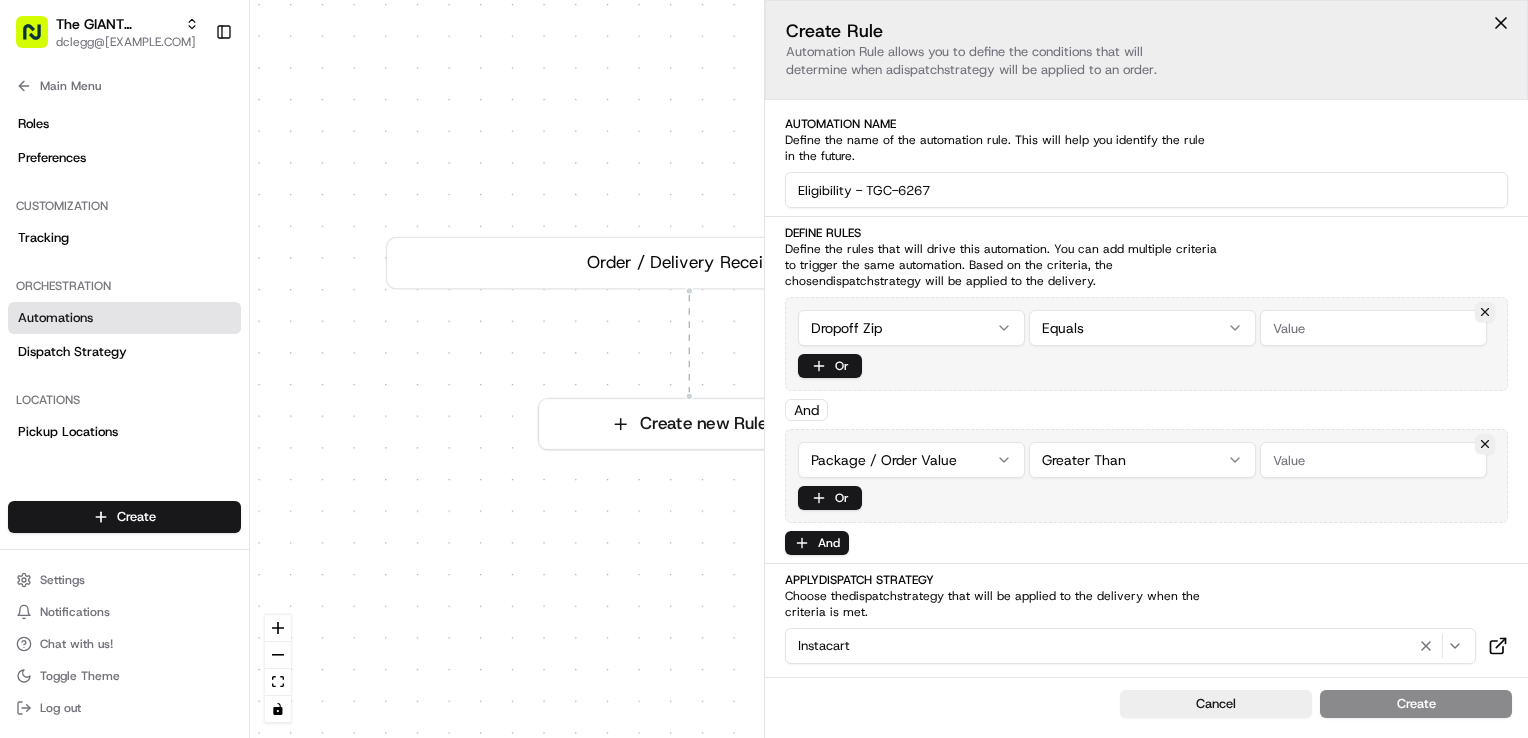 drag, startPoint x: 1310, startPoint y: 465, endPoint x: 1030, endPoint y: 468, distance: 280.01608 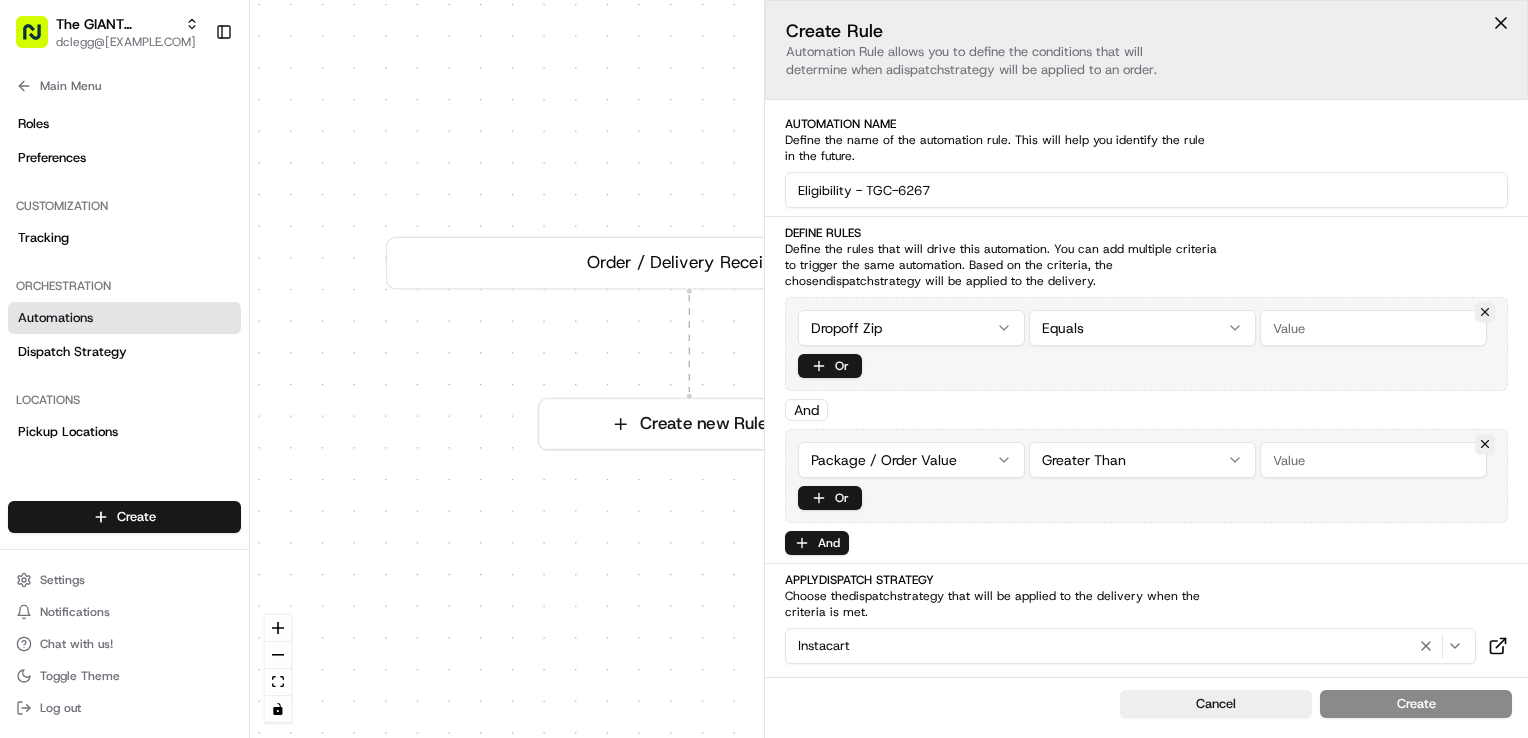 click on "Package / Order Value Greater Than" at bounding box center (1146, 460) 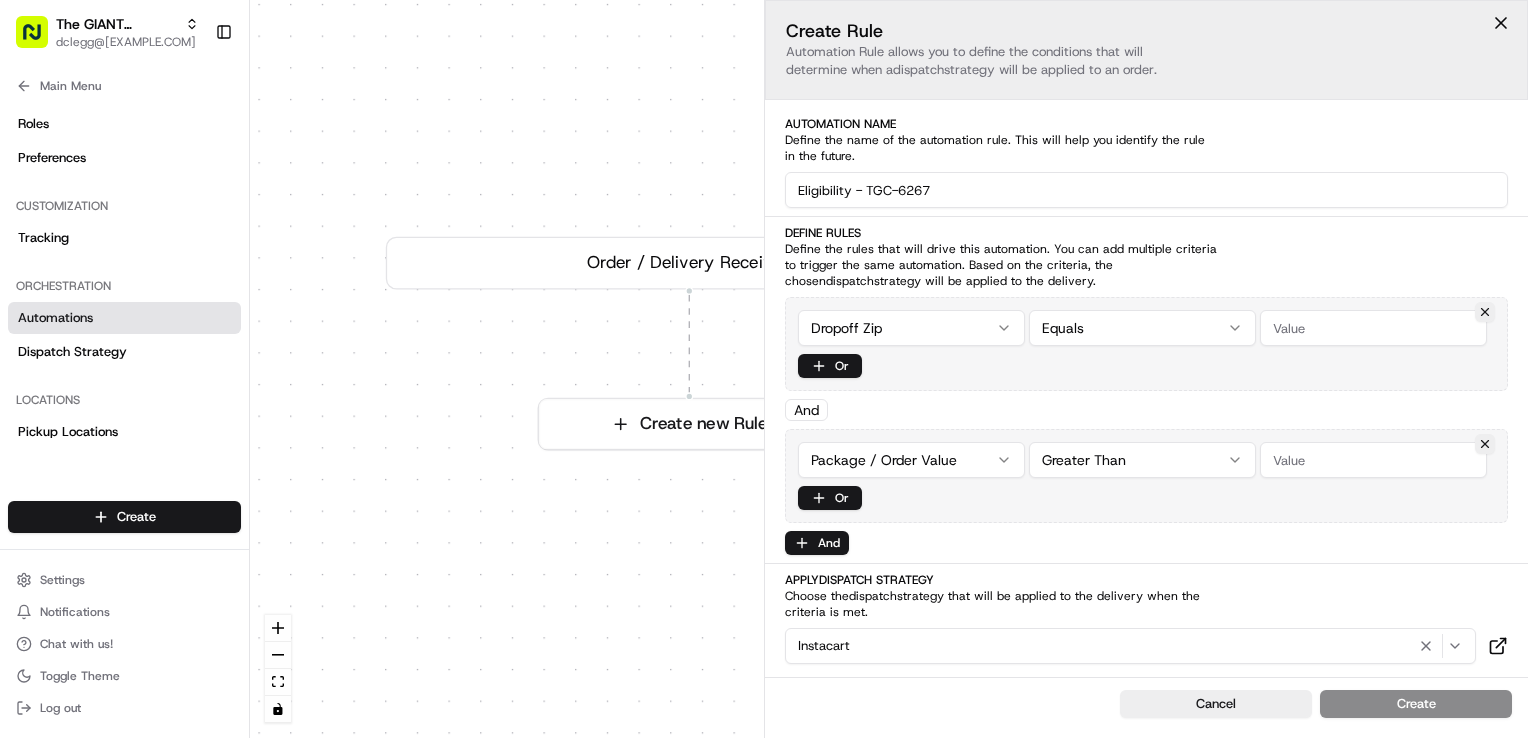click on "The GIANT Company dclegg@adusa.com Toggle Sidebar Orders Deliveries Providers Nash AI Analytics Favorites Main Menu Members & Organization Organization Users Roles Preferences Customization Tracking Orchestration Automations Dispatch Strategy Locations Pickup Locations Dropoff Locations Zones Shifts Delivery Windows Billing Billing Refund Requests Integrations Notification Triggers Webhooks API Keys Request Logs Create Settings Notifications Chat with us! Toggle Theme Log out Dispatch 0 Order / Delivery Received  Create new Rule Default Automation Settings Automations apply to all deliveries that meet the defined criteria and do not have a dispatch strategy attached. Press enter or space to select a node. You can then use the arrow keys to move the node around.  Press delete to remove it and escape to cancel.   Press enter or space to select an edge. You can then press delete to remove it or escape to cancel. Create Rule dispatch  strategy will be applied to an order. Automation Name dispatch" at bounding box center [764, 369] 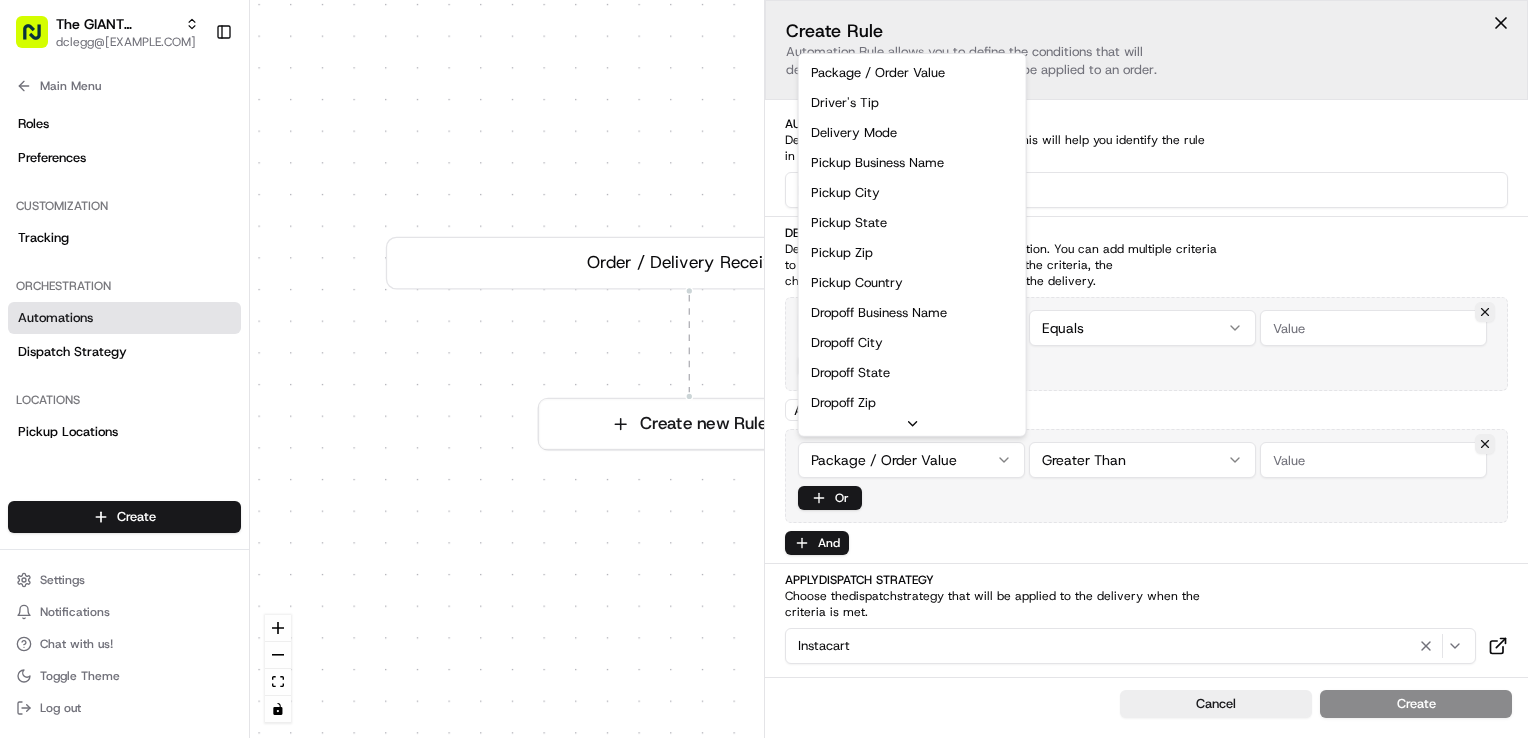 click on "The GIANT Company dclegg@adusa.com Toggle Sidebar Orders Deliveries Providers Nash AI Analytics Favorites Main Menu Members & Organization Organization Users Roles Preferences Customization Tracking Orchestration Automations Dispatch Strategy Locations Pickup Locations Dropoff Locations Zones Shifts Delivery Windows Billing Billing Refund Requests Integrations Notification Triggers Webhooks API Keys Request Logs Create Settings Notifications Chat with us! Toggle Theme Log out Dispatch 0 Order / Delivery Received  Create new Rule Default Automation Settings Automations apply to all deliveries that meet the defined criteria and do not have a dispatch strategy attached. Press enter or space to select a node. You can then use the arrow keys to move the node around.  Press delete to remove it and escape to cancel.   Press enter or space to select an edge. You can then press delete to remove it or escape to cancel. Create Rule dispatch  strategy will be applied to an order. Automation Name dispatch" at bounding box center [764, 369] 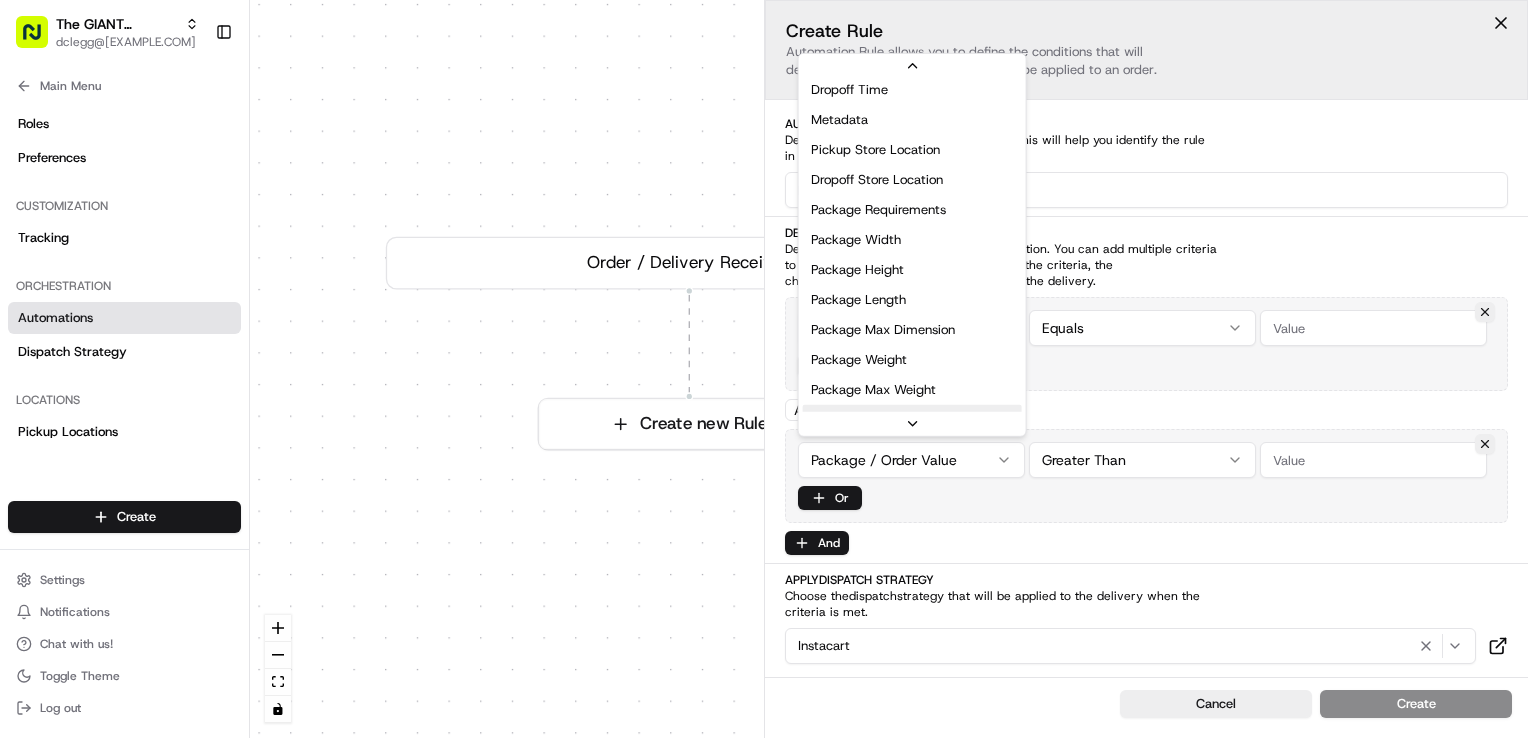 scroll, scrollTop: 640, scrollLeft: 0, axis: vertical 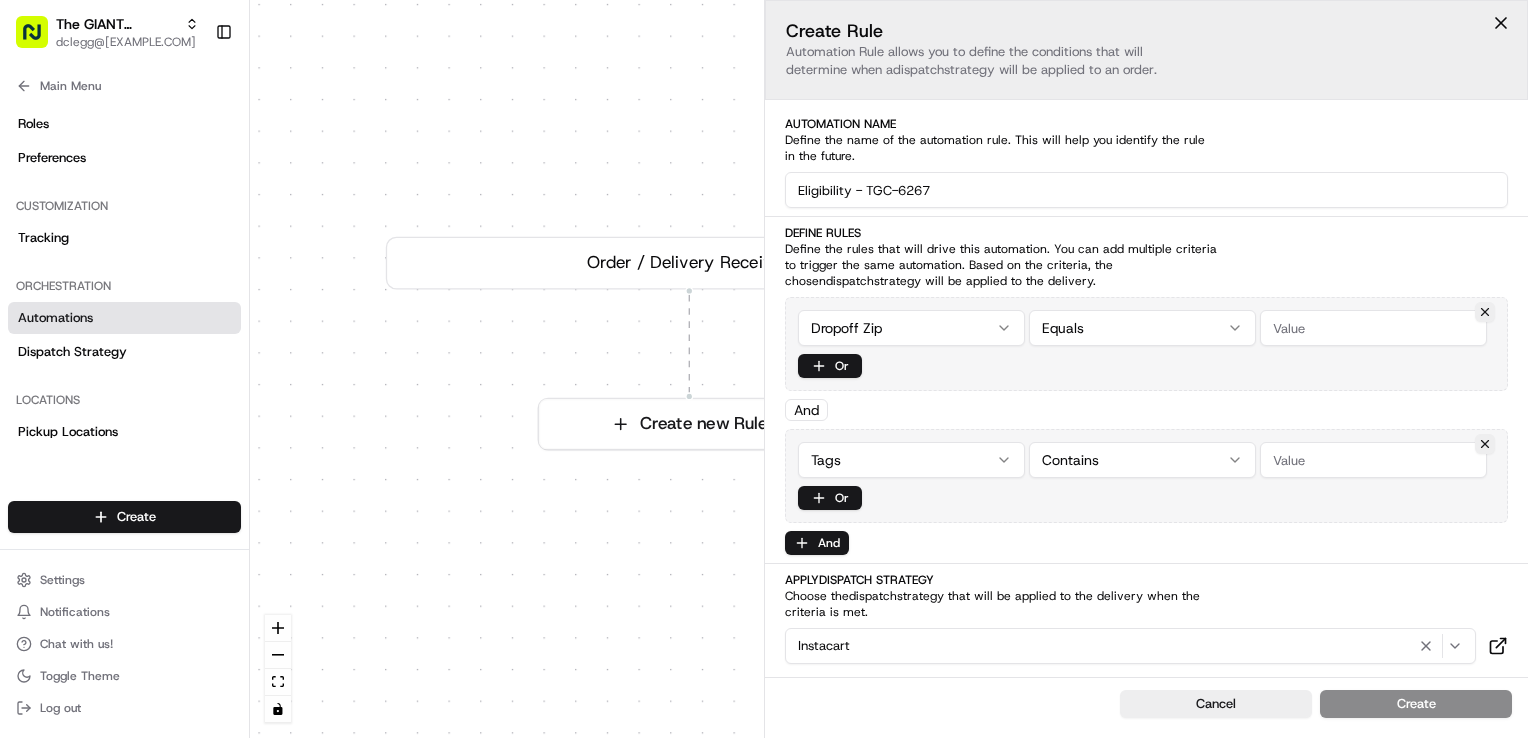 click at bounding box center [1373, 460] 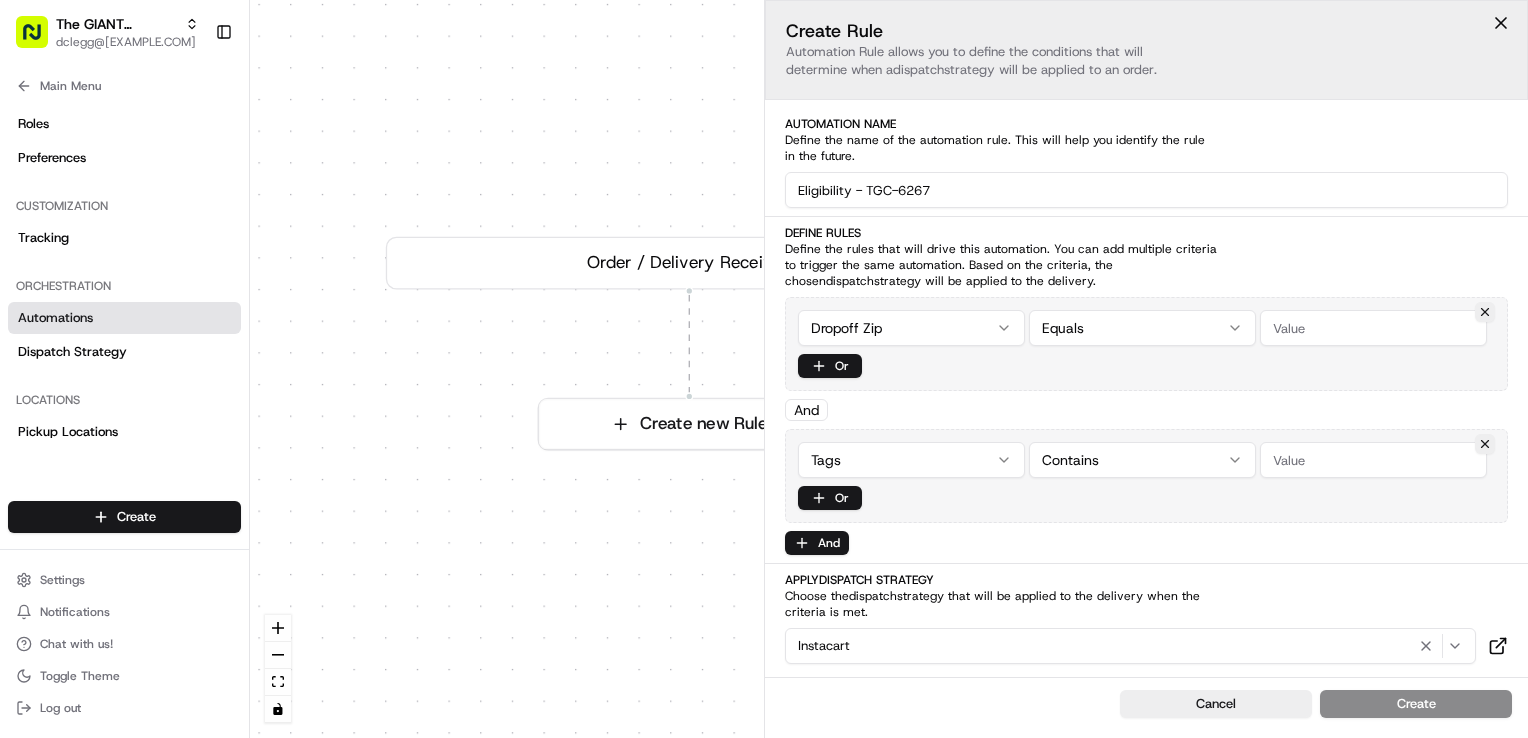 paste on "adusa_eligibility" 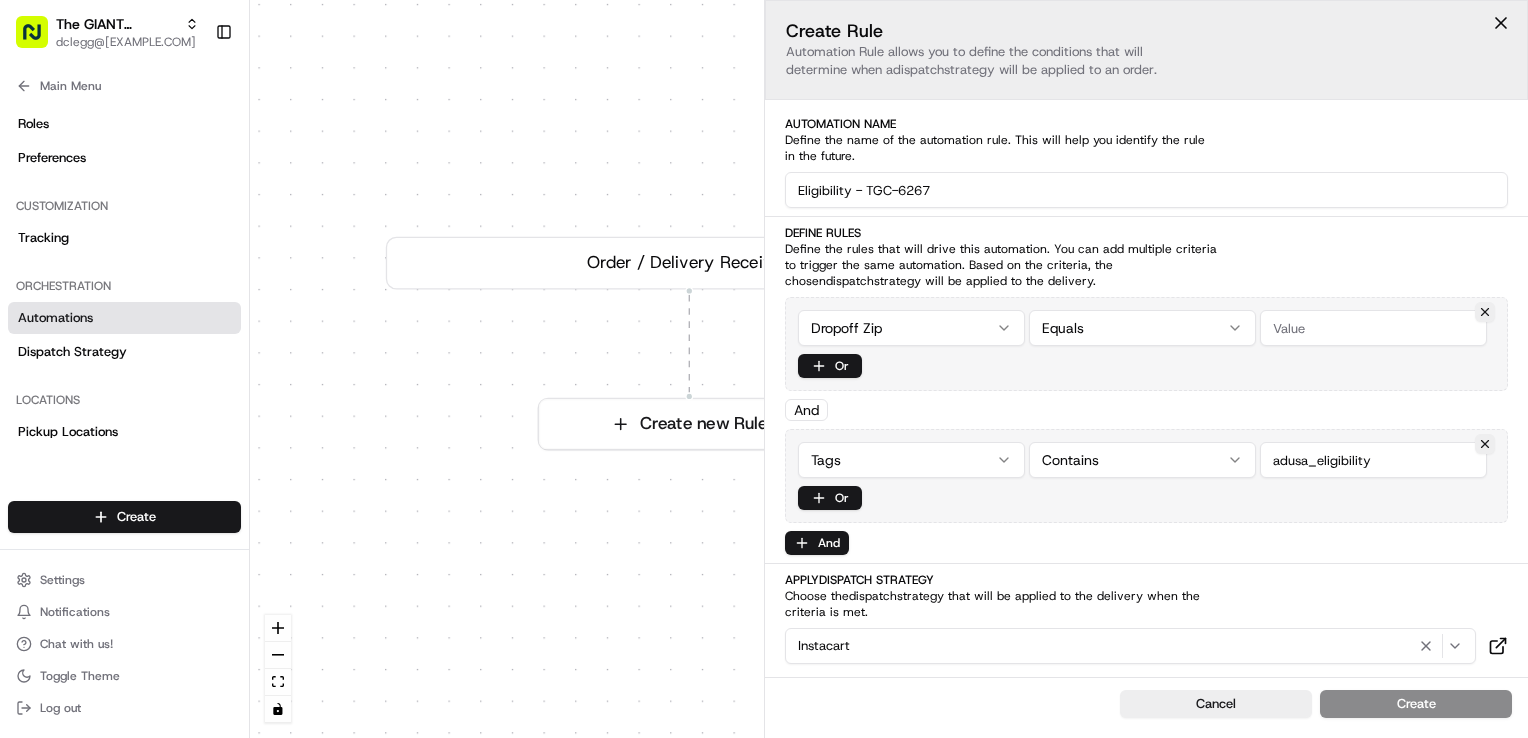 type on "adusa_eligibility" 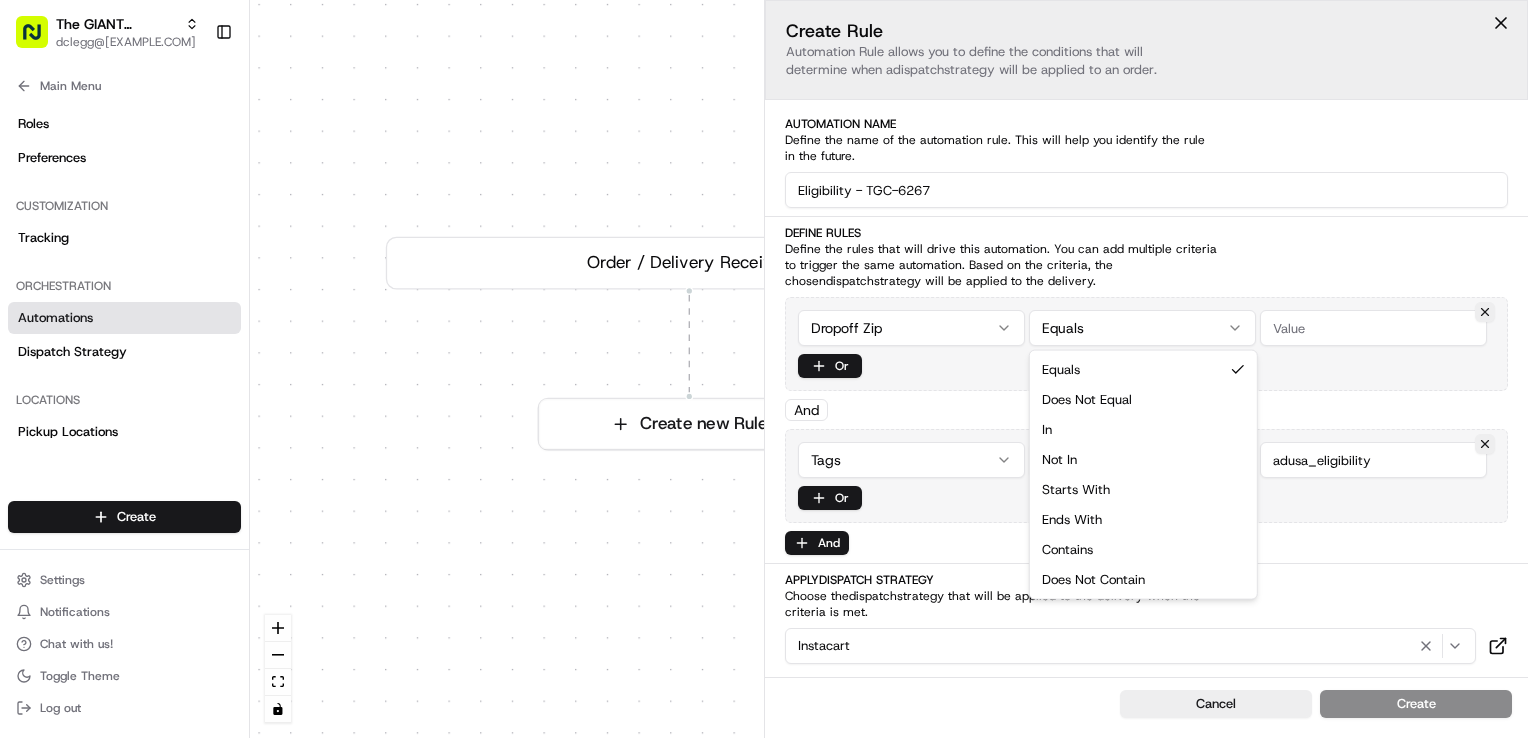 click on "The GIANT Company dclegg@adusa.com Toggle Sidebar Orders Deliveries Providers Nash AI Analytics Favorites Main Menu Members & Organization Organization Users Roles Preferences Customization Tracking Orchestration Automations Dispatch Strategy Locations Pickup Locations Dropoff Locations Zones Shifts Delivery Windows Billing Billing Refund Requests Integrations Notification Triggers Webhooks API Keys Request Logs Create Settings Notifications Chat with us! Toggle Theme Log out Dispatch 0 Order / Delivery Received  Create new Rule Default Automation Settings Automations apply to all deliveries that meet the defined criteria and do not have a dispatch strategy attached. Press enter or space to select a node. You can then use the arrow keys to move the node around.  Press delete to remove it and escape to cancel.   Press enter or space to select an edge. You can then press delete to remove it or escape to cancel. Create Rule dispatch  strategy will be applied to an order. Automation Name dispatch" at bounding box center (764, 369) 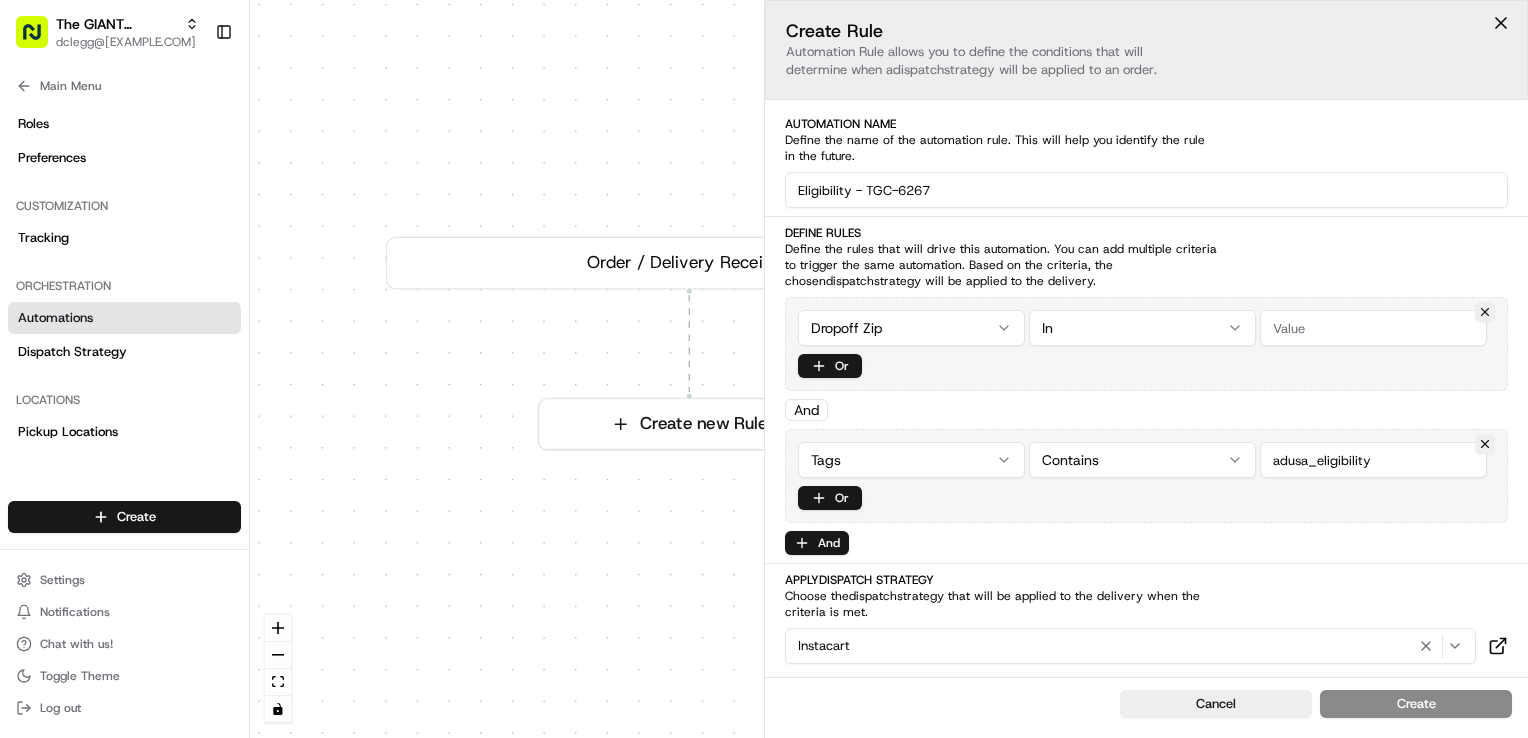 click on "Dropoff Zip In Or And Tags Contains Or And" at bounding box center [1146, 426] 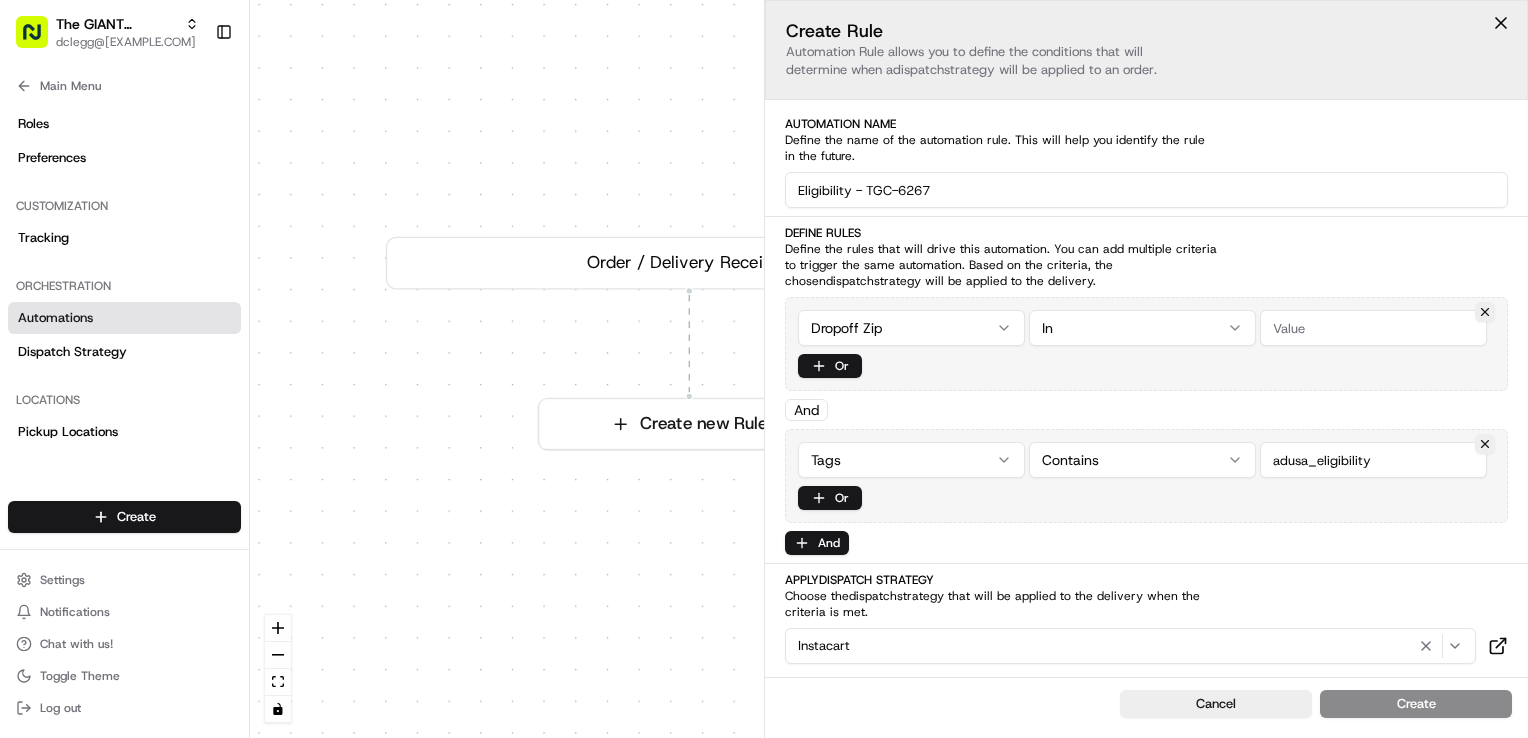 click at bounding box center [1373, 328] 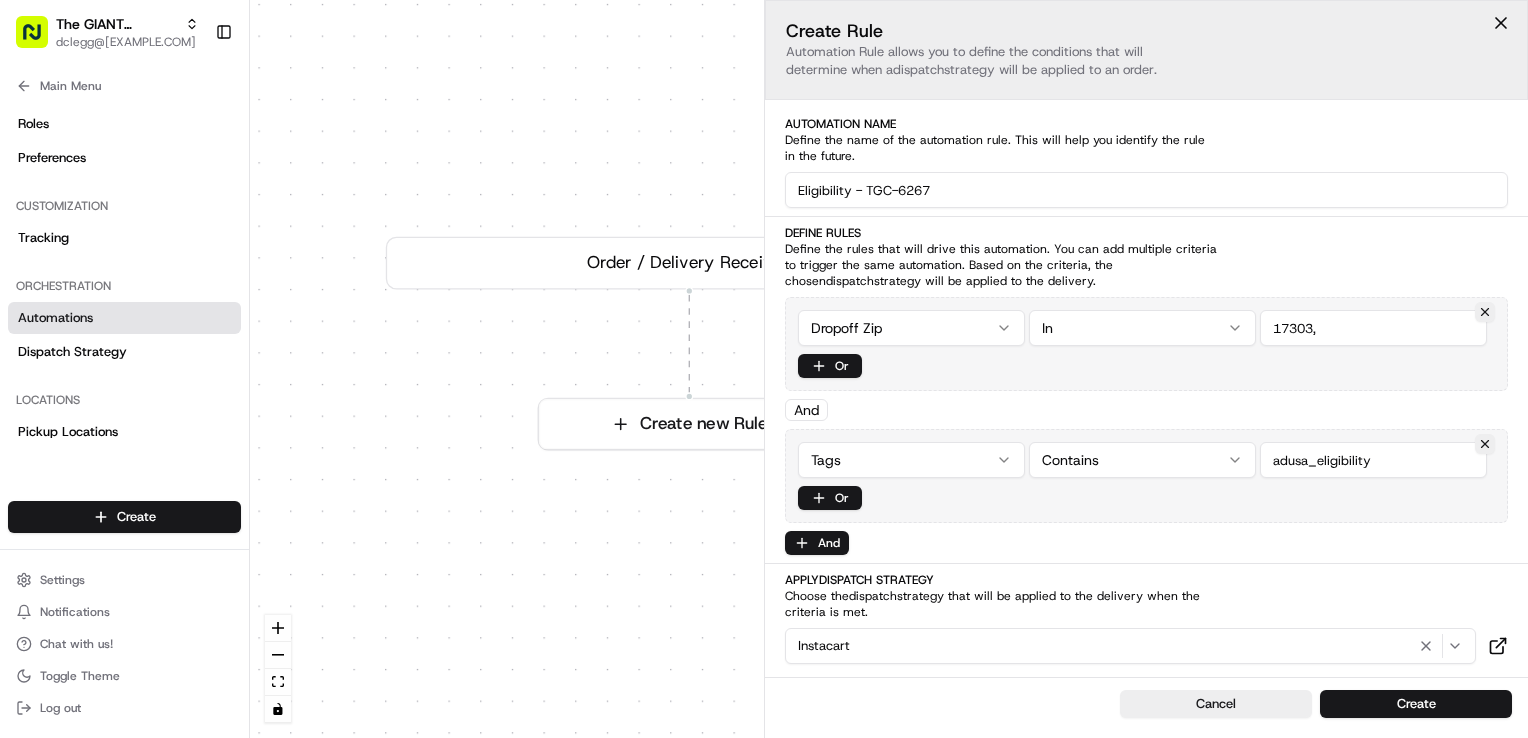 click at bounding box center [1373, 460] 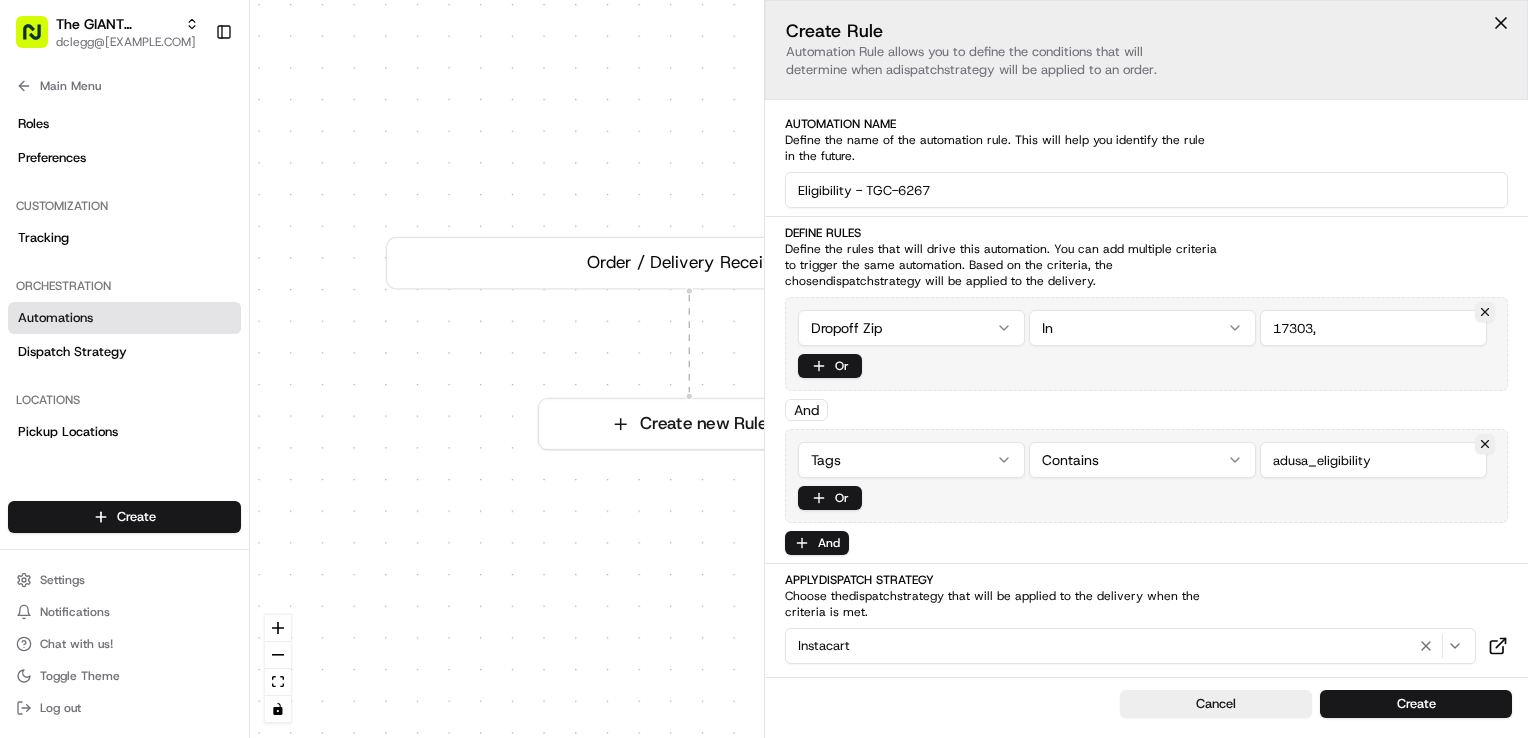 click at bounding box center [1373, 328] 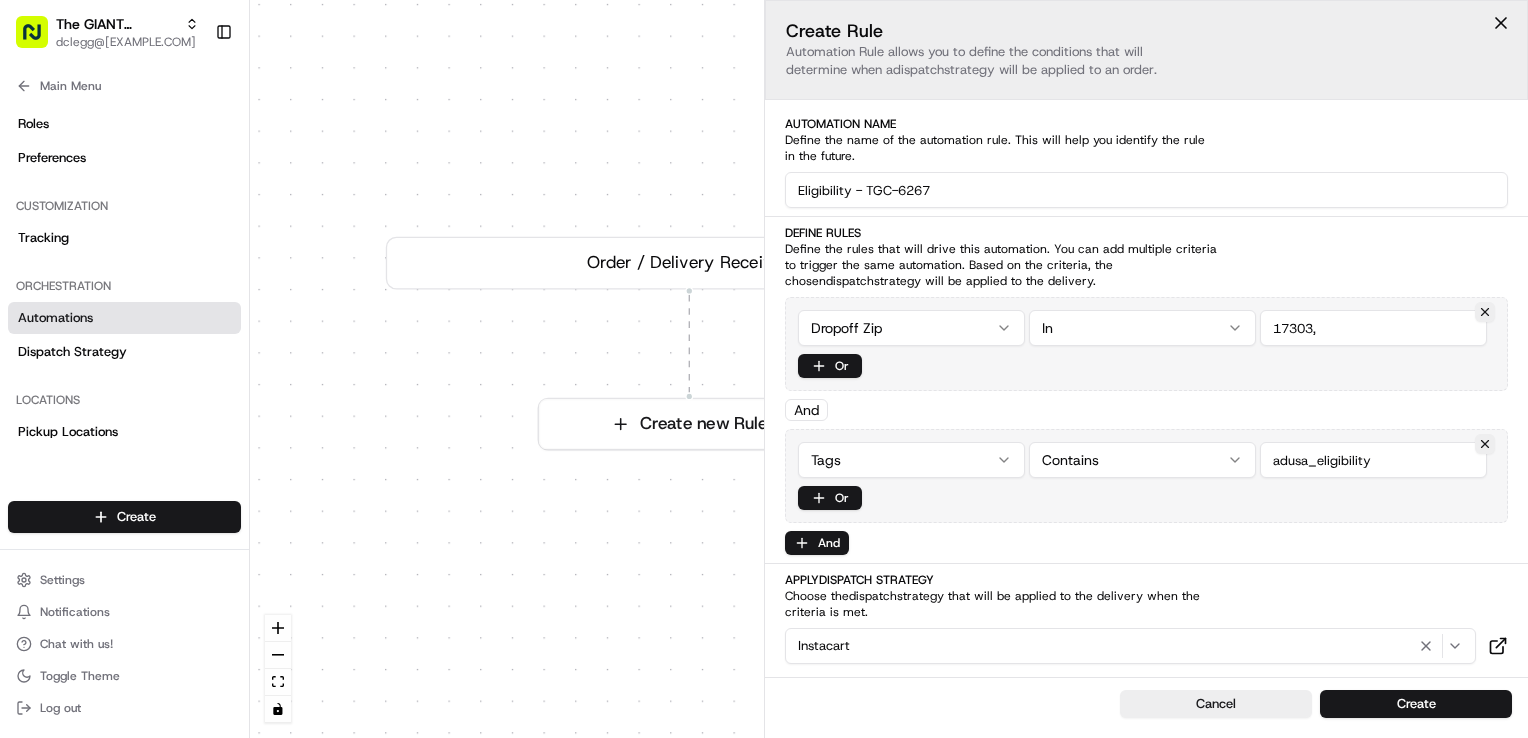 paste on "17303,17307" 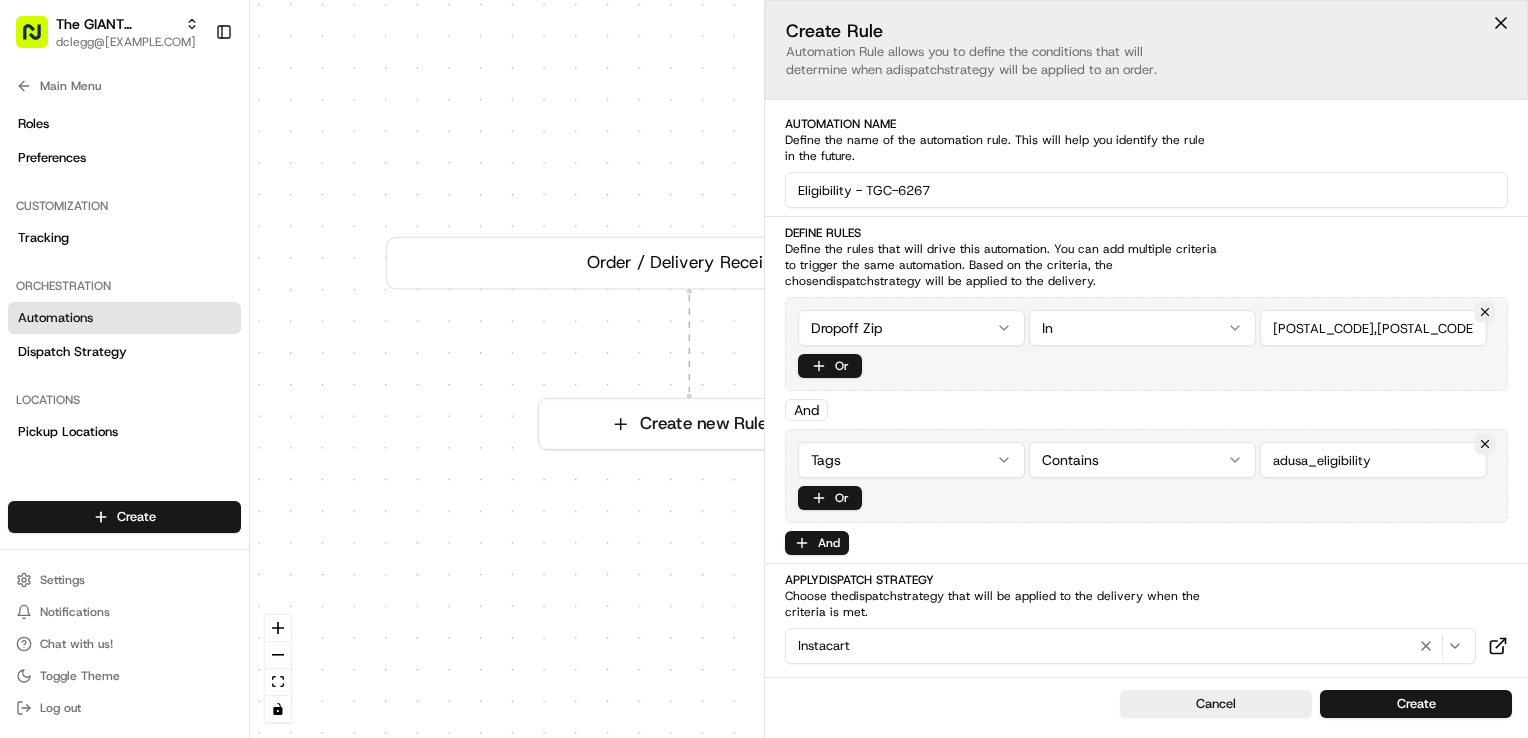 click at bounding box center [1373, 328] 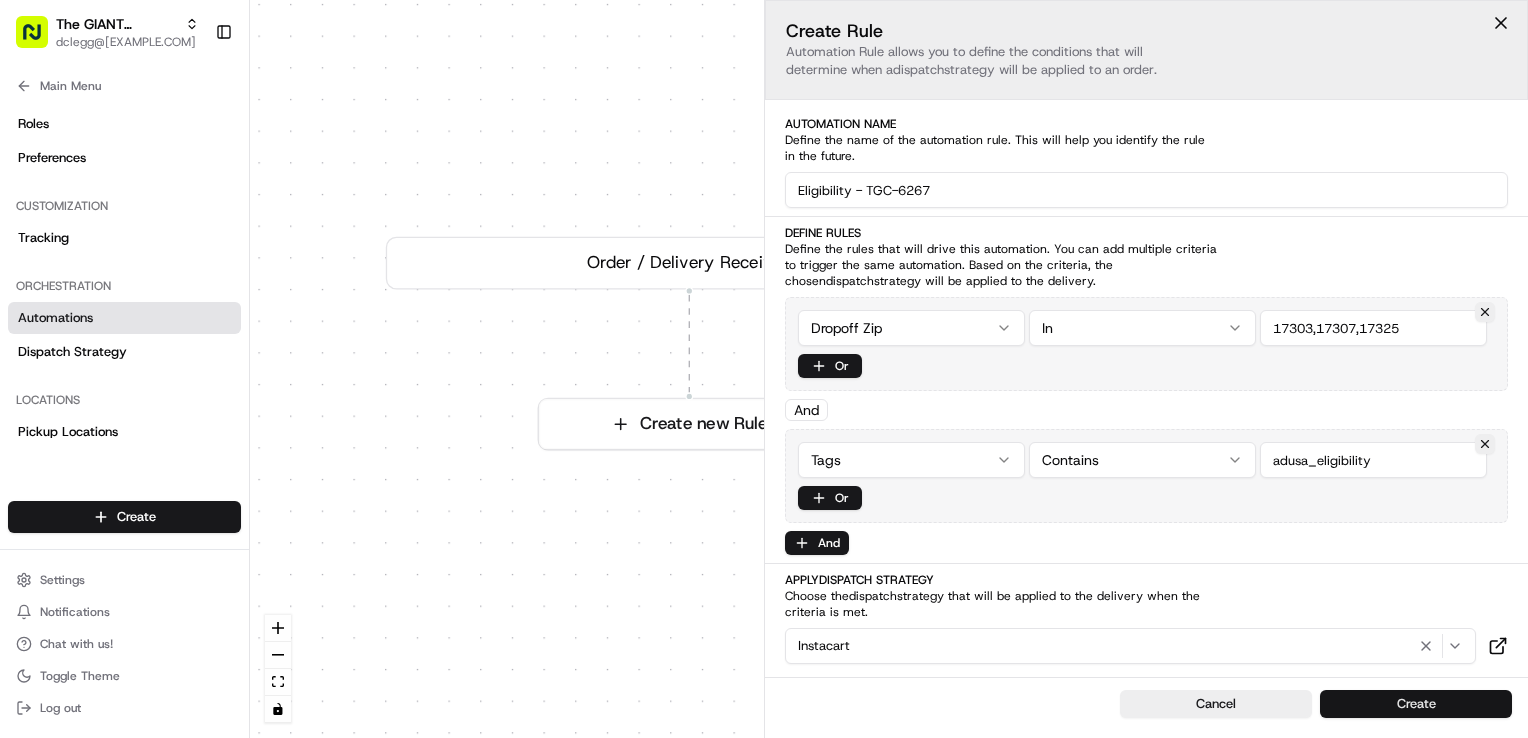 type on "17303,17307,17325" 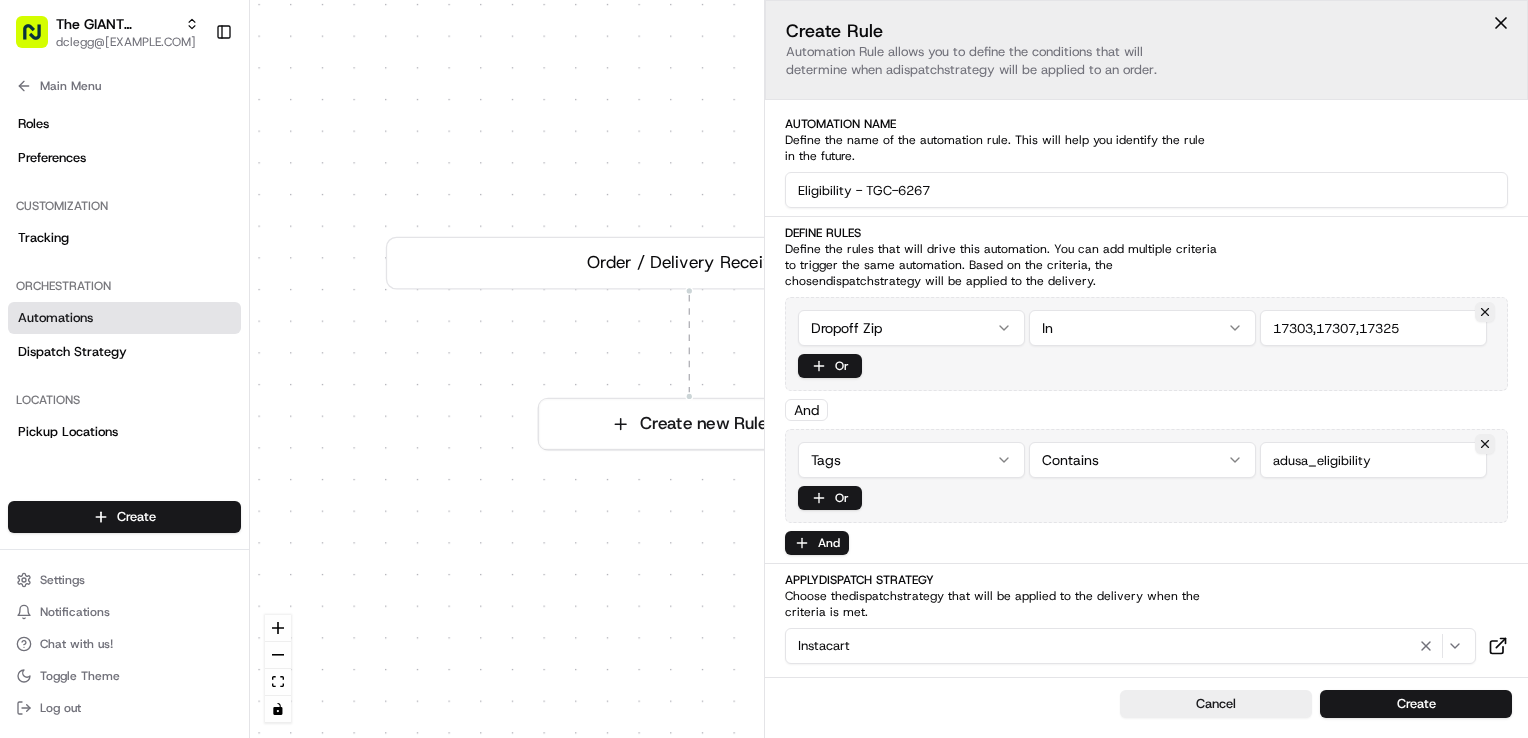 click on "Create" at bounding box center [1416, 704] 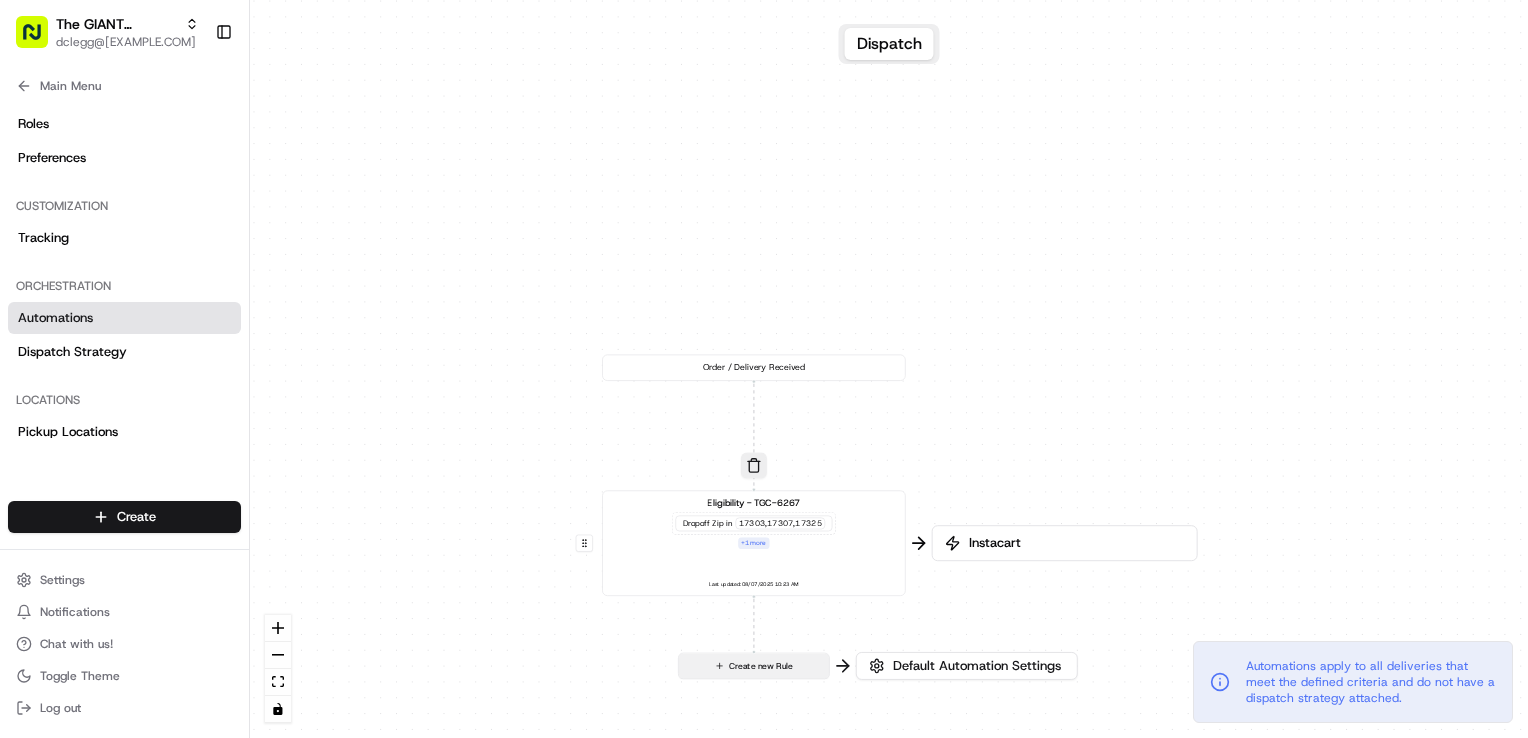 click on "Create new Rule" at bounding box center [754, 665] 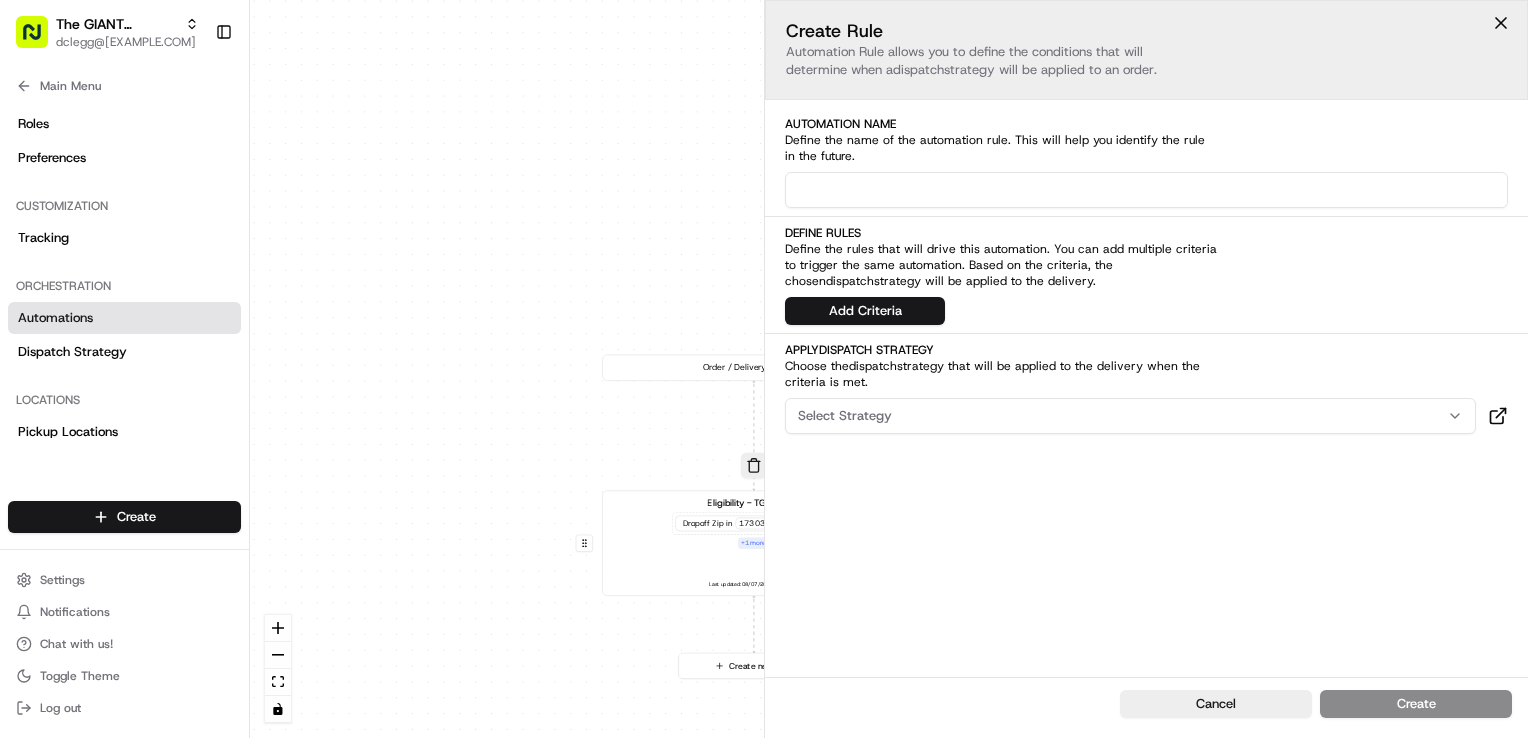 click at bounding box center [1146, 190] 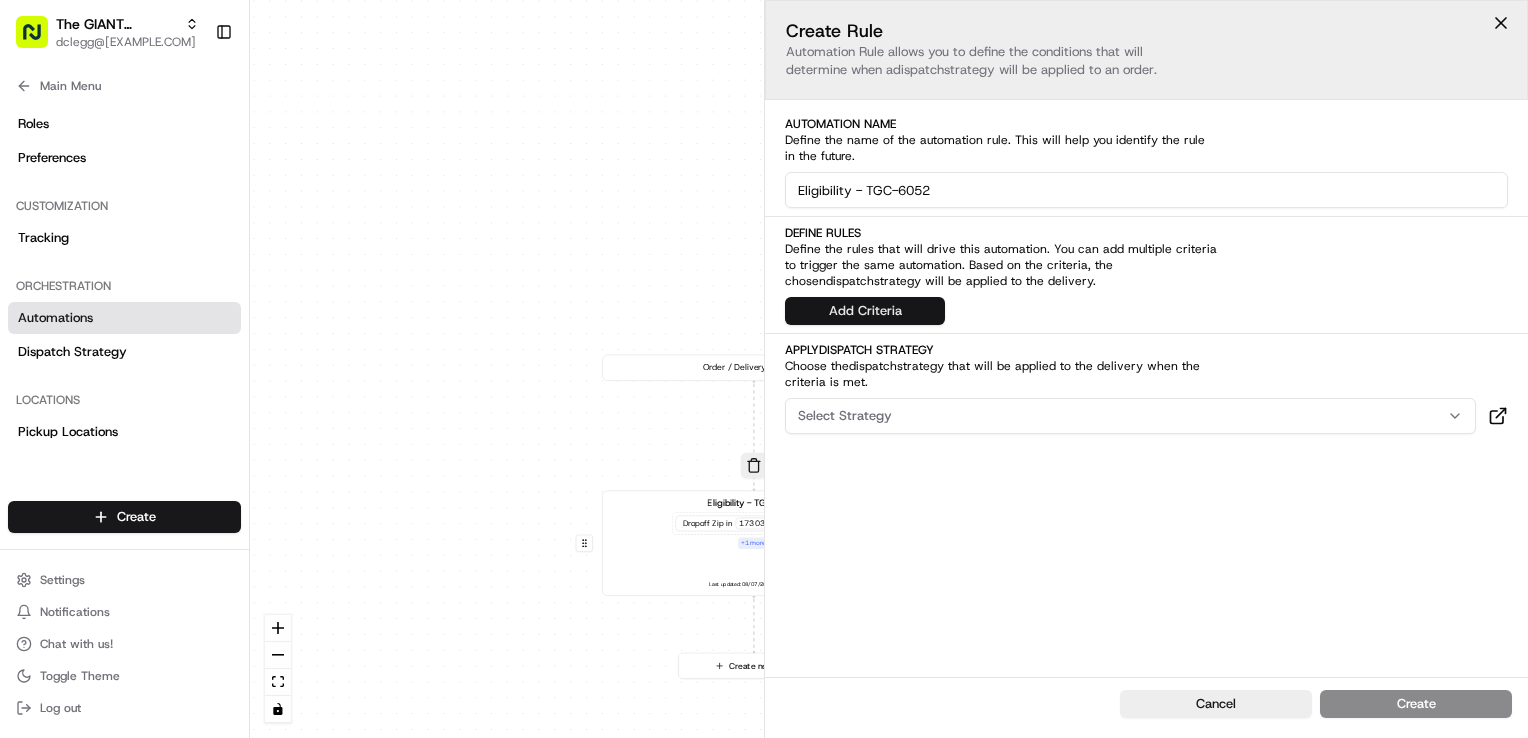 type on "Eligibility - TGC-6052" 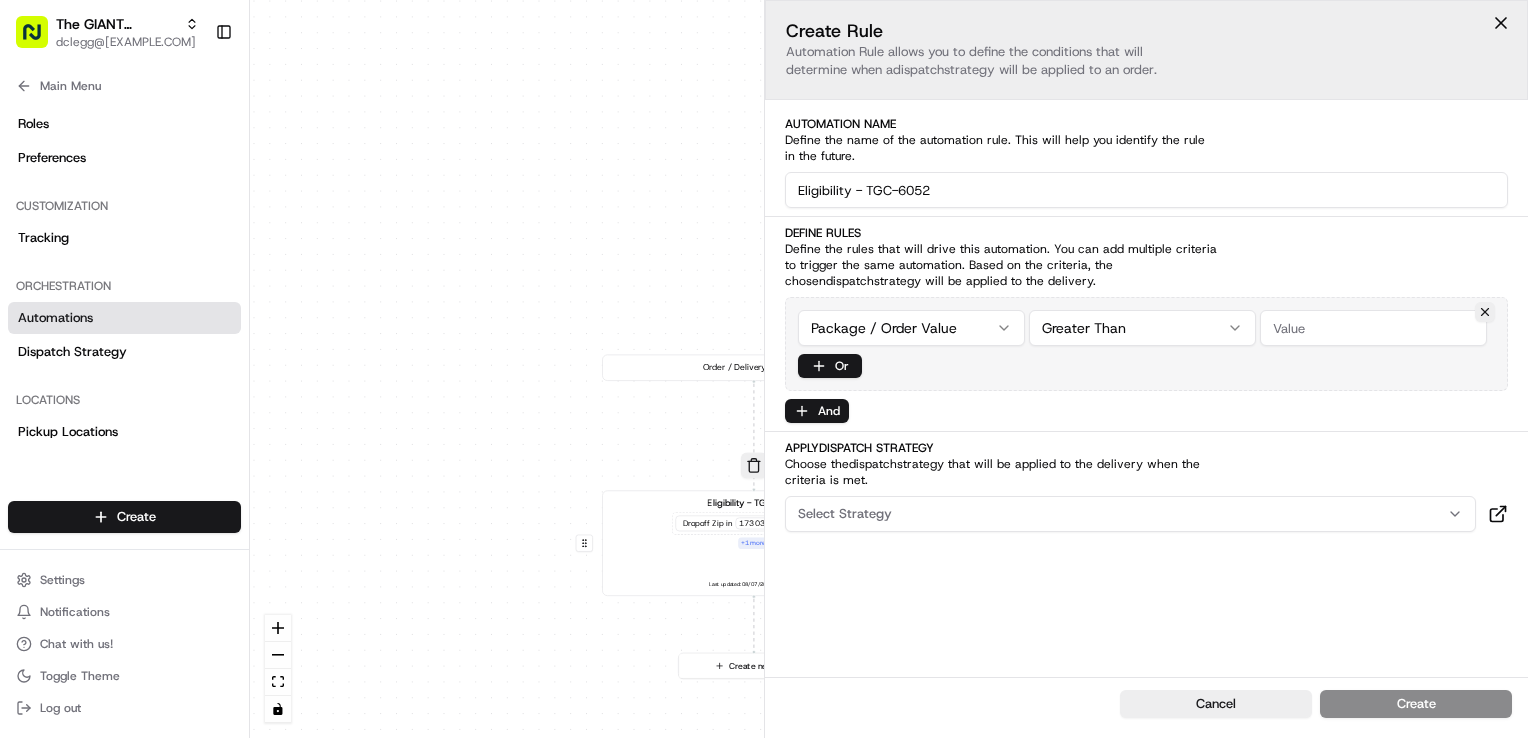 click on "The GIANT Company dclegg@adusa.com Toggle Sidebar Orders Deliveries Providers Nash AI Analytics Favorites Main Menu Members & Organization Organization Users Roles Preferences Customization Tracking Orchestration Automations Dispatch Strategy Locations Pickup Locations Dropoff Locations Zones Shifts Delivery Windows Billing Billing Refund Requests Integrations Notification Triggers Webhooks API Keys Request Logs Create Settings Notifications Chat with us! Toggle Theme Log out Dispatch 0 0 Order / Delivery Received Eligibility - TGC-6267 Dropoff Zip in 17303,17307,17325   + 1  more Last updated:  08/07/2025 10:23 AM  Create new Rule Default Automation Settings Instacart Automations apply to all deliveries that meet the defined criteria and do not have a dispatch strategy attached. Press enter or space to select a node. You can then use the arrow keys to move the node around.  Press delete to remove it and escape to cancel.   Create Rule dispatch  strategy will be applied to an order. dispatch" at bounding box center [764, 369] 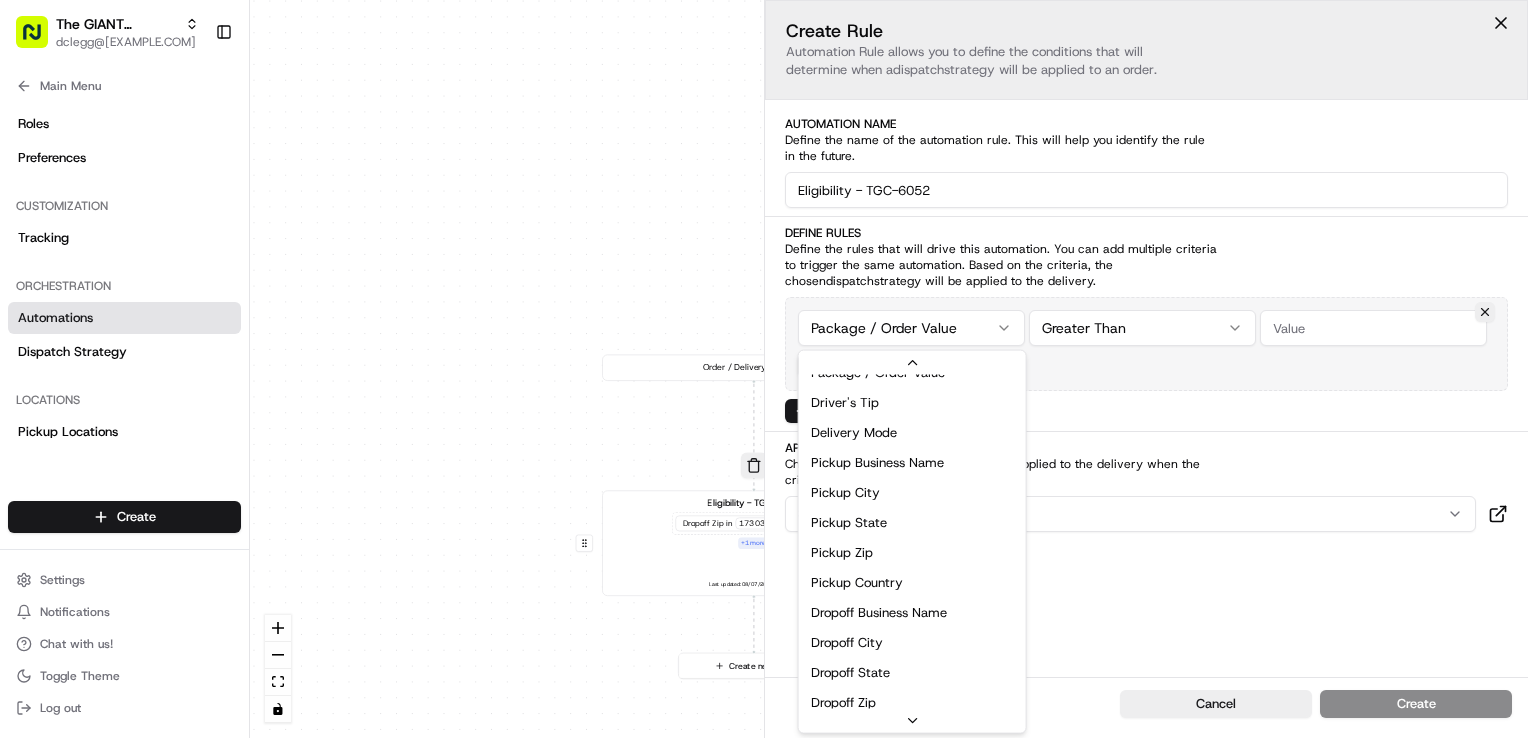 scroll, scrollTop: 0, scrollLeft: 0, axis: both 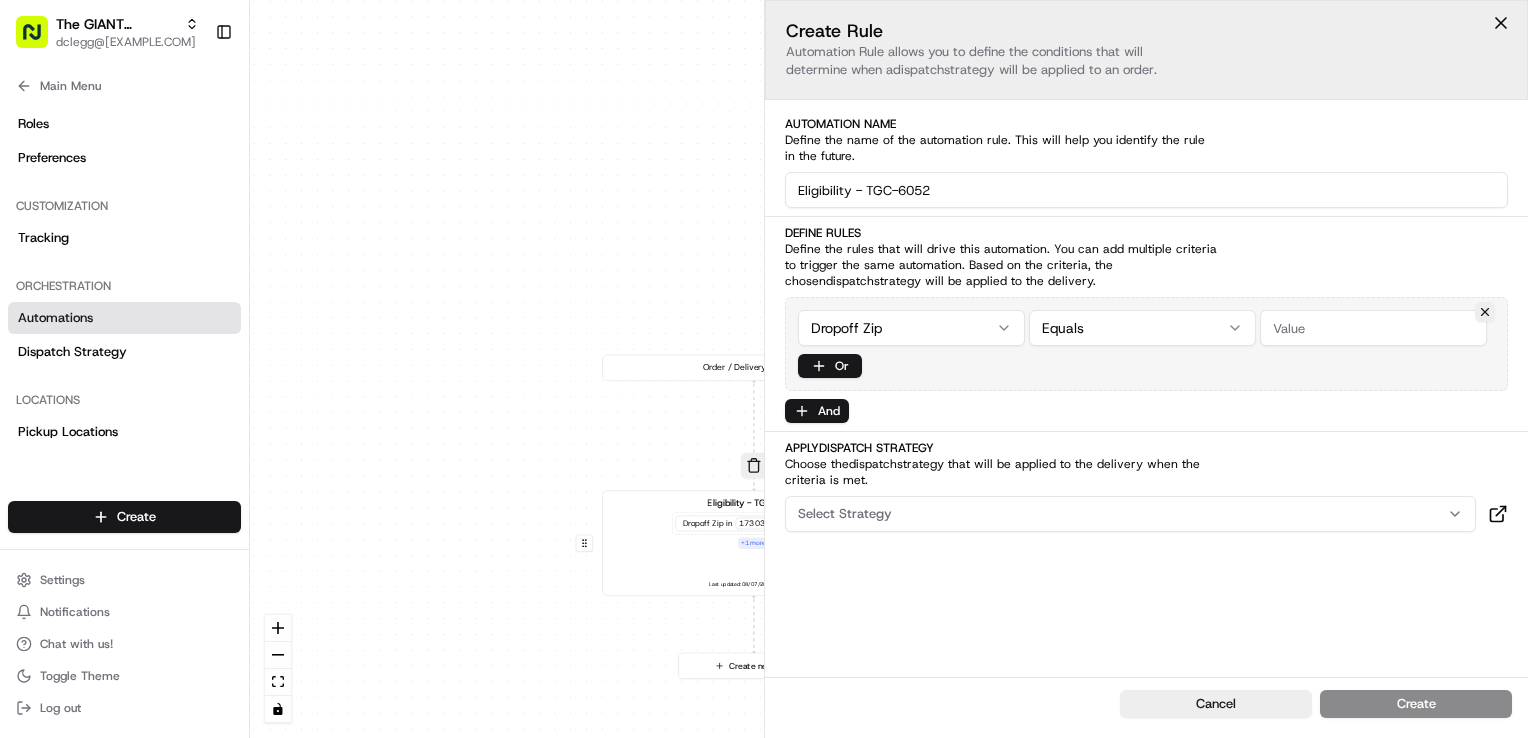 click on "The GIANT Company dclegg@adusa.com Toggle Sidebar Orders Deliveries Providers Nash AI Analytics Favorites Main Menu Members & Organization Organization Users Roles Preferences Customization Tracking Orchestration Automations Dispatch Strategy Locations Pickup Locations Dropoff Locations Zones Shifts Delivery Windows Billing Billing Refund Requests Integrations Notification Triggers Webhooks API Keys Request Logs Create Settings Notifications Chat with us! Toggle Theme Log out Dispatch 0 0 Order / Delivery Received Eligibility - TGC-6267 Dropoff Zip in 17303,17307,17325   + 1  more Last updated:  08/07/2025 10:23 AM  Create new Rule Default Automation Settings Instacart Automations apply to all deliveries that meet the defined criteria and do not have a dispatch strategy attached. Press enter or space to select a node. You can then use the arrow keys to move the node around.  Press delete to remove it and escape to cancel.   Create Rule dispatch  strategy will be applied to an order. dispatch" at bounding box center [764, 369] 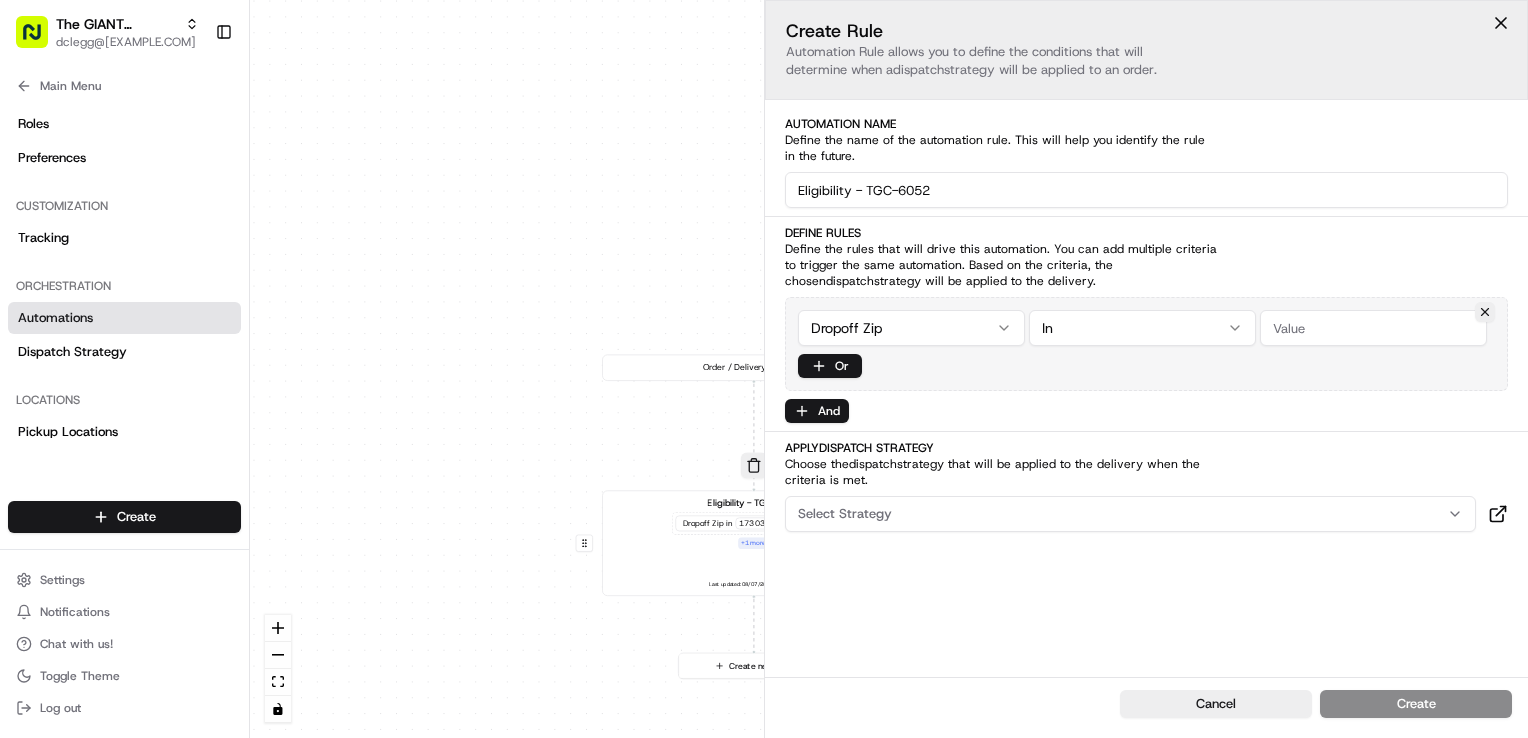 drag, startPoint x: 945, startPoint y: 190, endPoint x: 906, endPoint y: 195, distance: 39.319206 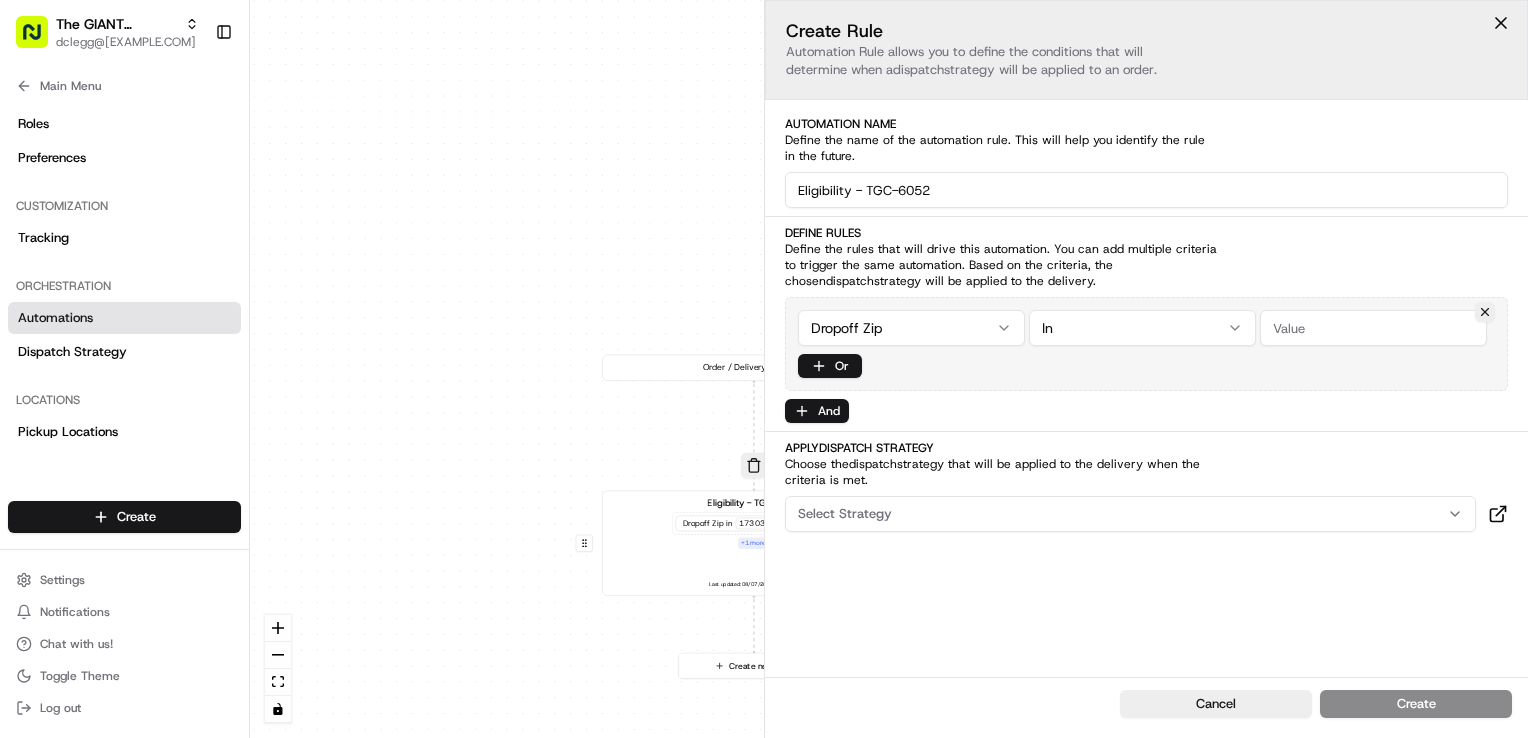 click on "Eligibility - TGC-6052" at bounding box center (1146, 190) 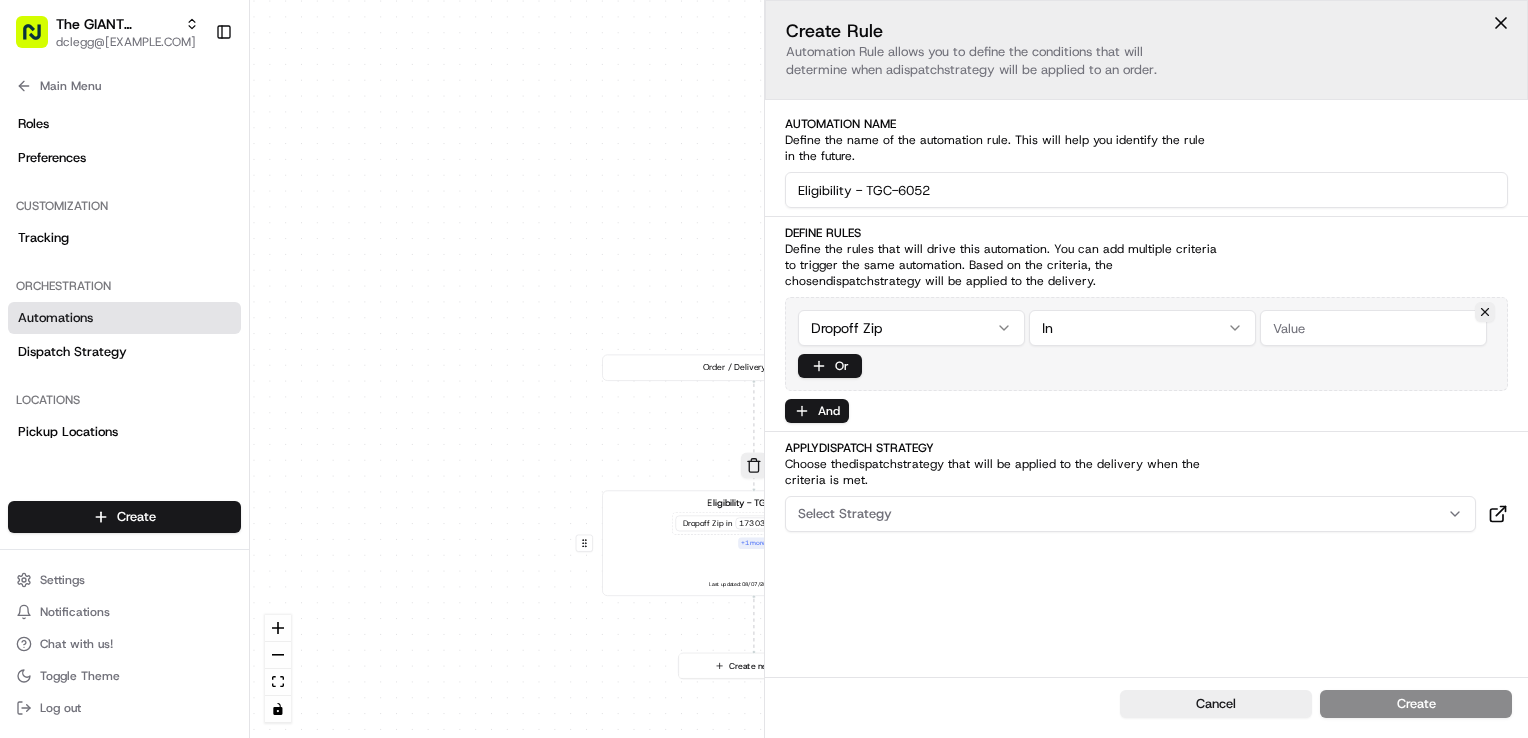 drag, startPoint x: 1456, startPoint y: 219, endPoint x: 1352, endPoint y: 322, distance: 146.37282 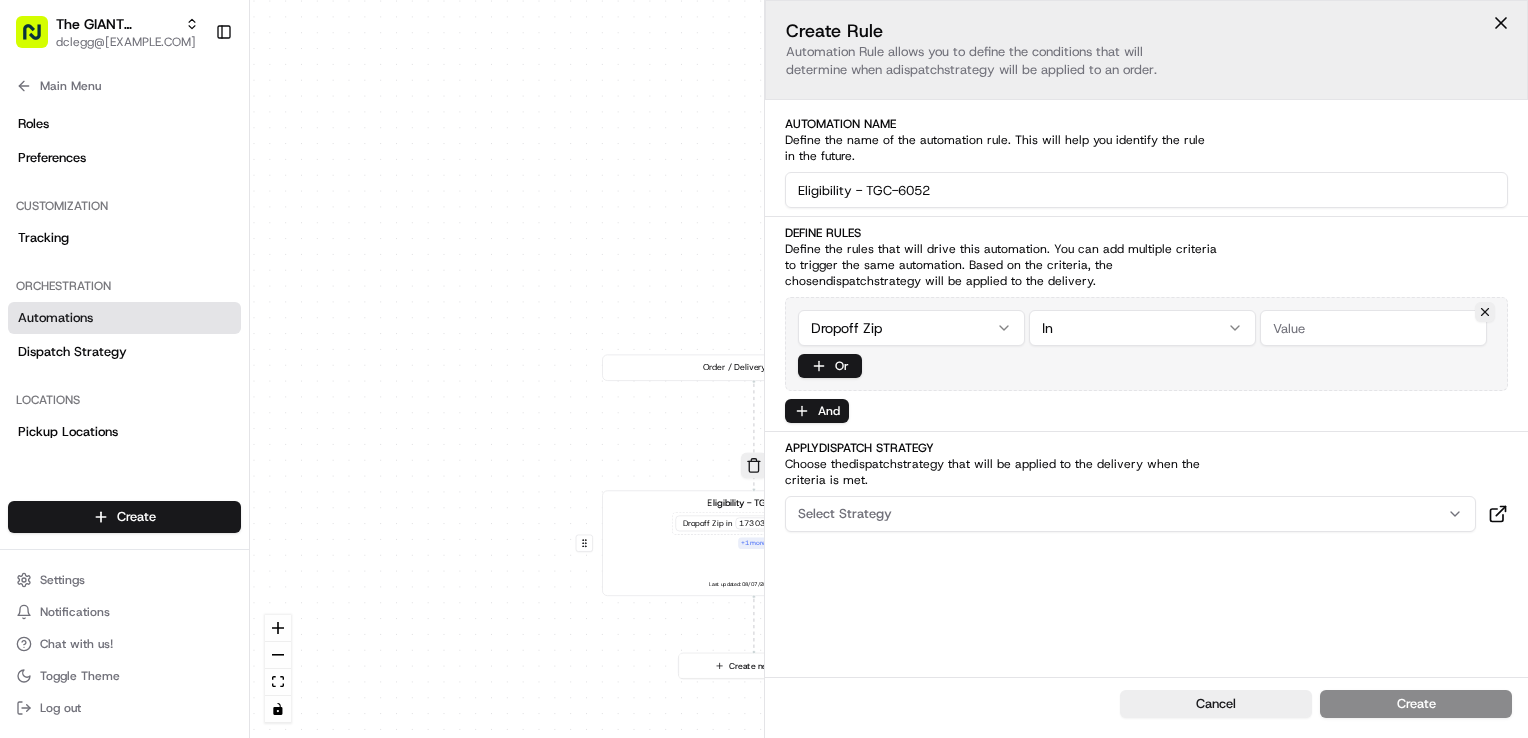paste on "17201" 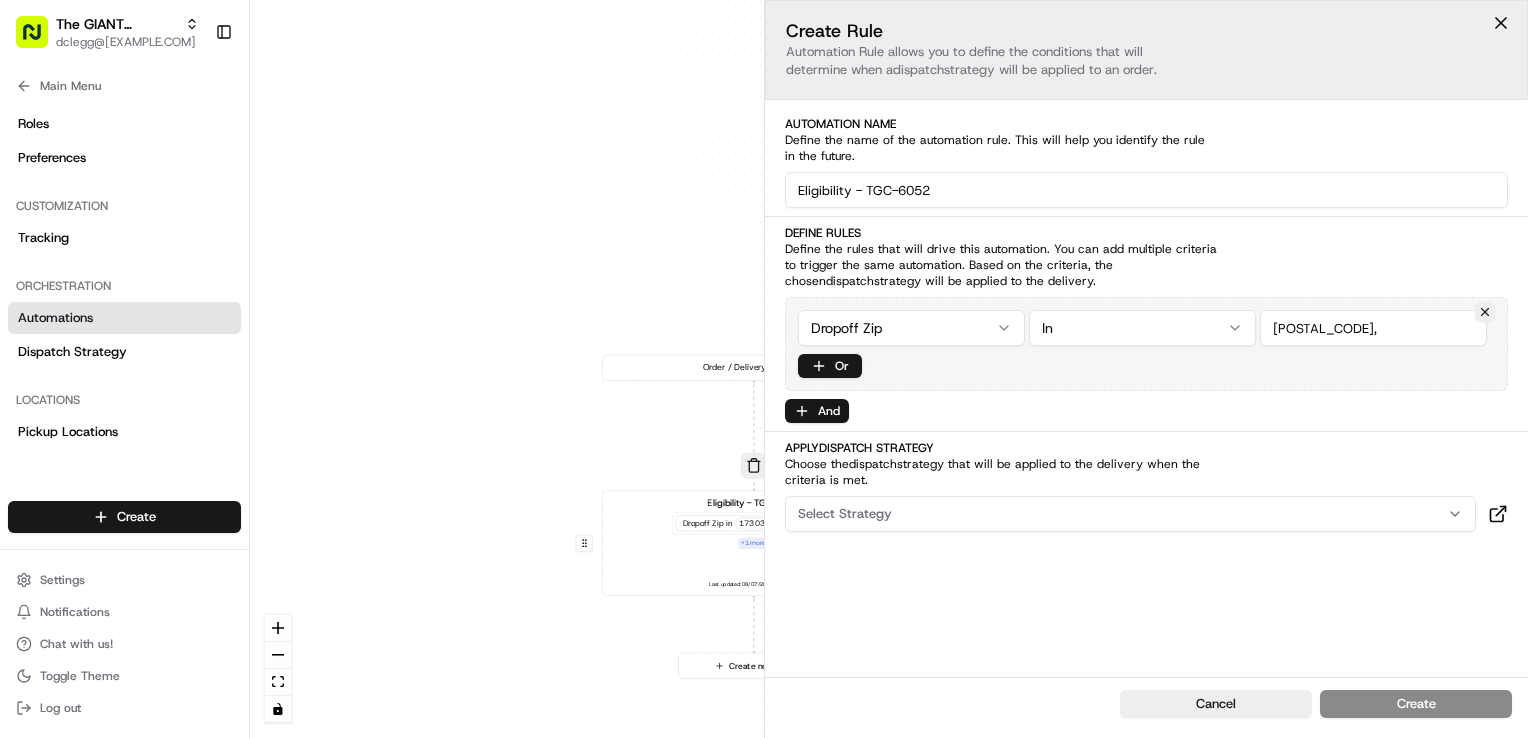 drag, startPoint x: 1516, startPoint y: 406, endPoint x: 1460, endPoint y: 282, distance: 136.0588 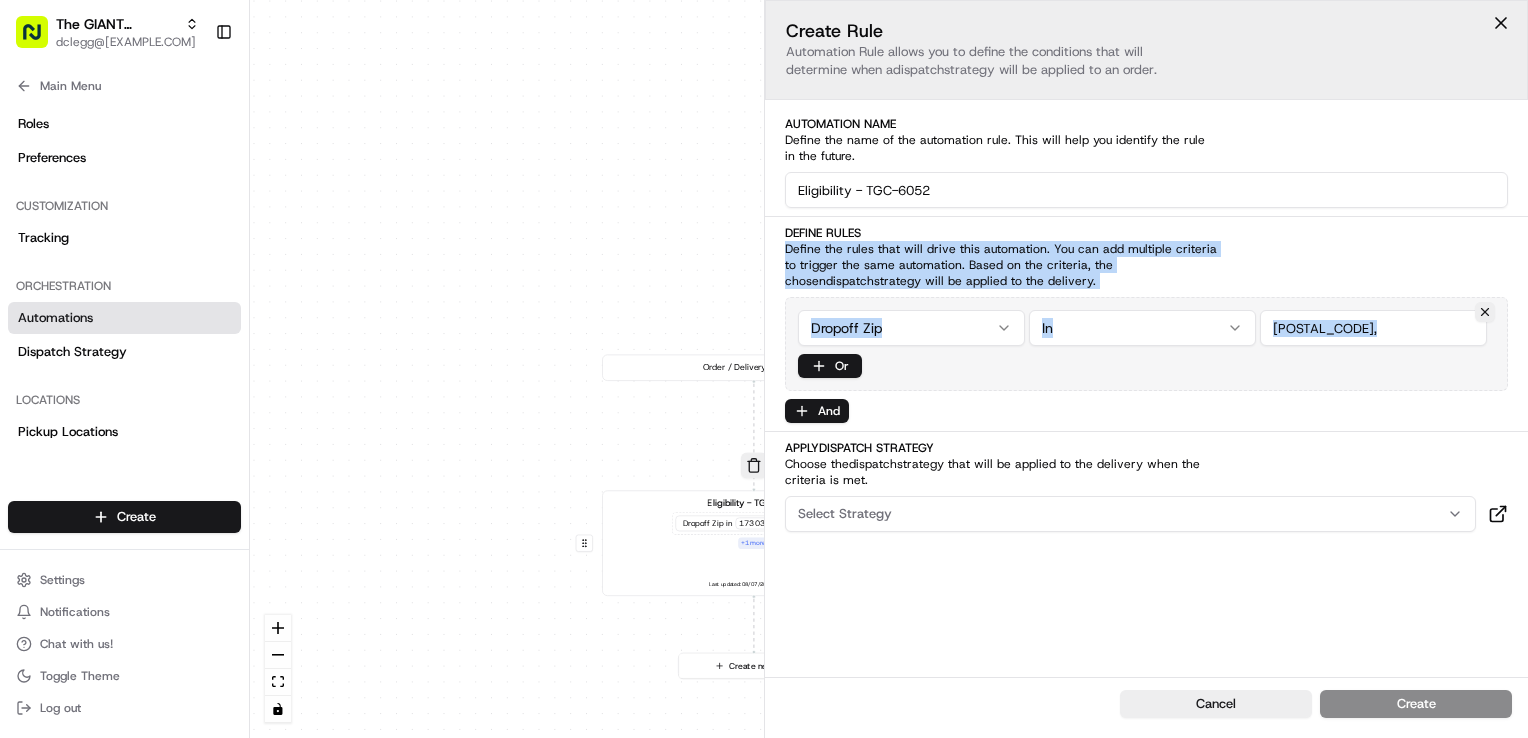 drag, startPoint x: 1460, startPoint y: 282, endPoint x: 1359, endPoint y: 330, distance: 111.82576 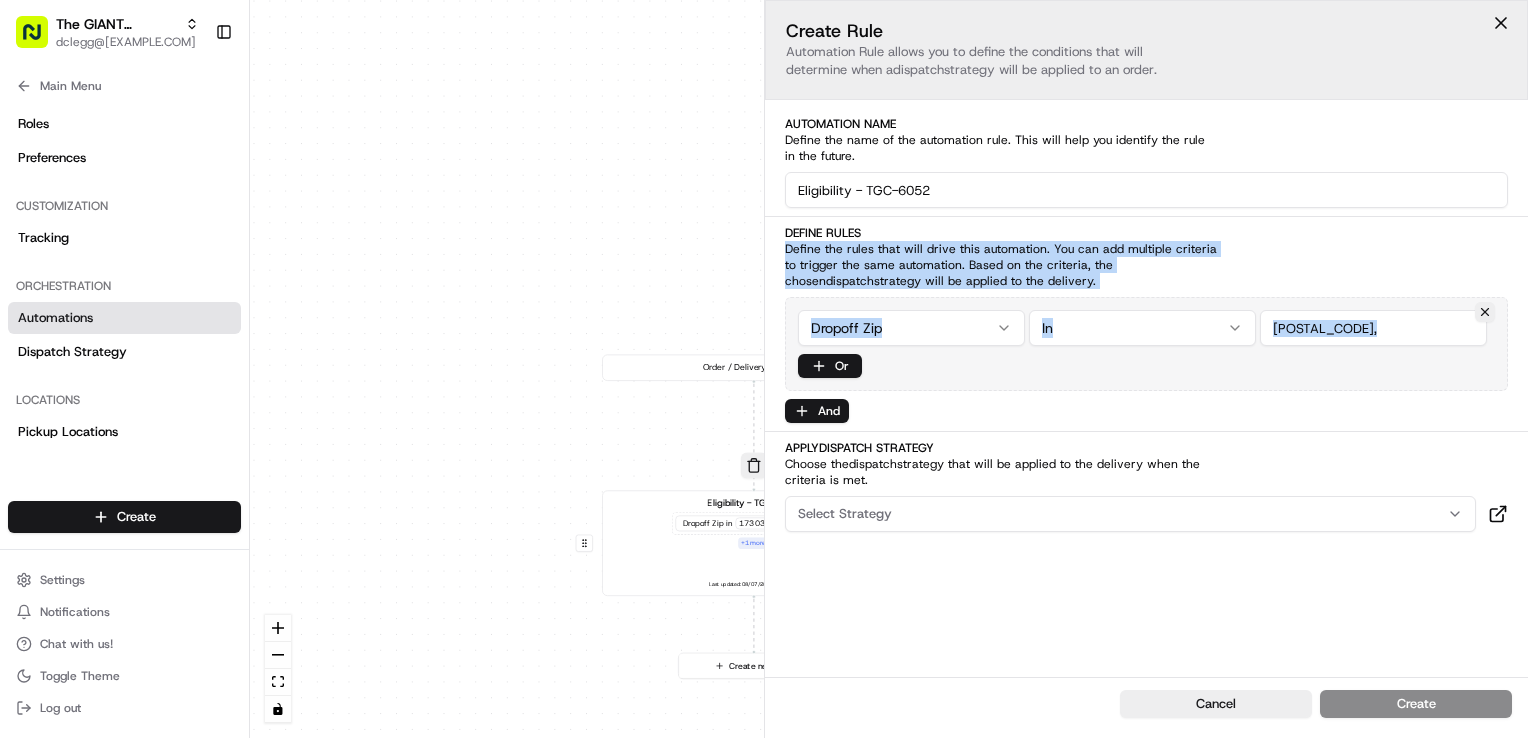 click at bounding box center (1373, 328) 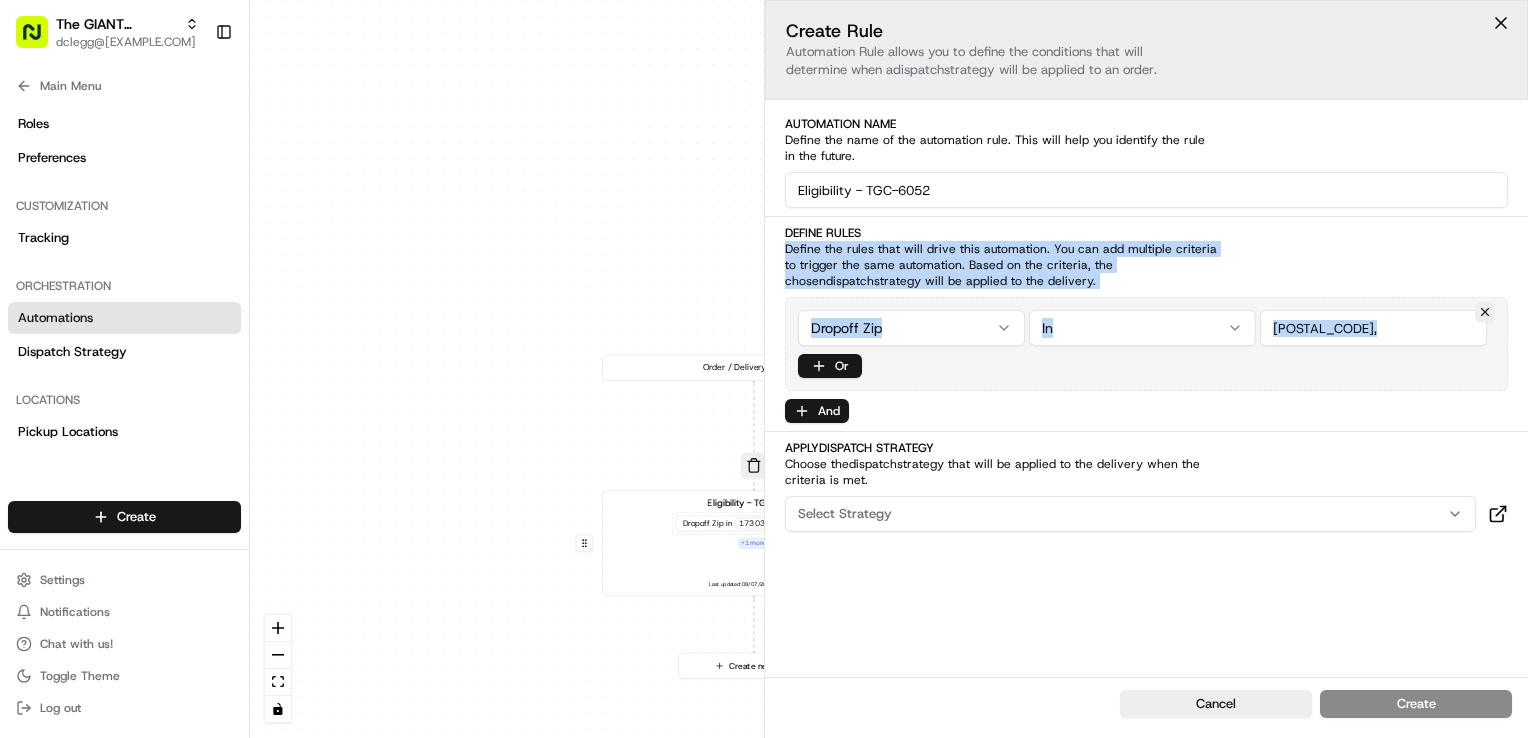 drag, startPoint x: 1254, startPoint y: 516, endPoint x: 1263, endPoint y: 511, distance: 10.29563 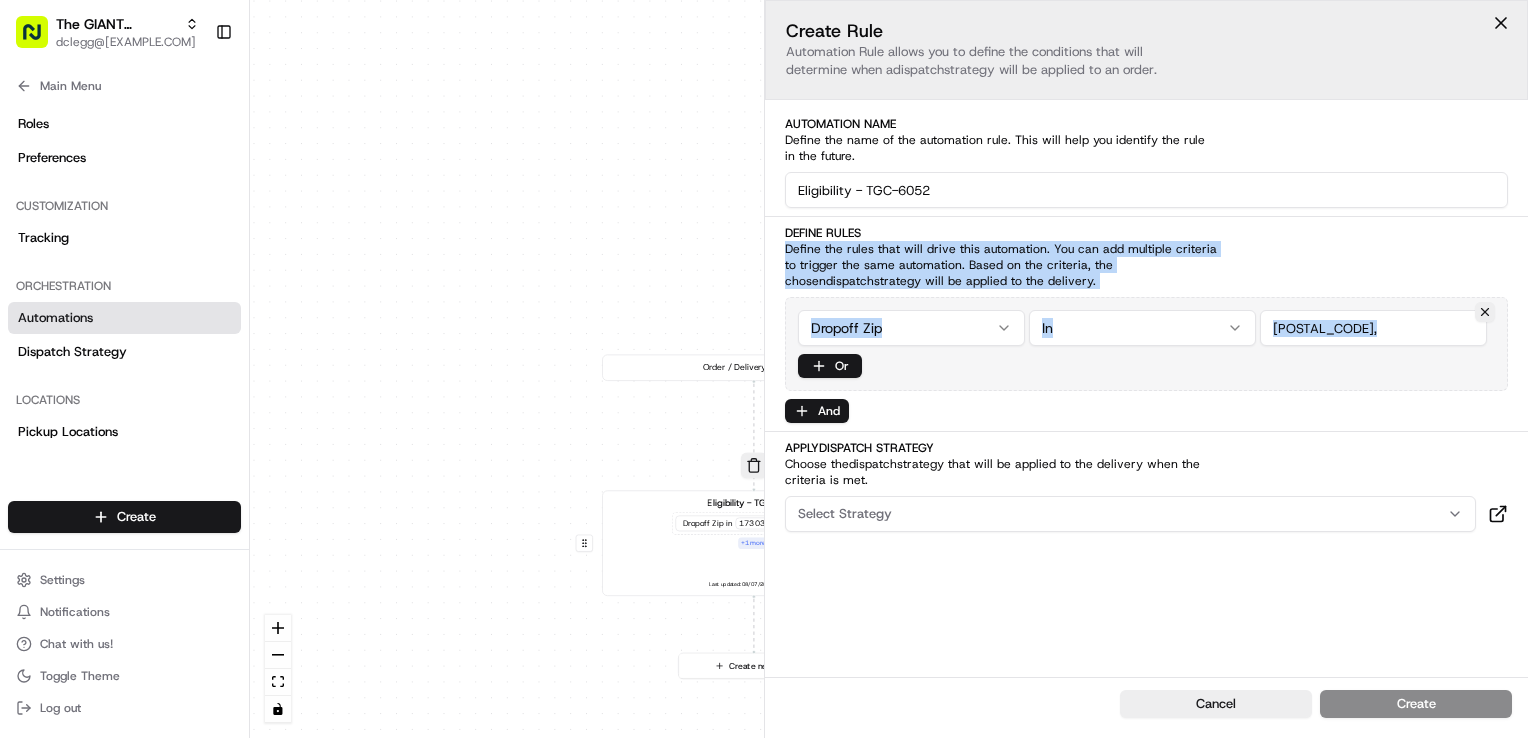 click on "Select Strategy" at bounding box center [1130, 514] 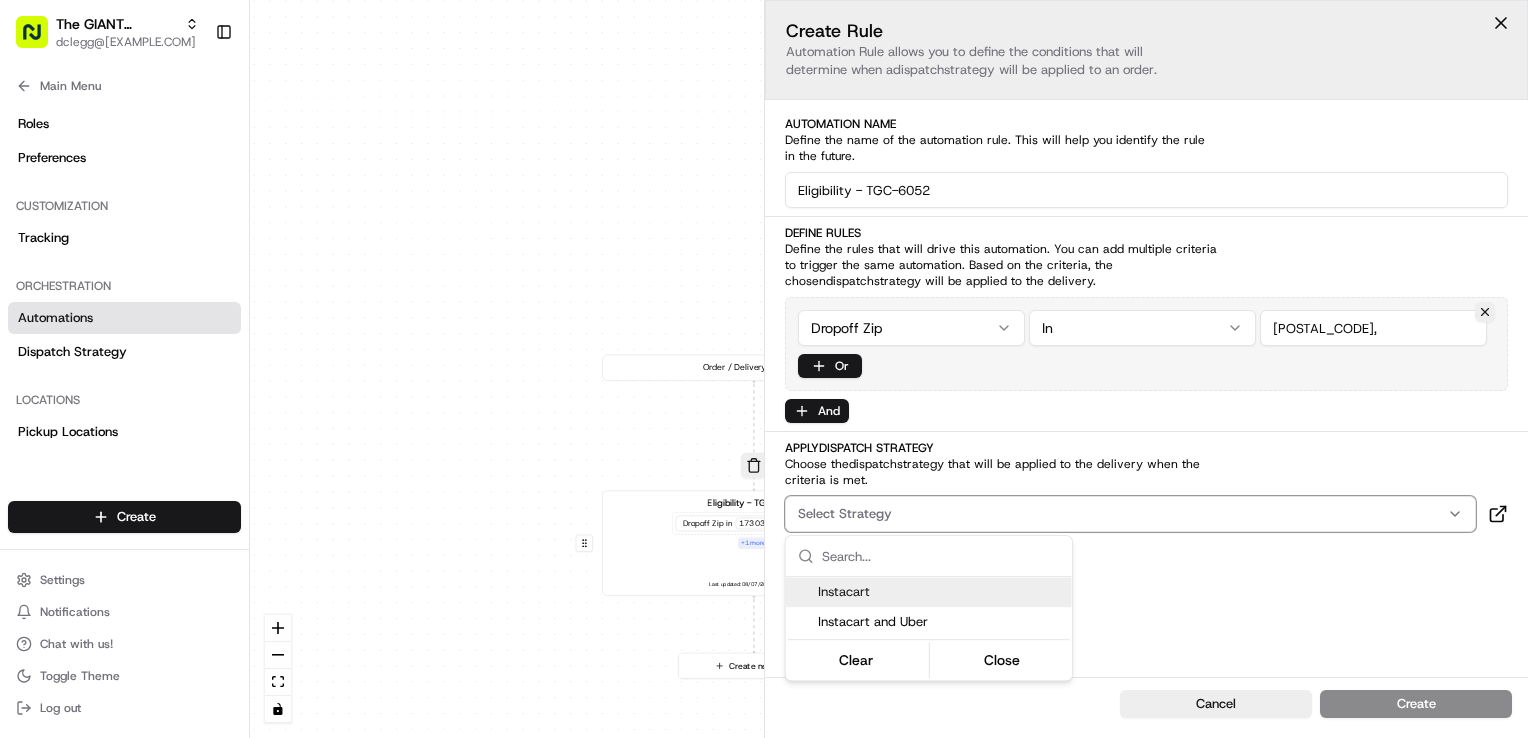 click on "Instacart" at bounding box center (941, 592) 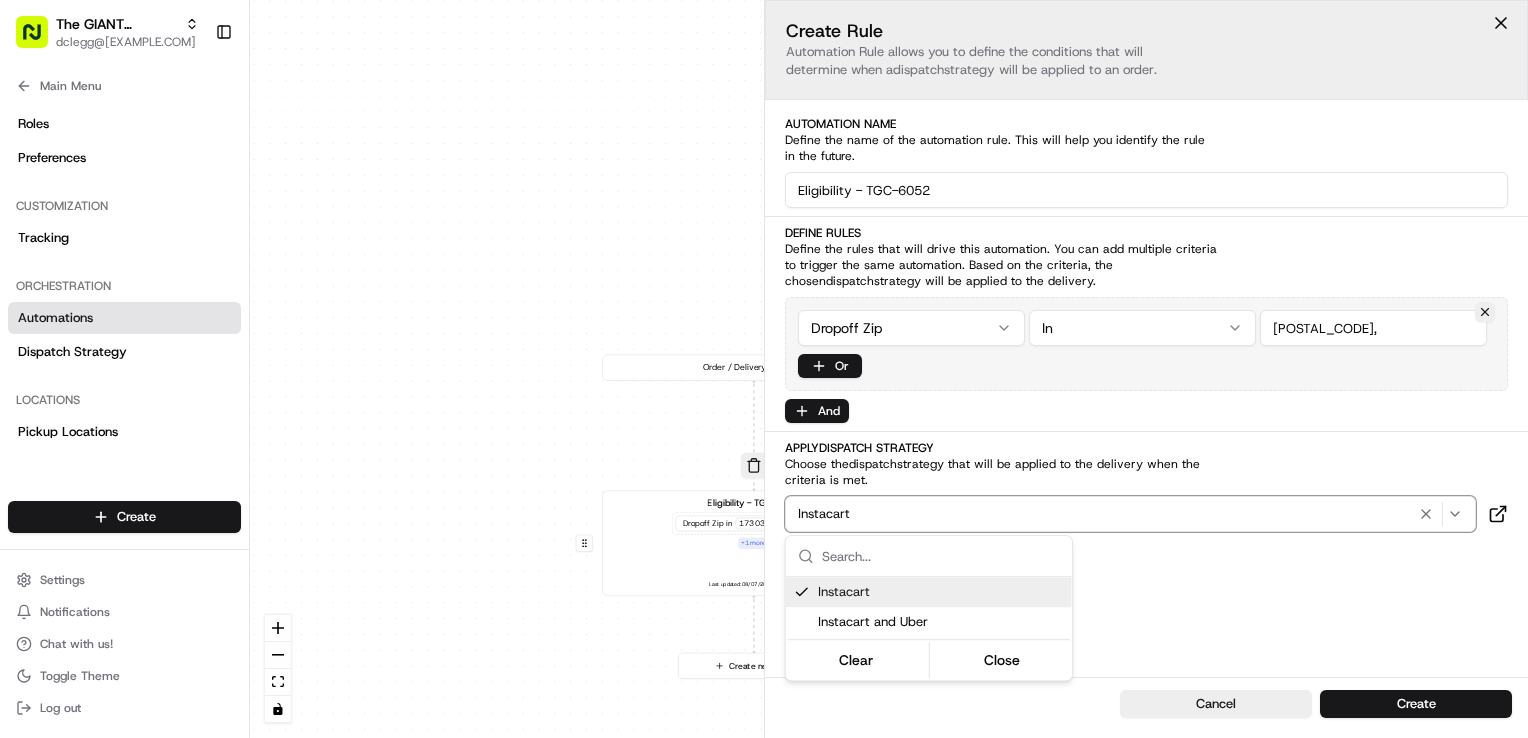 drag, startPoint x: 1339, startPoint y: 326, endPoint x: 1318, endPoint y: 328, distance: 21.095022 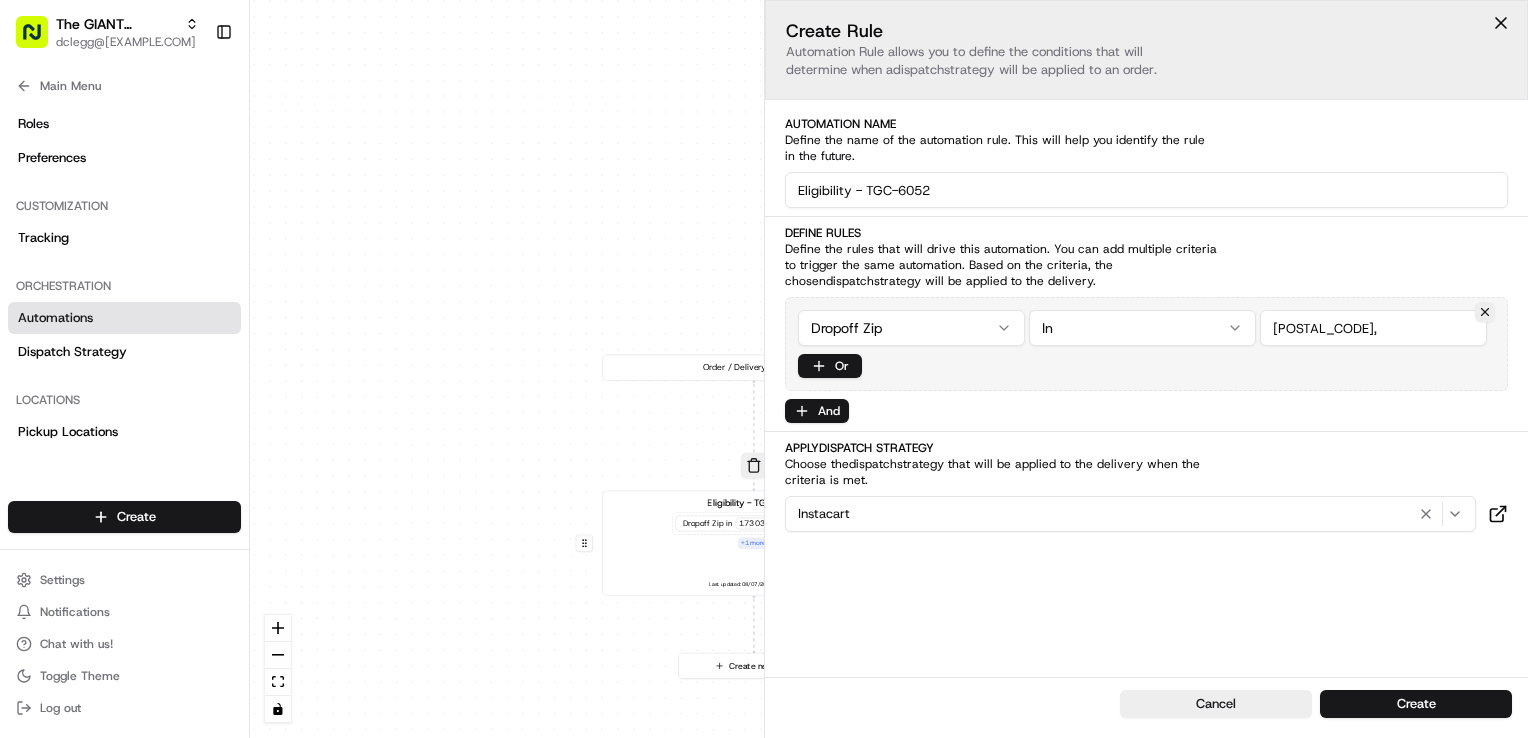 click at bounding box center [1373, 328] 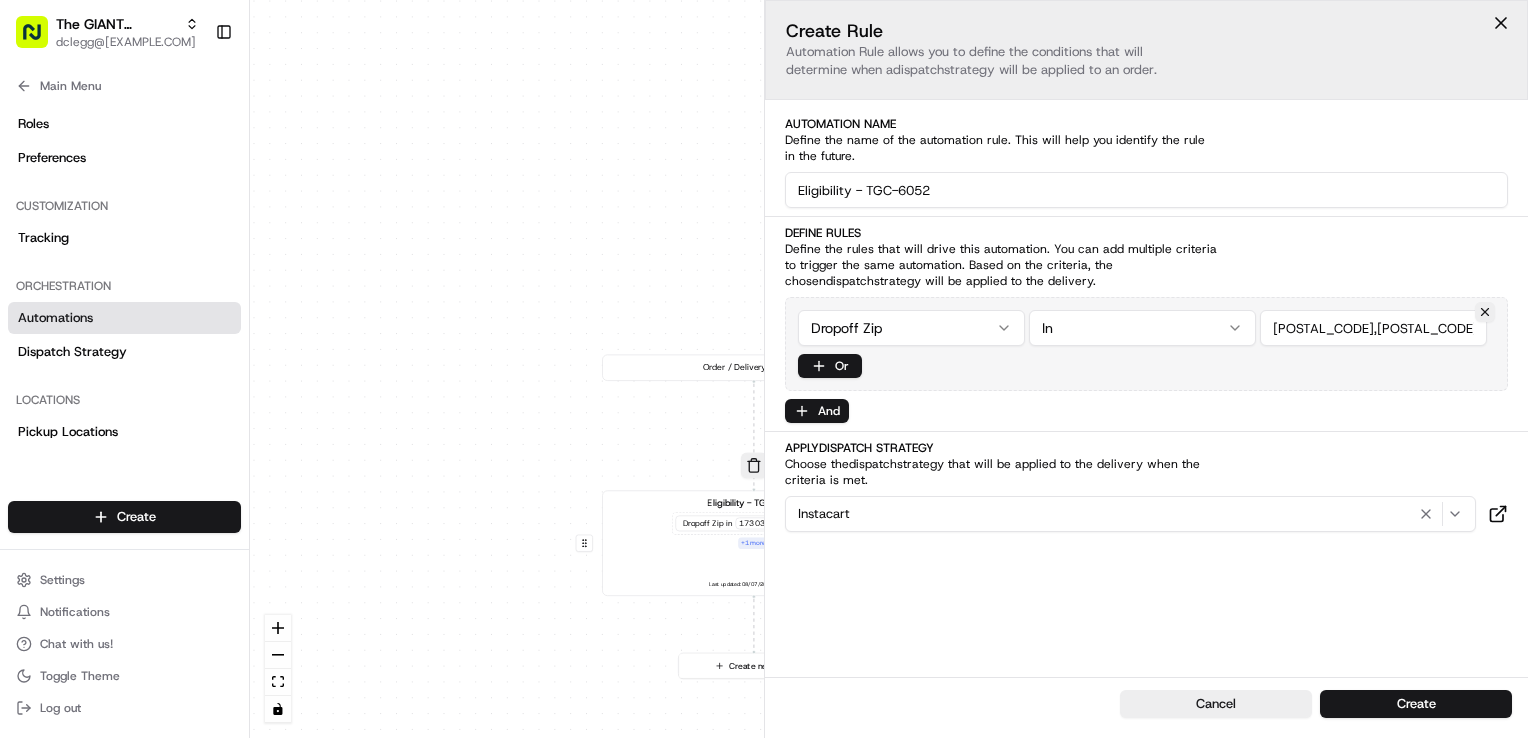 drag, startPoint x: 1427, startPoint y: 328, endPoint x: 1405, endPoint y: 329, distance: 22.022715 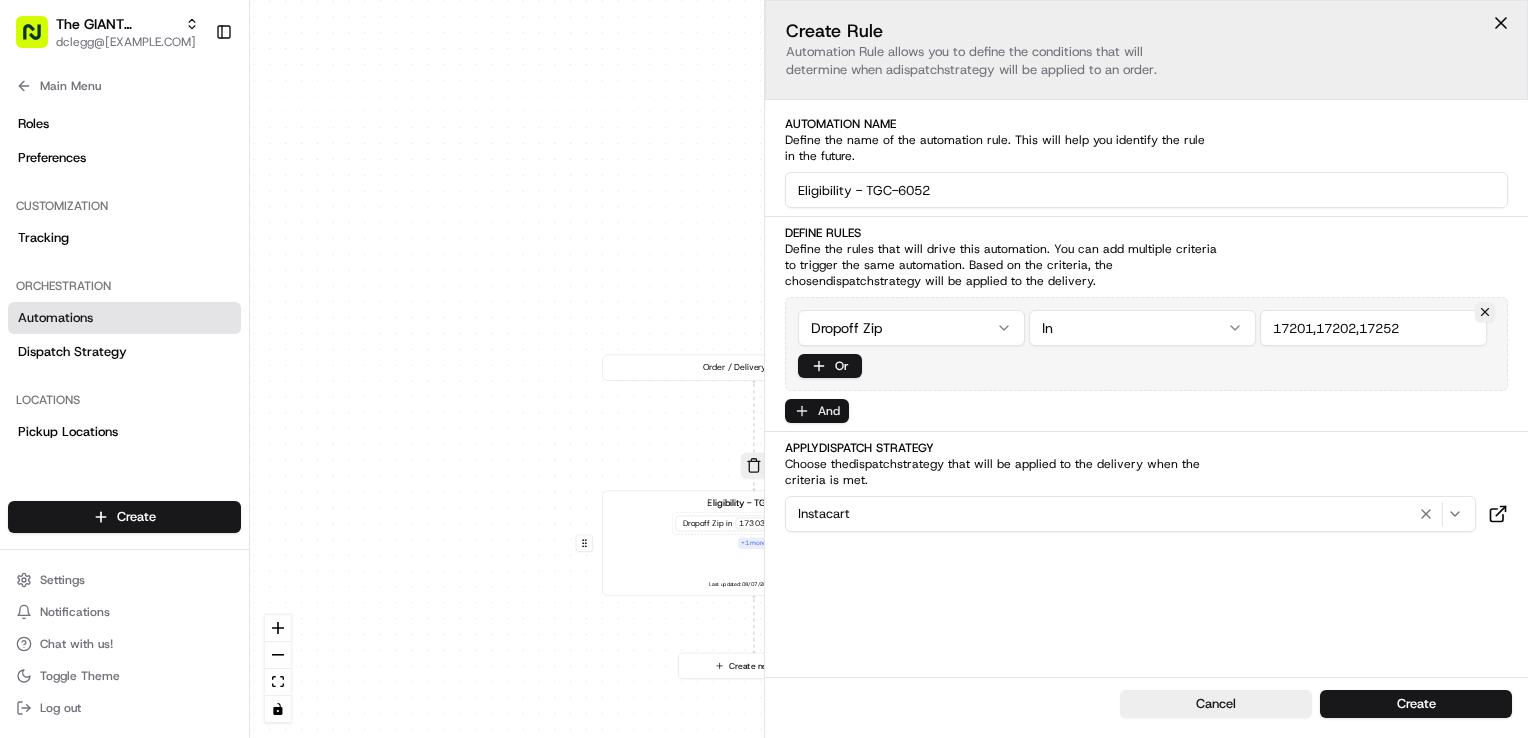 type on "17201,17202,17252" 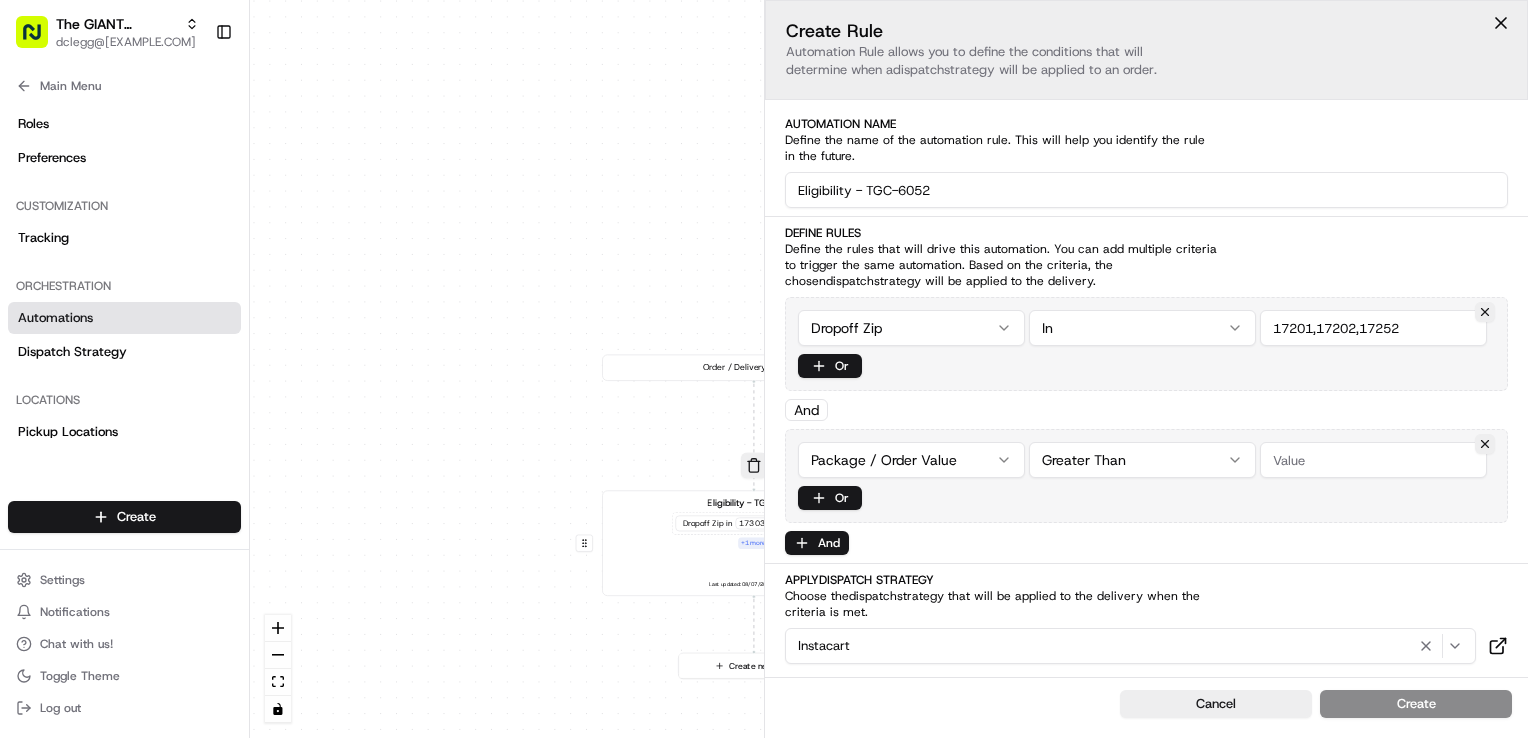 click on "The GIANT Company dclegg@adusa.com Toggle Sidebar Orders Deliveries Providers Nash AI Analytics Favorites Main Menu Members & Organization Organization Users Roles Preferences Customization Tracking Orchestration Automations Dispatch Strategy Locations Pickup Locations Dropoff Locations Zones Shifts Delivery Windows Billing Billing Refund Requests Integrations Notification Triggers Webhooks API Keys Request Logs Create Settings Notifications Chat with us! Toggle Theme Log out Dispatch 0 0 Order / Delivery Received Eligibility - TGC-6267 Dropoff Zip in 17303,17307,17325   + 1  more Last updated:  08/07/2025 10:23 AM  Create new Rule Default Automation Settings Instacart Automations apply to all deliveries that meet the defined criteria and do not have a dispatch strategy attached. Press enter or space to select a node. You can then use the arrow keys to move the node around.  Press delete to remove it and escape to cancel.   Create Rule dispatch  strategy will be applied to an order. dispatch" at bounding box center [764, 369] 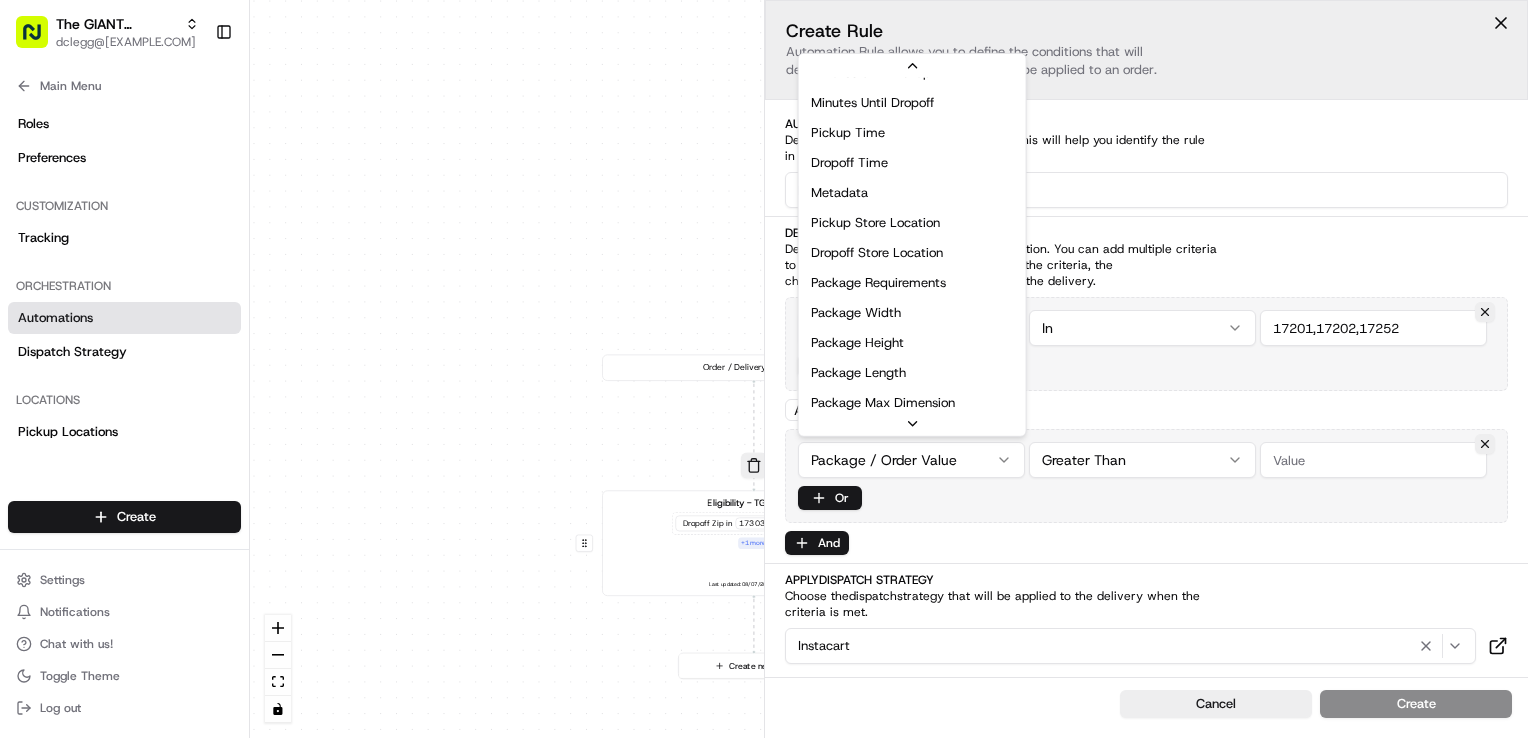 scroll, scrollTop: 640, scrollLeft: 0, axis: vertical 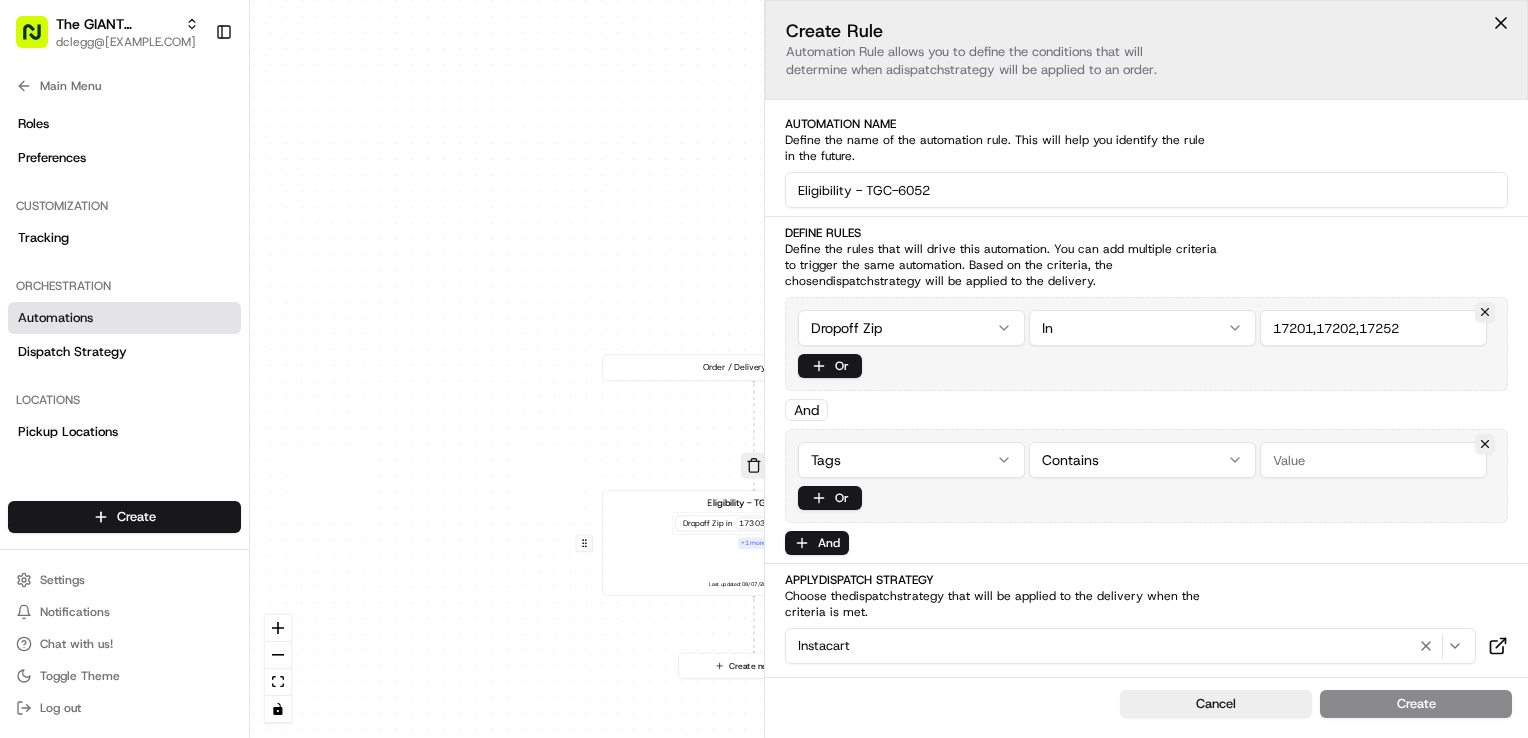 click at bounding box center [1373, 460] 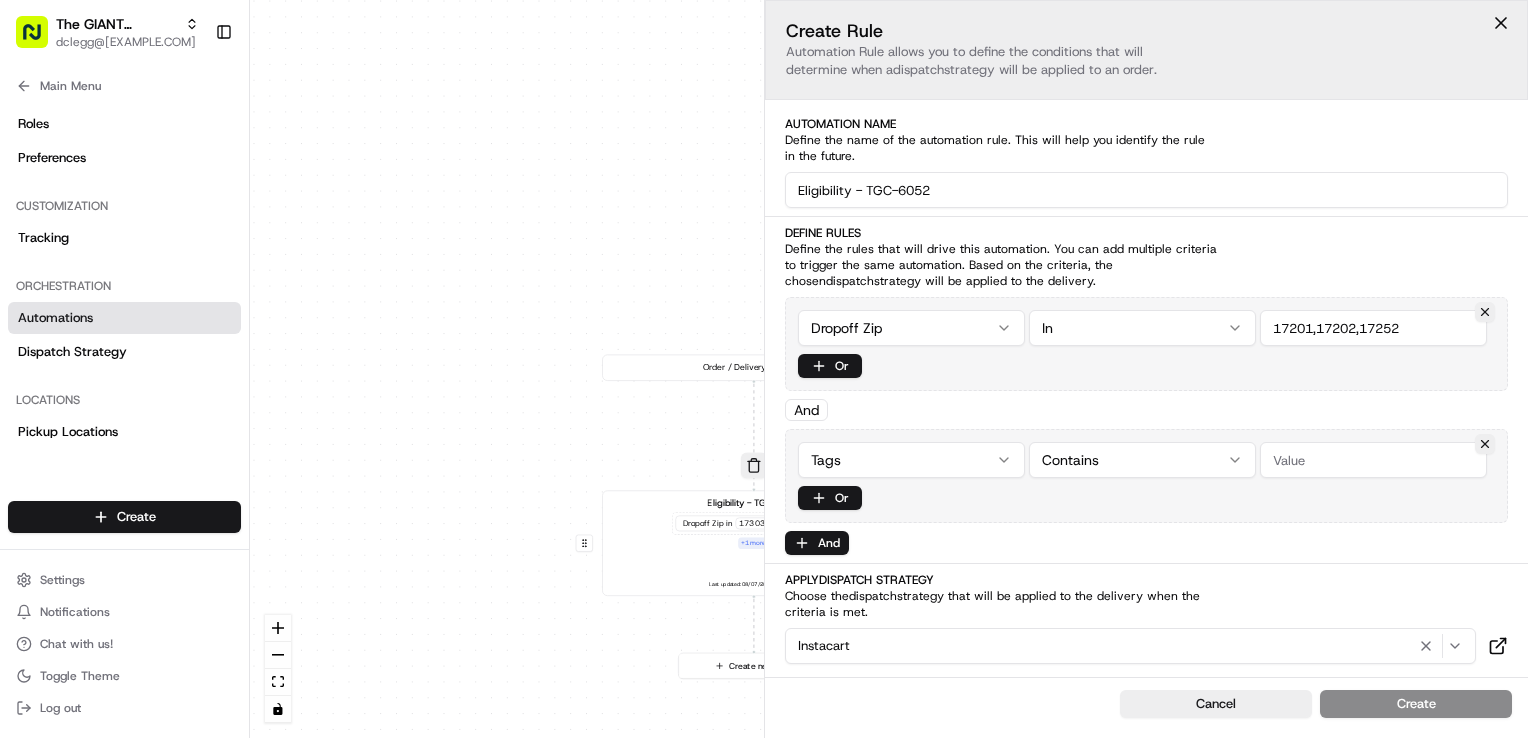 paste on "adusa_eligibility" 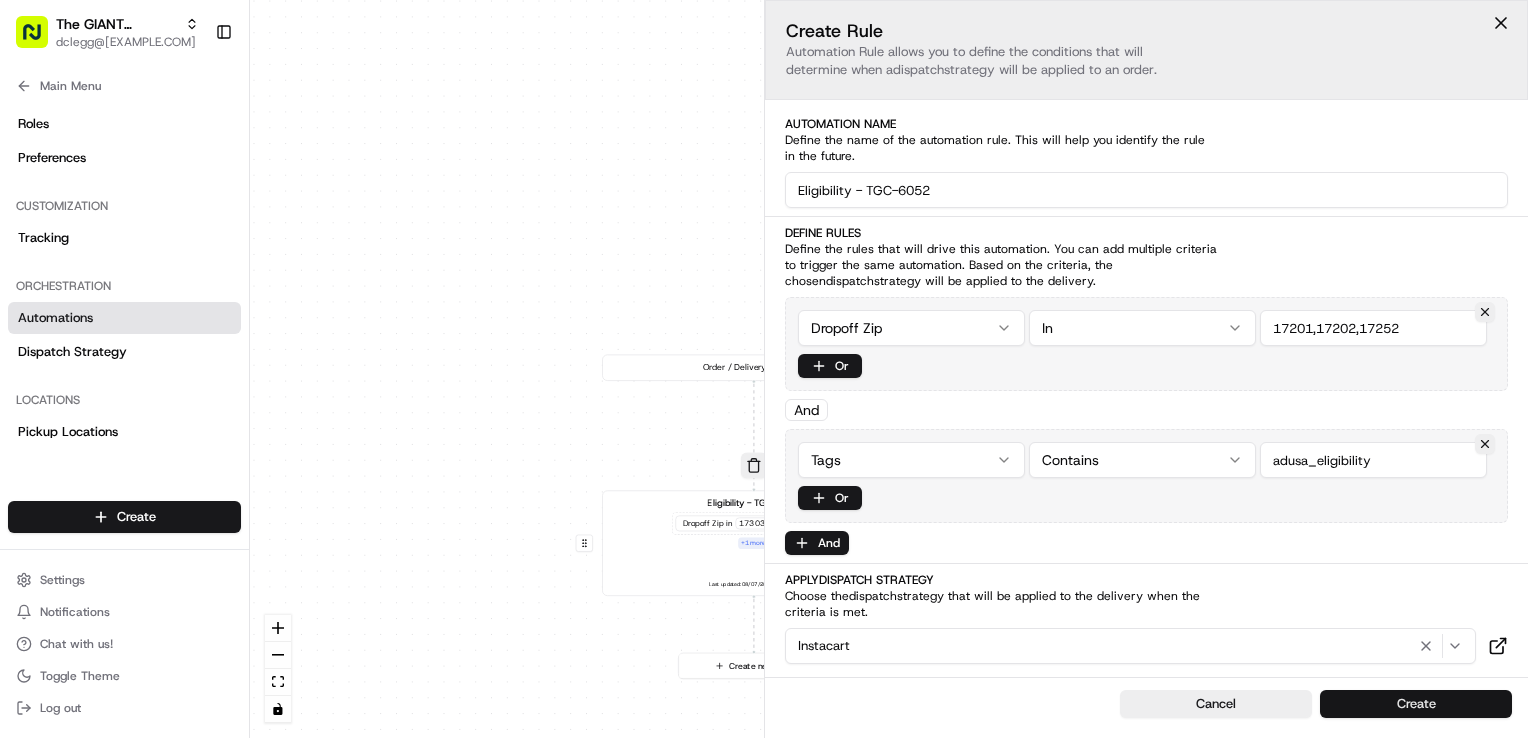 type on "adusa_eligibility" 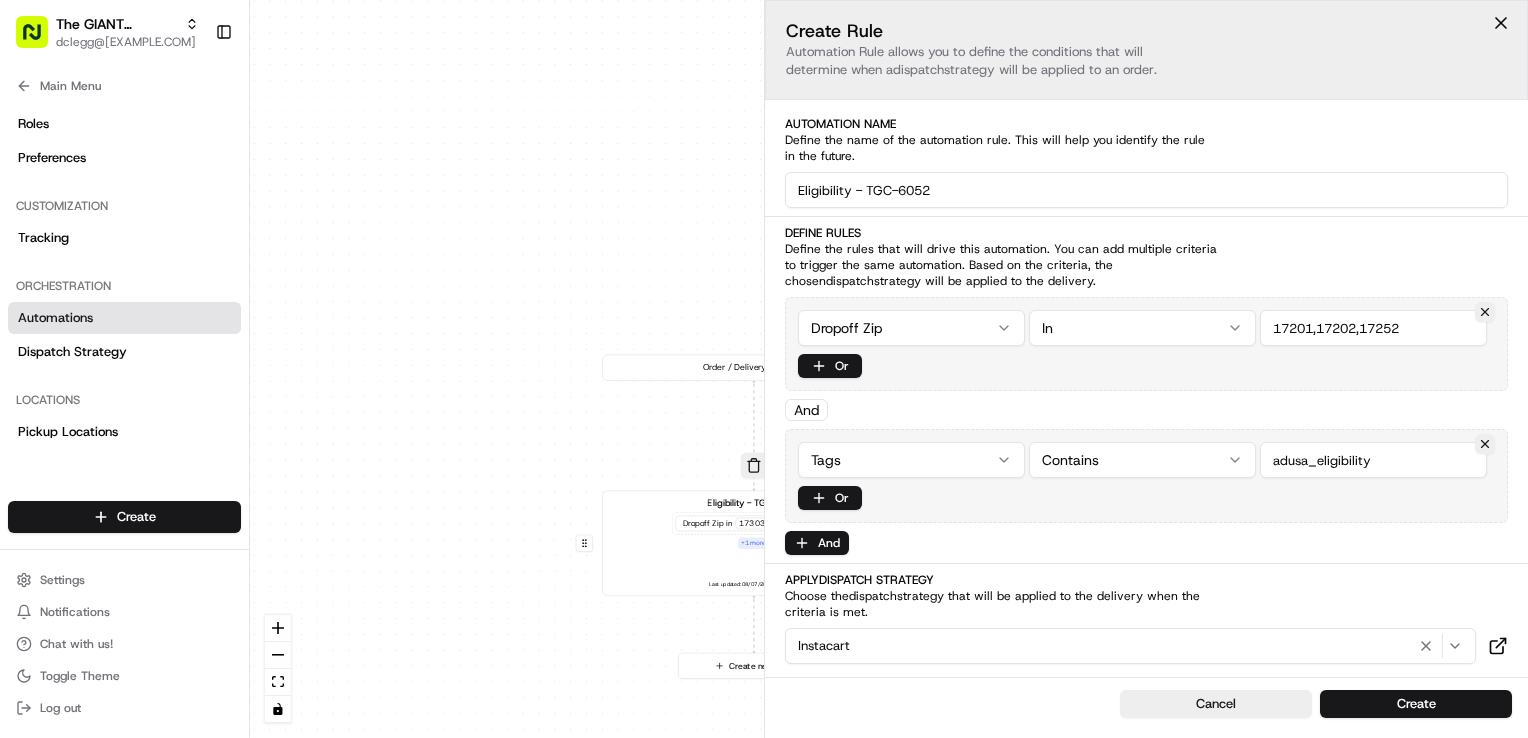 click on "Create" at bounding box center [1416, 704] 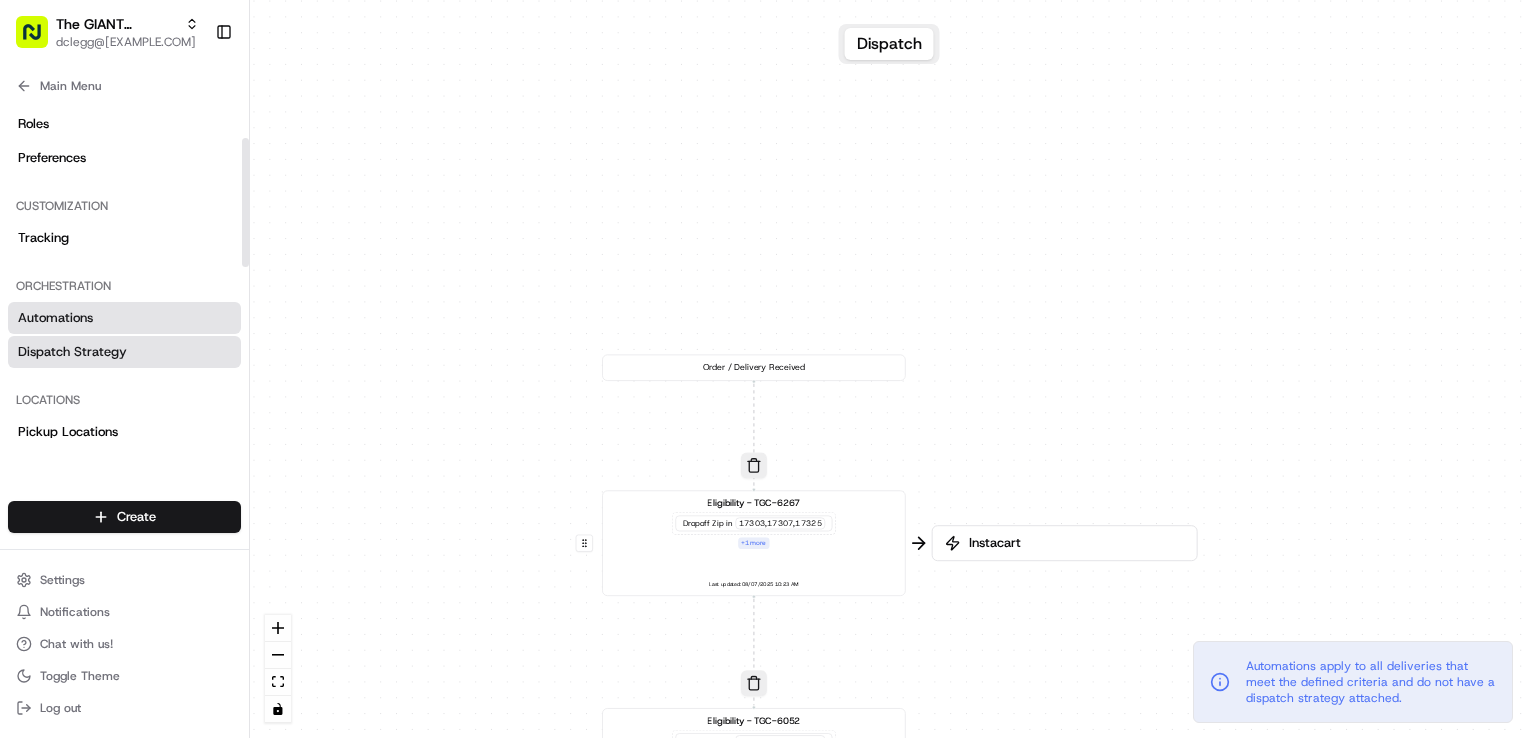 click on "Dispatch Strategy" at bounding box center [72, 352] 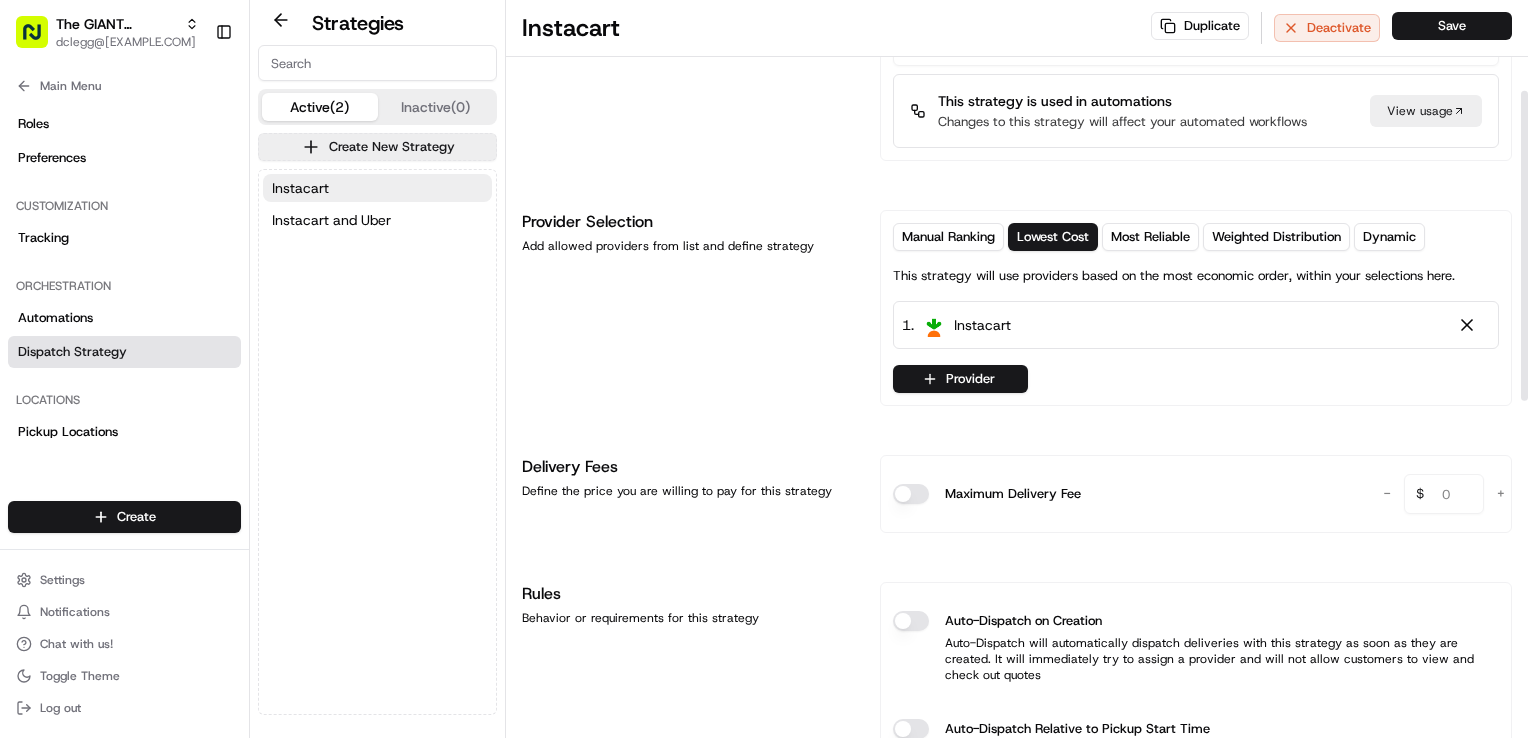 scroll, scrollTop: 0, scrollLeft: 0, axis: both 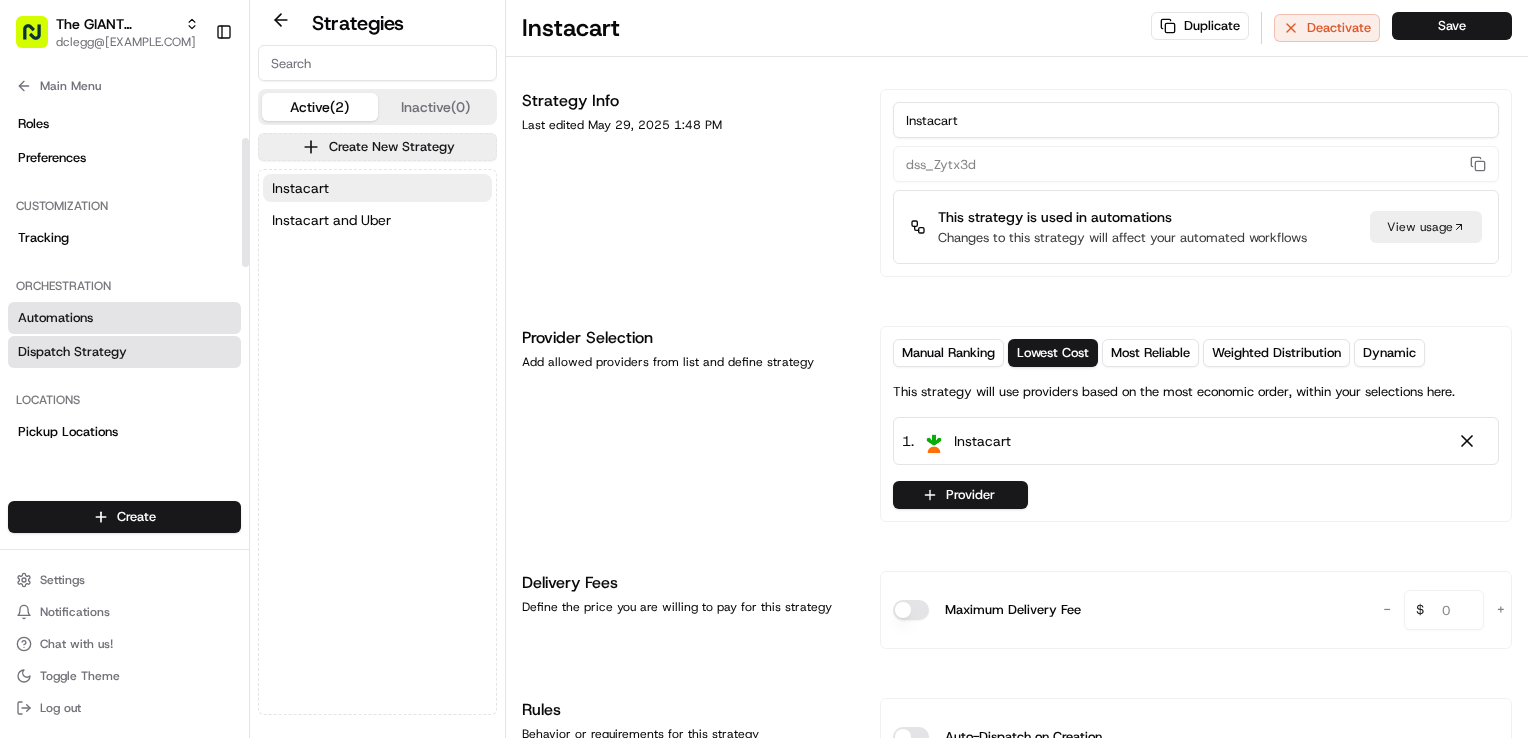 click on "Automations" at bounding box center (55, 318) 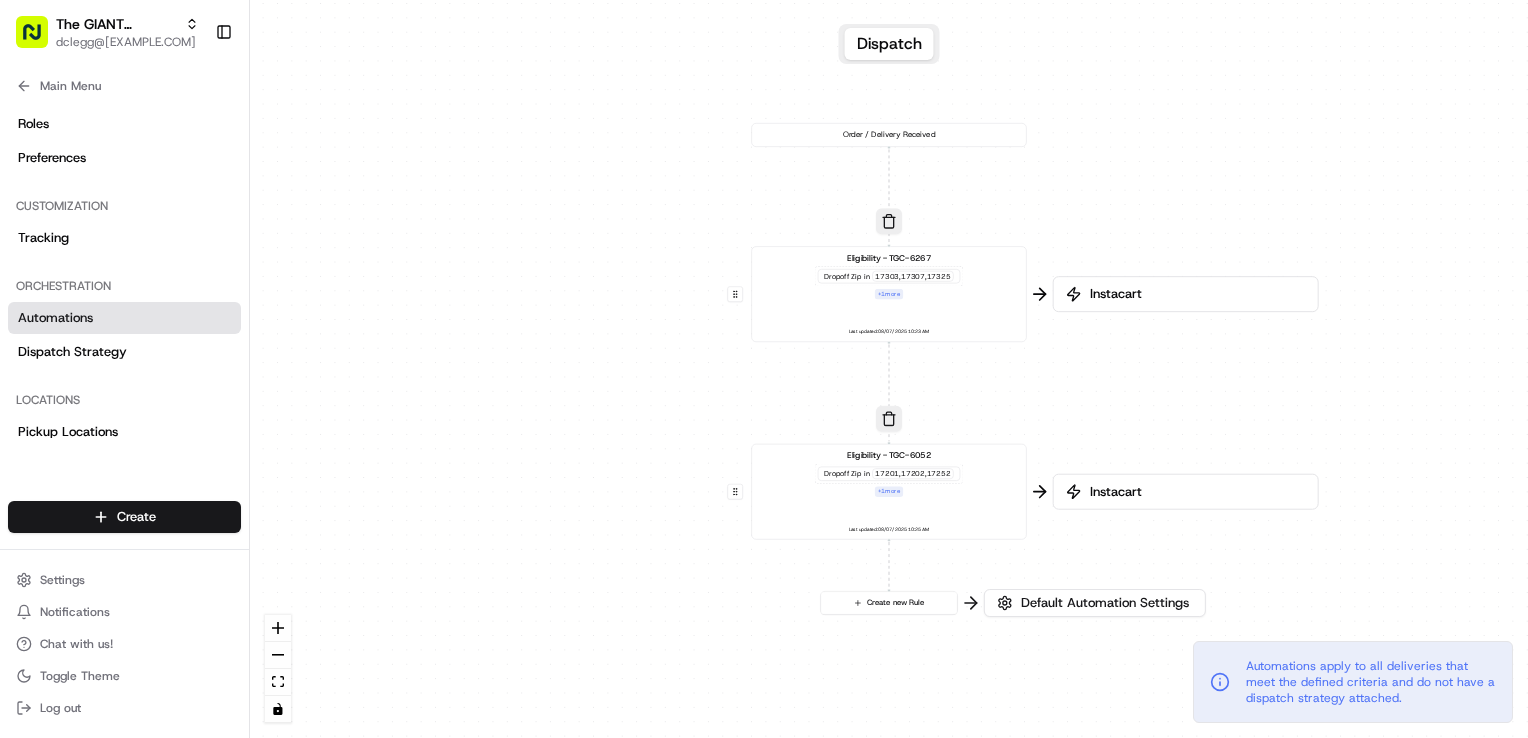 drag, startPoint x: 951, startPoint y: 299, endPoint x: 962, endPoint y: 305, distance: 12.529964 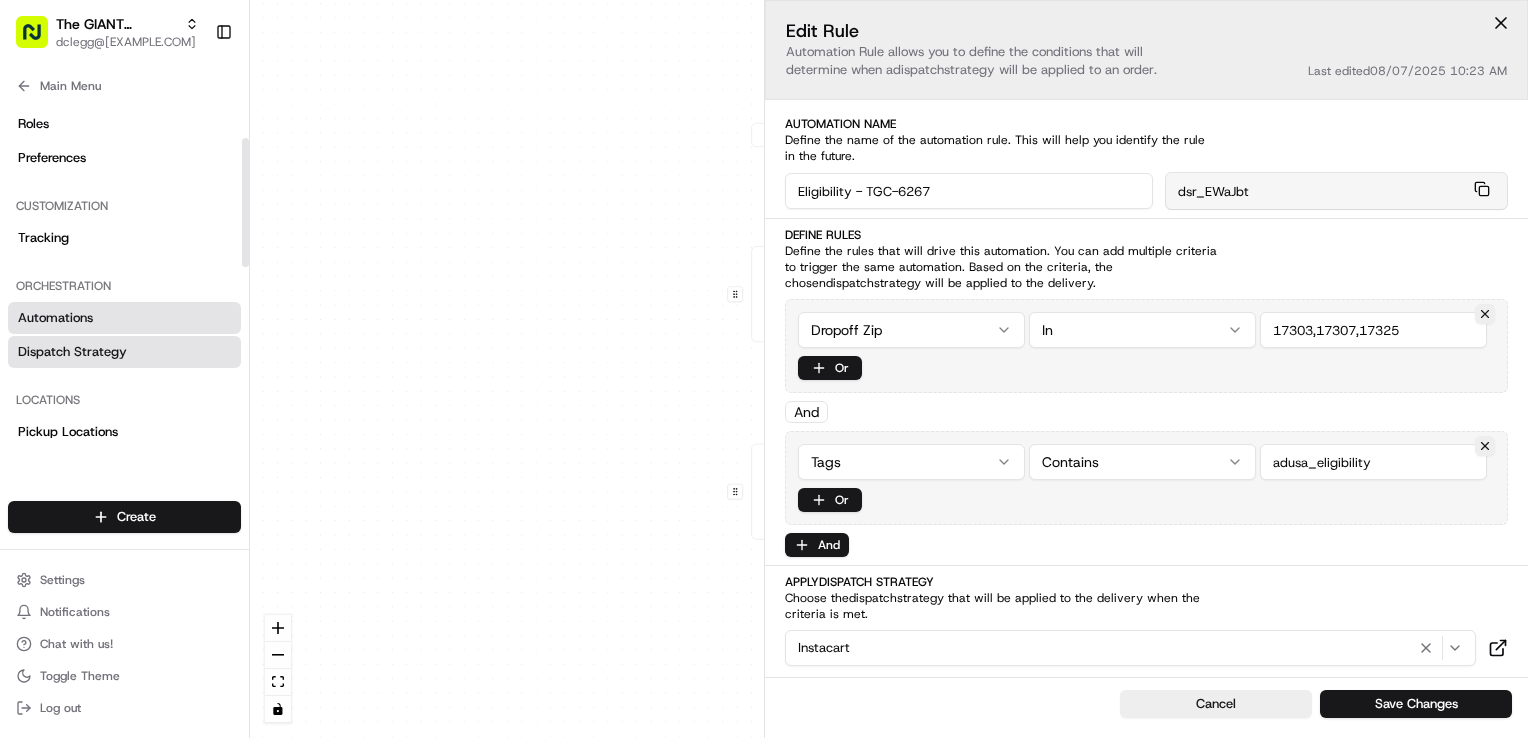 click on "Dispatch Strategy" at bounding box center (72, 352) 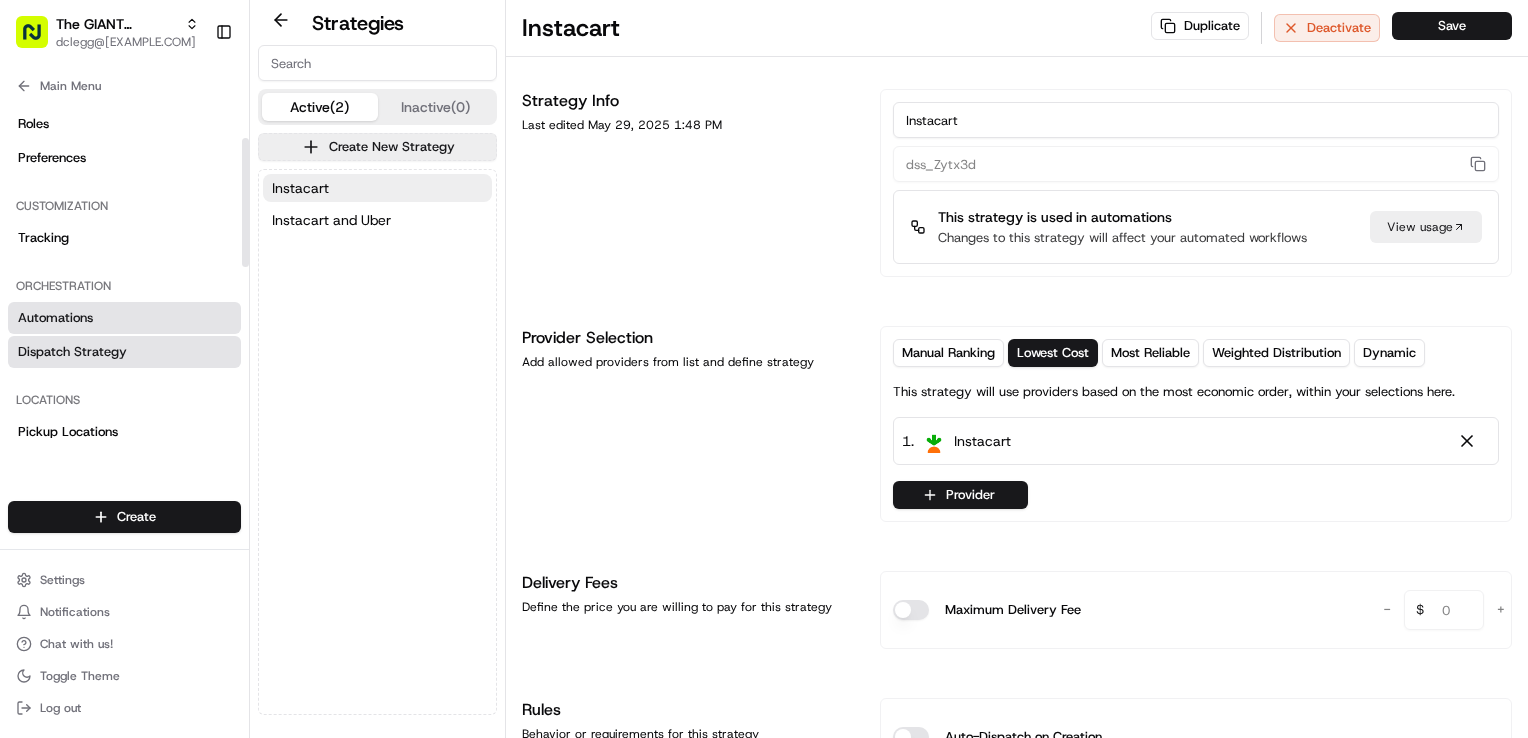 click on "Automations" at bounding box center (124, 318) 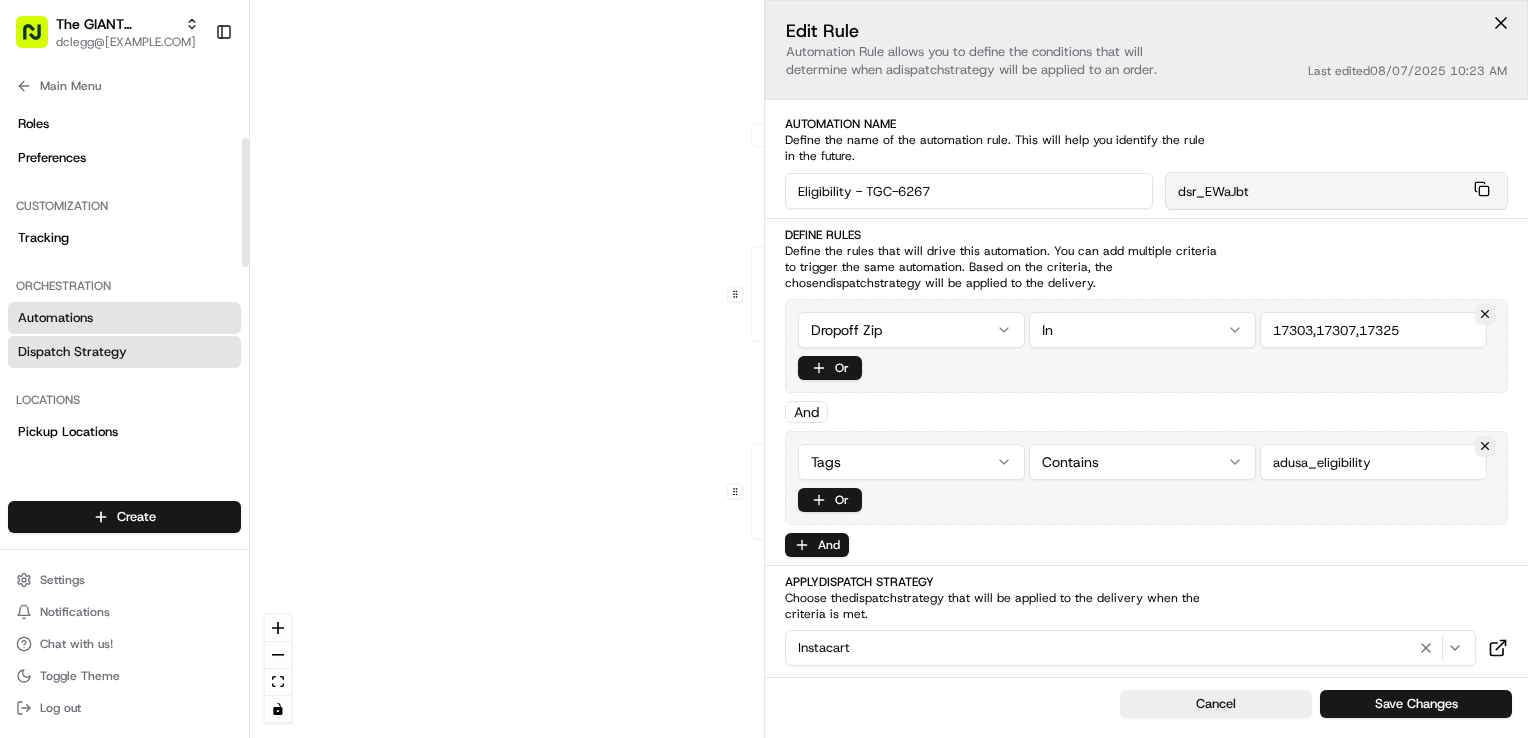 click on "Dispatch Strategy" at bounding box center (72, 352) 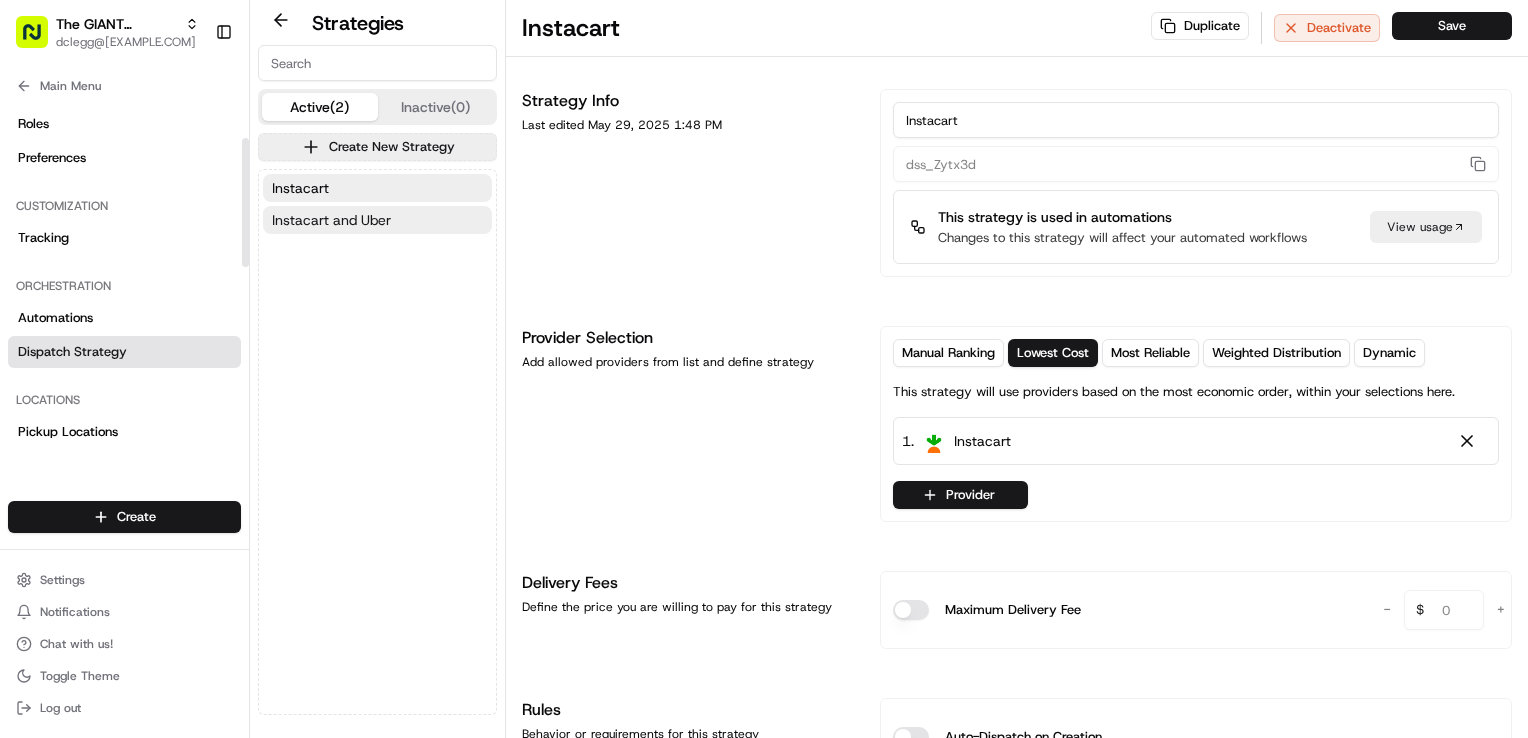 click on "Instacart and Uber" at bounding box center (331, 220) 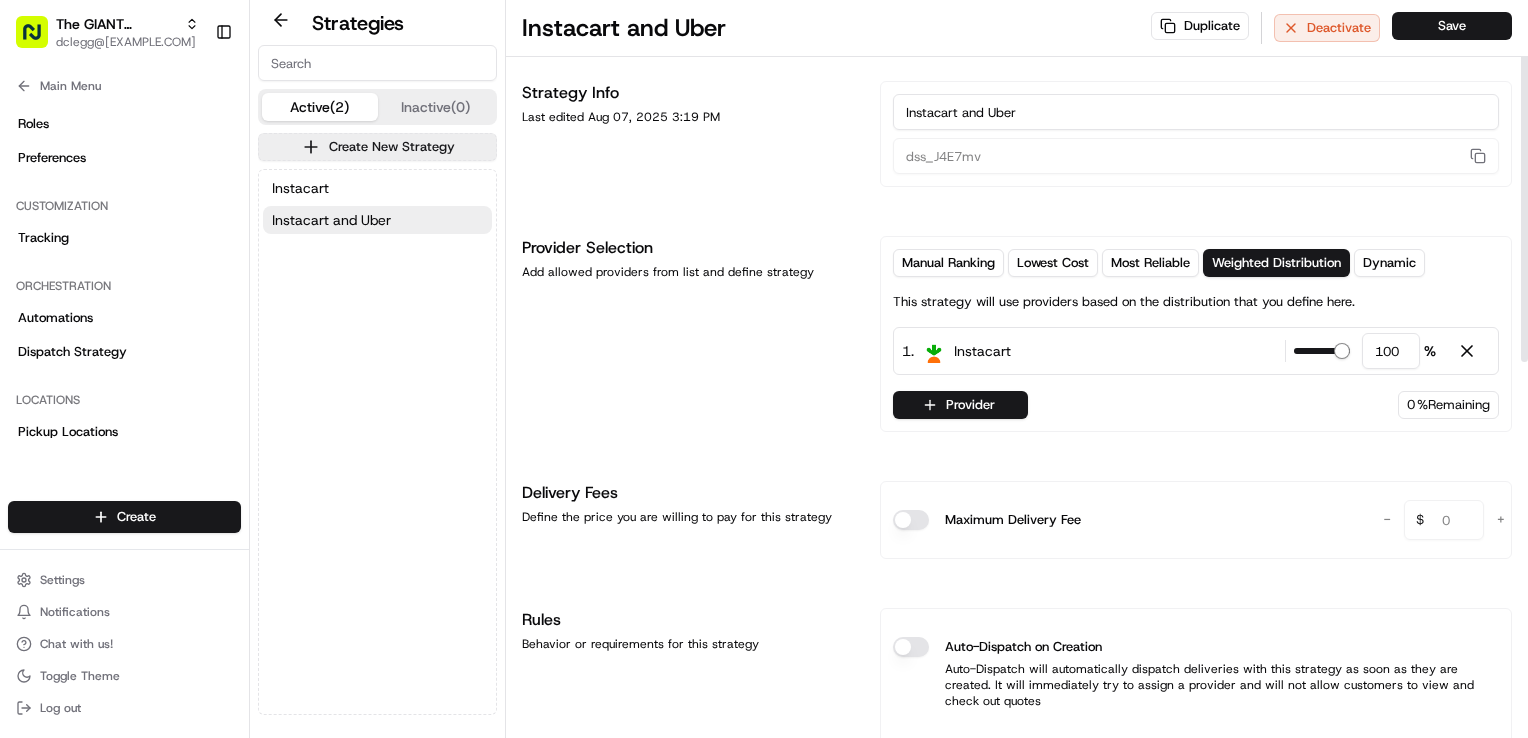 scroll, scrollTop: 0, scrollLeft: 0, axis: both 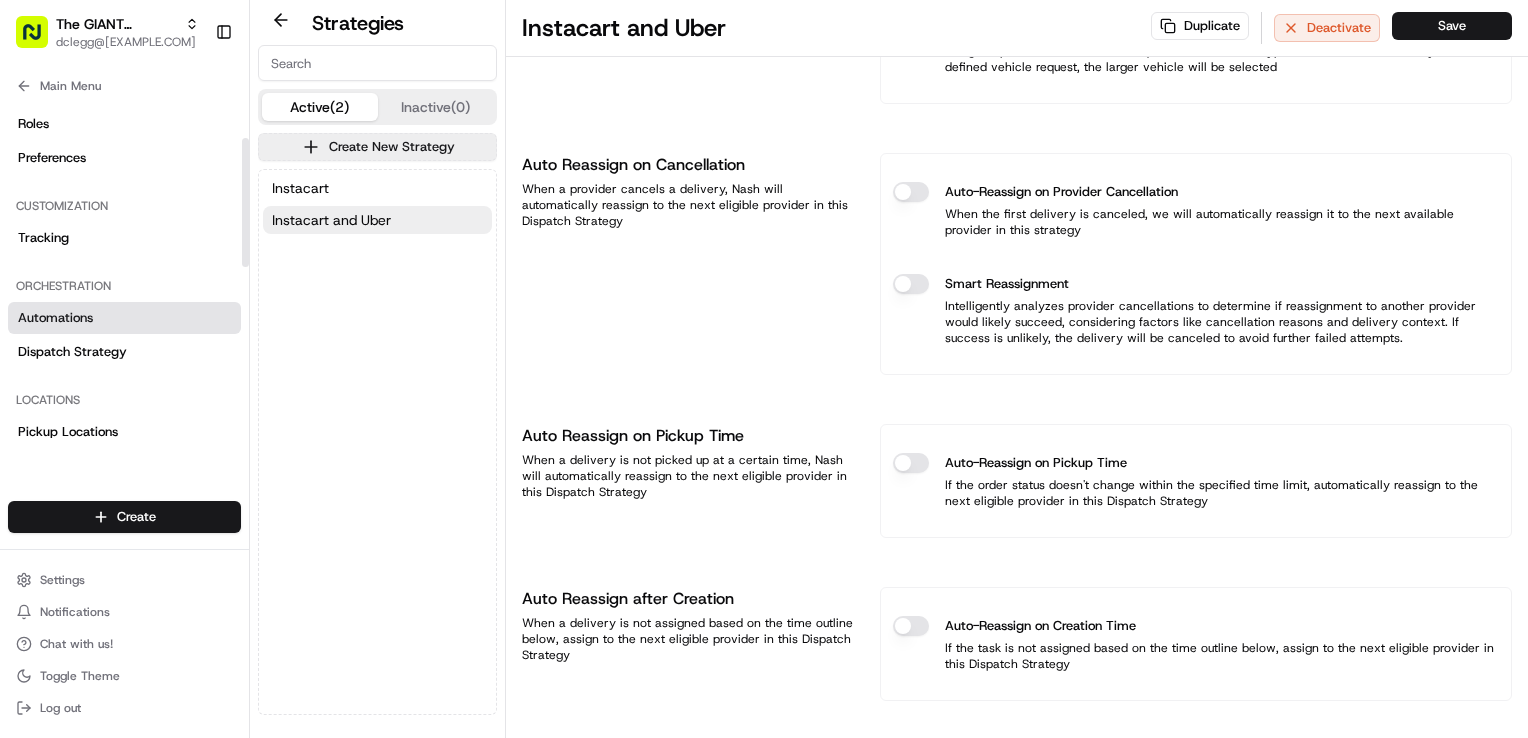 click on "Automations" at bounding box center [124, 318] 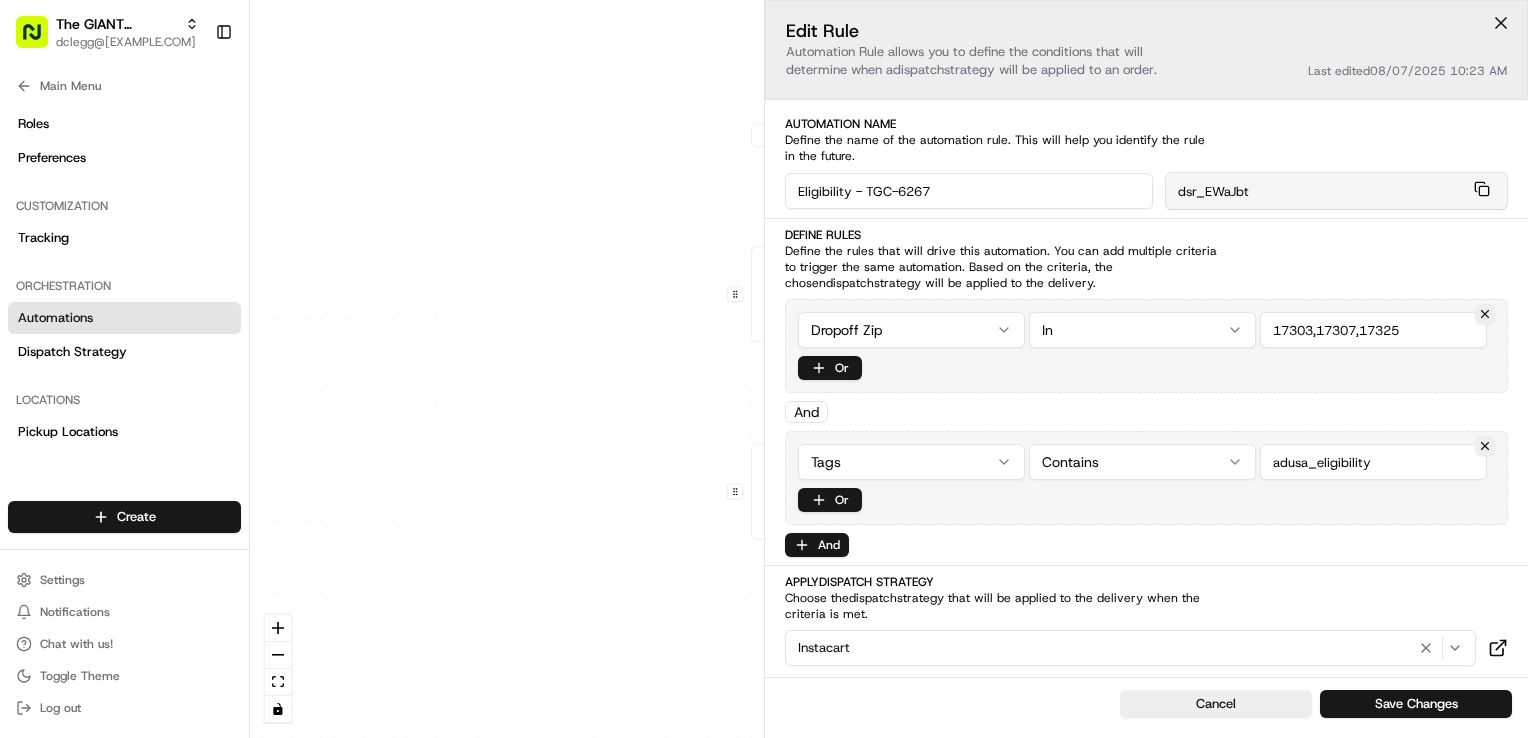 click at bounding box center [1501, 23] 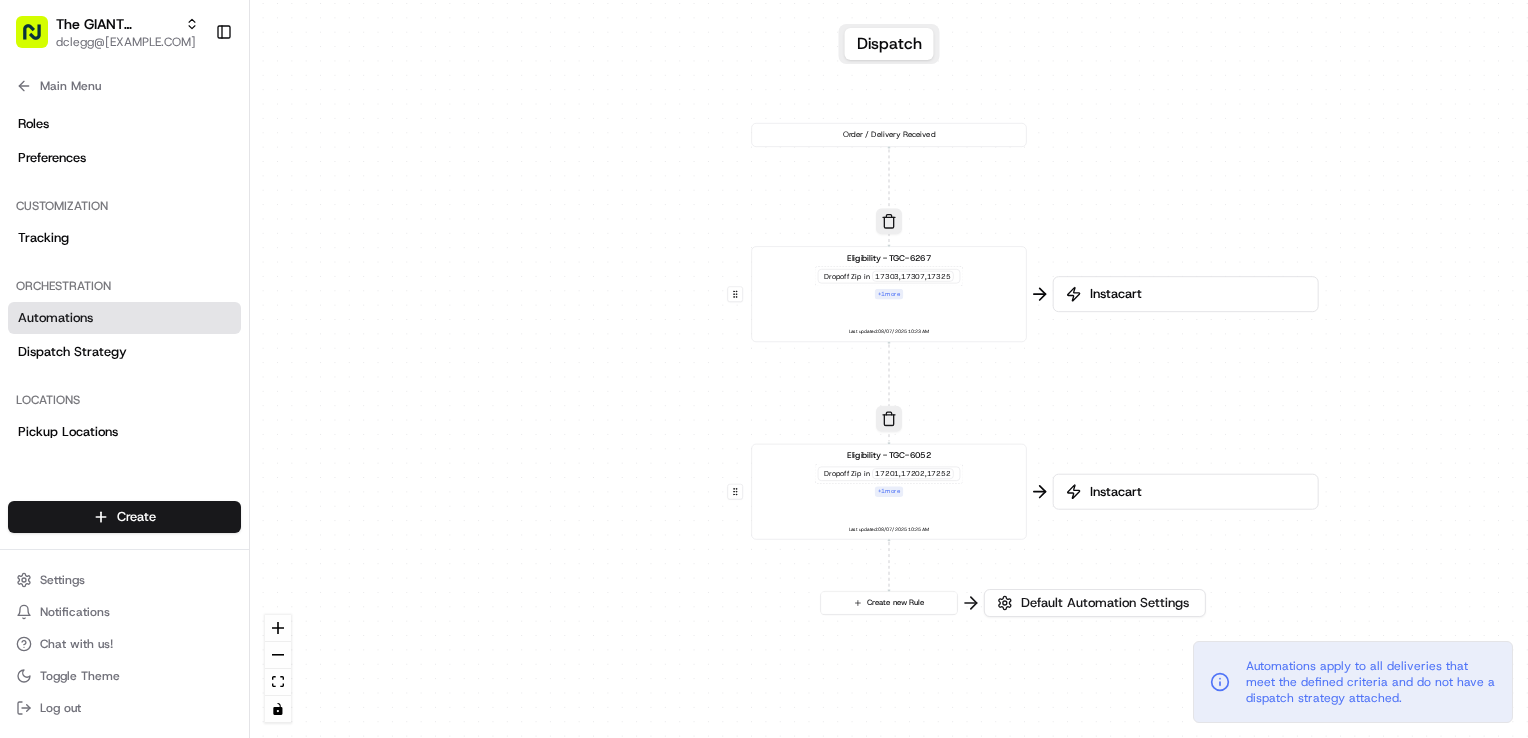 click on "Eligibility - TGC-6267 Dropoff Zip in 17303,17307,17325   + 1  more Last updated:  08/07/2025 10:23 AM" at bounding box center (889, 294) 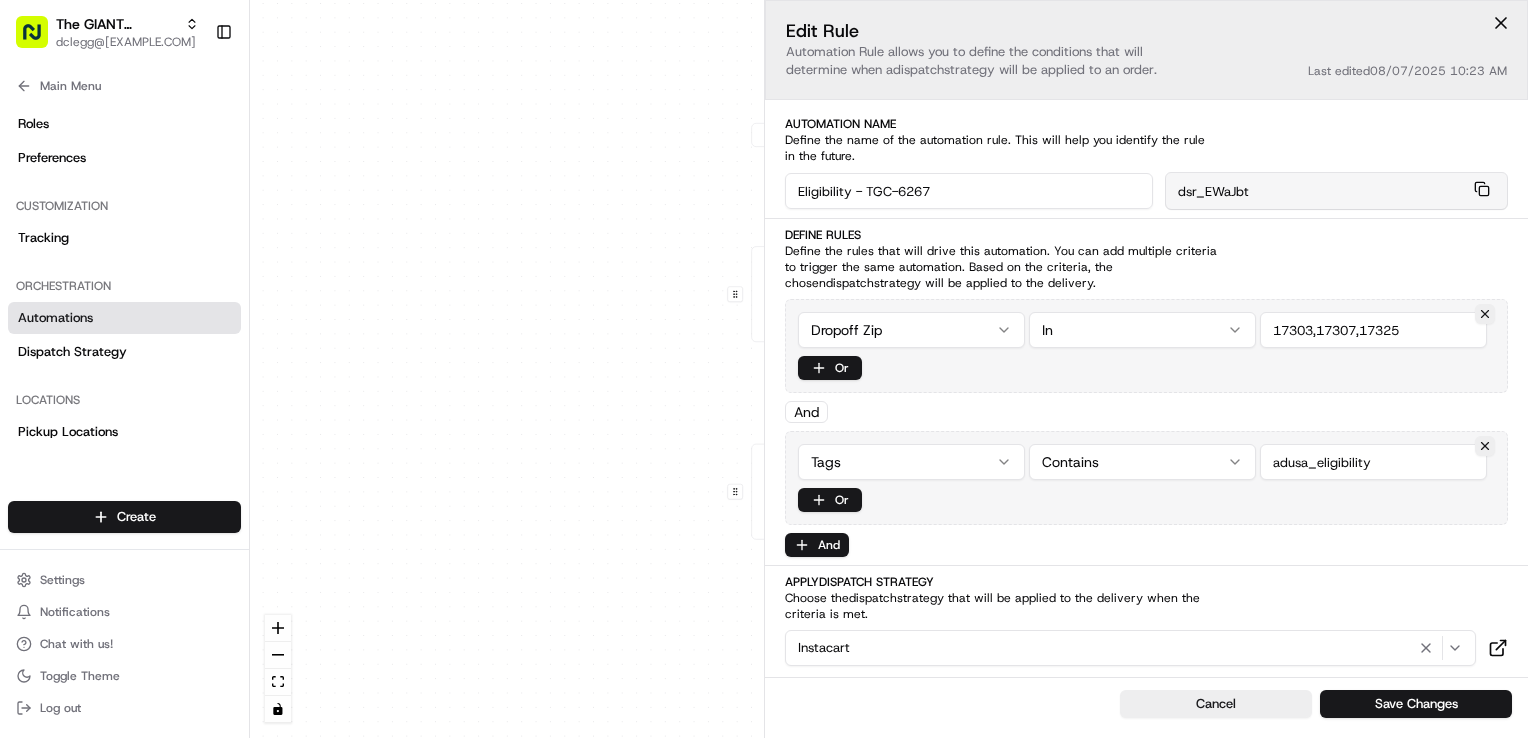drag, startPoint x: 939, startPoint y: 190, endPoint x: 876, endPoint y: 188, distance: 63.03174 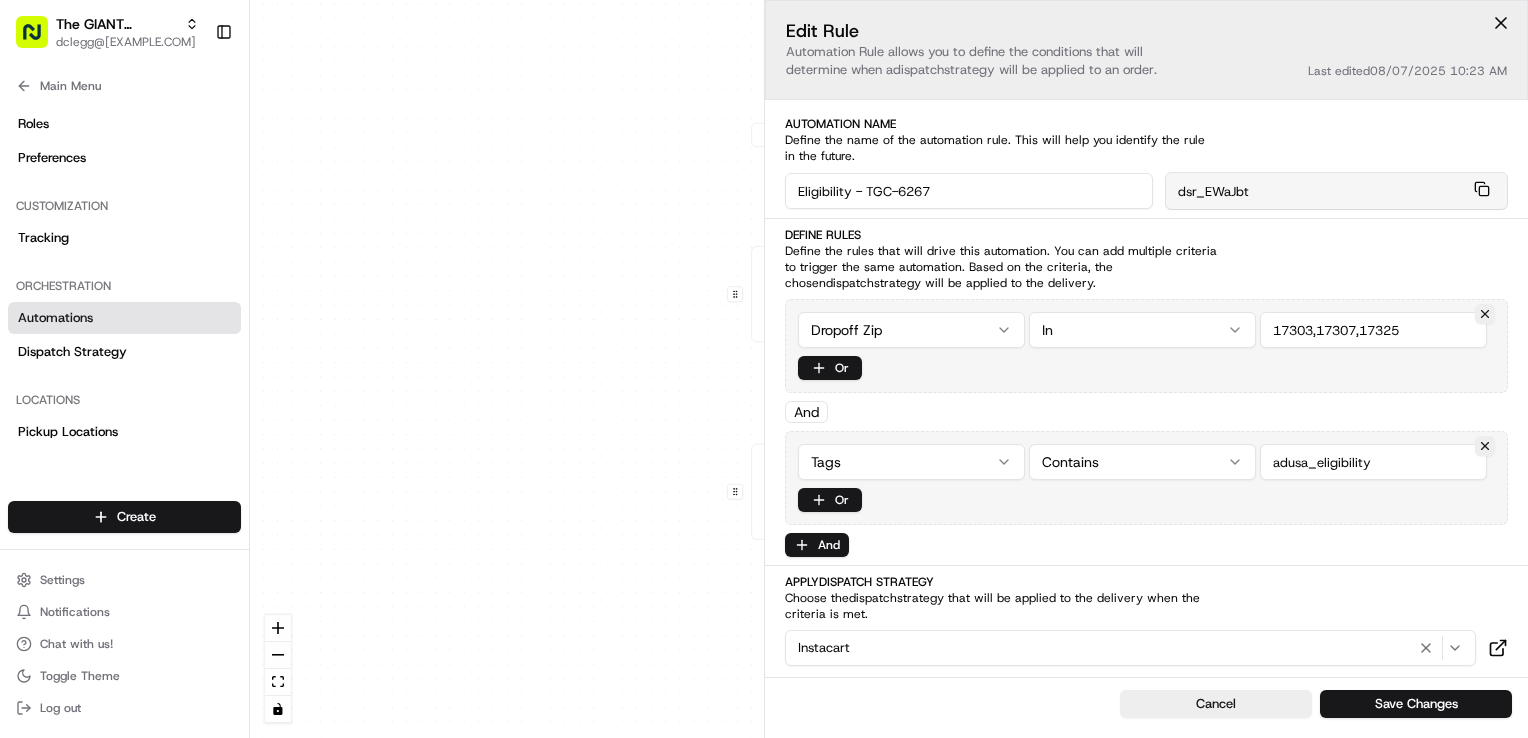 click on "Eligibility - TGC-6267" at bounding box center [969, 191] 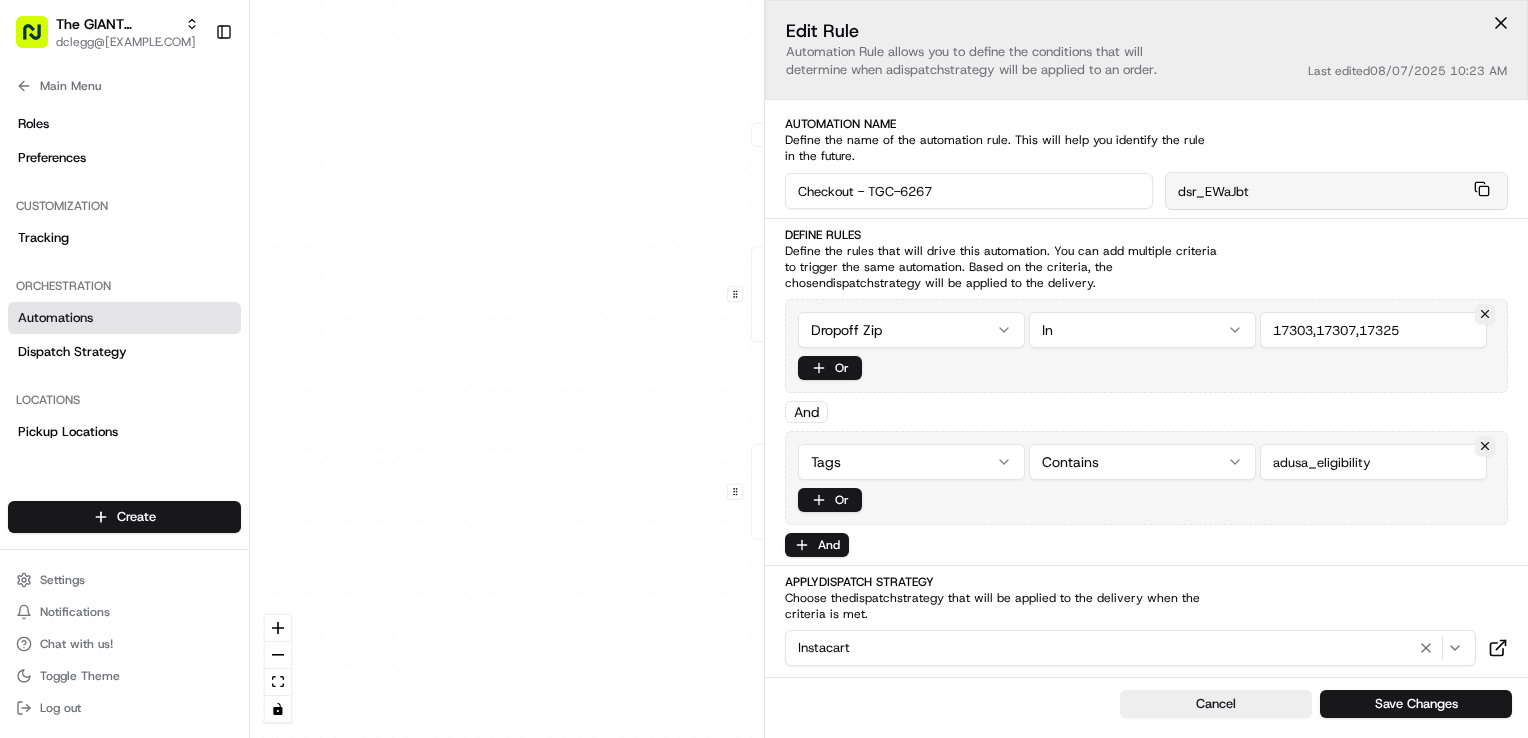 drag, startPoint x: 956, startPoint y: 188, endPoint x: 609, endPoint y: 178, distance: 347.14407 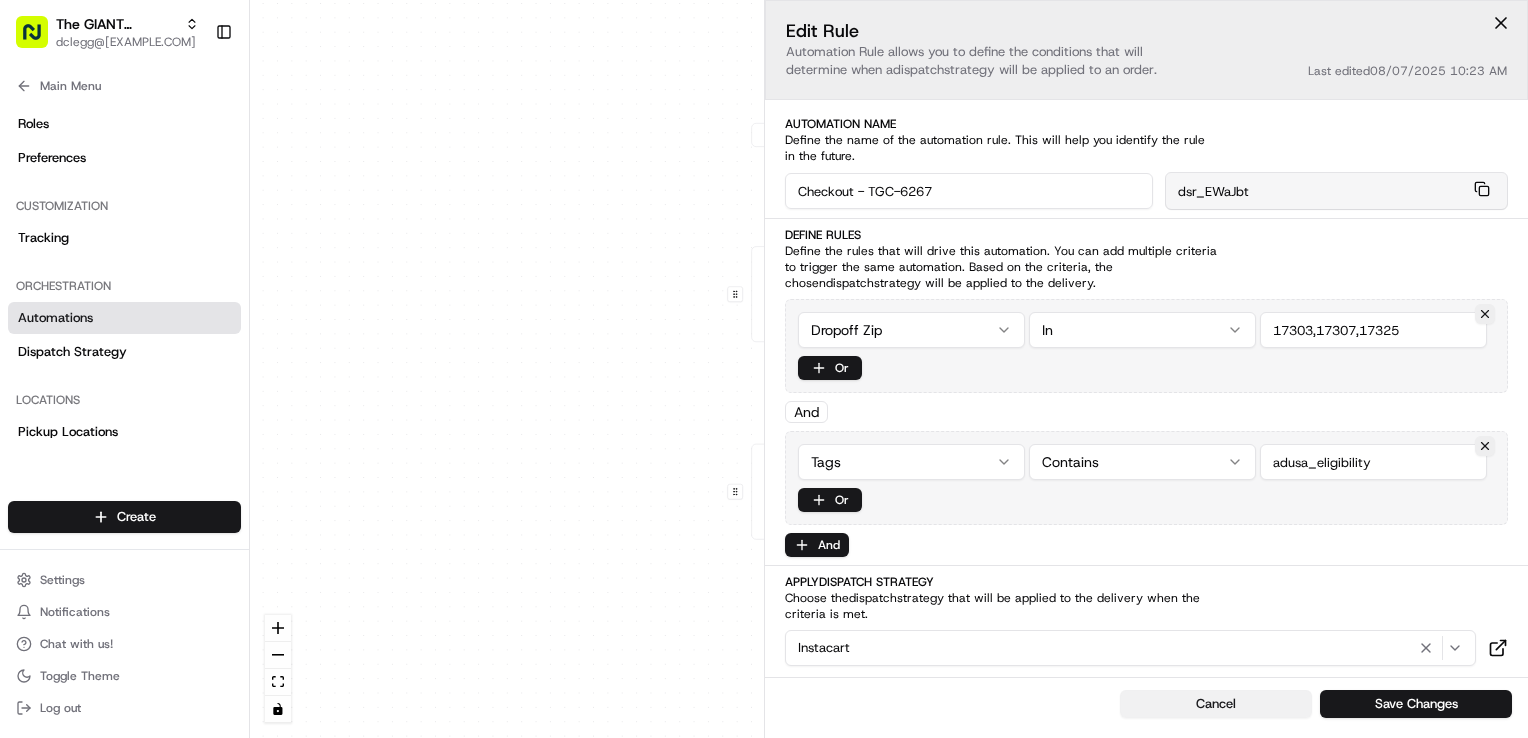 type on "Checkout - TGC-6267" 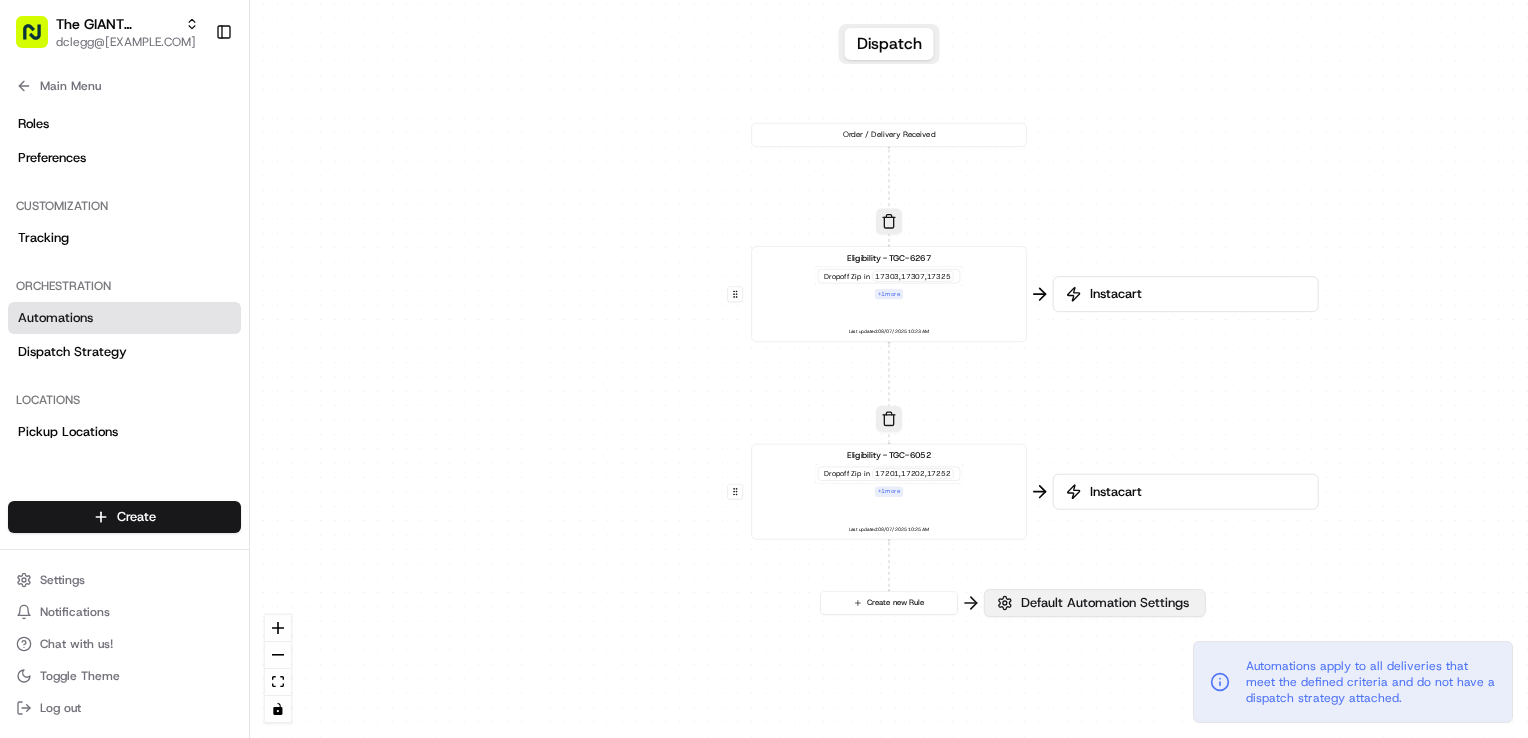 click on "Default Automation Settings" at bounding box center [1105, 603] 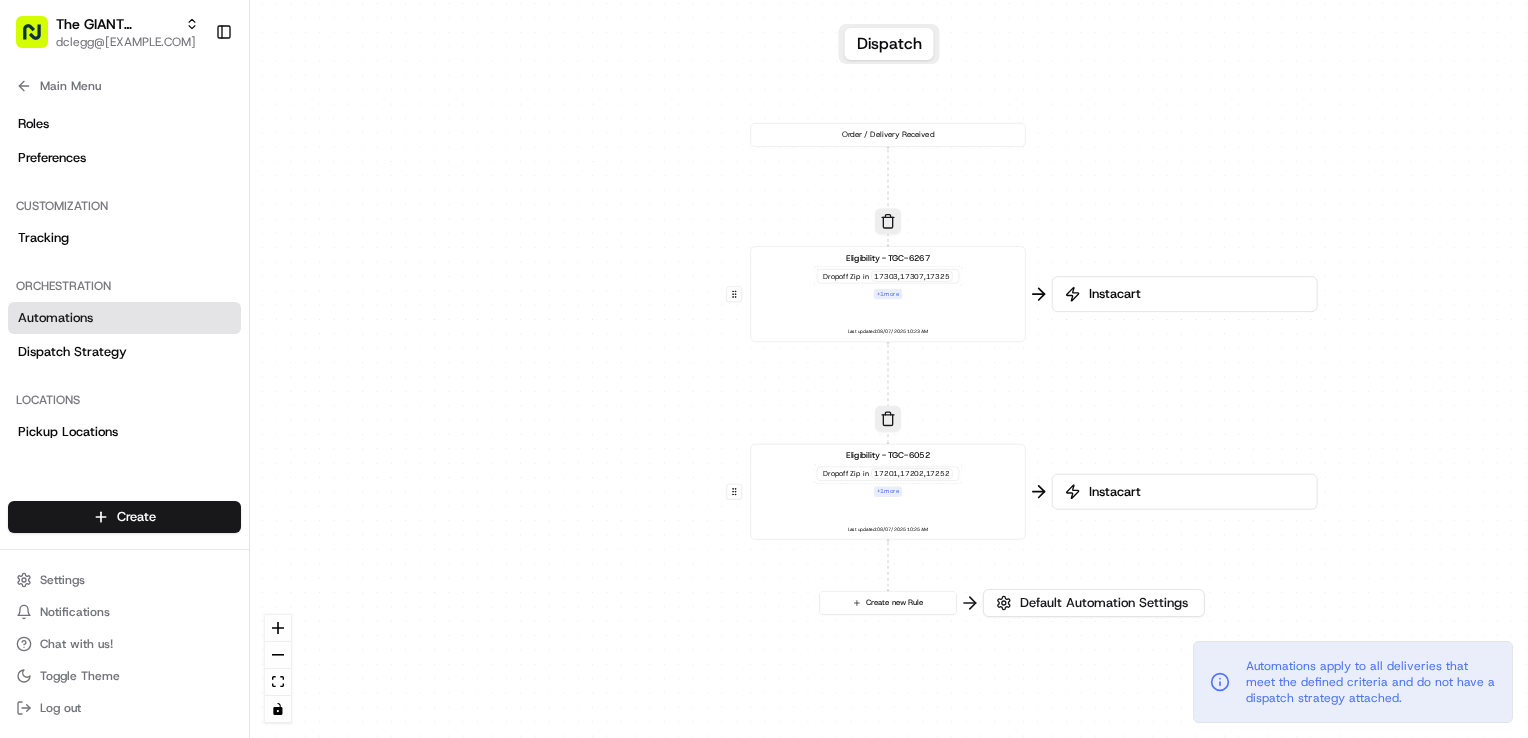 click on "Create new Rule" at bounding box center (888, 603) 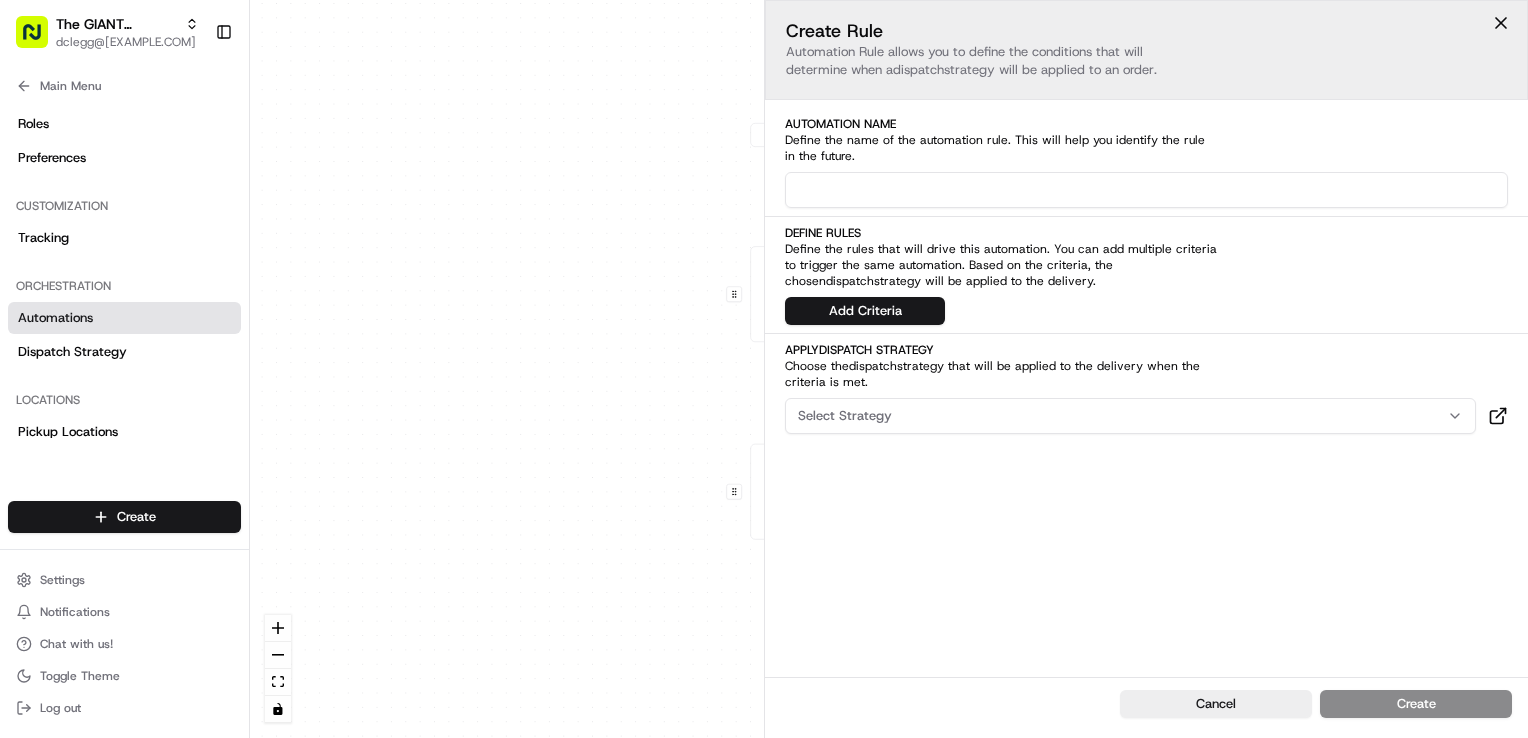 click at bounding box center [1146, 190] 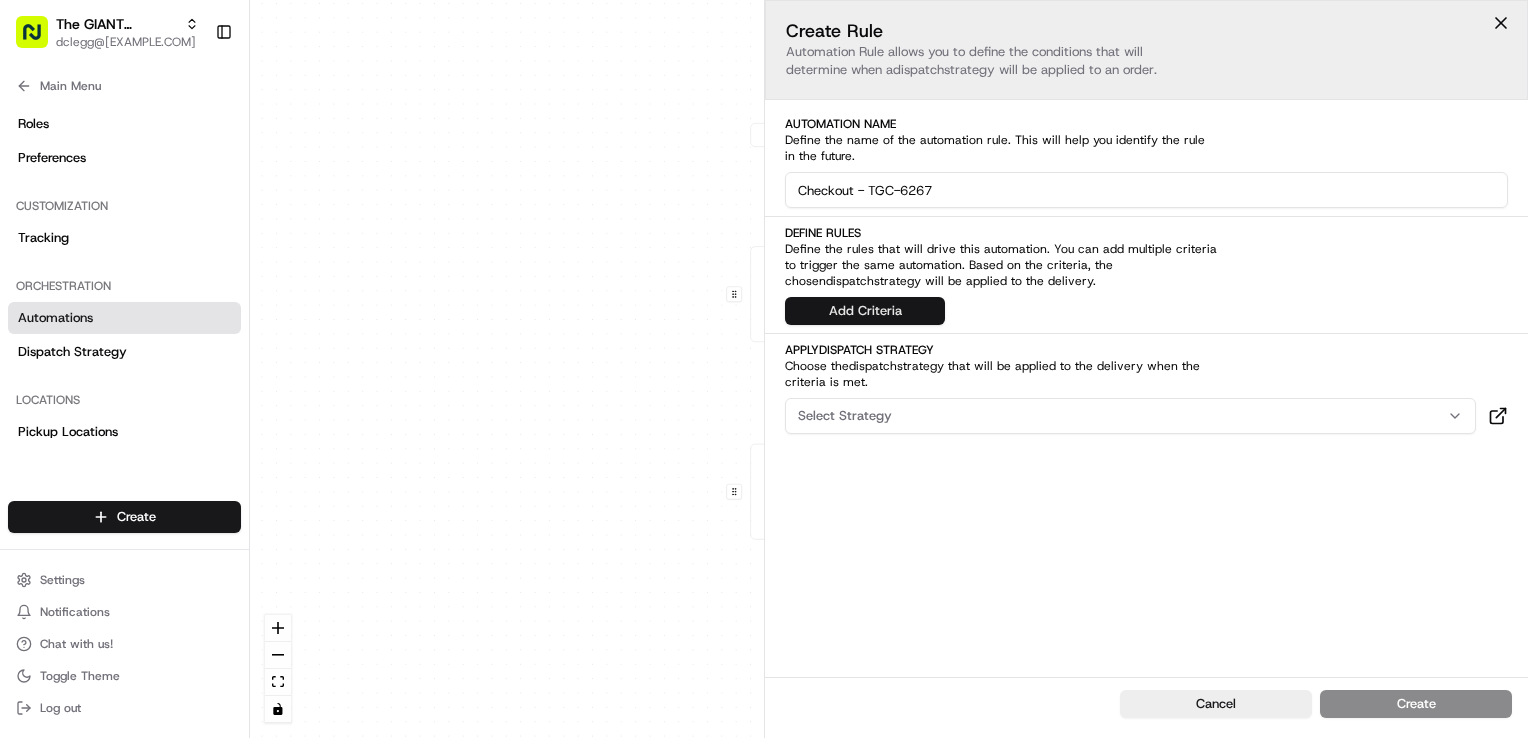 type on "Checkout - TGC-6267" 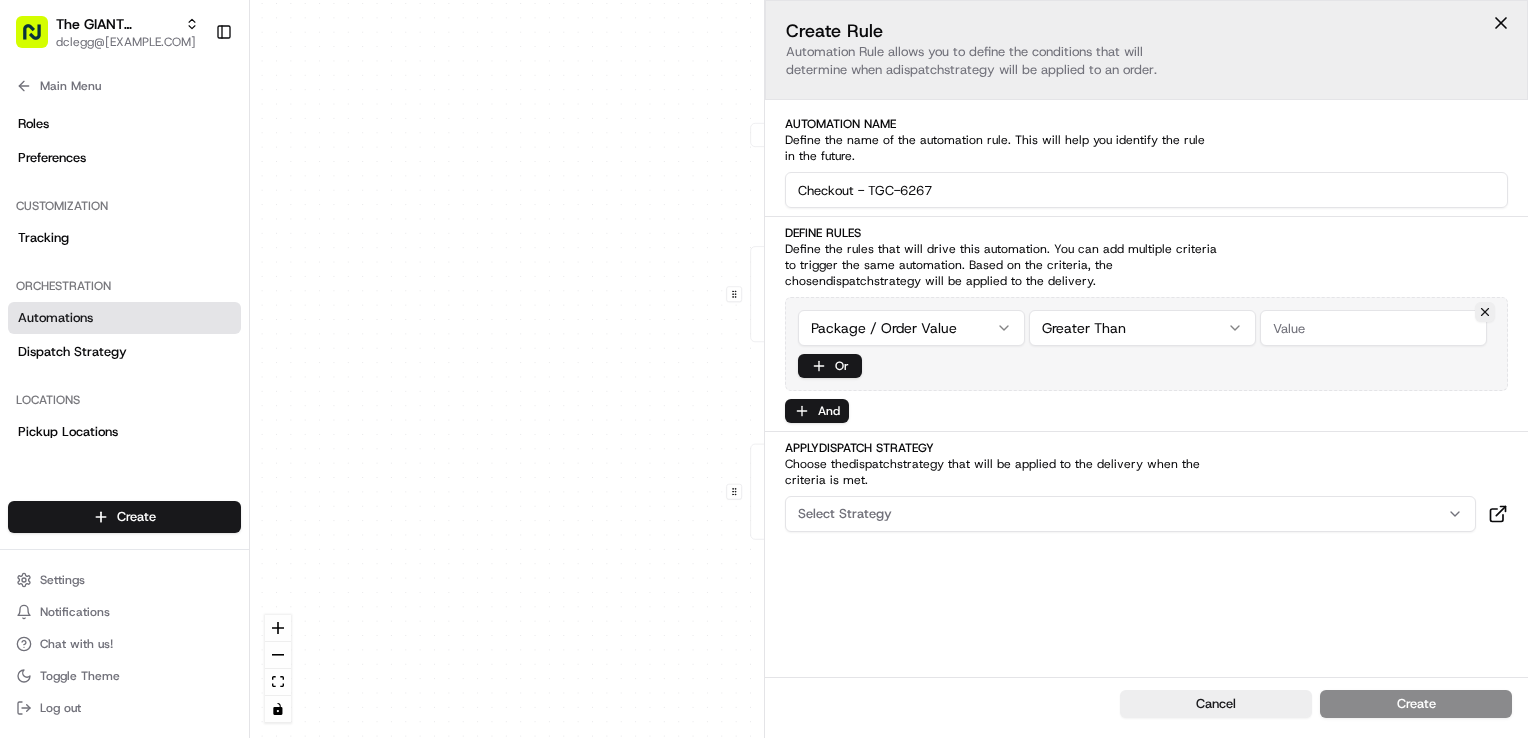 click on "0 0 0 Order / Delivery Received Eligibility - TGC-6267 Dropoff Zip in 17303,17307,17325   + 1  more Last updated:  08/07/2025 10:23 AM Eligibility - TGC-6052 Dropoff Zip in 17201,17202,17252   + 1  more Last updated:  08/07/2025 10:25 AM  Create new Rule Instacart Instacart Default Automation Settings Automations apply to all deliveries that meet the defined criteria and do not have a dispatch strategy attached. Press enter or space to select a node. You can then use the arrow keys to move the node around.  Press delete to remove it and escape to cancel.   Press enter or space to select an edge. You can then press delete to remove it or escape to cancel. Create Rule Automation Rule allows you to define the conditions that will determine when a  dispatch  strategy will be applied to an order. Automation Name Define the name of the automation rule. This will help you identify the rule in the future. Checkout - TGC-6267 Define Rules dispatch  strategy will be applied to the delivery. Package / Order Value Or And" at bounding box center [889, 369] 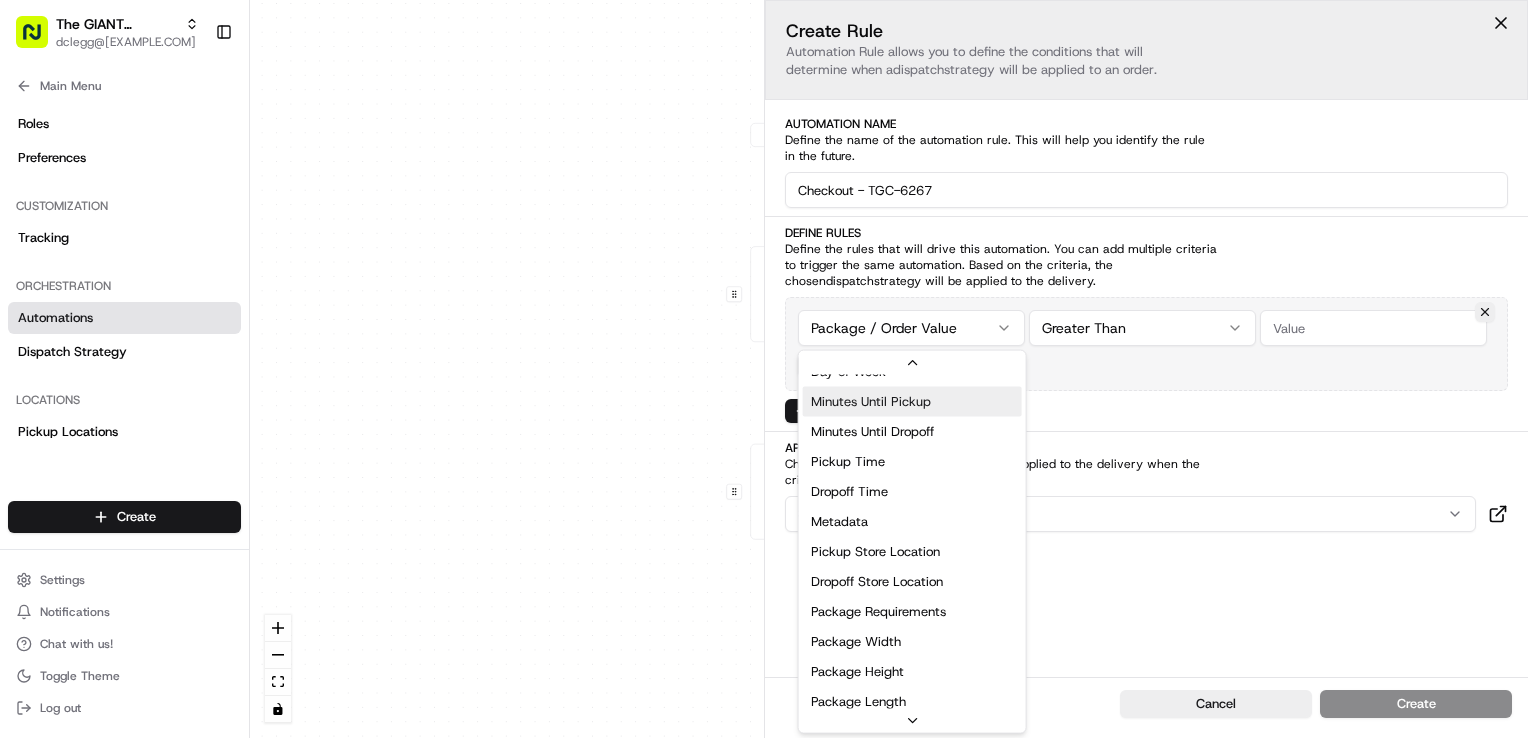 scroll, scrollTop: 500, scrollLeft: 0, axis: vertical 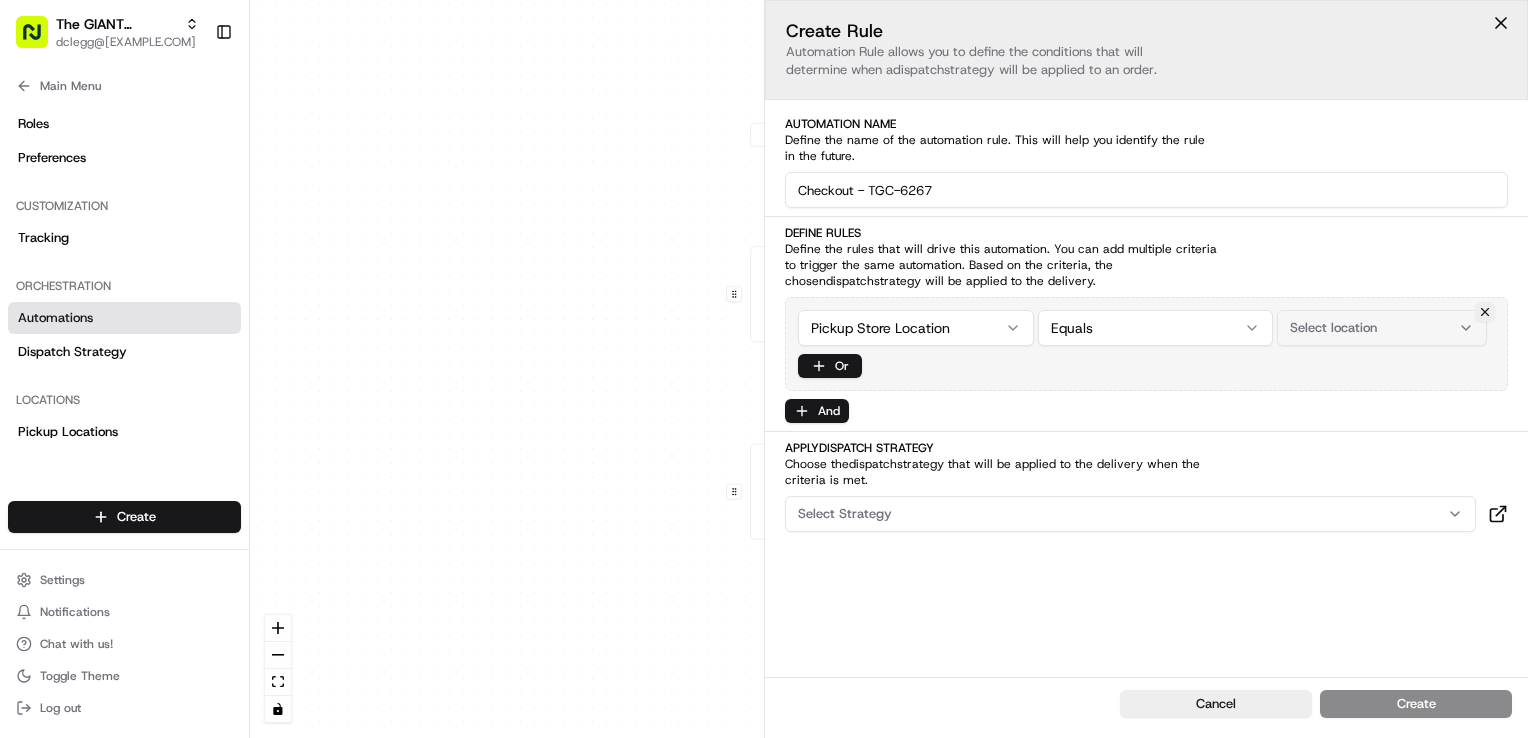 click on "Select location" at bounding box center (1382, 328) 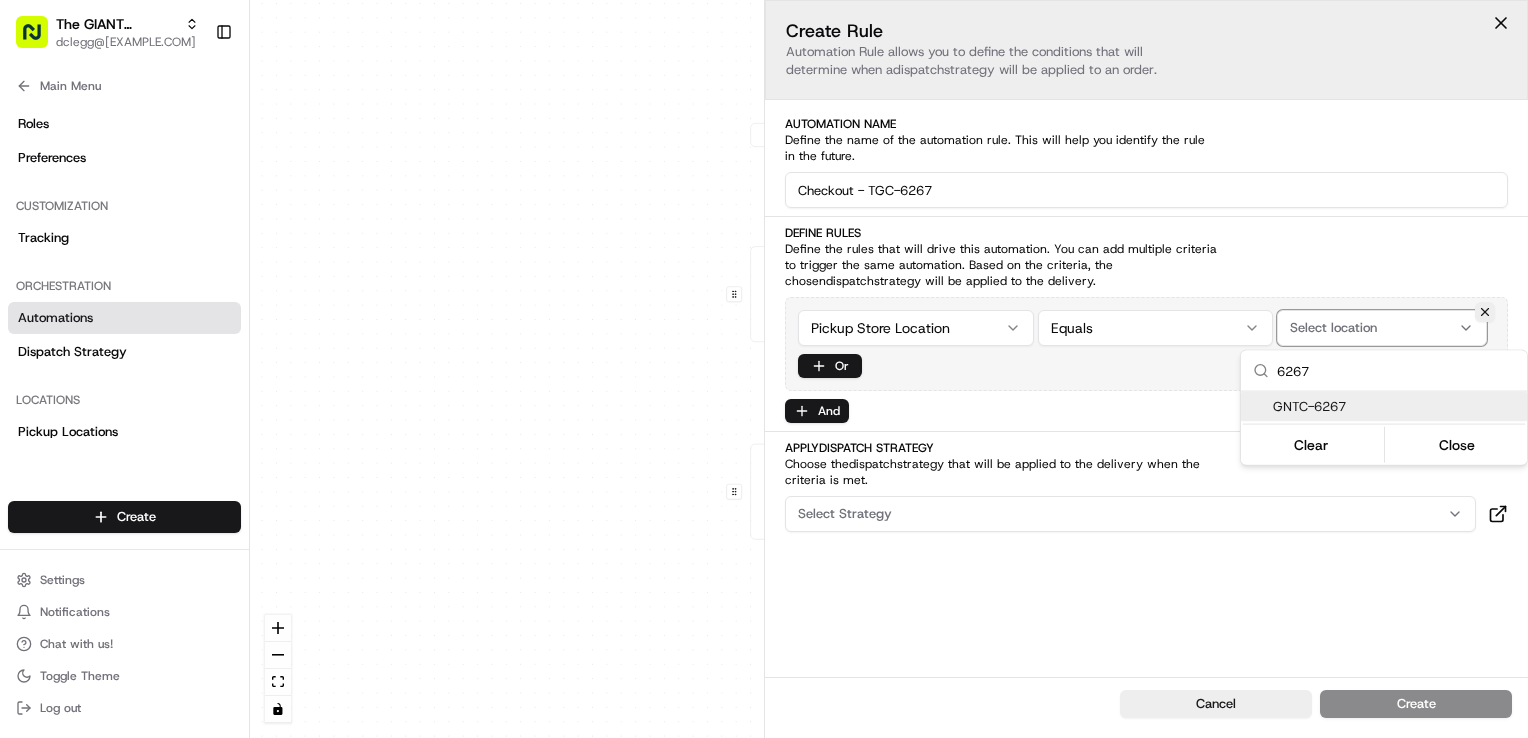type on "6267" 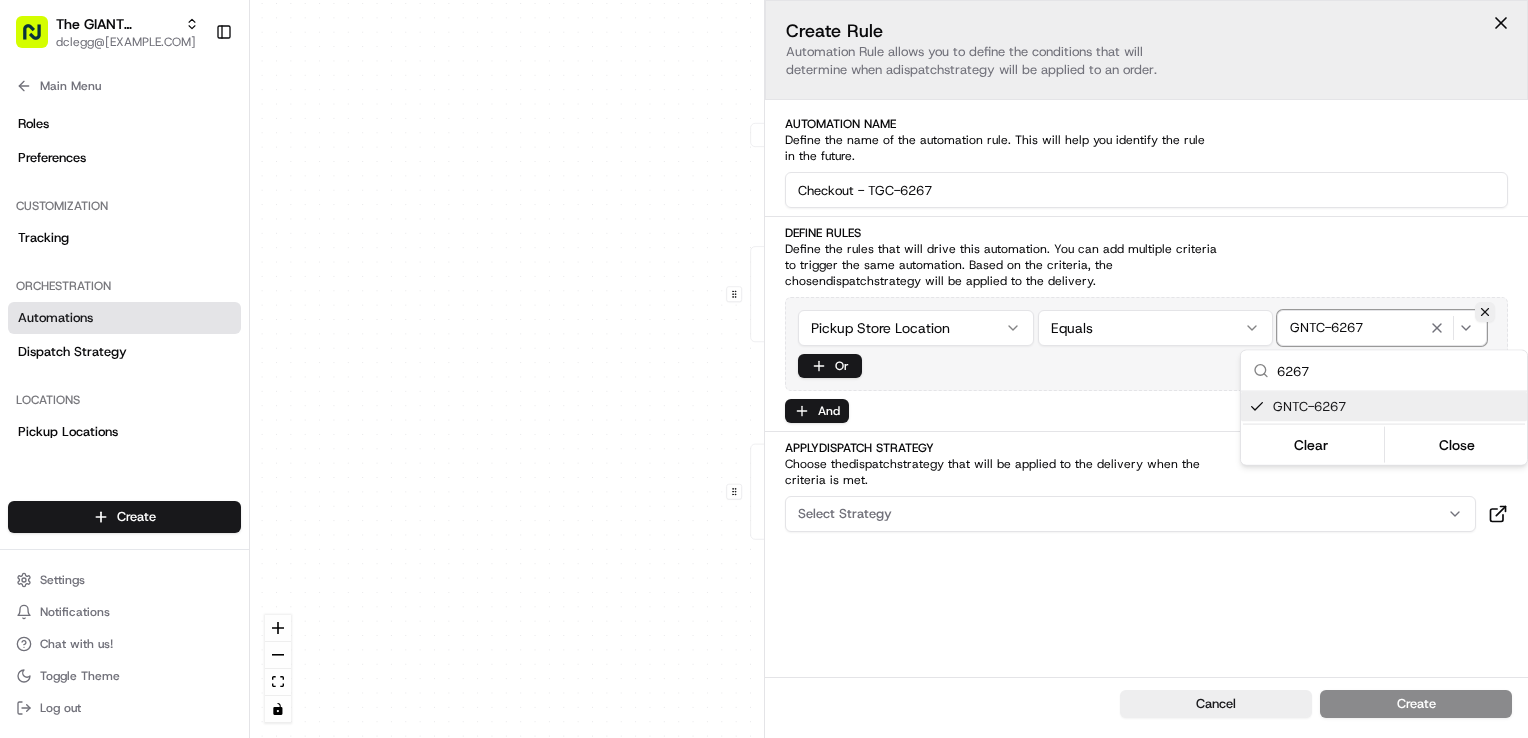 click on "The GIANT Company dclegg@adusa.com Toggle Sidebar Orders Deliveries Providers Nash AI Analytics Favorites Main Menu Members & Organization Organization Users Roles Preferences Customization Tracking Orchestration Automations Dispatch Strategy Locations Pickup Locations Dropoff Locations Zones Shifts Delivery Windows Billing Billing Refund Requests Integrations Notification Triggers Webhooks API Keys Request Logs Create Settings Notifications Chat with us! Toggle Theme Log out Dispatch 0 0 0 Order / Delivery Received Eligibility - TGC-6267 Dropoff Zip in 17303,17307,17325   + 1  more Last updated:  08/07/2025 10:23 AM Eligibility - TGC-6052 Dropoff Zip in 17201,17202,17252   + 1  more Last updated:  08/07/2025 10:25 AM  Create new Rule Instacart Instacart Default Automation Settings Automations apply to all deliveries that meet the defined criteria and do not have a dispatch strategy attached. Press enter or space to select a node. You can then use the arrow keys to move the node around.   Or" at bounding box center [764, 369] 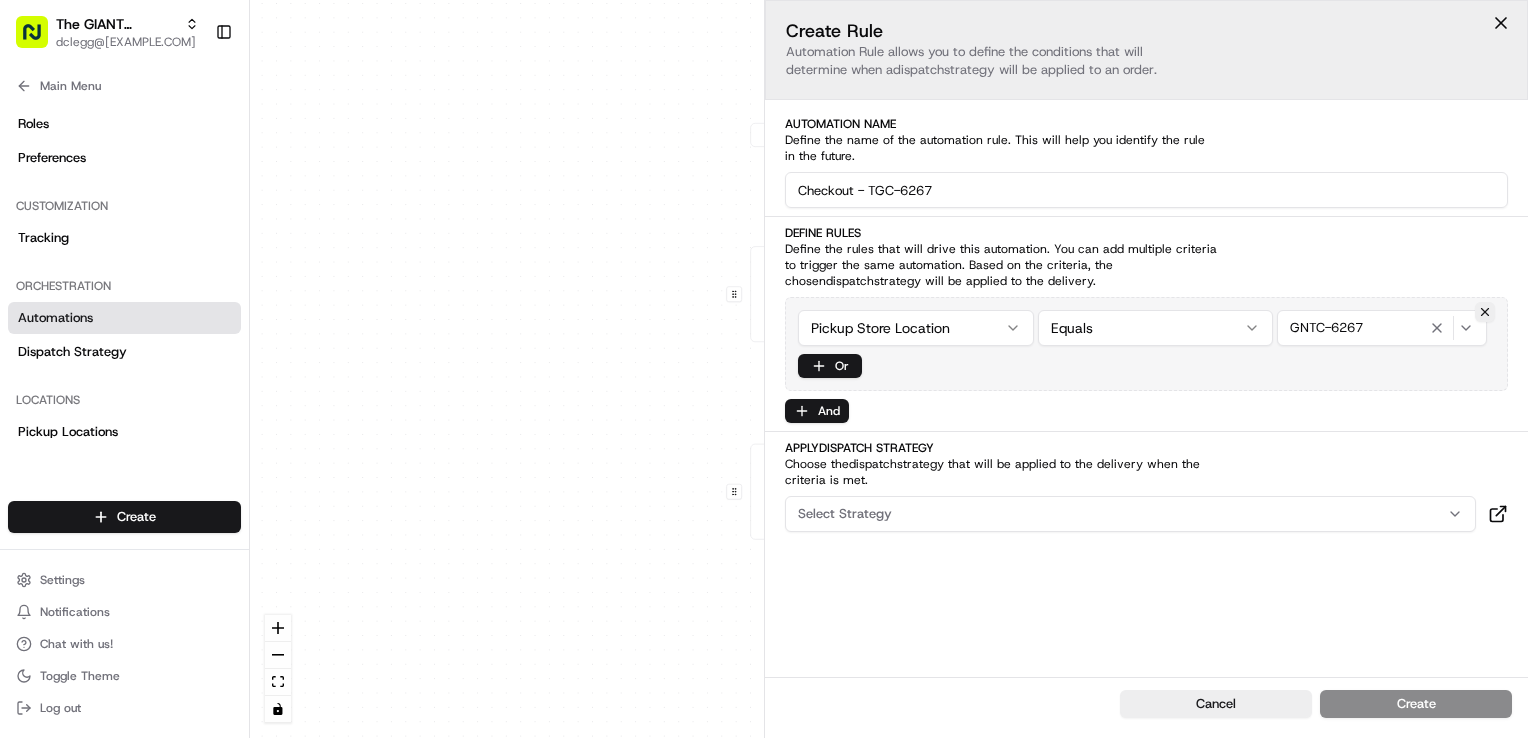 click on "Create Rule Automation Rule allows you to define the conditions that will determine when a  dispatch  strategy will be applied to an order. Automation Name Define the name of the automation rule. This will help you identify the rule in the future. Checkout - TGC-6267 Define Rules Define the rules that will drive this automation. You can add multiple criteria to trigger the same automation. Based on the criteria, the chosen  dispatch  strategy will be applied to the delivery. Pickup Store Location Equals GNTC-6267 Or And Apply  Dispatch   Strategy Choose the  dispatch  strategy that will be applied to the delivery when the criteria is met. Select Strategy" at bounding box center [1146, 338] 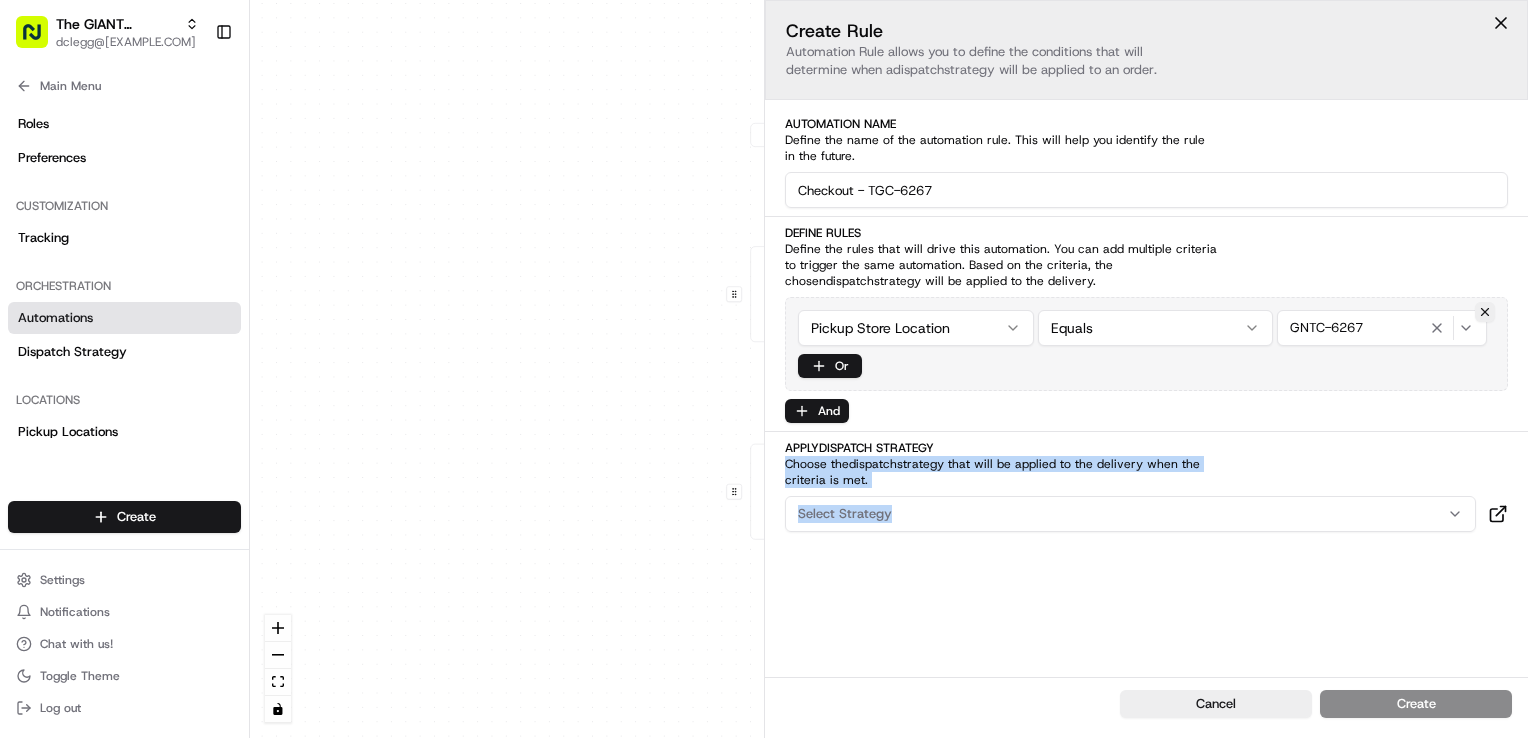click on "Apply  Dispatch   Strategy Choose the  dispatch  strategy that will be applied to the delivery when the criteria is met. Select Strategy" at bounding box center (1146, 486) 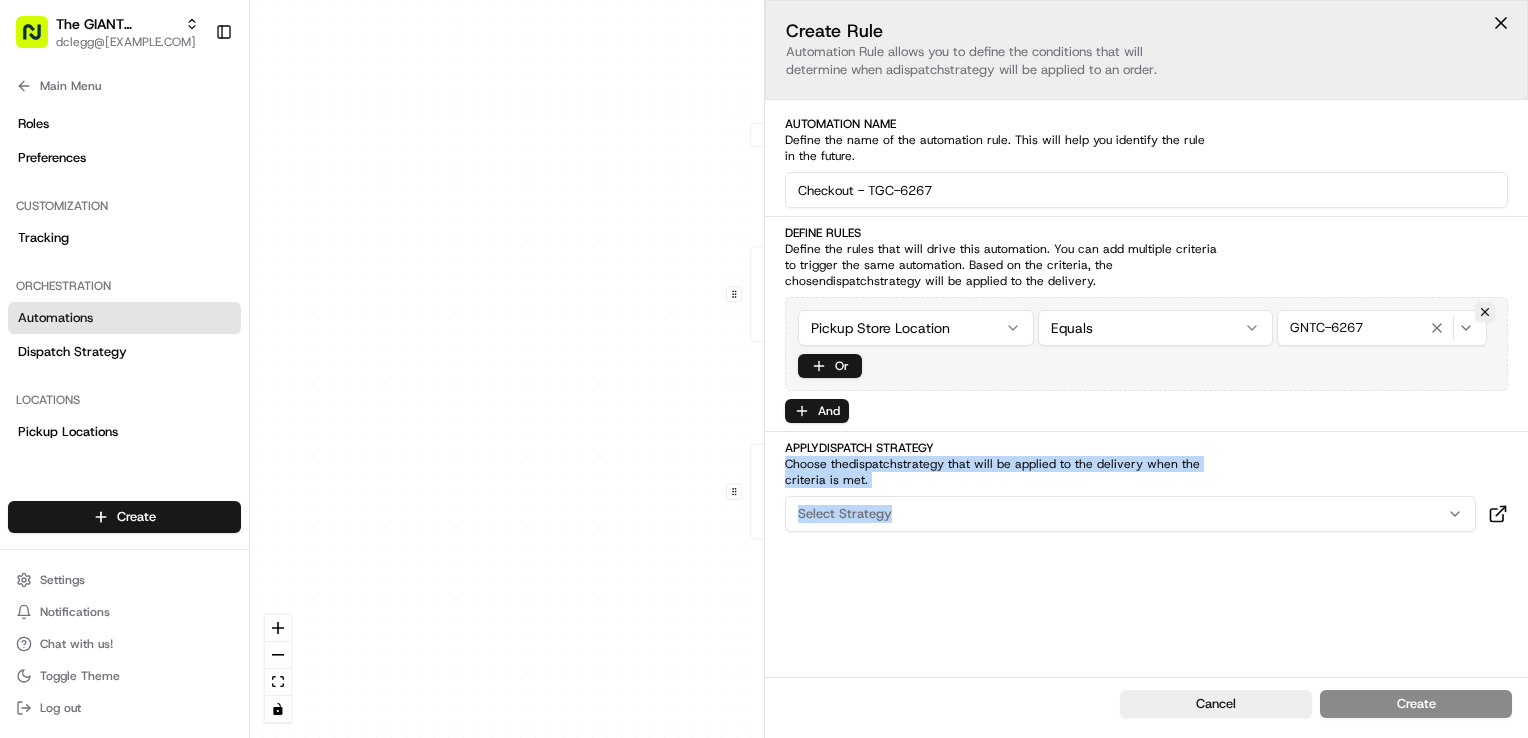 drag, startPoint x: 1374, startPoint y: 498, endPoint x: 1445, endPoint y: 503, distance: 71.17584 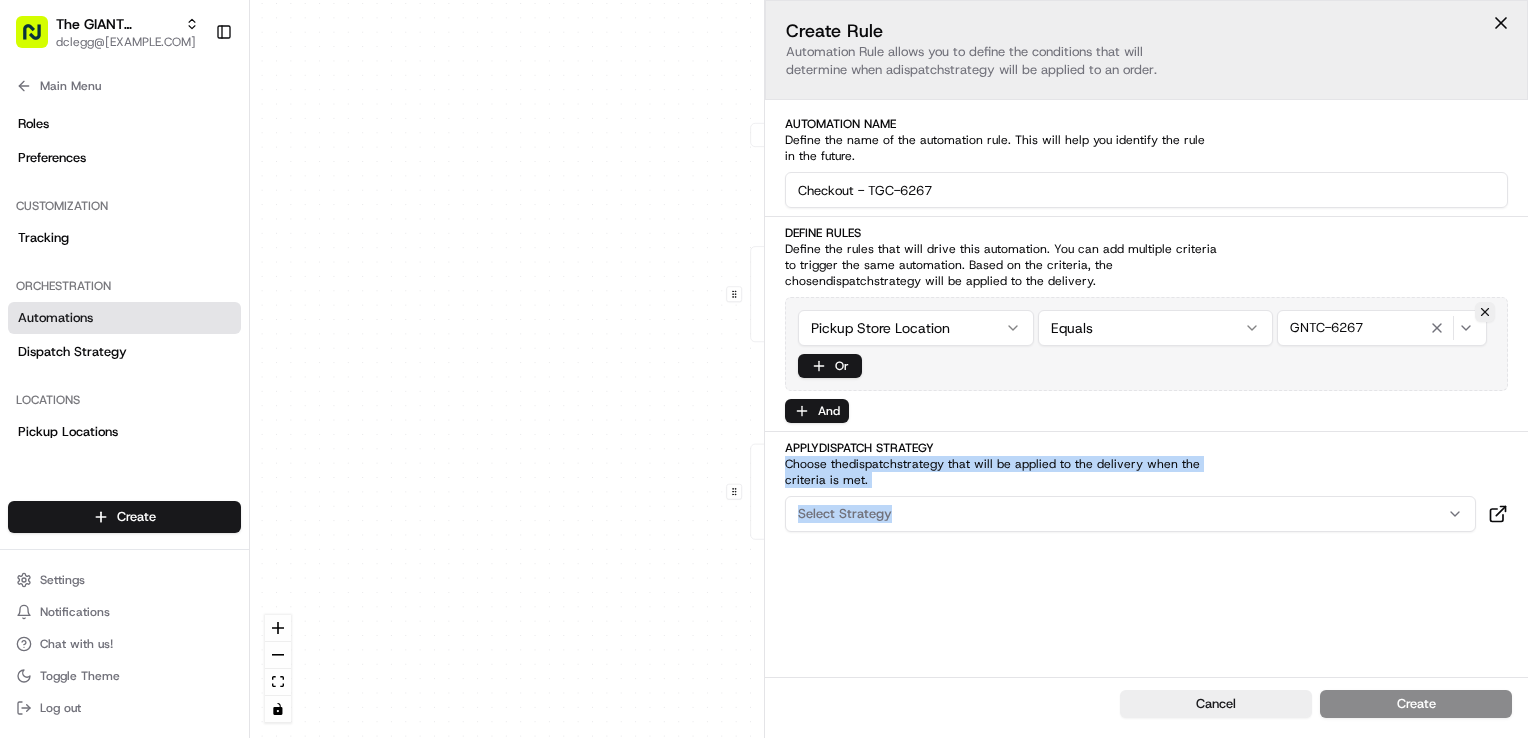 click on "Select Strategy" at bounding box center (1130, 514) 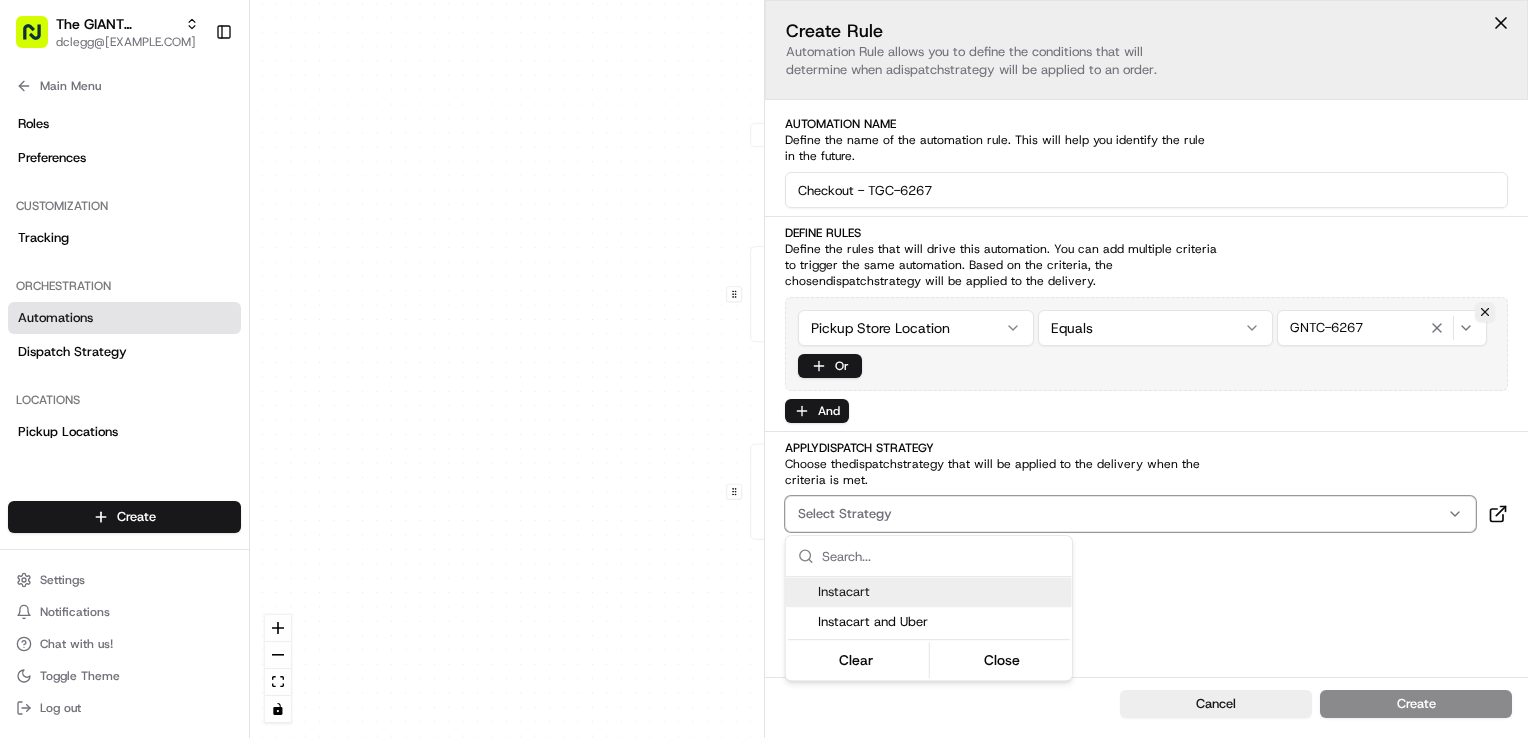click on "Instacart" at bounding box center (941, 592) 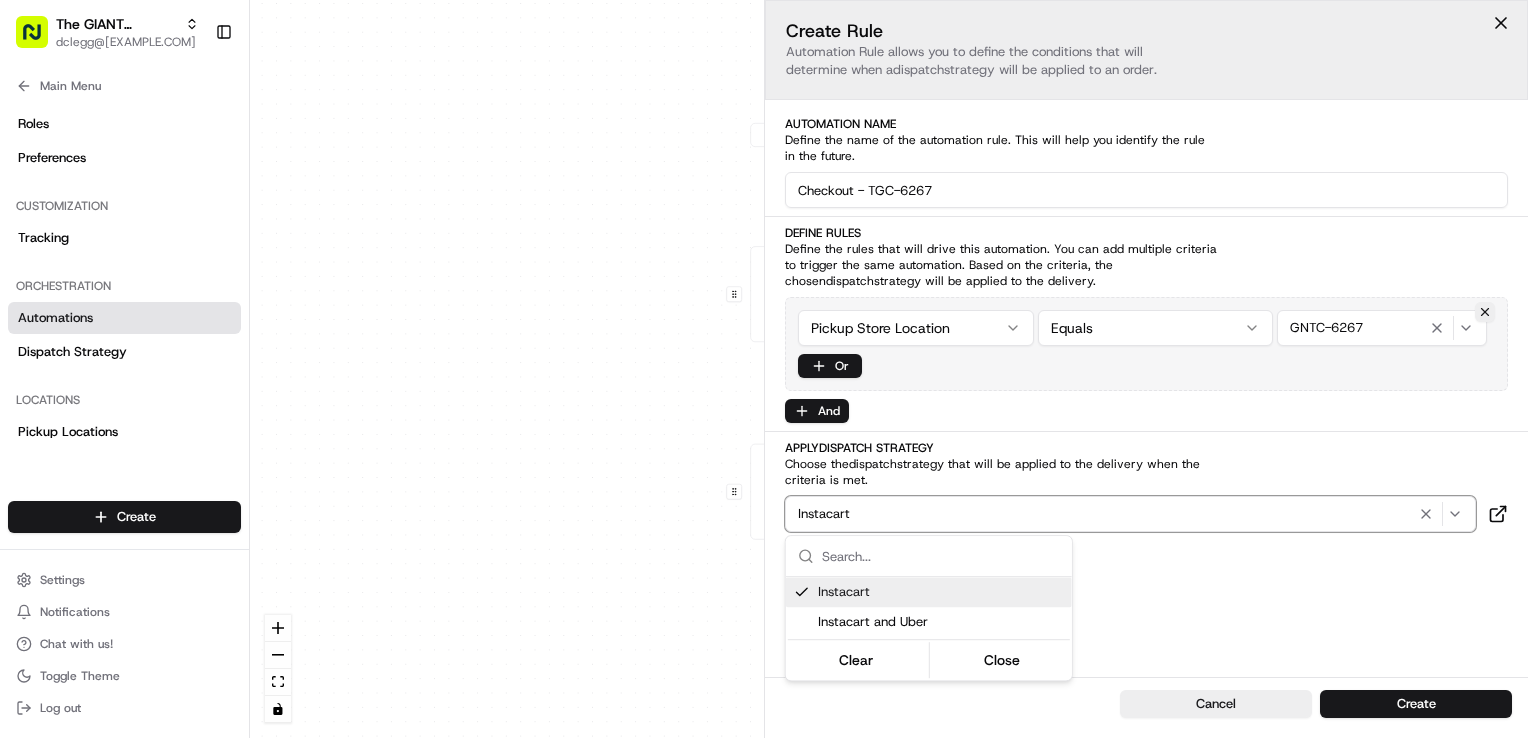 click on "The GIANT Company dclegg@adusa.com Toggle Sidebar Orders Deliveries Providers Nash AI Analytics Favorites Main Menu Members & Organization Organization Users Roles Preferences Customization Tracking Orchestration Automations Dispatch Strategy Locations Pickup Locations Dropoff Locations Zones Shifts Delivery Windows Billing Billing Refund Requests Integrations Notification Triggers Webhooks API Keys Request Logs Create Settings Notifications Chat with us! Toggle Theme Log out Dispatch 0 0 0 Order / Delivery Received Eligibility - TGC-6267 Dropoff Zip in 17303,17307,17325   + 1  more Last updated:  08/07/2025 10:23 AM Eligibility - TGC-6052 Dropoff Zip in 17201,17202,17252   + 1  more Last updated:  08/07/2025 10:25 AM  Create new Rule Instacart Instacart Default Automation Settings Automations apply to all deliveries that meet the defined criteria and do not have a dispatch strategy attached. Press enter or space to select a node. You can then use the arrow keys to move the node around.   Or" at bounding box center [764, 369] 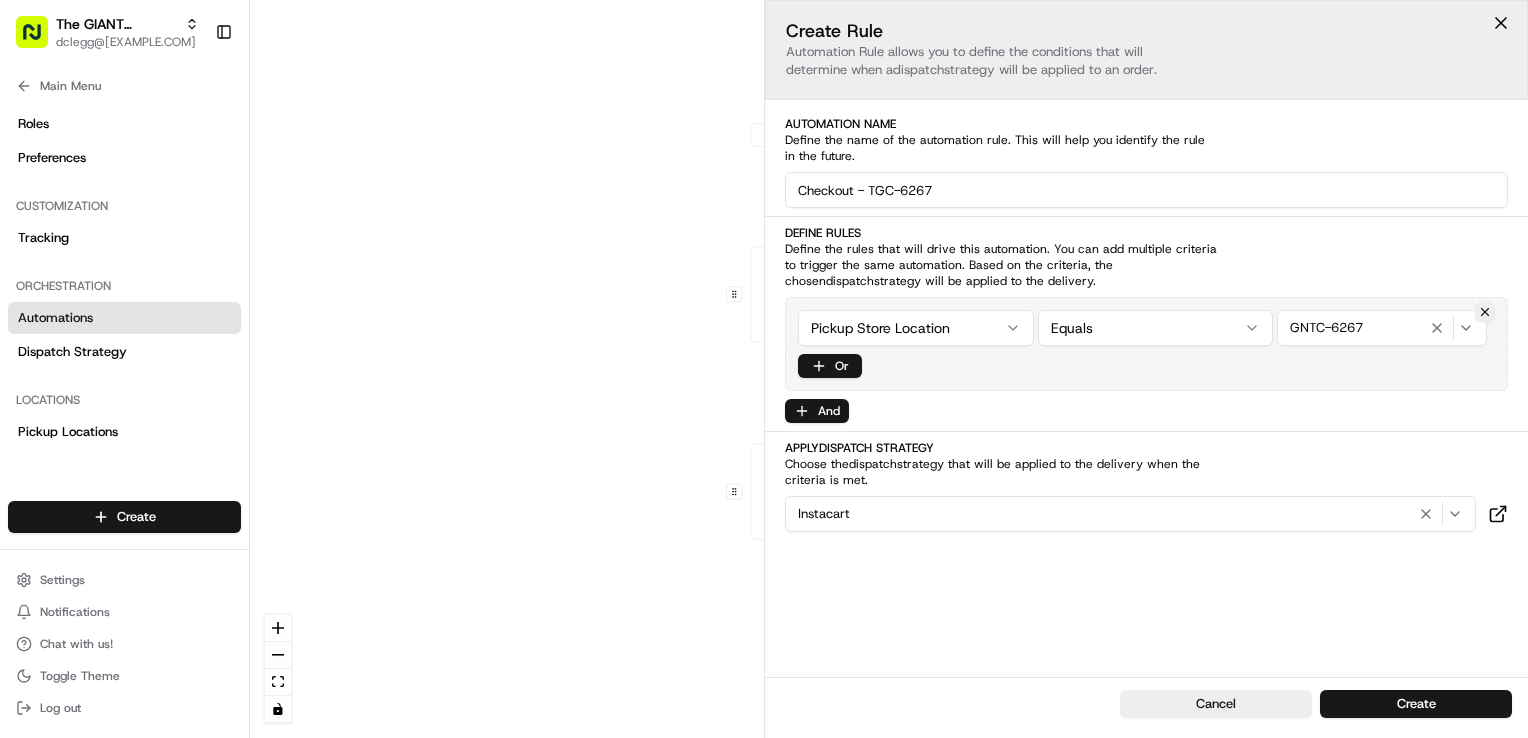 drag, startPoint x: 1448, startPoint y: 710, endPoint x: 926, endPoint y: 603, distance: 532.85364 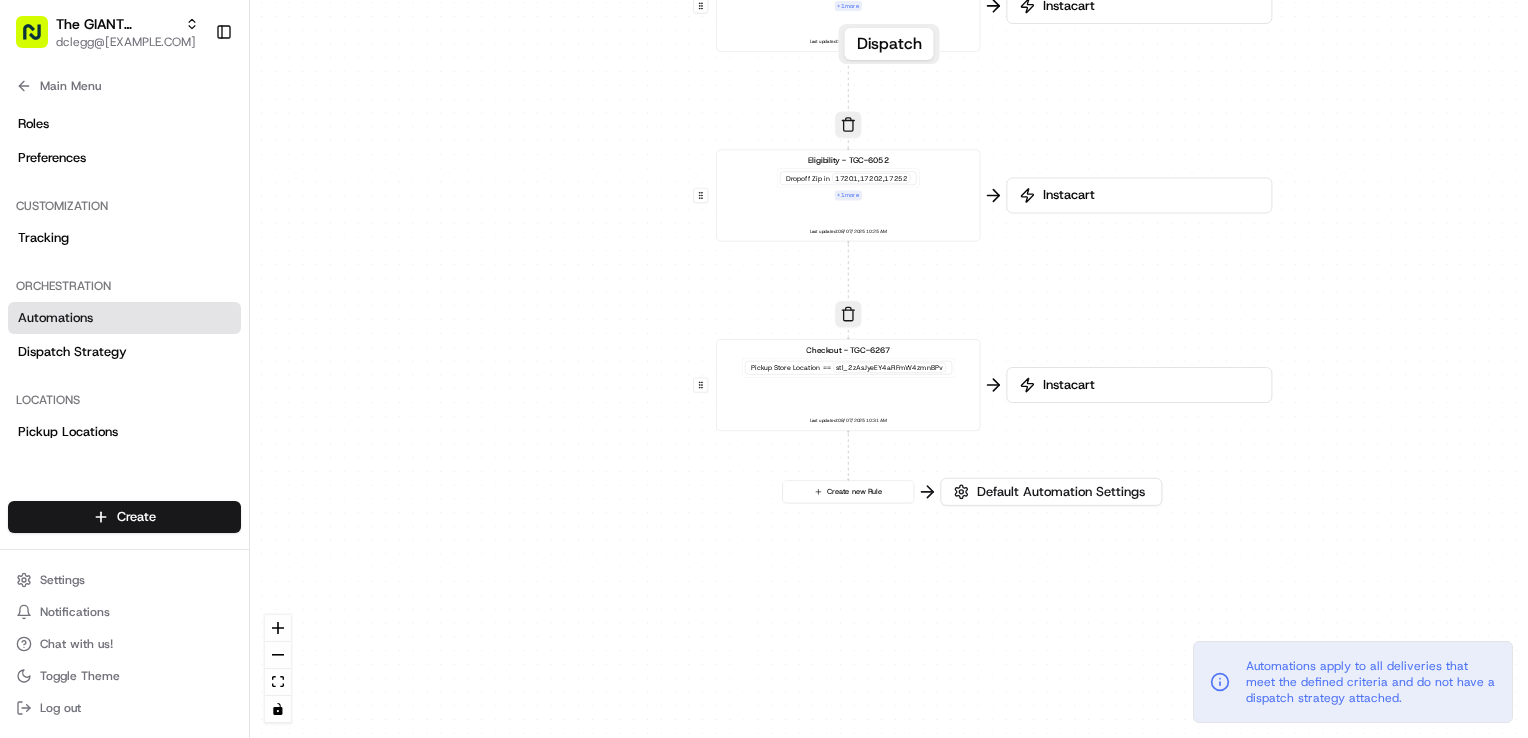 drag, startPoint x: 1400, startPoint y: 468, endPoint x: 1378, endPoint y: 178, distance: 290.83328 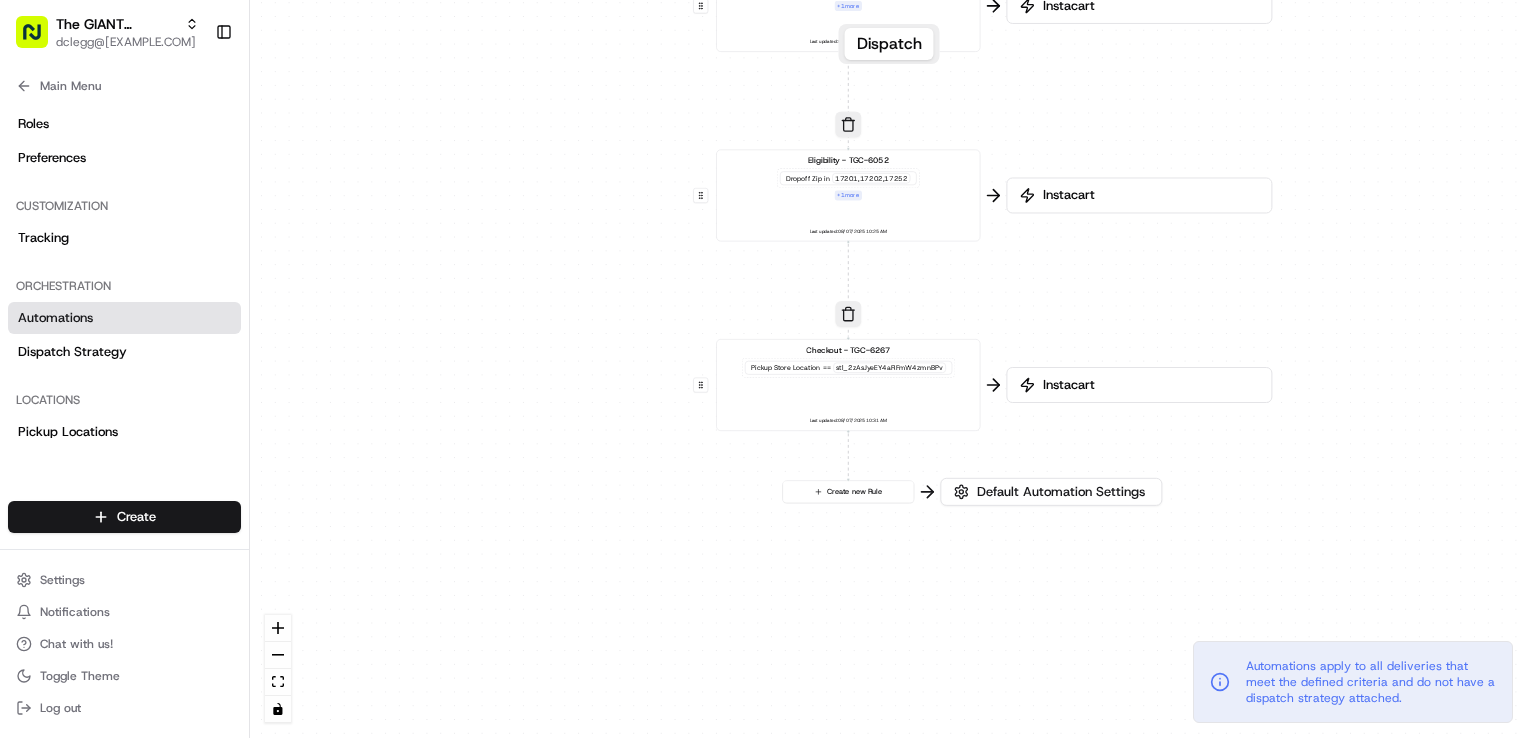 click on "0 0 0 0 Order / Delivery Received Eligibility - TGC-6267 Dropoff Zip in 17303,17307,17325   + 1  more Last updated:  08/07/2025 10:23 AM Eligibility - TGC-6052 Dropoff Zip in 17201,17202,17252   + 1  more Last updated:  08/07/2025 10:25 AM Checkout - TGC-6267 Pickup Store Location == stl_2zAsJyeEY4aRFmW4zmnBPv   Last updated:  08/07/2025 10:31 AM  Create new Rule" at bounding box center (889, 369) 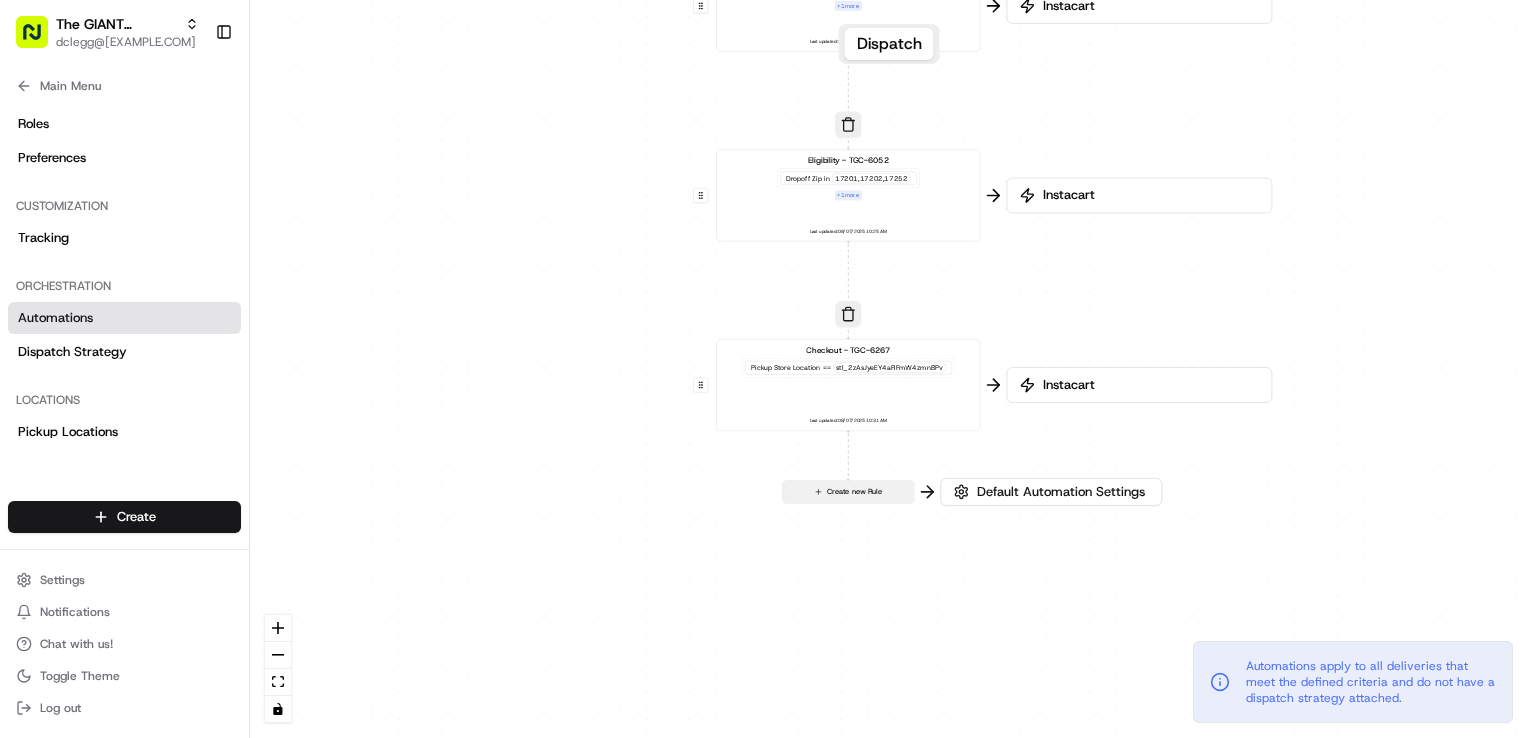 click on "Create new Rule" at bounding box center (848, 492) 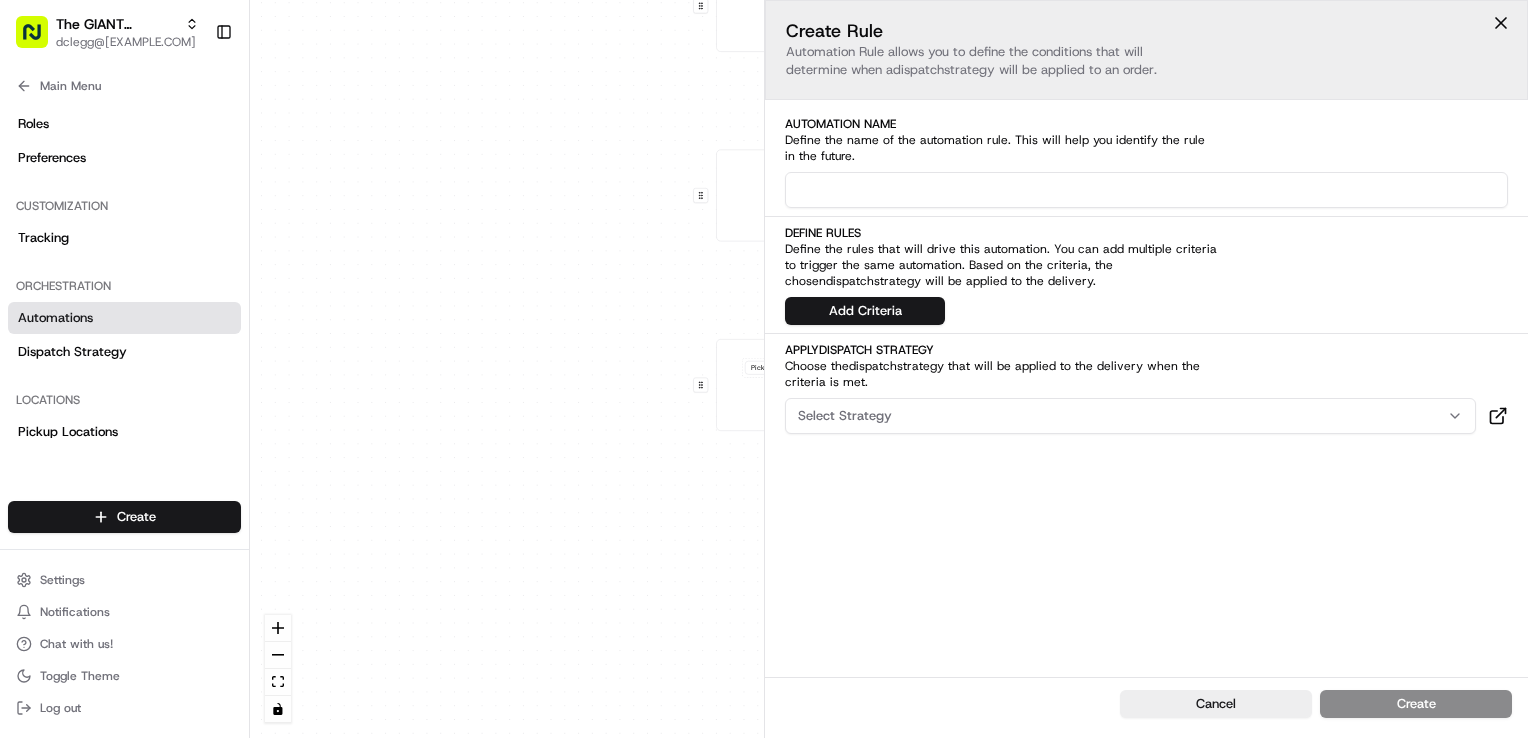 click at bounding box center [1146, 190] 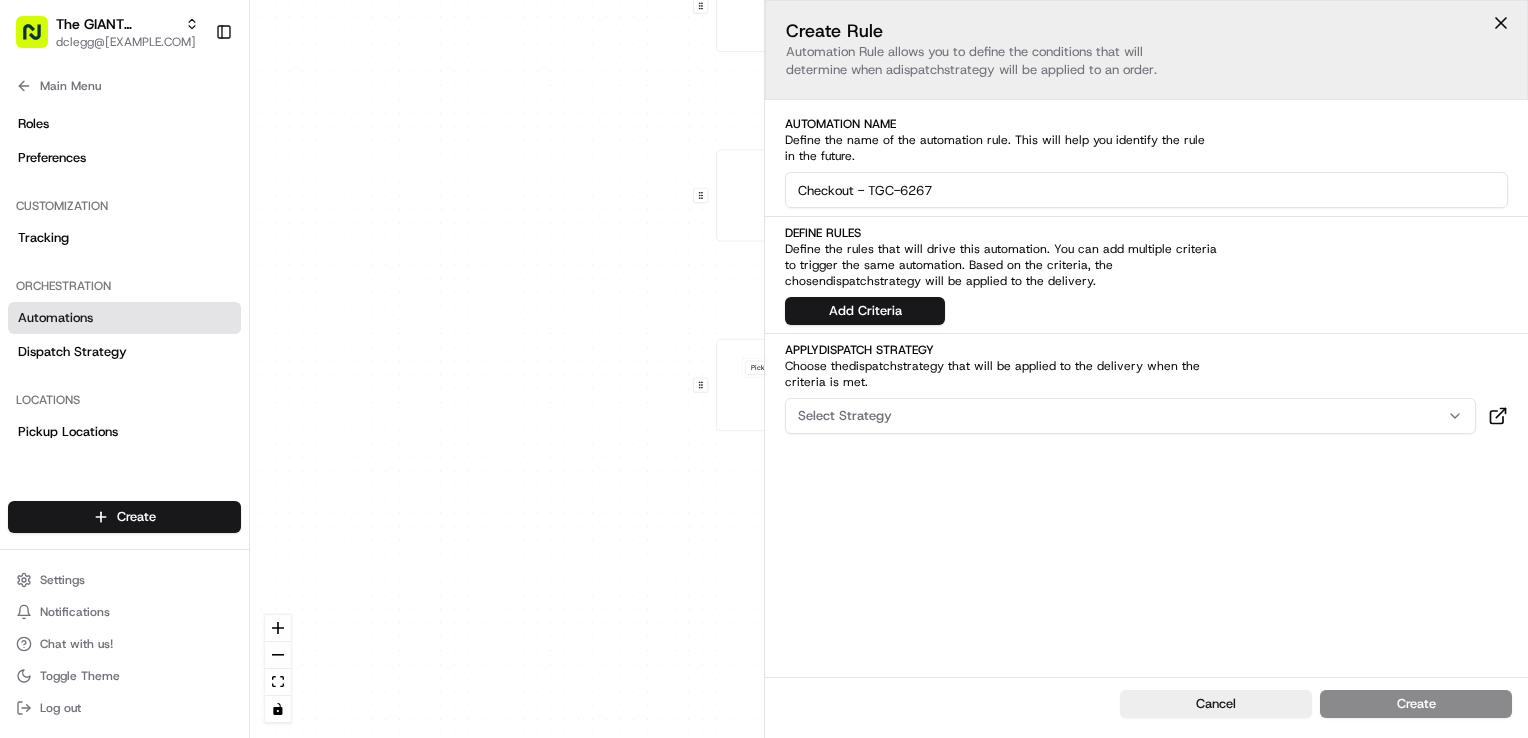 drag, startPoint x: 939, startPoint y: 190, endPoint x: 923, endPoint y: 190, distance: 16 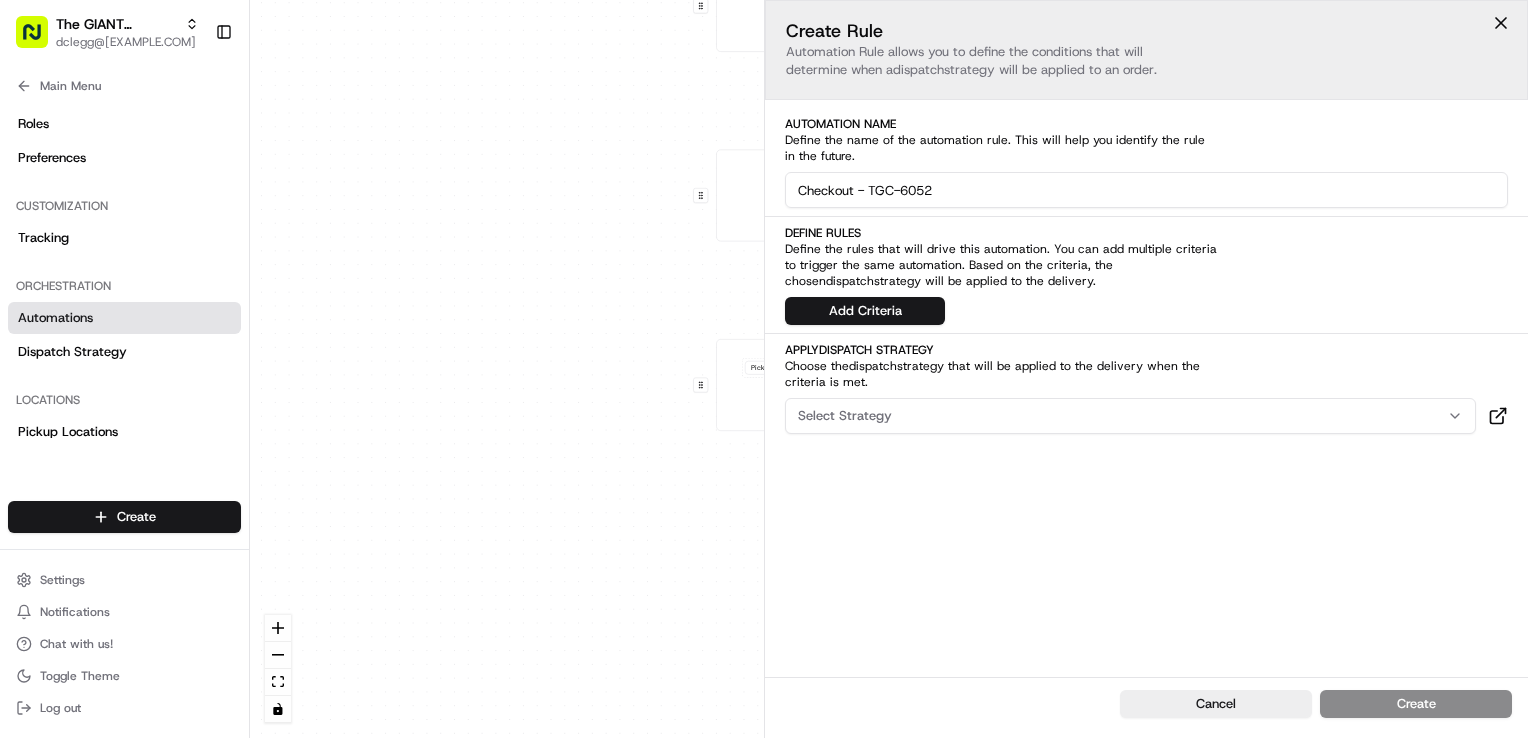 type on "Checkout - TGC-6052" 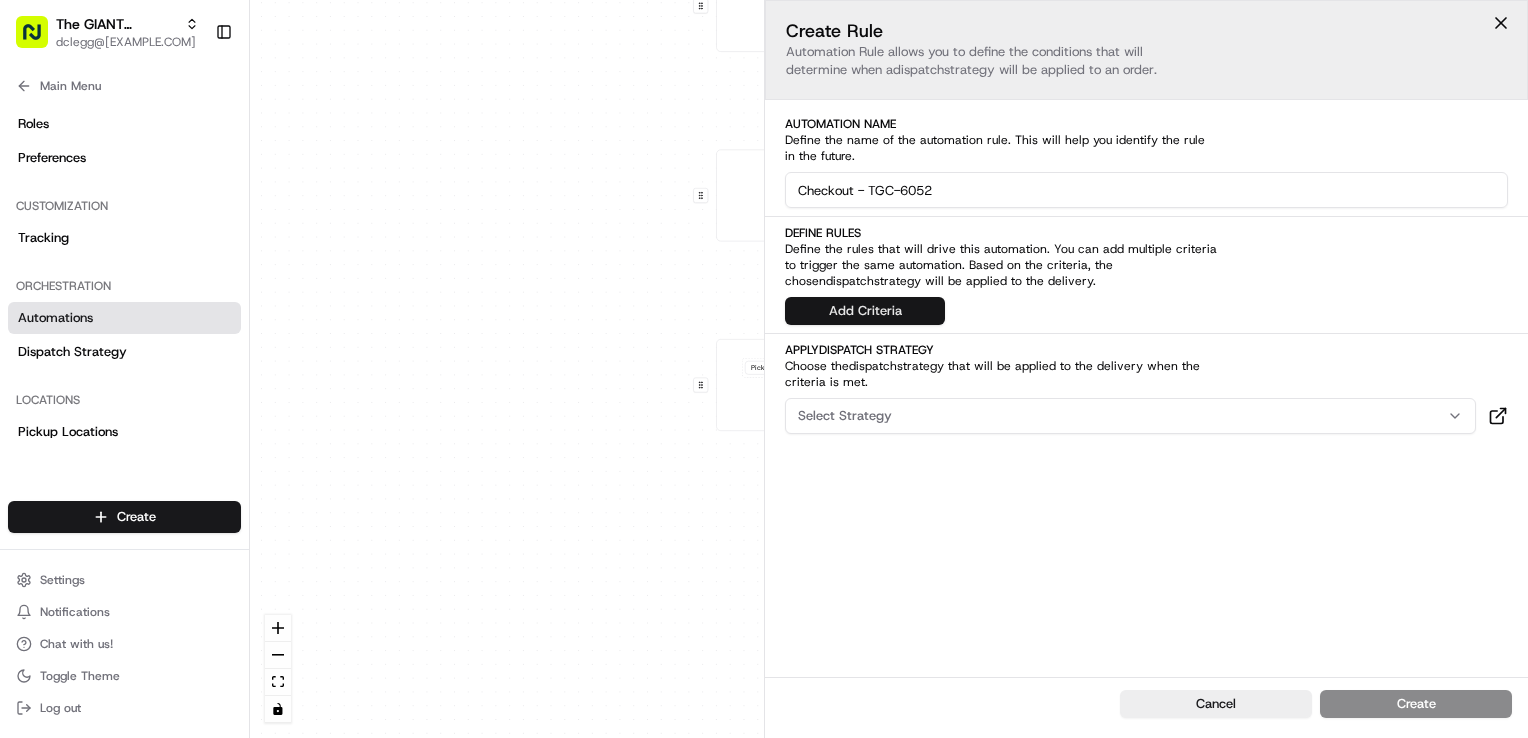 click on "Add Criteria" at bounding box center (865, 311) 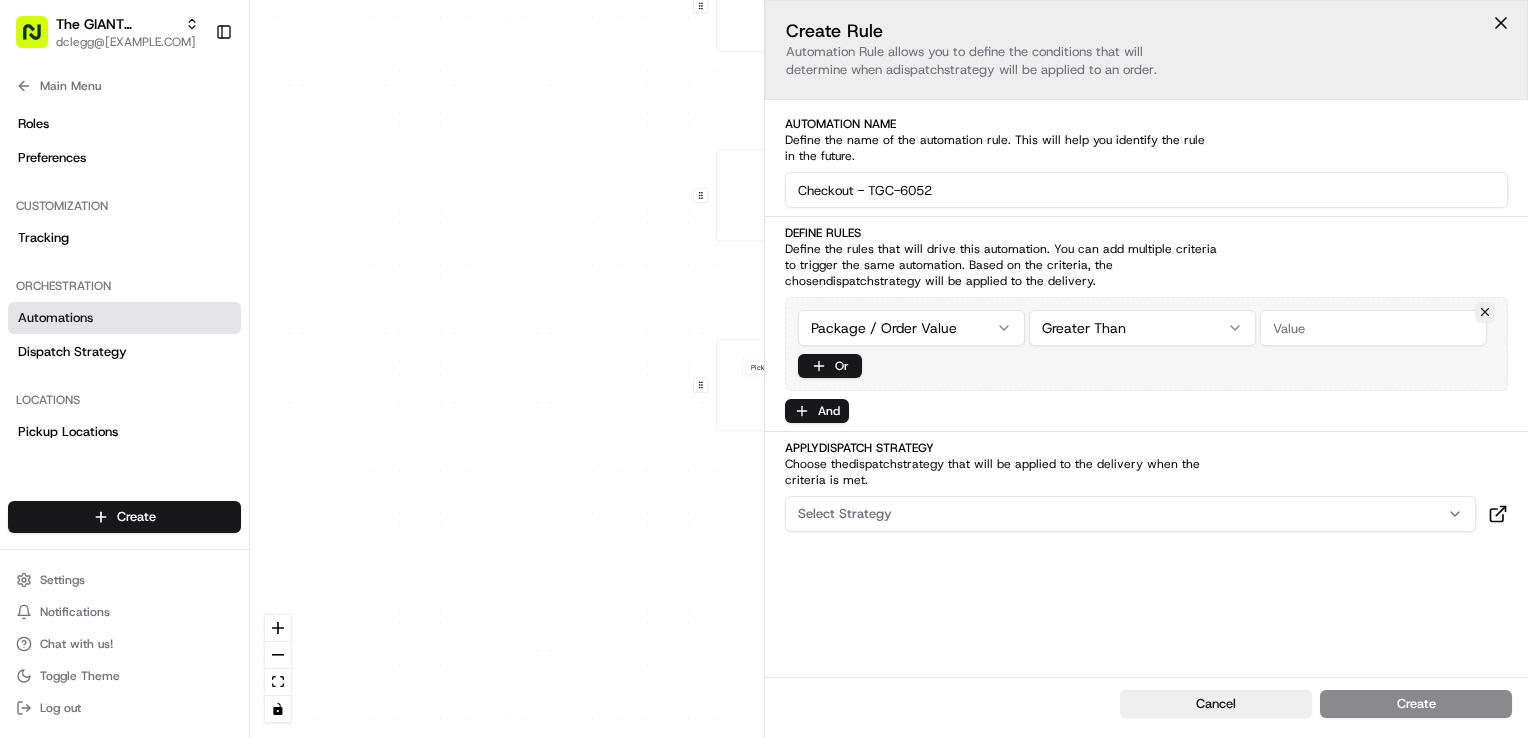 click on "The GIANT Company dclegg@adusa.com Toggle Sidebar Orders Deliveries Providers Nash AI Analytics Favorites Main Menu Members & Organization Organization Users Roles Preferences Customization Tracking Orchestration Automations Dispatch Strategy Locations Pickup Locations Dropoff Locations Zones Shifts Delivery Windows Billing Billing Refund Requests Integrations Notification Triggers Webhooks API Keys Request Logs Create Settings Notifications Chat with us! Toggle Theme Log out Dispatch 0 0 0 0 Order / Delivery Received Eligibility - TGC-6267 Dropoff Zip in 17303,17307,17325   + 1  more Last updated:  08/07/2025 10:23 AM Eligibility - TGC-6052 Dropoff Zip in 17201,17202,17252   + 1  more Last updated:  08/07/2025 10:25 AM Checkout - TGC-6267 Pickup Store Location == stl_2zAsJyeEY4aRFmW4zmnBPv   Last updated:  08/07/2025 10:31 AM  Create new Rule Instacart Instacart Default Automation Settings Instacart Press enter or space to select a node.  Press delete to remove it and escape to cancel.   Or" at bounding box center [764, 369] 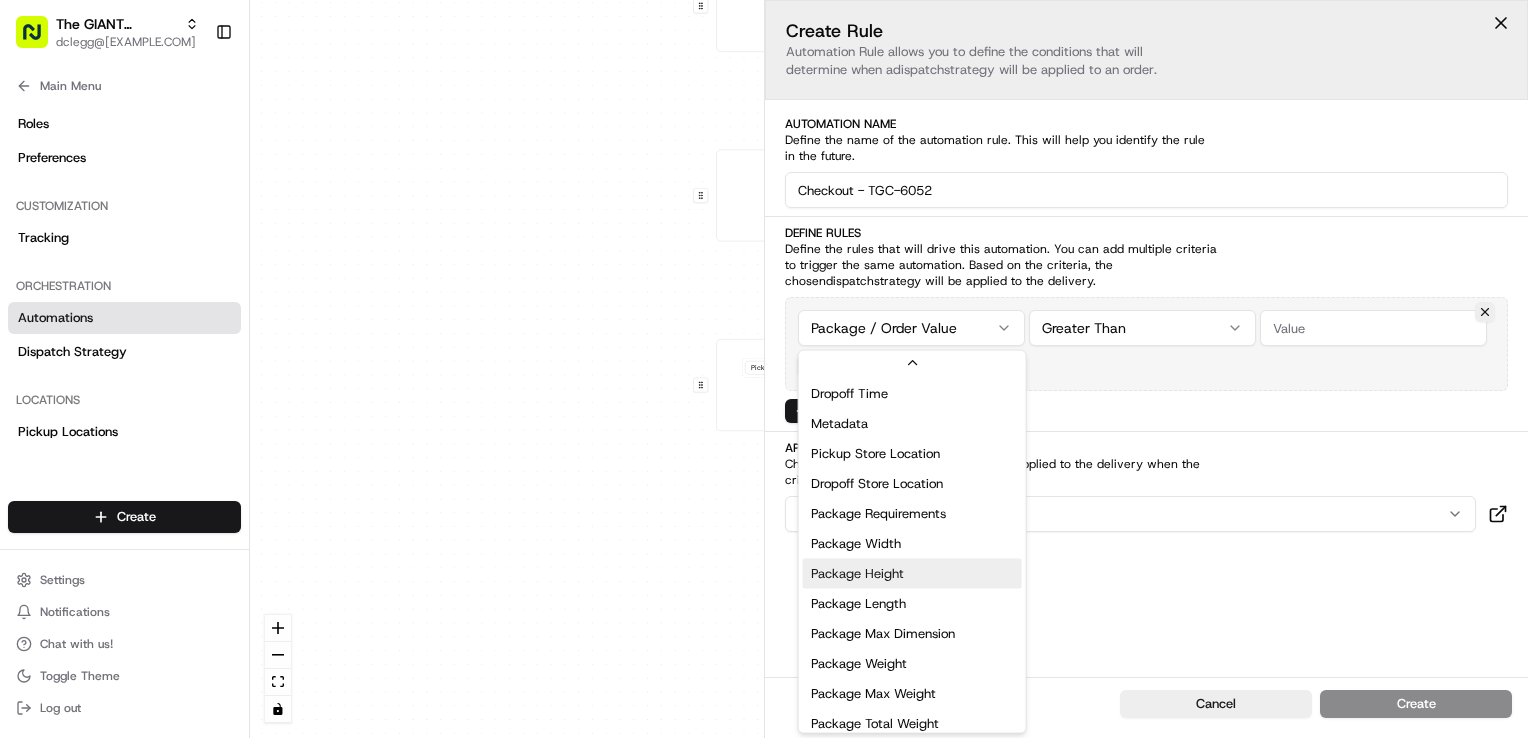scroll, scrollTop: 540, scrollLeft: 0, axis: vertical 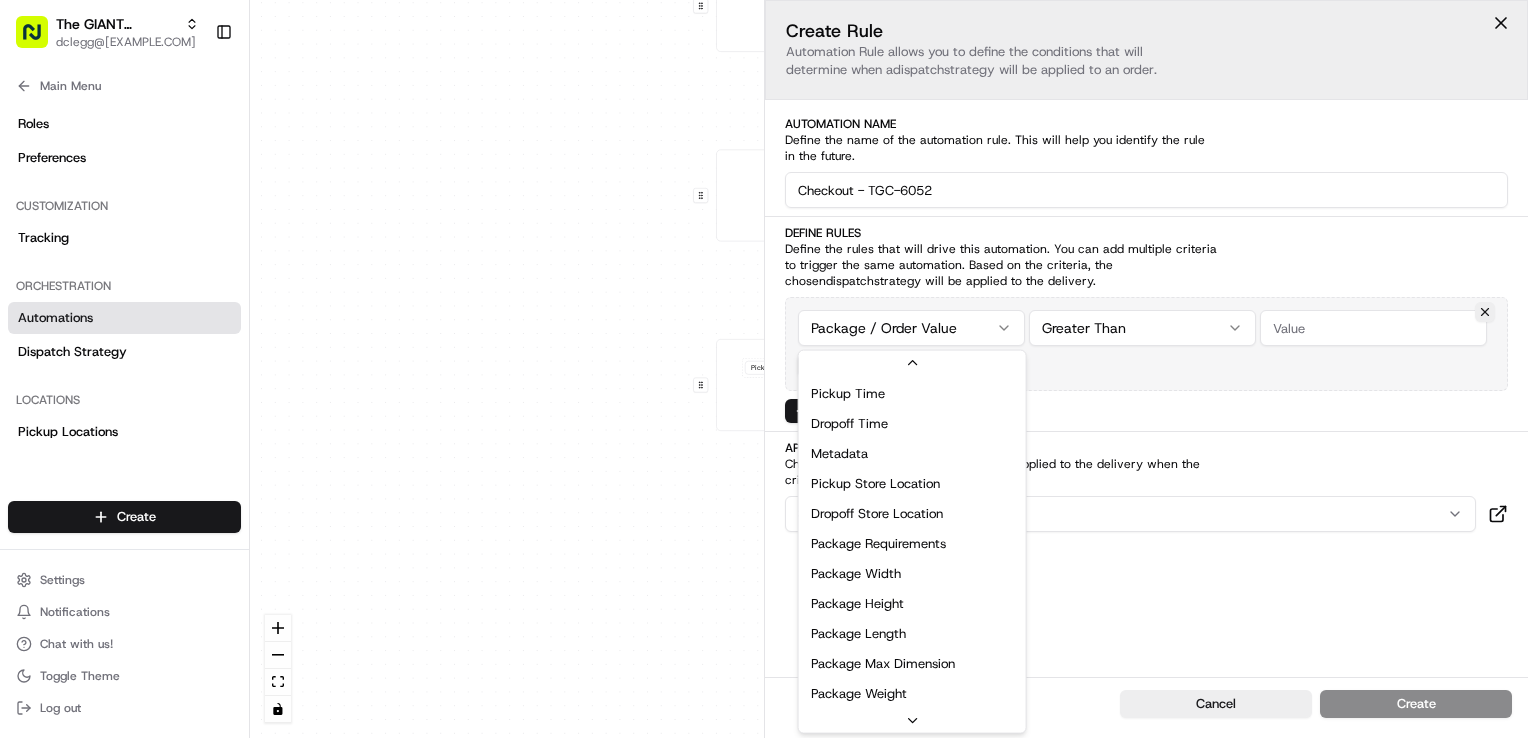 drag, startPoint x: 924, startPoint y: 482, endPoint x: 963, endPoint y: 470, distance: 40.804413 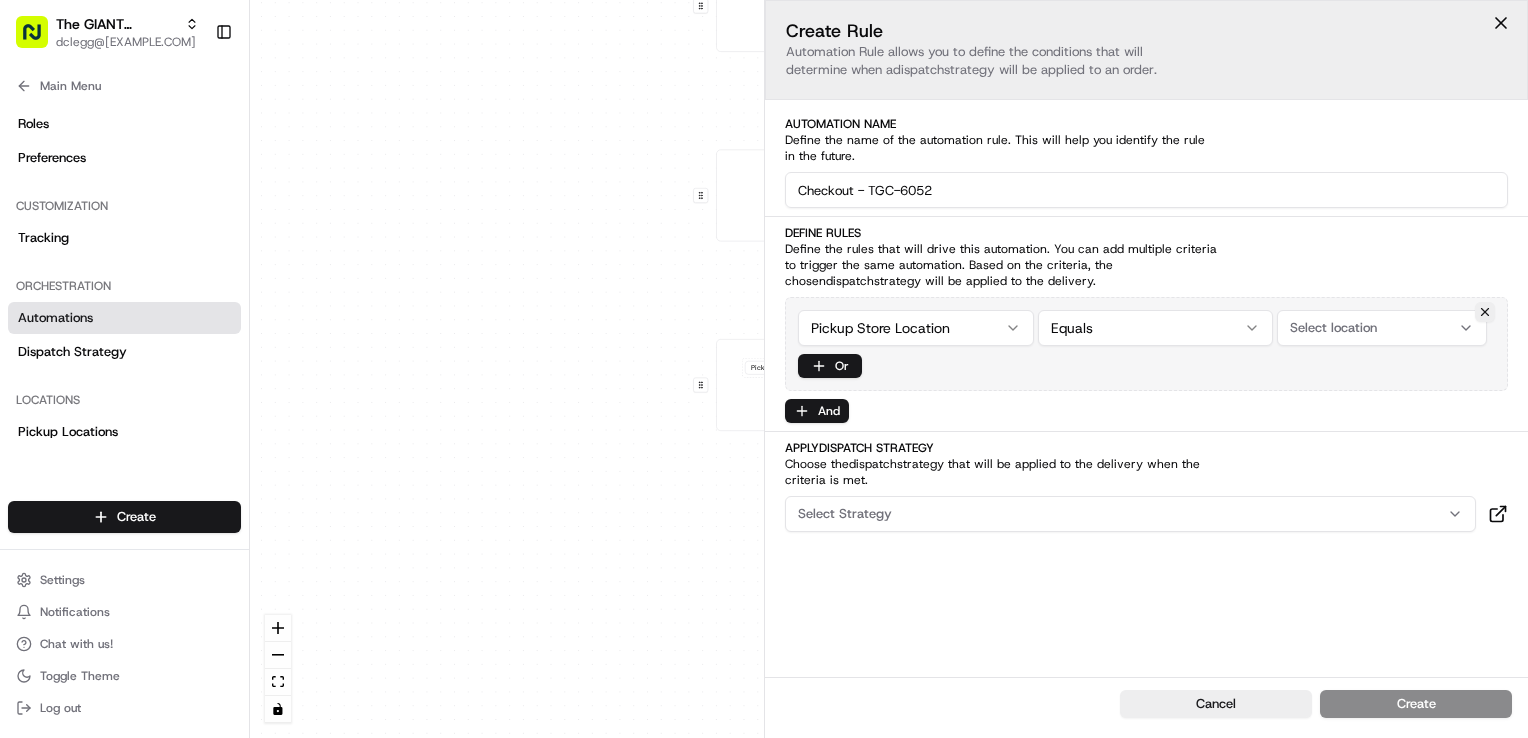 click on "Select location" at bounding box center (1333, 328) 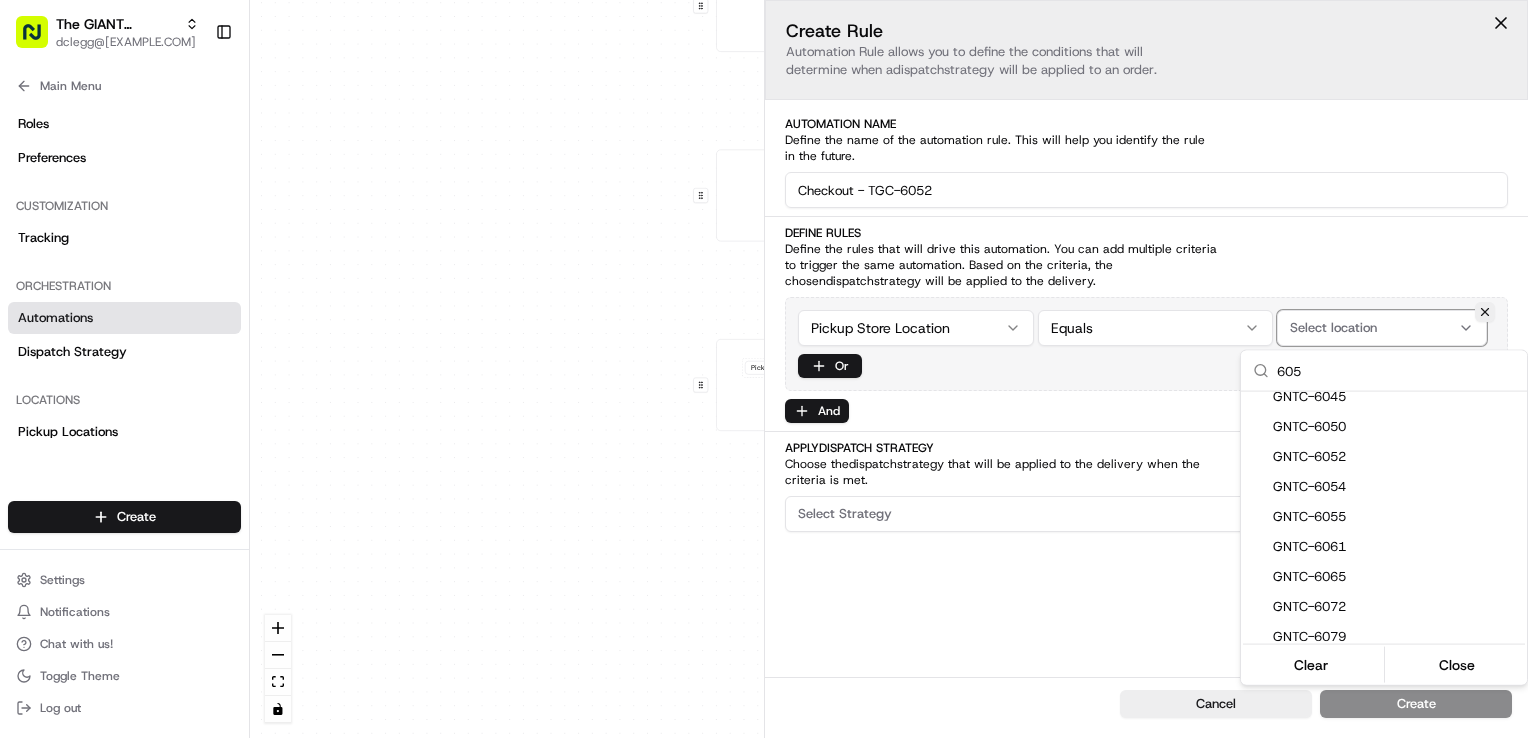 scroll, scrollTop: 0, scrollLeft: 0, axis: both 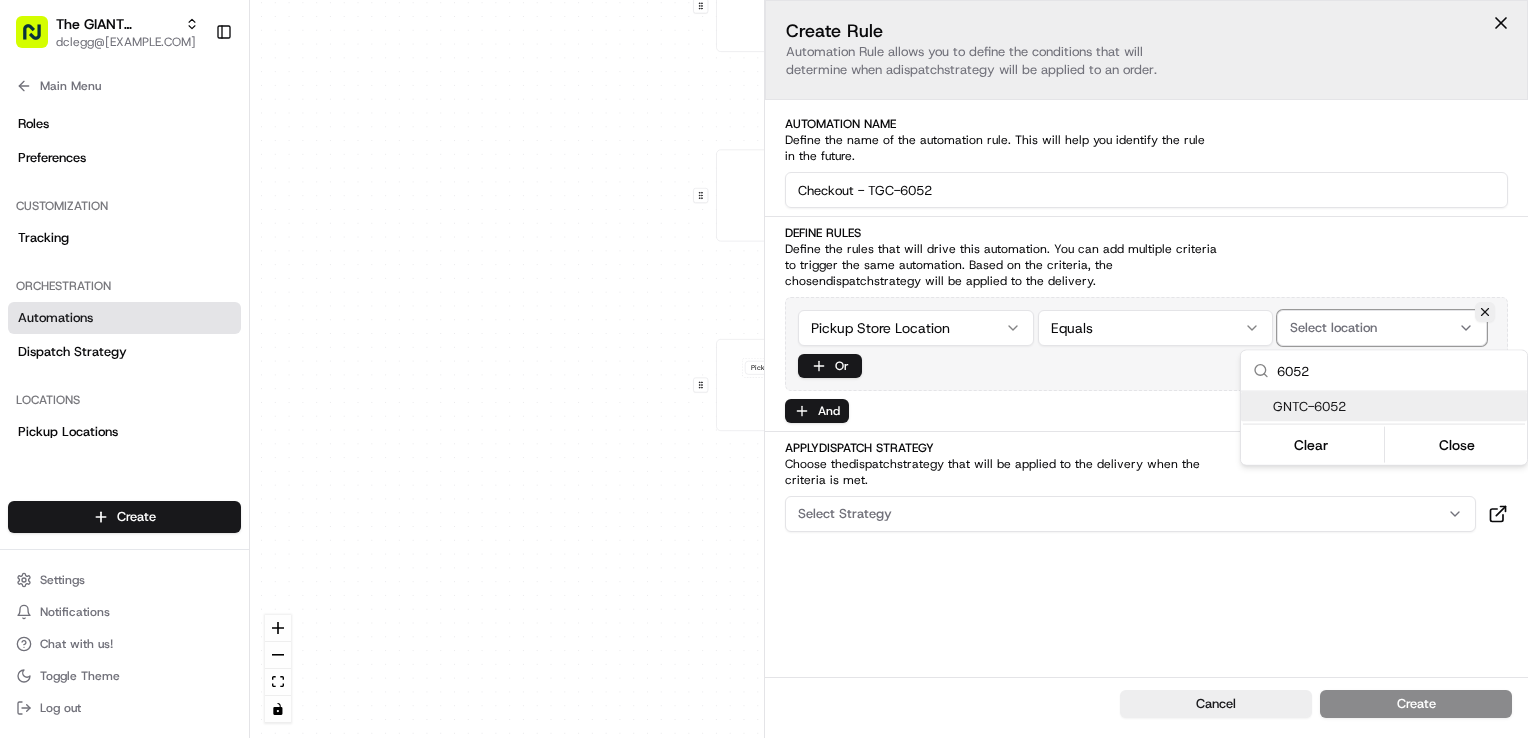 type on "6052" 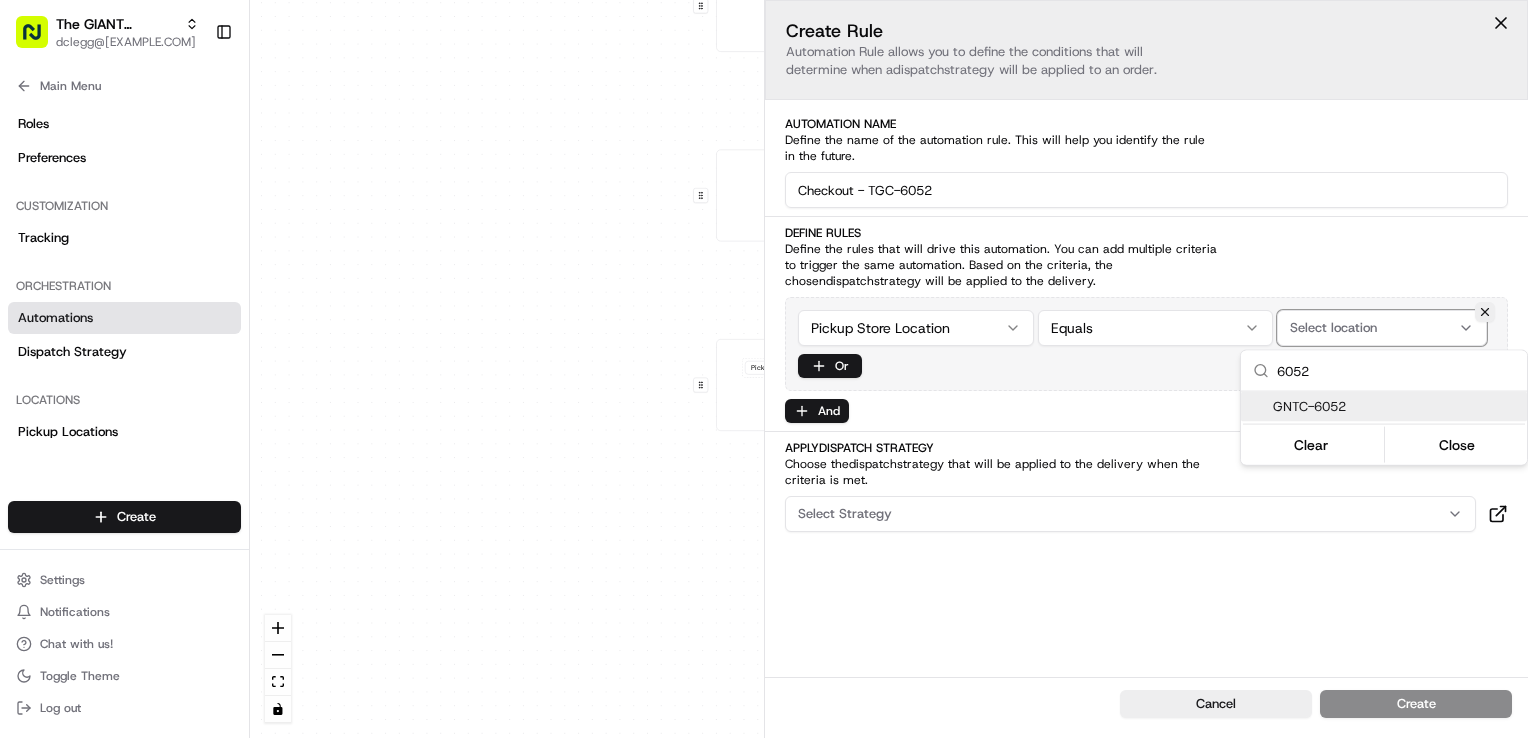 click on "GNTC-6052" at bounding box center (1396, 407) 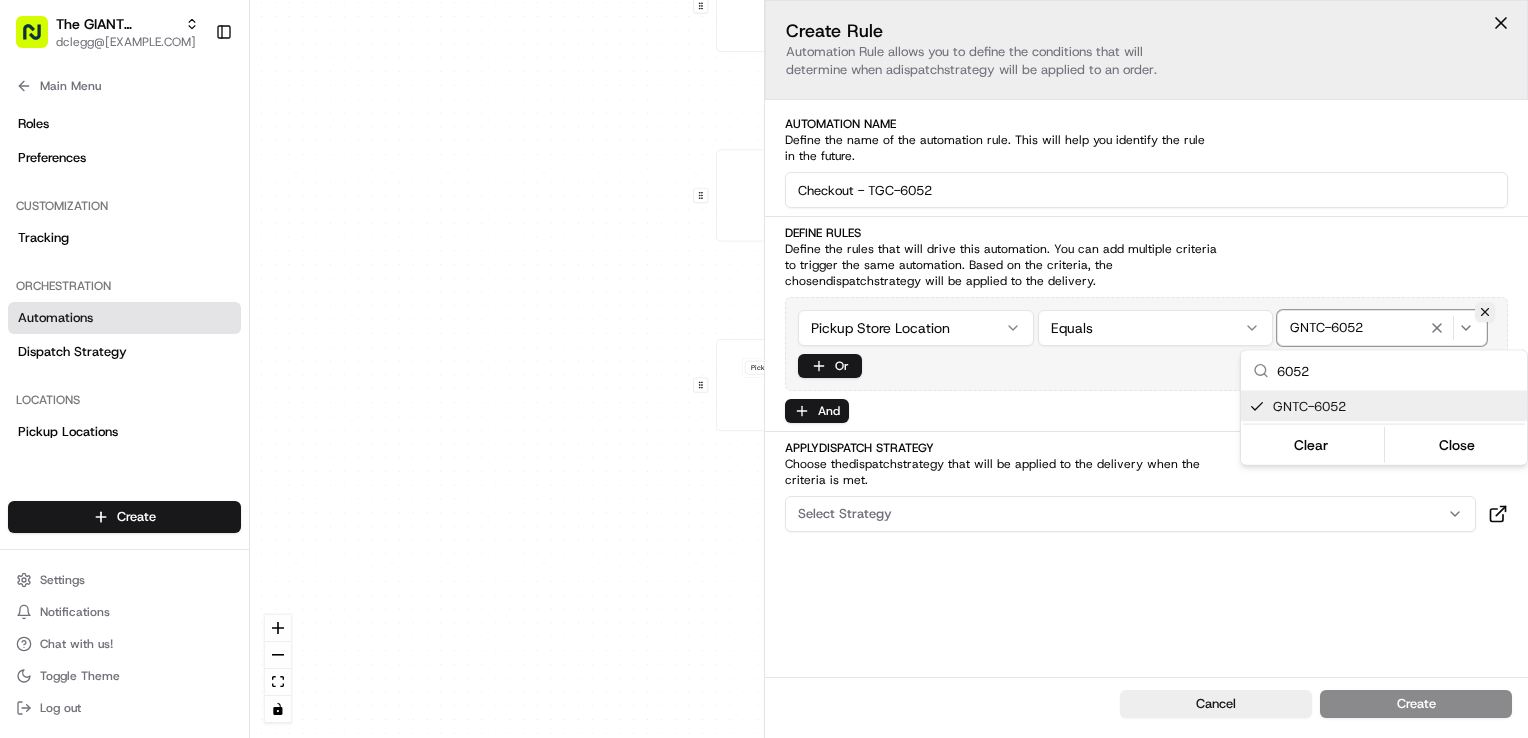 click on "The GIANT Company dclegg@adusa.com Toggle Sidebar Orders Deliveries Providers Nash AI Analytics Favorites Main Menu Members & Organization Organization Users Roles Preferences Customization Tracking Orchestration Automations Dispatch Strategy Locations Pickup Locations Dropoff Locations Zones Shifts Delivery Windows Billing Billing Refund Requests Integrations Notification Triggers Webhooks API Keys Request Logs Create Settings Notifications Chat with us! Toggle Theme Log out Dispatch 0 0 0 0 Order / Delivery Received Eligibility - TGC-6267 Dropoff Zip in 17303,17307,17325   + 1  more Last updated:  08/07/2025 10:23 AM Eligibility - TGC-6052 Dropoff Zip in 17201,17202,17252   + 1  more Last updated:  08/07/2025 10:25 AM Checkout - TGC-6267 Pickup Store Location == stl_2zAsJyeEY4aRFmW4zmnBPv   Last updated:  08/07/2025 10:31 AM  Create new Rule Instacart Instacart Default Automation Settings Instacart Press enter or space to select a node.  Press delete to remove it and escape to cancel.   Or" at bounding box center [764, 369] 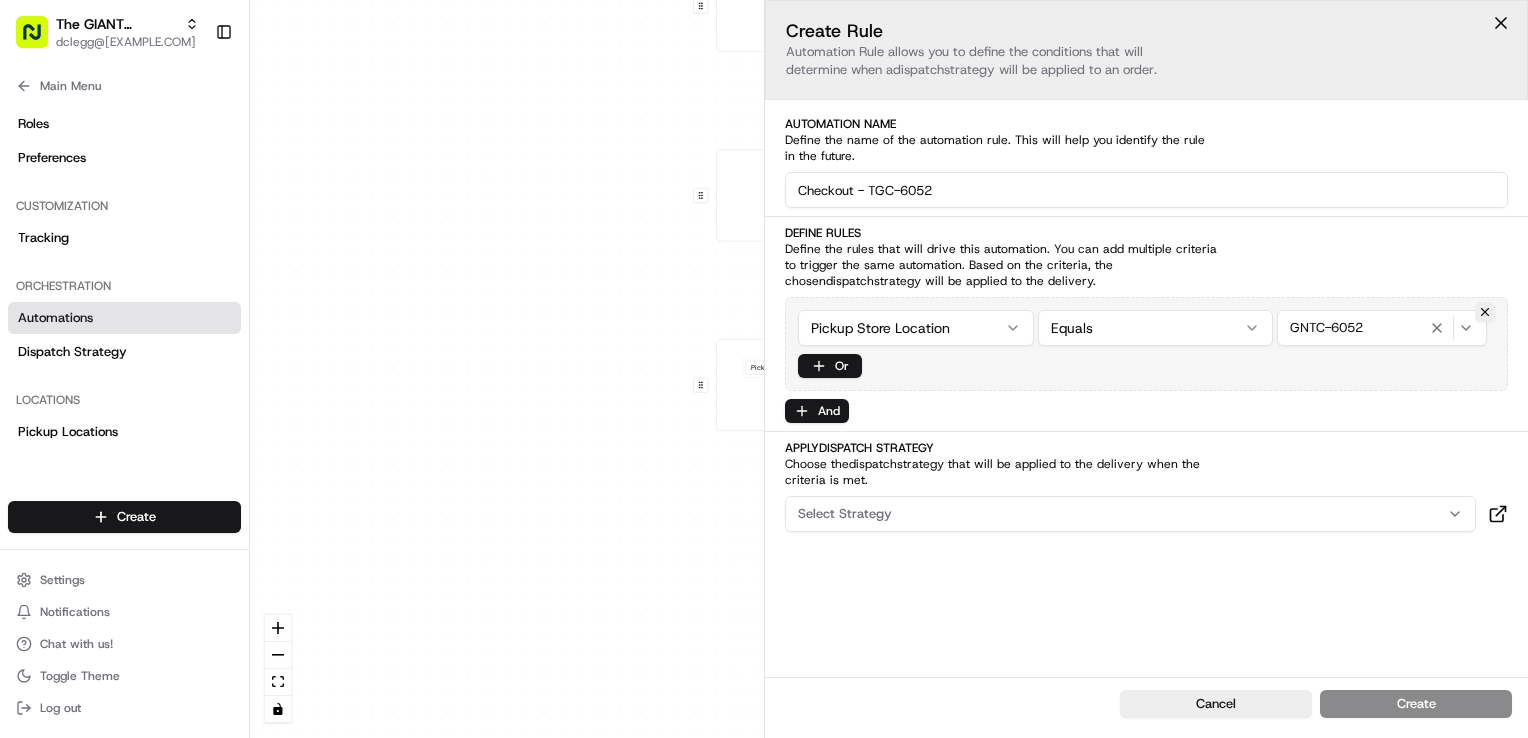 click on "Select Strategy" at bounding box center [1130, 514] 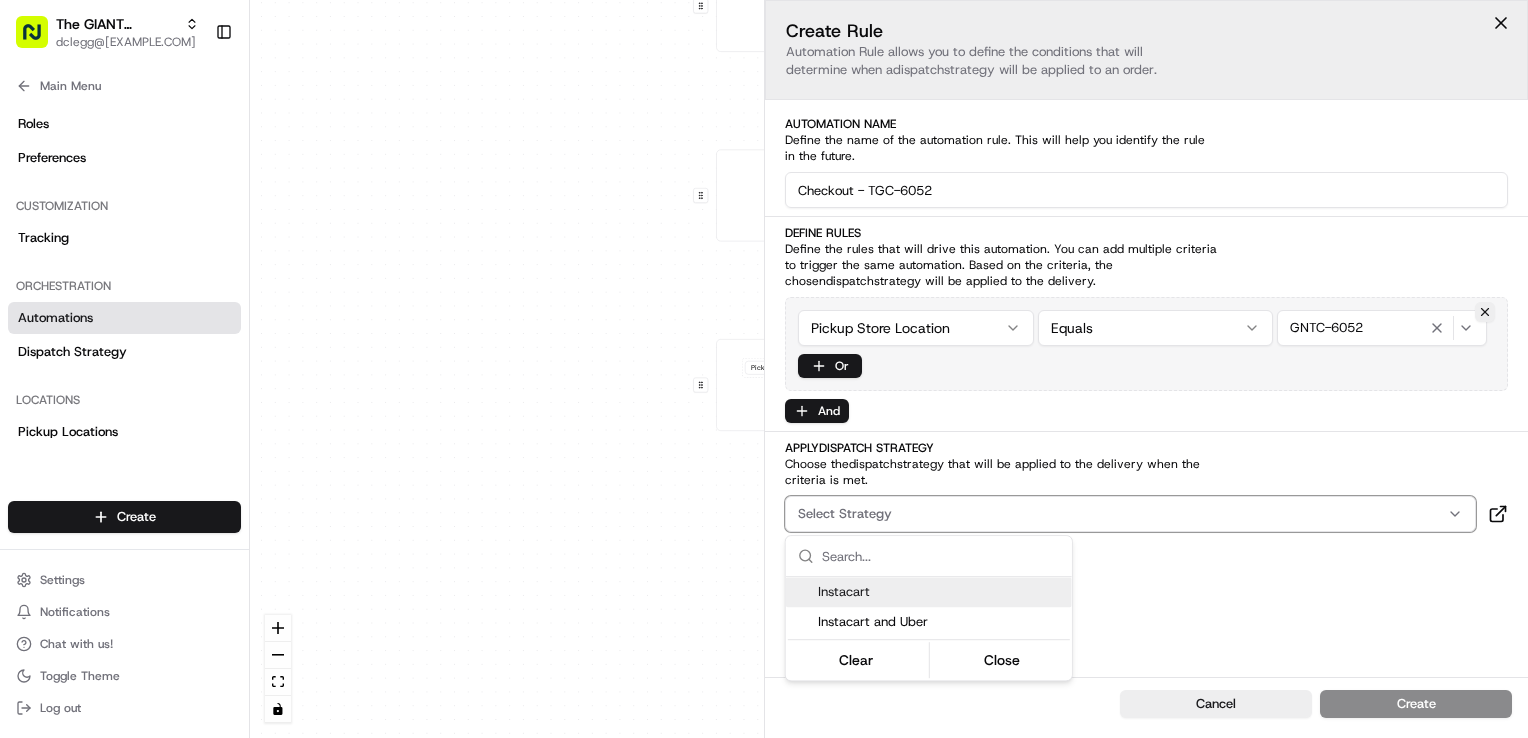 click on "Instacart" at bounding box center [941, 592] 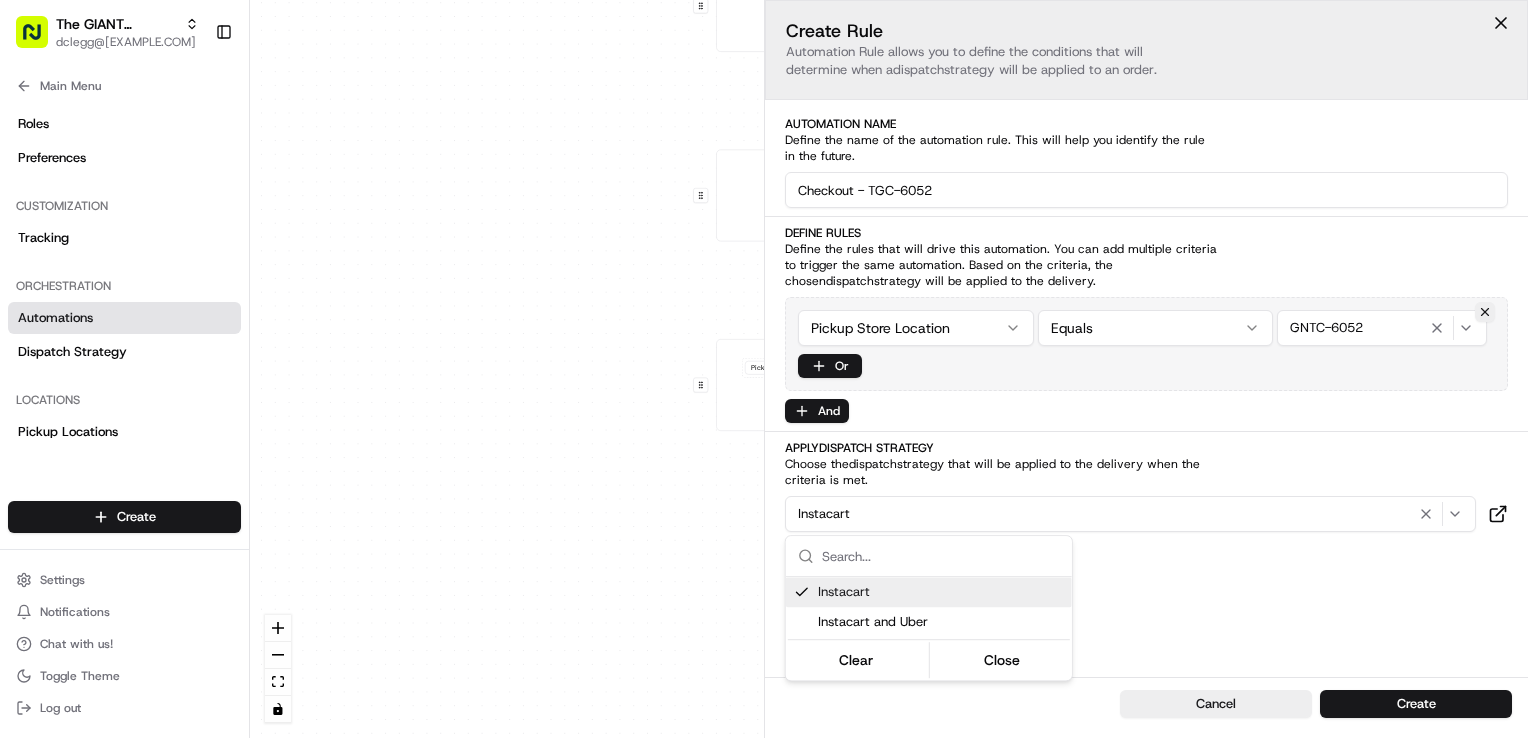 drag, startPoint x: 1476, startPoint y: 600, endPoint x: 1453, endPoint y: 646, distance: 51.42956 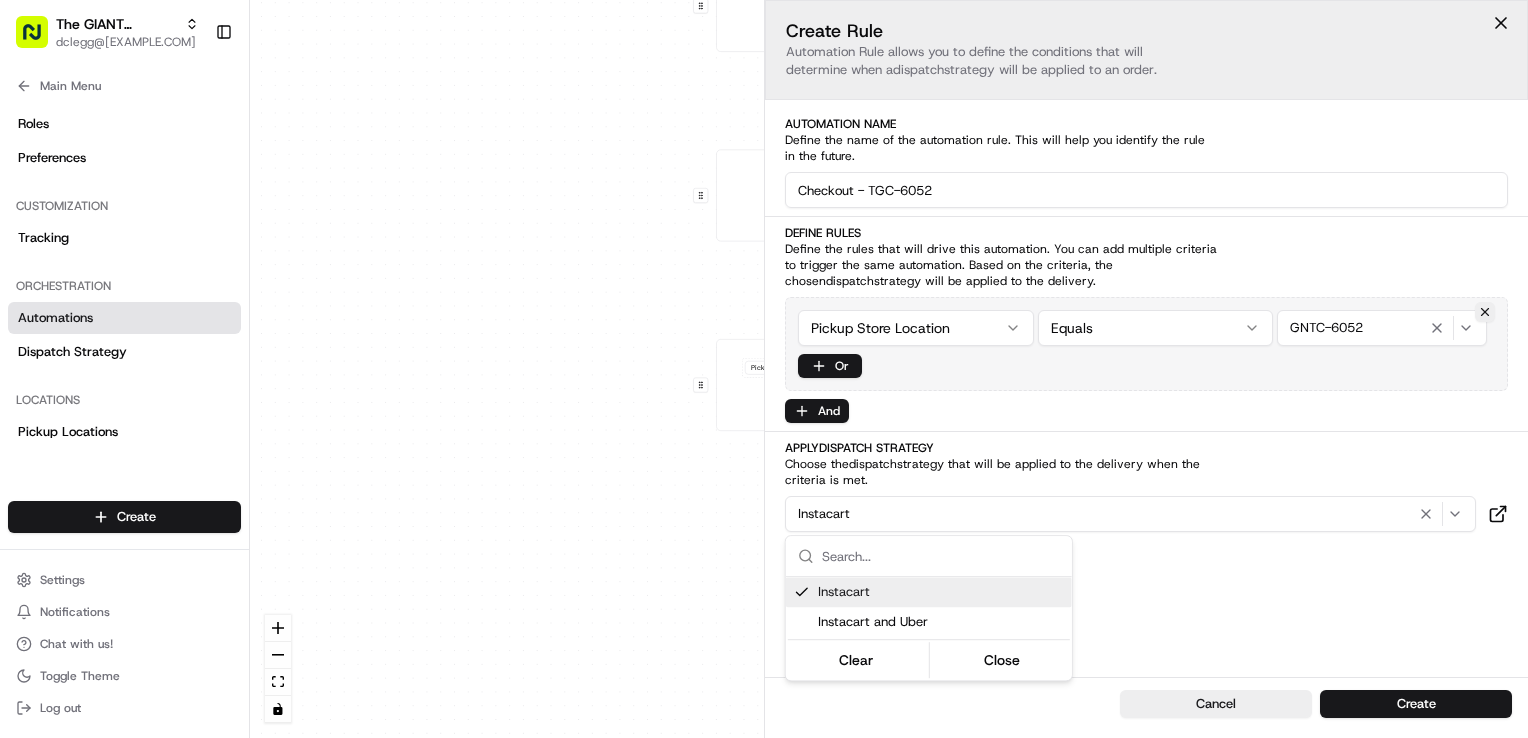 click on "The GIANT Company dclegg@adusa.com Toggle Sidebar Orders Deliveries Providers Nash AI Analytics Favorites Main Menu Members & Organization Organization Users Roles Preferences Customization Tracking Orchestration Automations Dispatch Strategy Locations Pickup Locations Dropoff Locations Zones Shifts Delivery Windows Billing Billing Refund Requests Integrations Notification Triggers Webhooks API Keys Request Logs Create Settings Notifications Chat with us! Toggle Theme Log out Dispatch 0 0 0 0 Order / Delivery Received Eligibility - TGC-6267 Dropoff Zip in 17303,17307,17325   + 1  more Last updated:  08/07/2025 10:23 AM Eligibility - TGC-6052 Dropoff Zip in 17201,17202,17252   + 1  more Last updated:  08/07/2025 10:25 AM Checkout - TGC-6267 Pickup Store Location == stl_2zAsJyeEY4aRFmW4zmnBPv   Last updated:  08/07/2025 10:31 AM  Create new Rule Instacart Instacart Default Automation Settings Instacart Press enter or space to select a node.  Press delete to remove it and escape to cancel.   Or" at bounding box center [764, 369] 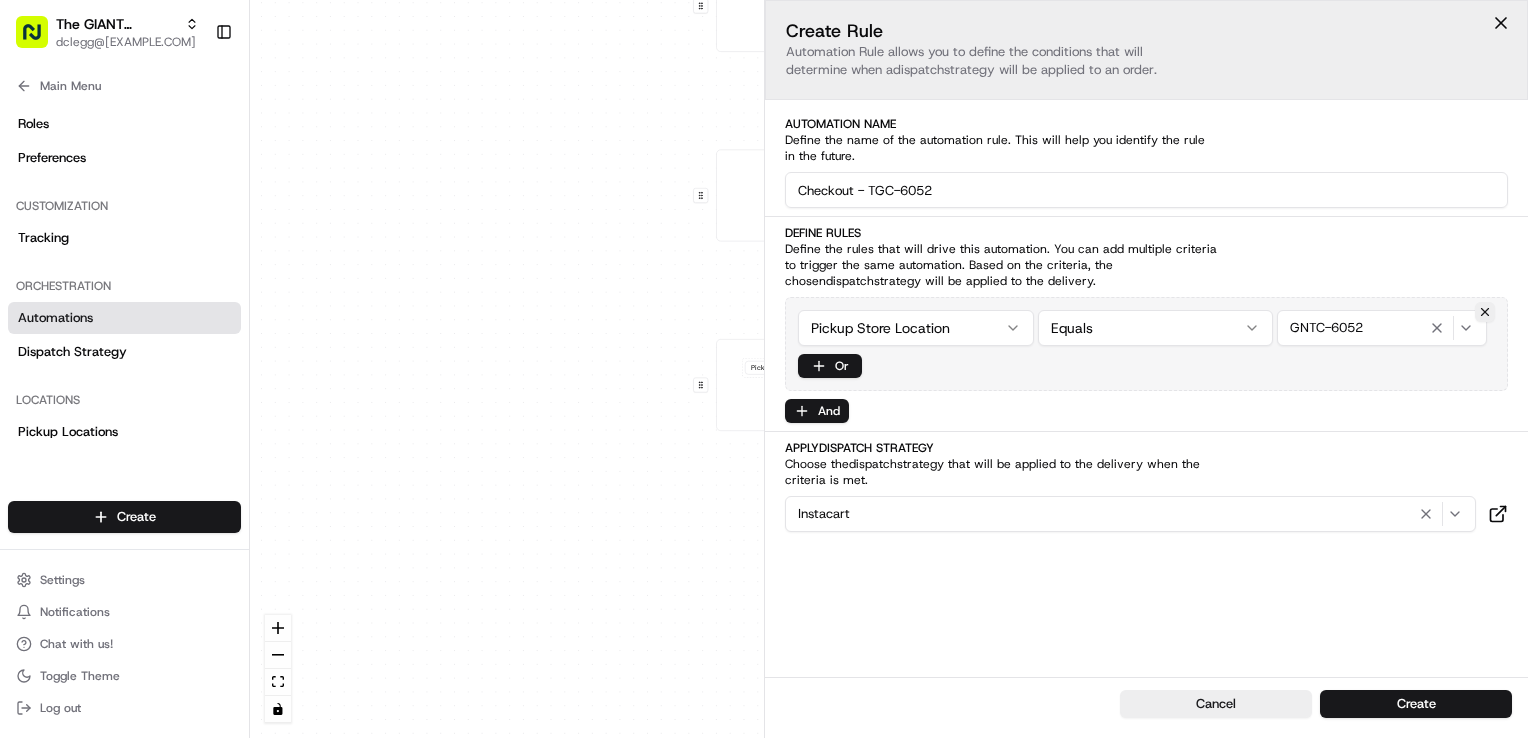 click on "Create" at bounding box center [1416, 704] 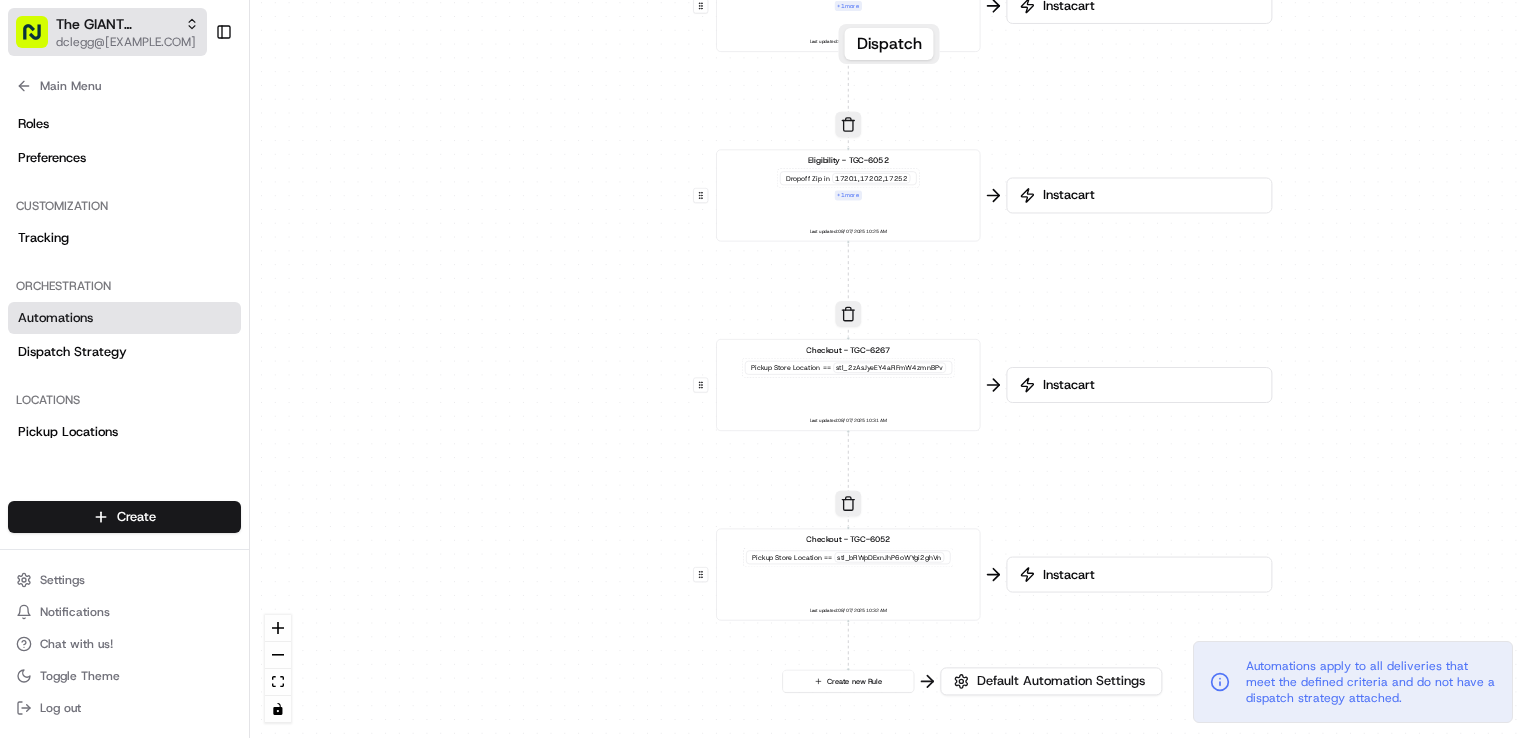 click on "The GIANT Company" at bounding box center [116, 24] 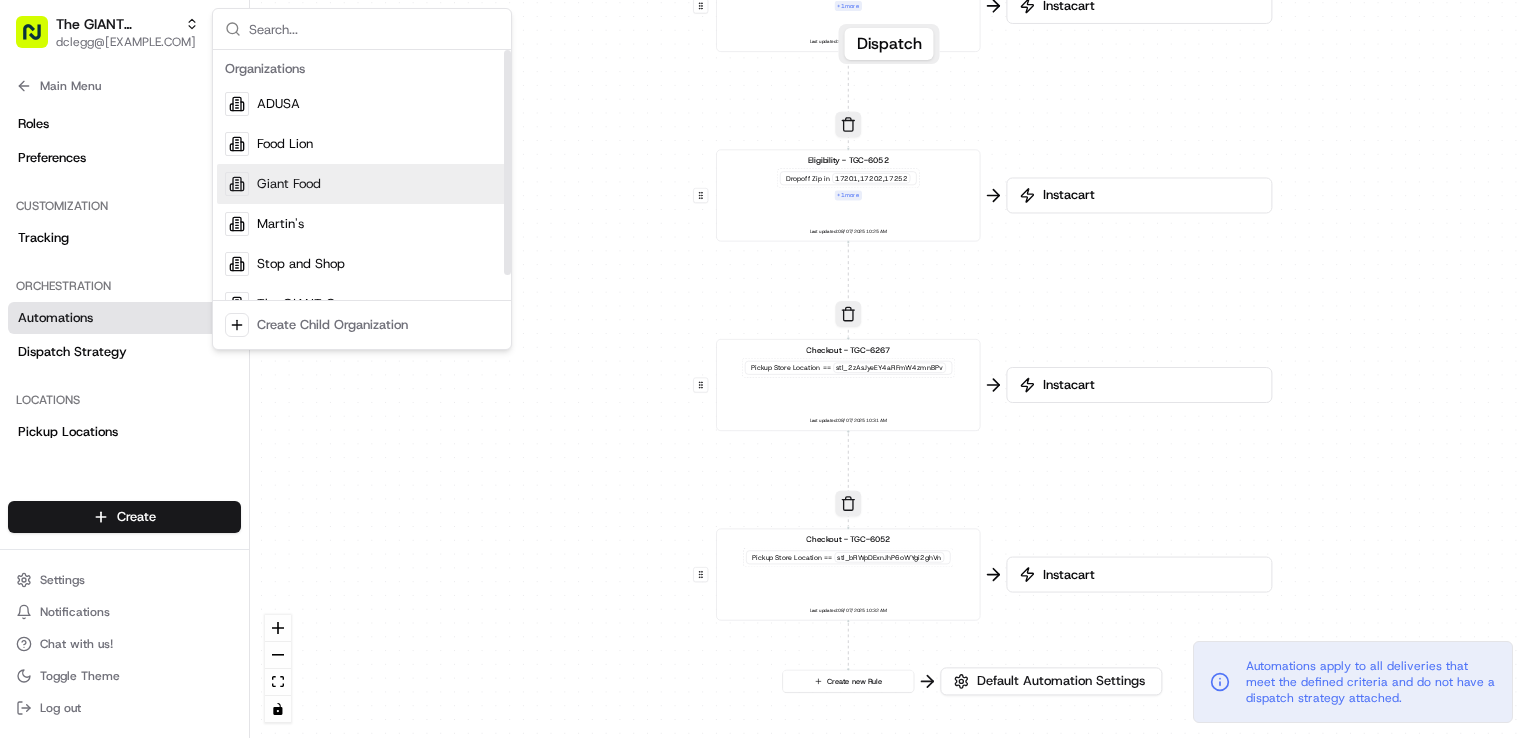 click on "Giant Food" at bounding box center [362, 184] 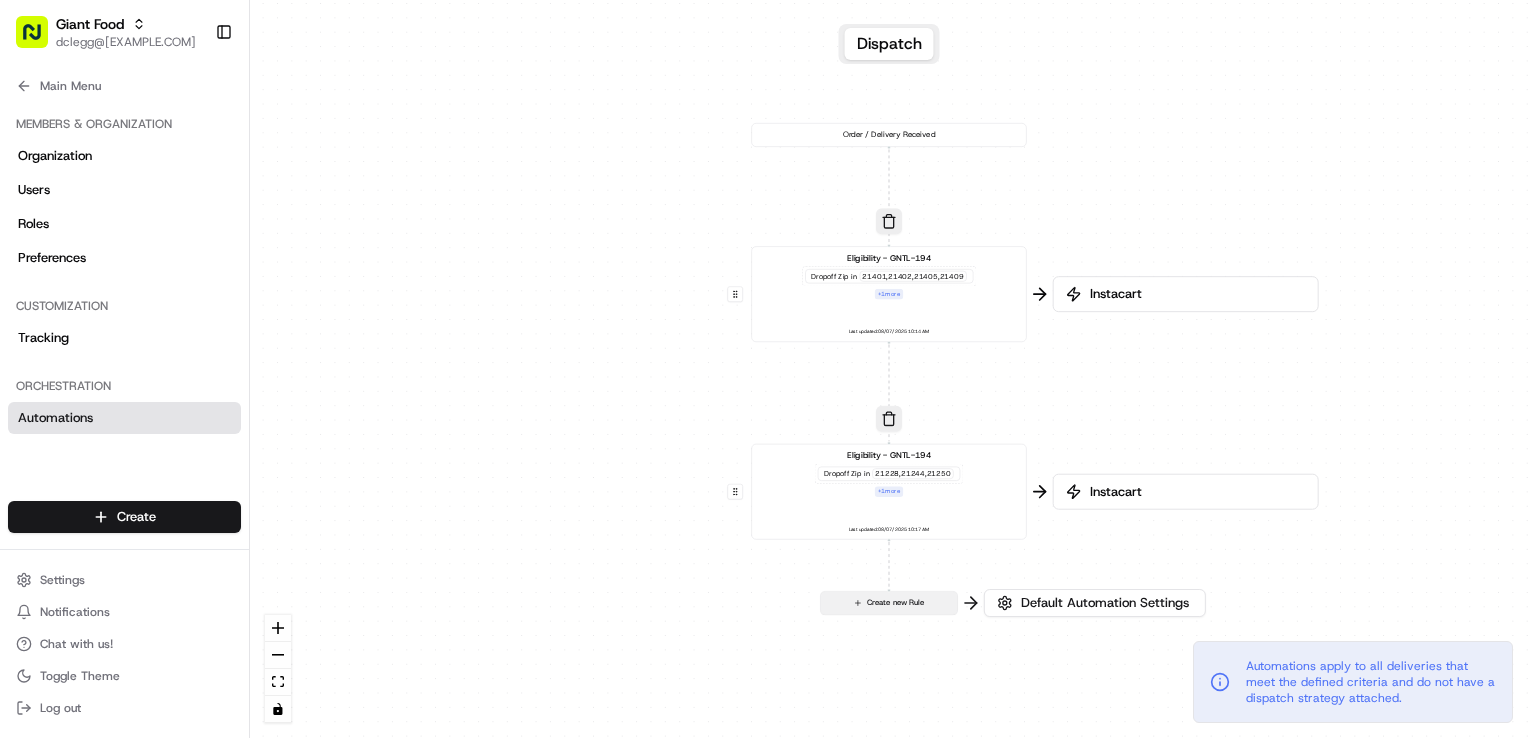 click on "Create new Rule" at bounding box center [889, 603] 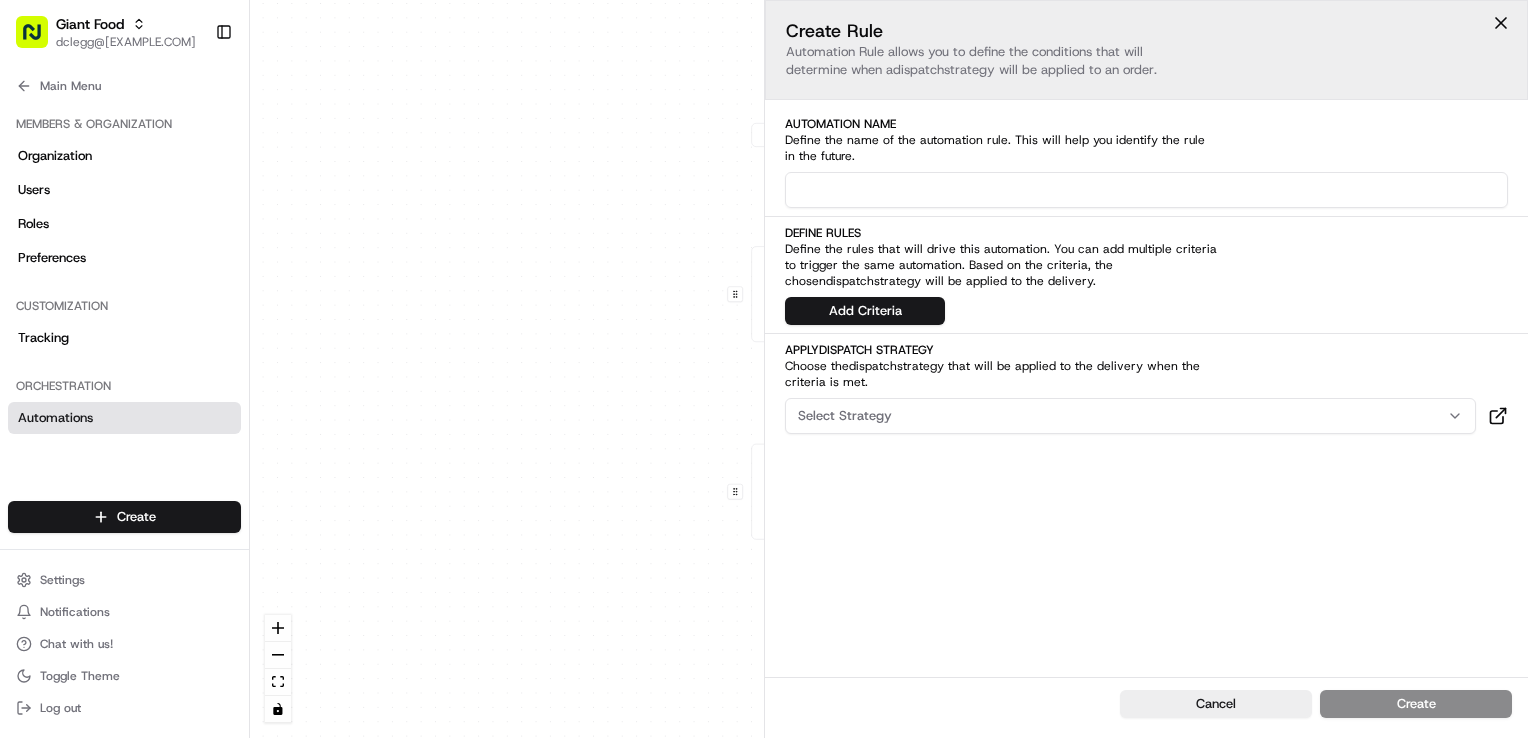 drag, startPoint x: 919, startPoint y: 192, endPoint x: 938, endPoint y: 186, distance: 19.924858 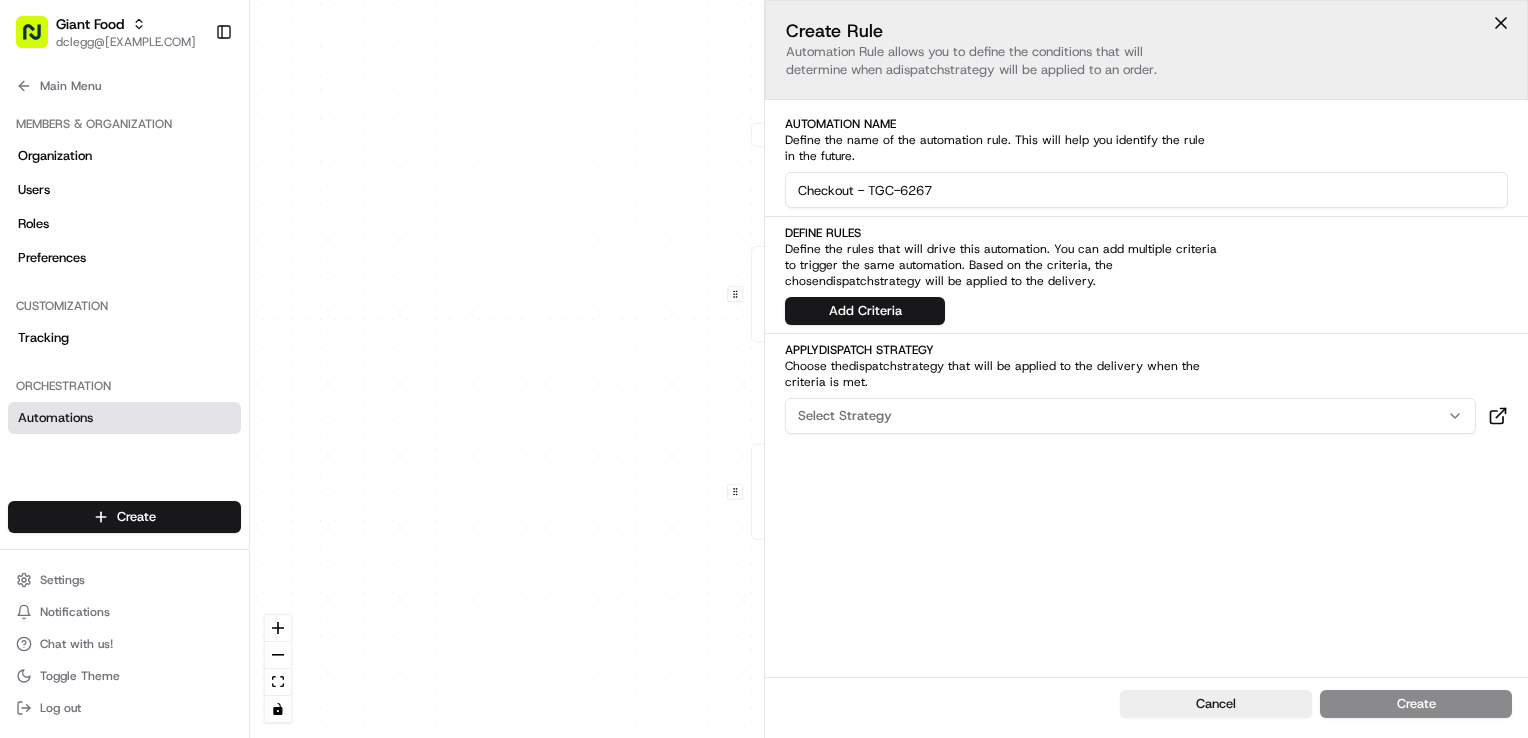 drag, startPoint x: 951, startPoint y: 190, endPoint x: 873, endPoint y: 198, distance: 78.40918 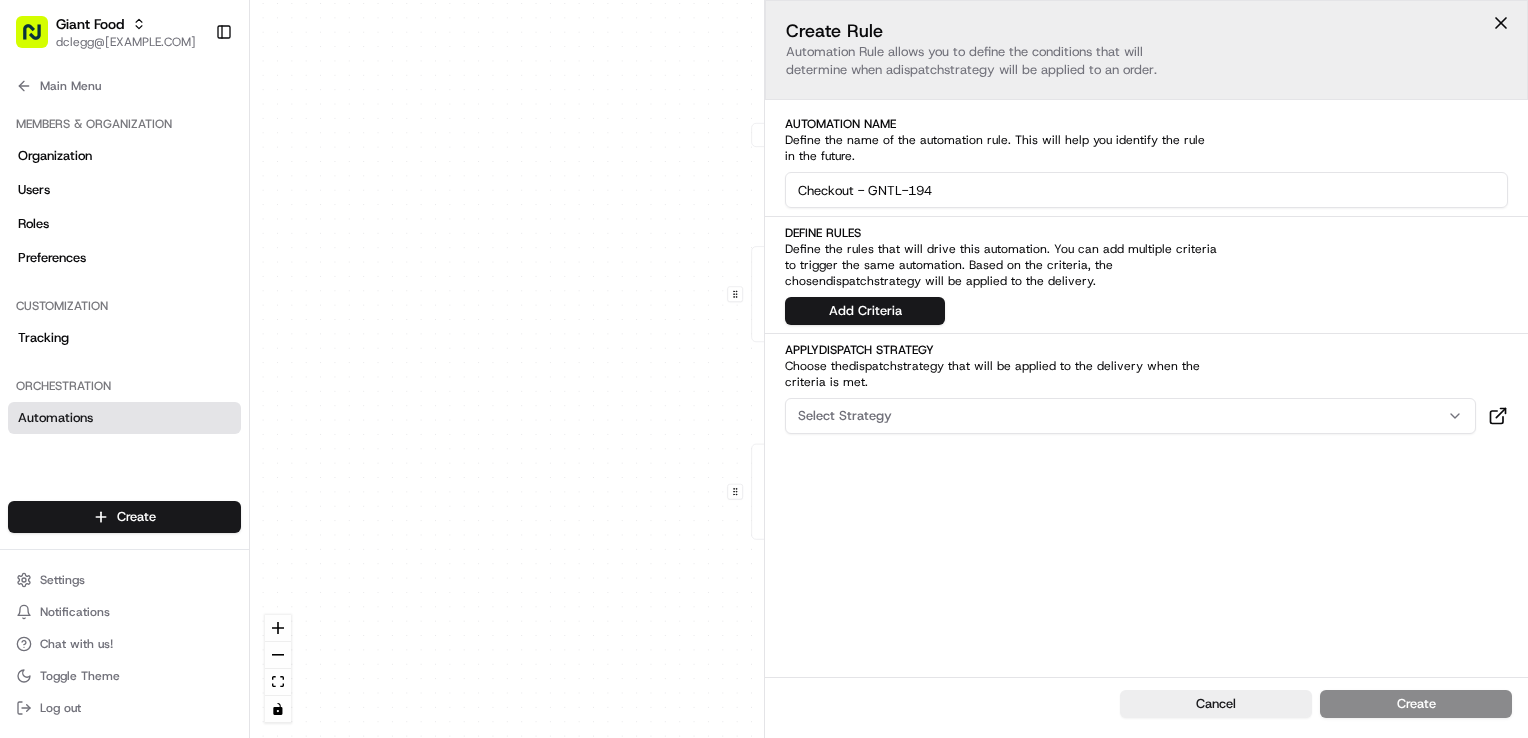type on "Checkout - GNTL-194" 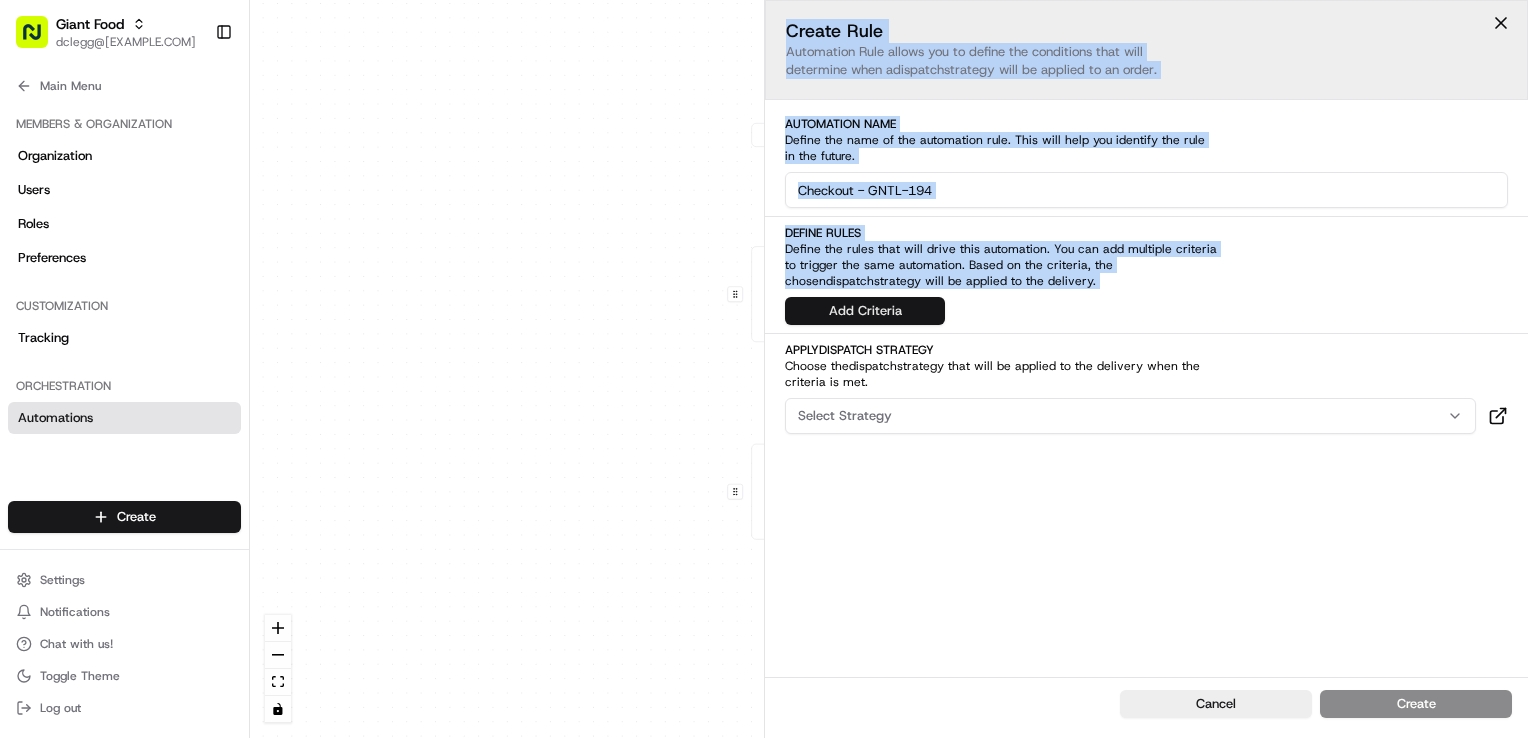 drag, startPoint x: 758, startPoint y: 312, endPoint x: 872, endPoint y: 321, distance: 114.35471 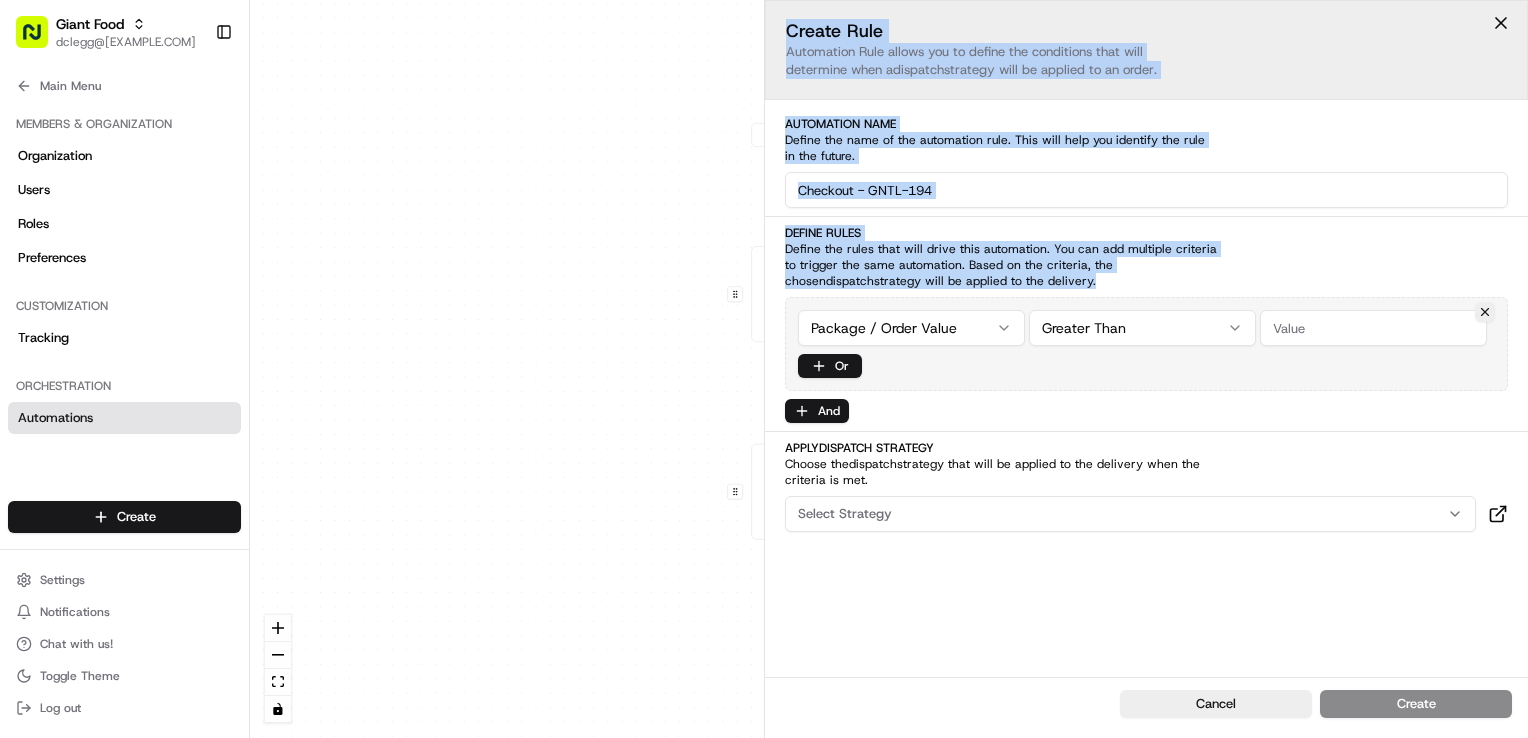 click on "0 0 0 Order / Delivery Received Eligibility - GNTL-194 Dropoff Zip in 21401,21402,21405,21409   + 1  more Last updated:  08/07/2025 10:14 AM Eligibility - GNTL-194 Dropoff Zip in 21228,21244,21250   + 1  more Last updated:  08/07/2025 10:17 AM  Create new Rule Instacart Instacart Default Automation Settings Automations apply to all deliveries that meet the defined criteria and do not have a dispatch strategy attached. Press enter or space to select a node. You can then use the arrow keys to move the node around.  Press delete to remove it and escape to cancel.   Press enter or space to select an edge. You can then press delete to remove it or escape to cancel. Create Rule Automation Rule allows you to define the conditions that will determine when a  dispatch  strategy will be applied to an order. Automation Name Define the name of the automation rule. This will help you identify the rule in the future. Checkout - GNTL-194 Define Rules dispatch  strategy will be applied to the delivery. Package / Order Value" at bounding box center (889, 369) 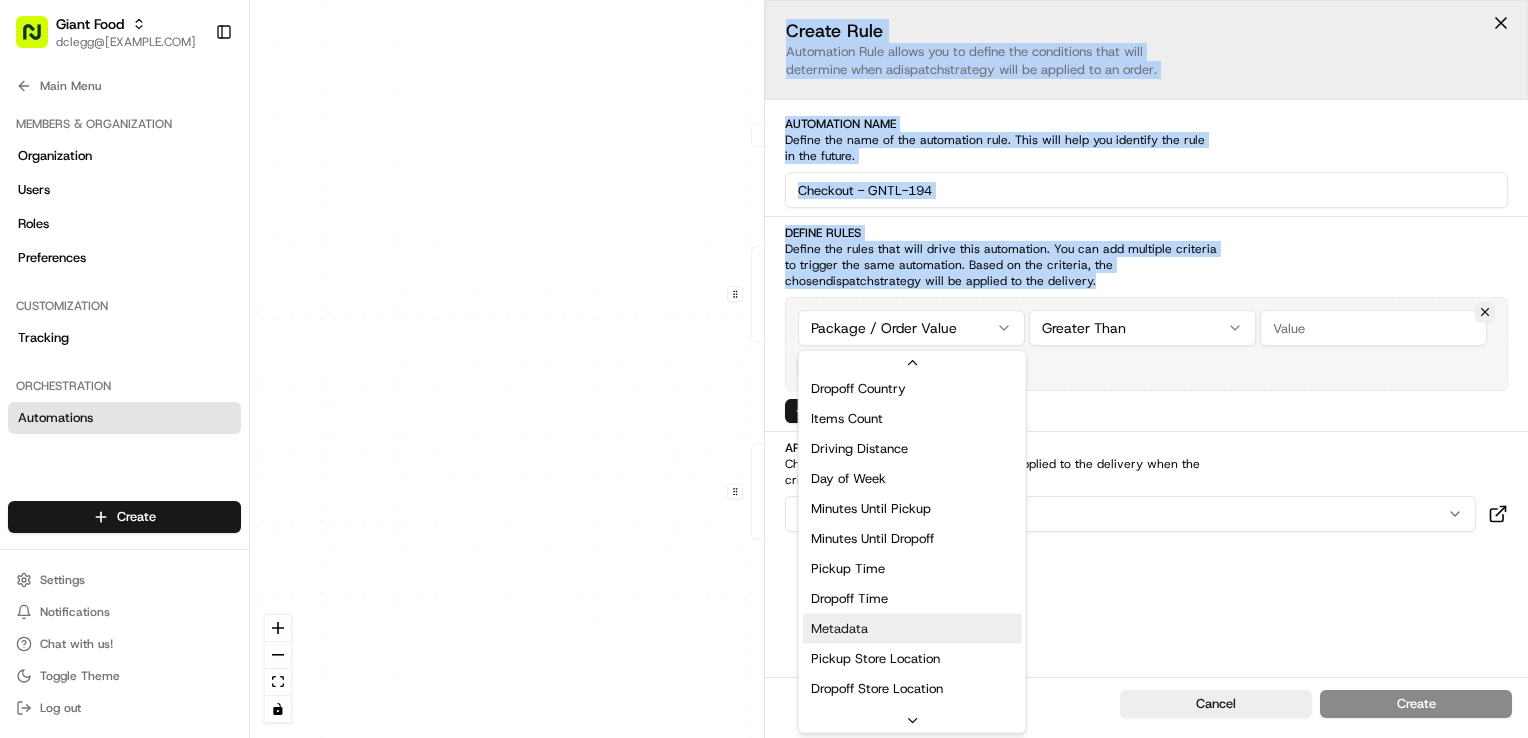 scroll, scrollTop: 400, scrollLeft: 0, axis: vertical 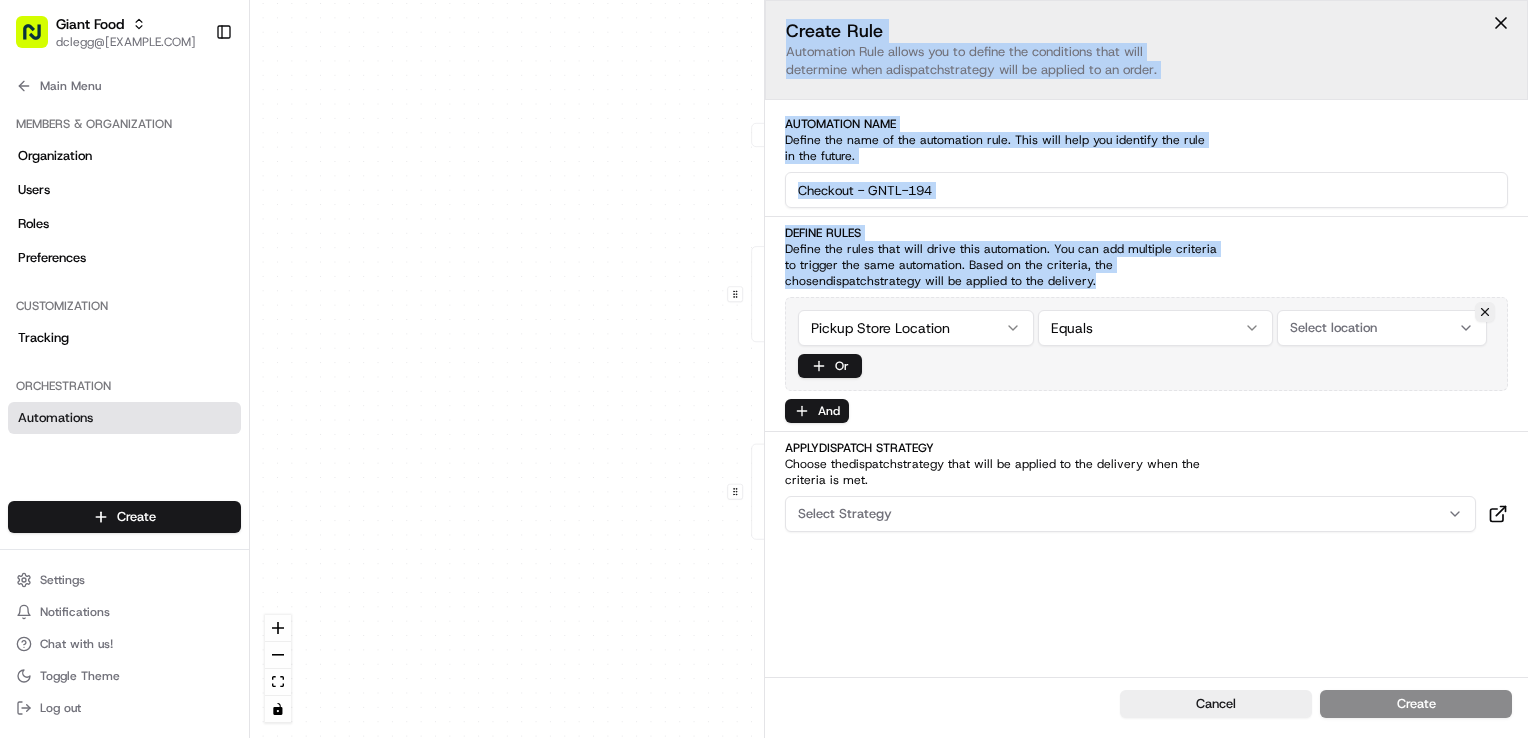 click on "Giant Food dclegg@adusa.com Toggle Sidebar Orders Deliveries Providers Nash AI Analytics Favorites Main Menu Members & Organization Organization Users Roles Preferences Customization Tracking Orchestration Automations Dispatch Strategy Locations Pickup Locations Dropoff Locations Zones Shifts Delivery Windows Billing Billing Refund Requests Integrations Notification Triggers Webhooks API Keys Request Logs Create Settings Notifications Chat with us! Toggle Theme Log out Dispatch 0 0 0 Order / Delivery Received Eligibility - GNTL-194 Dropoff Zip in 21401,21402,21405,21409   + 1  more Last updated:  08/07/2025 10:14 AM Eligibility - GNTL-194 Dropoff Zip in 21228,21244,21250   + 1  more Last updated:  08/07/2025 10:17 AM  Create new Rule Instacart Instacart Default Automation Settings Automations apply to all deliveries that meet the defined criteria and do not have a dispatch strategy attached. Press enter or space to select a node. You can then use the arrow keys to move the node around.   Or" at bounding box center [764, 369] 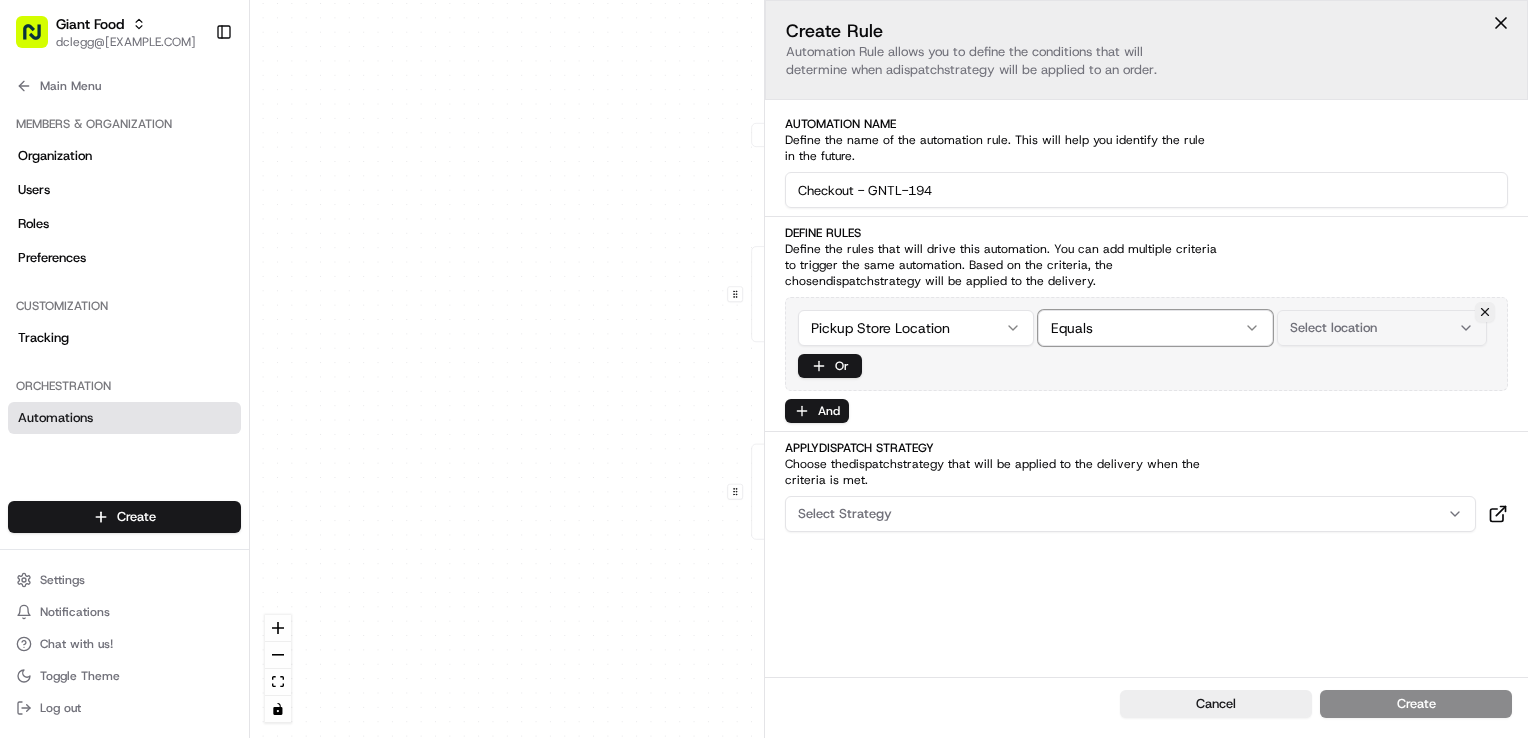 click on "Giant Food dclegg@adusa.com Toggle Sidebar Orders Deliveries Providers Nash AI Analytics Favorites Main Menu Members & Organization Organization Users Roles Preferences Customization Tracking Orchestration Automations Dispatch Strategy Locations Pickup Locations Dropoff Locations Zones Shifts Delivery Windows Billing Billing Refund Requests Integrations Notification Triggers Webhooks API Keys Request Logs Create Settings Notifications Chat with us! Toggle Theme Log out Dispatch 0 0 0 Order / Delivery Received Eligibility - GNTL-194 Dropoff Zip in 21401,21402,21405,21409   + 1  more Last updated:  08/07/2025 10:14 AM Eligibility - GNTL-194 Dropoff Zip in 21228,21244,21250   + 1  more Last updated:  08/07/2025 10:17 AM  Create new Rule Instacart Instacart Default Automation Settings Automations apply to all deliveries that meet the defined criteria and do not have a dispatch strategy attached. Press enter or space to select a node. You can then use the arrow keys to move the node around.   Or" at bounding box center (764, 369) 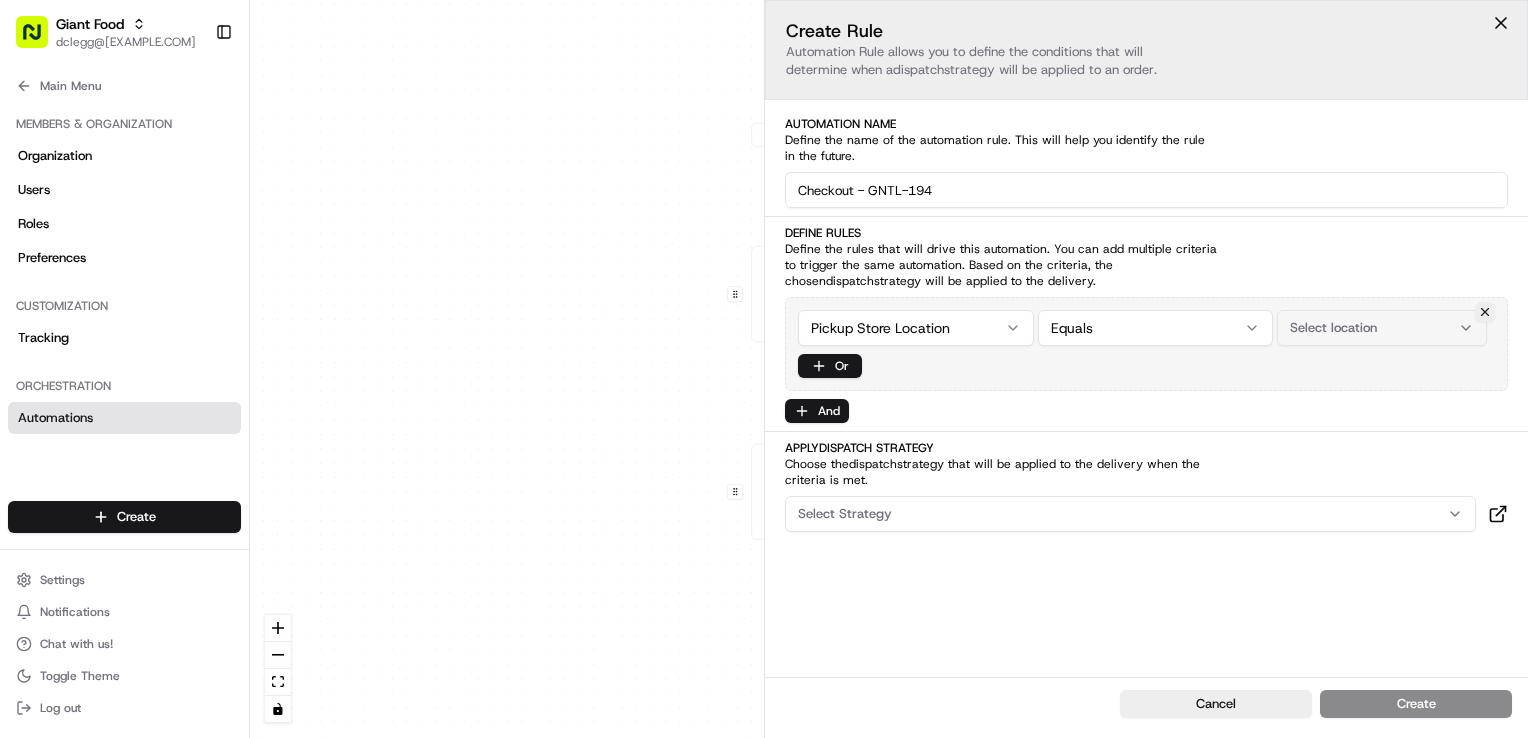 click on "Select location" at bounding box center (1382, 328) 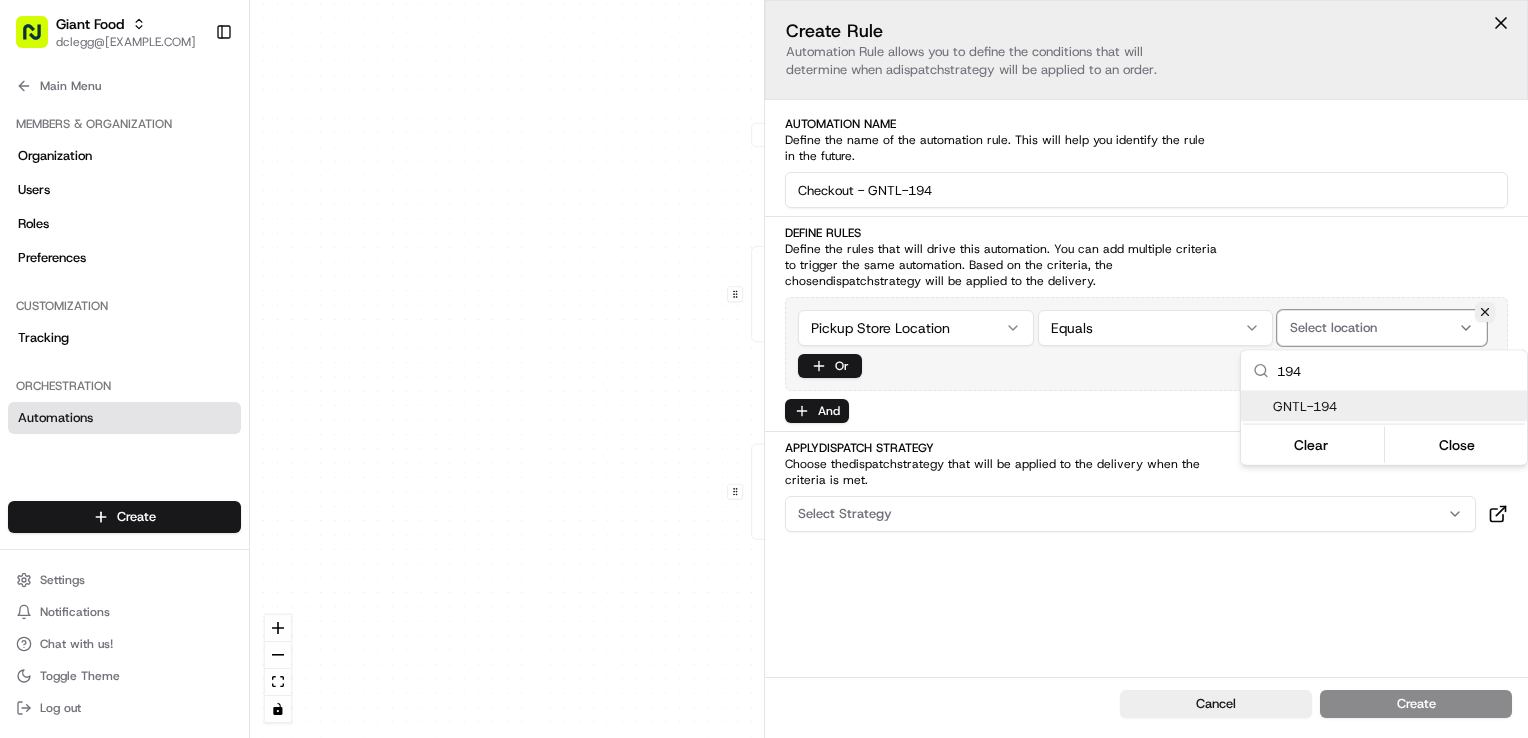 type on "194" 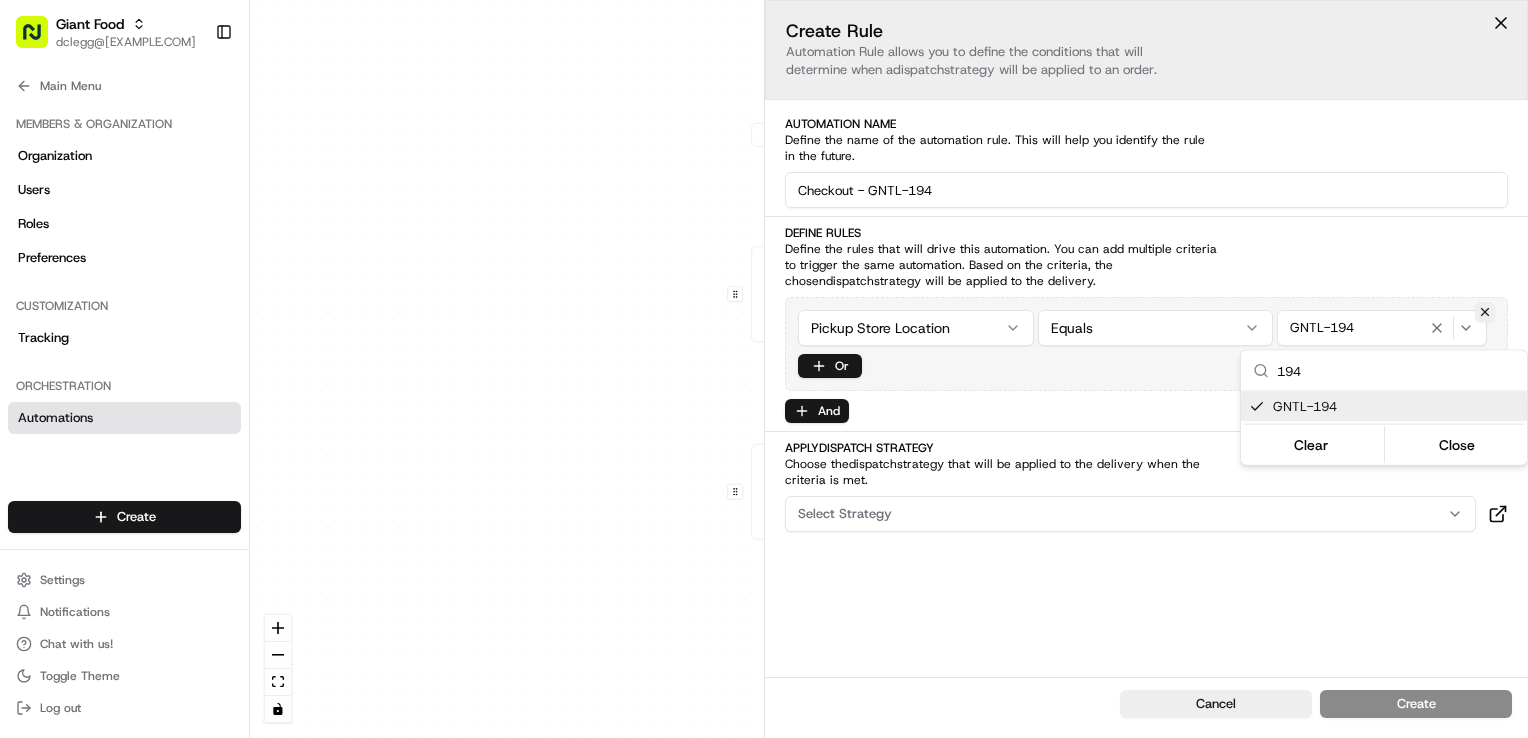 drag, startPoint x: 1024, startPoint y: 612, endPoint x: 1007, endPoint y: 592, distance: 26.24881 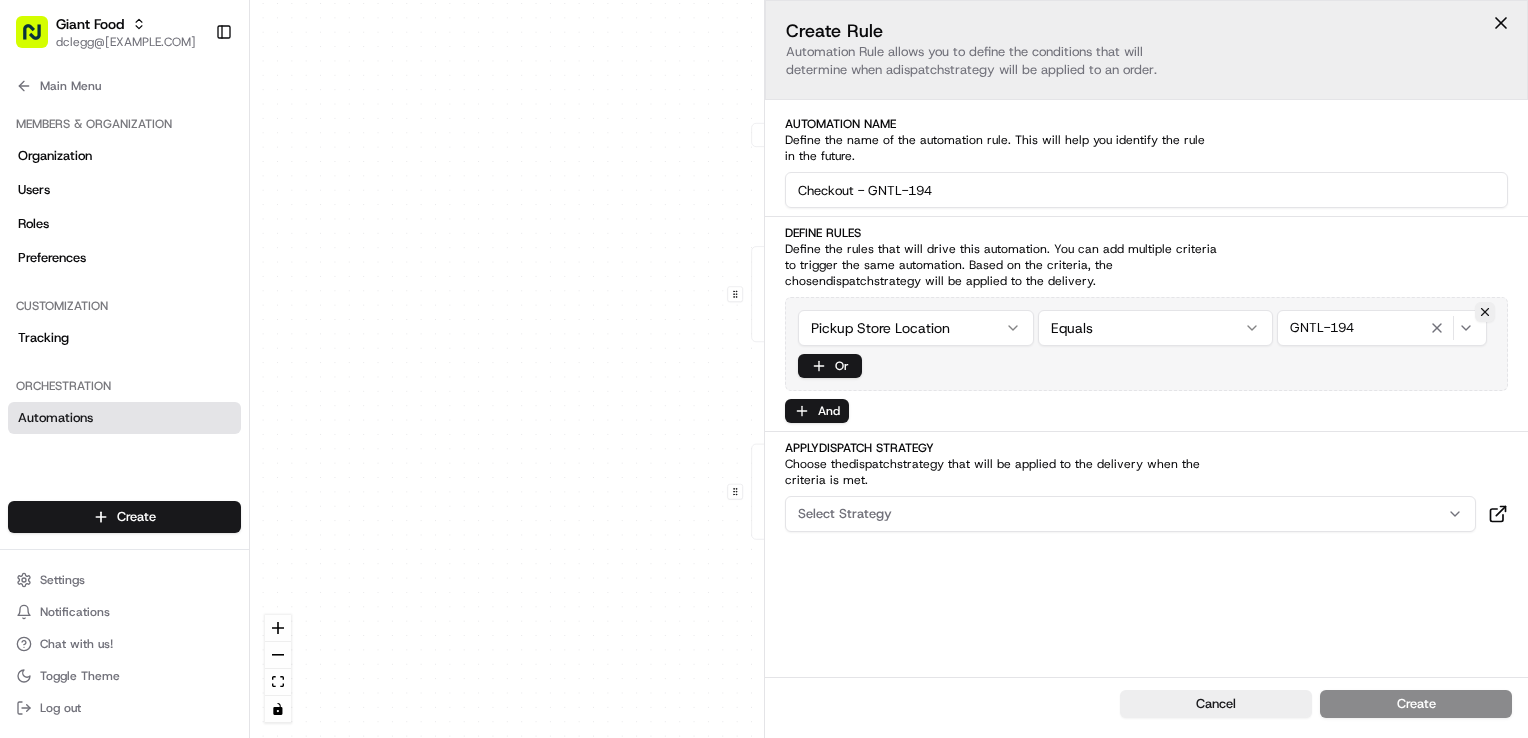 click on "Select Strategy" at bounding box center (1130, 514) 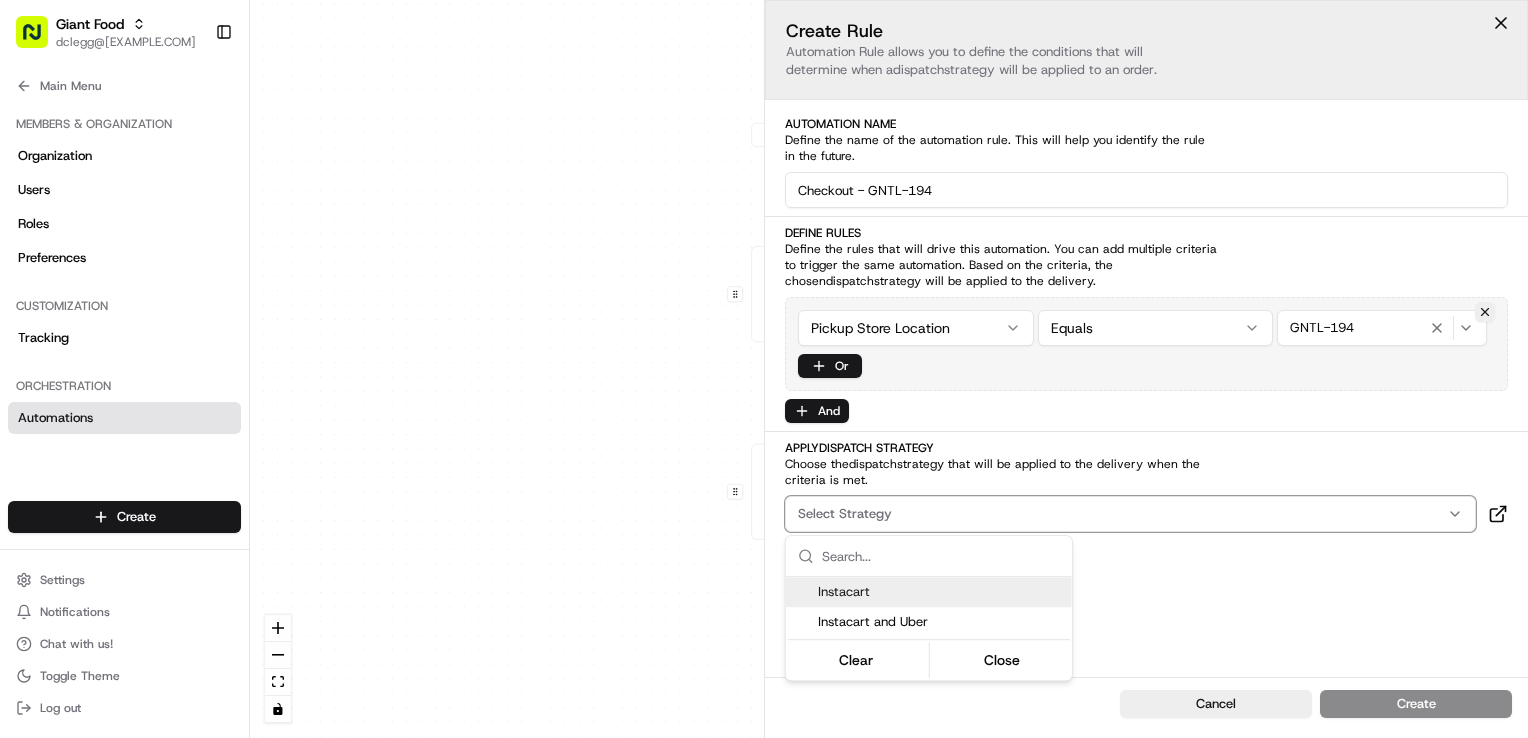 drag, startPoint x: 998, startPoint y: 601, endPoint x: 988, endPoint y: 597, distance: 10.770329 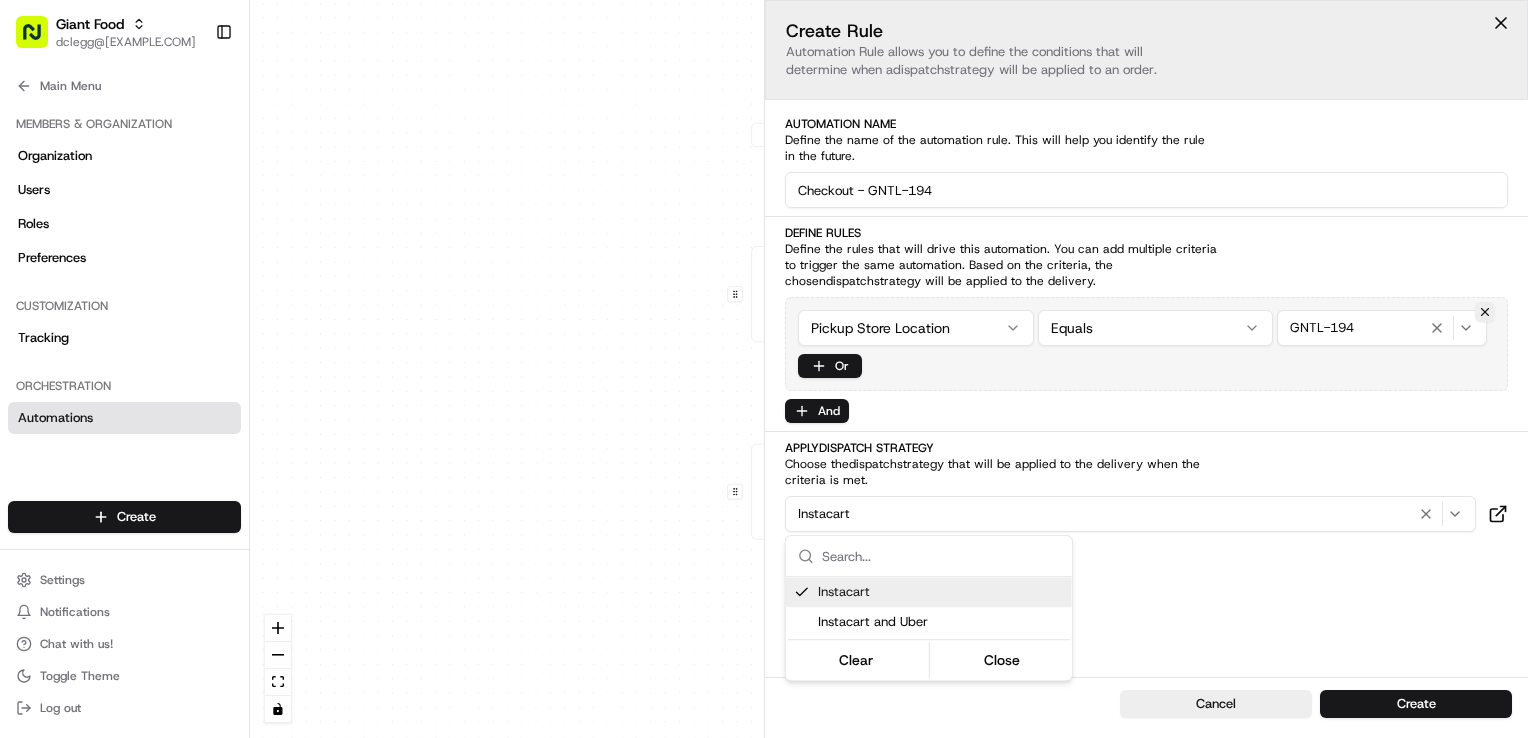 click on "Giant Food dclegg@adusa.com Toggle Sidebar Orders Deliveries Providers Nash AI Analytics Favorites Main Menu Members & Organization Organization Users Roles Preferences Customization Tracking Orchestration Automations Dispatch Strategy Locations Pickup Locations Dropoff Locations Zones Shifts Delivery Windows Billing Billing Refund Requests Integrations Notification Triggers Webhooks API Keys Request Logs Create Settings Notifications Chat with us! Toggle Theme Log out Dispatch 0 0 0 Order / Delivery Received Eligibility - GNTL-194 Dropoff Zip in 21401,21402,21405,21409   + 1  more Last updated:  08/07/2025 10:14 AM Eligibility - GNTL-194 Dropoff Zip in 21228,21244,21250   + 1  more Last updated:  08/07/2025 10:17 AM  Create new Rule Instacart Instacart Default Automation Settings Automations apply to all deliveries that meet the defined criteria and do not have a dispatch strategy attached. Press enter or space to select a node. You can then use the arrow keys to move the node around.   Or" at bounding box center (764, 369) 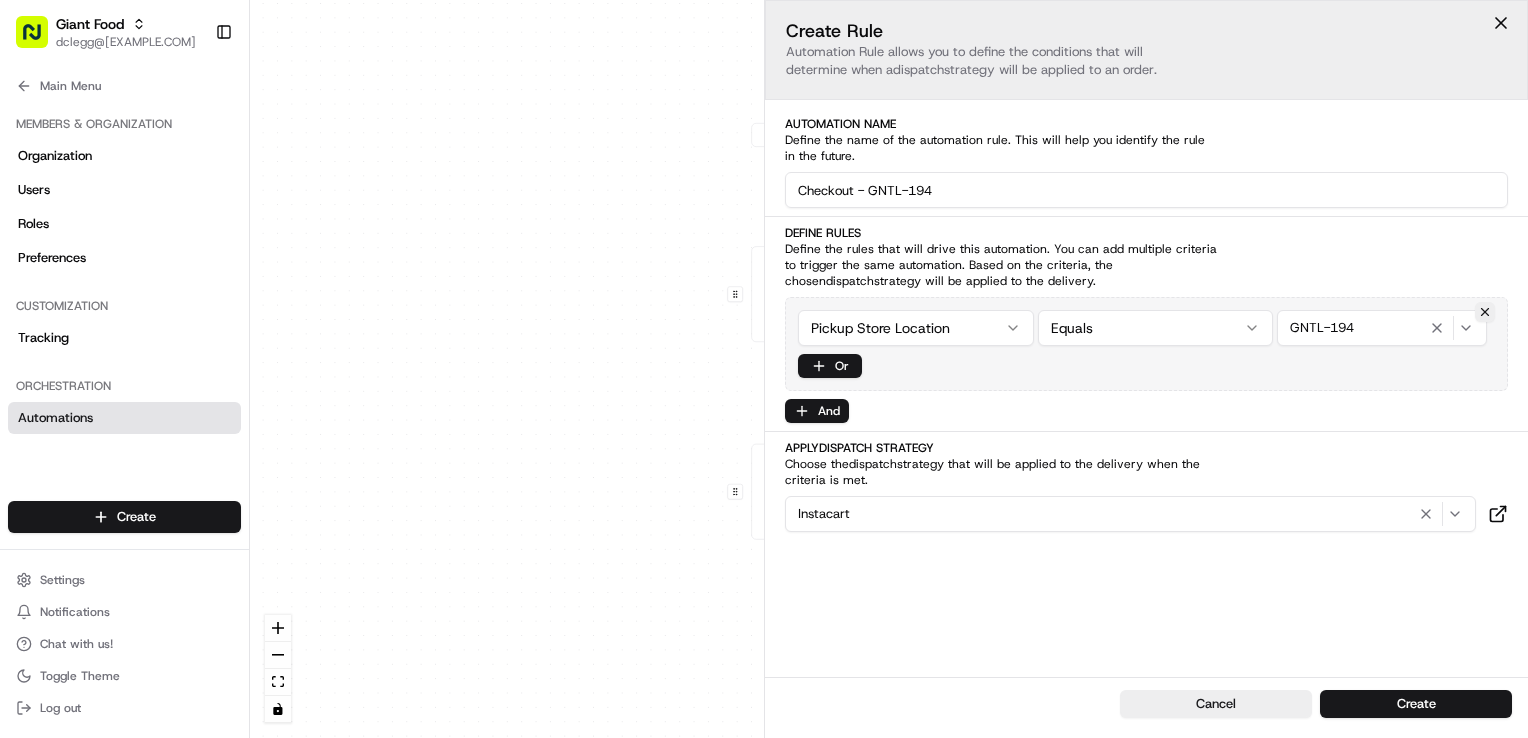 click on "Create" at bounding box center (1416, 704) 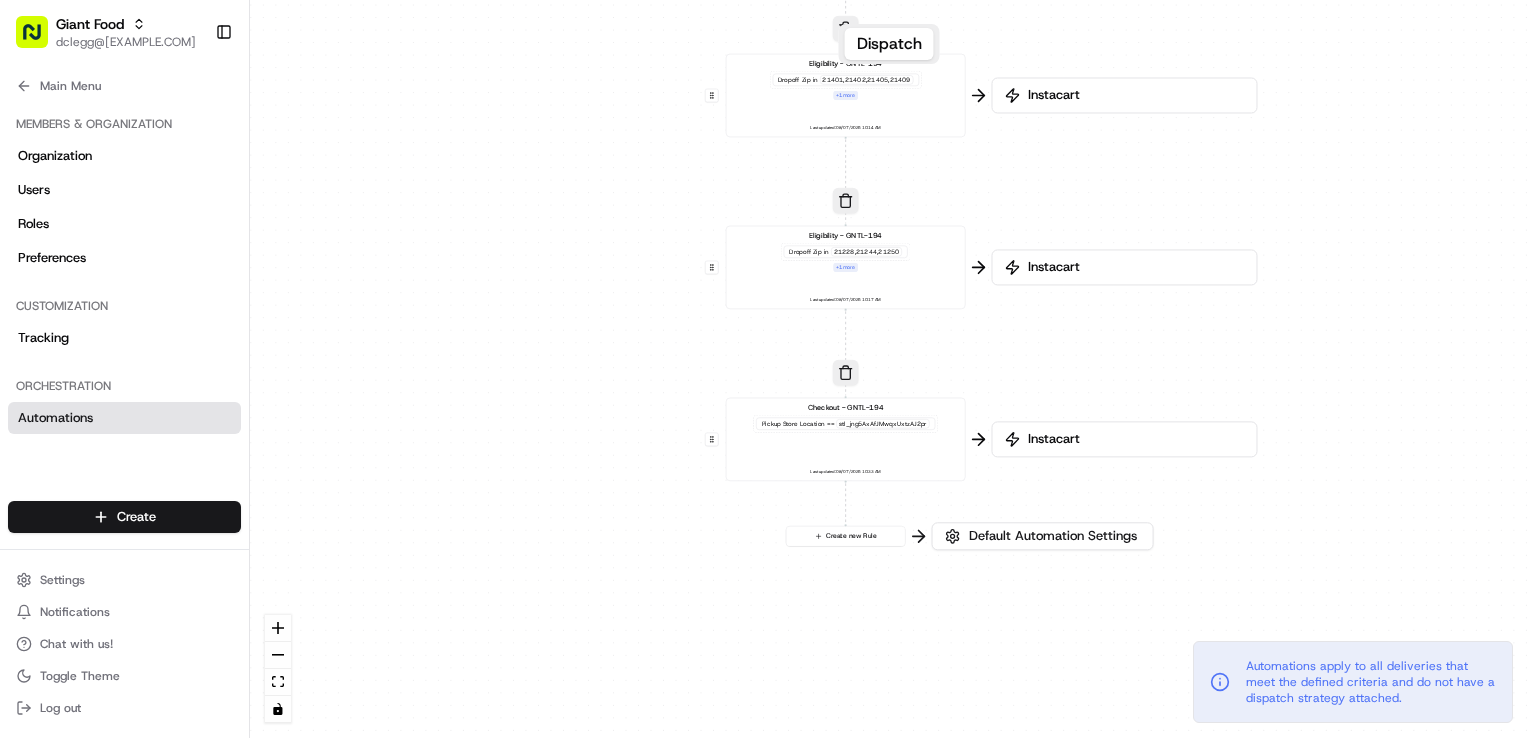 drag, startPoint x: 526, startPoint y: 593, endPoint x: 463, endPoint y: 359, distance: 242.33241 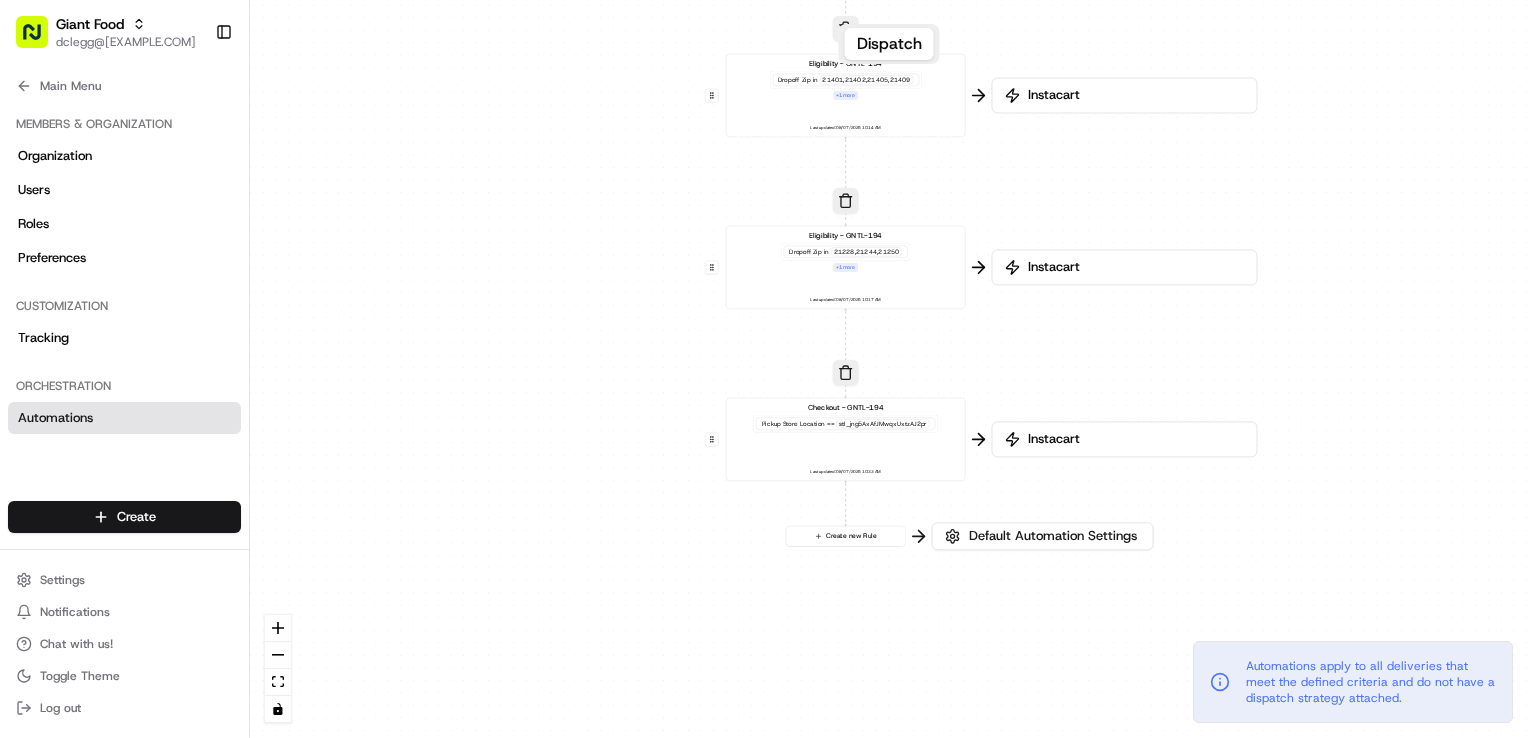 click on "0 0 0 0 Order / Delivery Received Eligibility - GNTL-194 Dropoff Zip in 21401,21402,21405,21409   + 1  more Last updated:  08/07/2025 10:14 AM Eligibility - GNTL-194 Dropoff Zip in 21228,21244,21250   + 1  more Last updated:  08/07/2025 10:17 AM Checkout - GNTL-194 Pickup Store Location == stl_jng5AxAfJMwqxUxtzAJ2pr   Last updated:  08/07/2025 10:33 AM  Create new Rule" at bounding box center (889, 369) 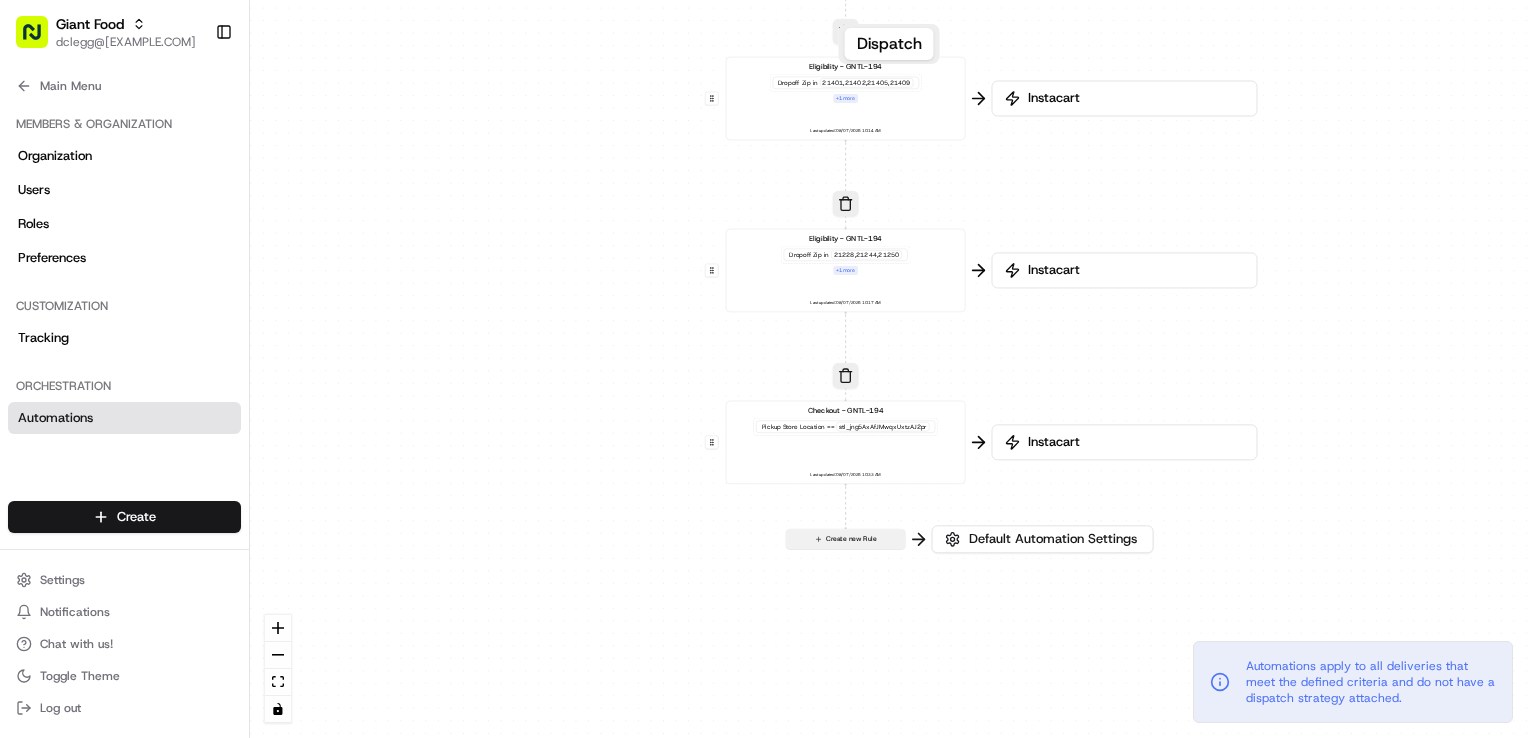 click on "Create new Rule" at bounding box center (845, 539) 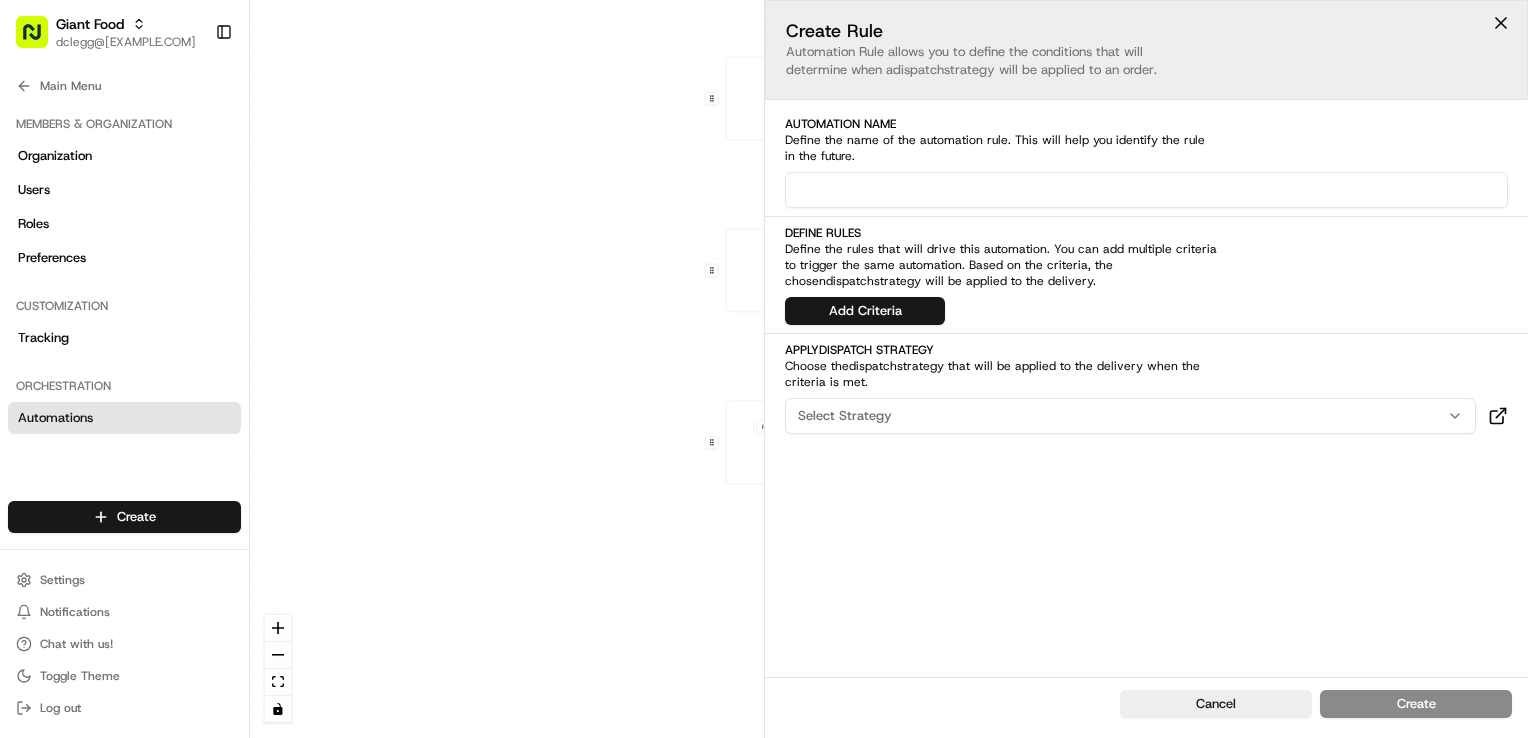 click at bounding box center [1146, 190] 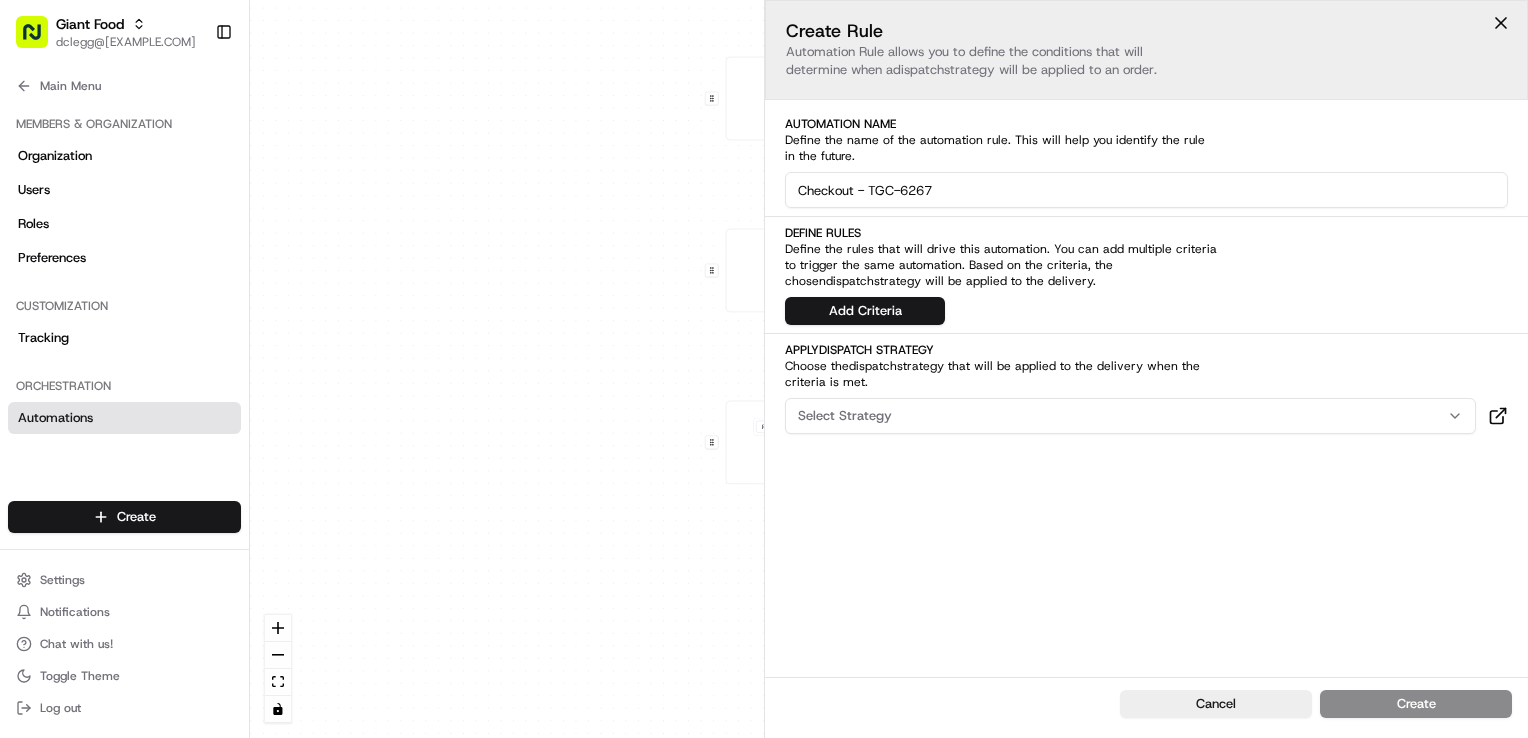 drag, startPoint x: 966, startPoint y: 189, endPoint x: 908, endPoint y: 206, distance: 60.440052 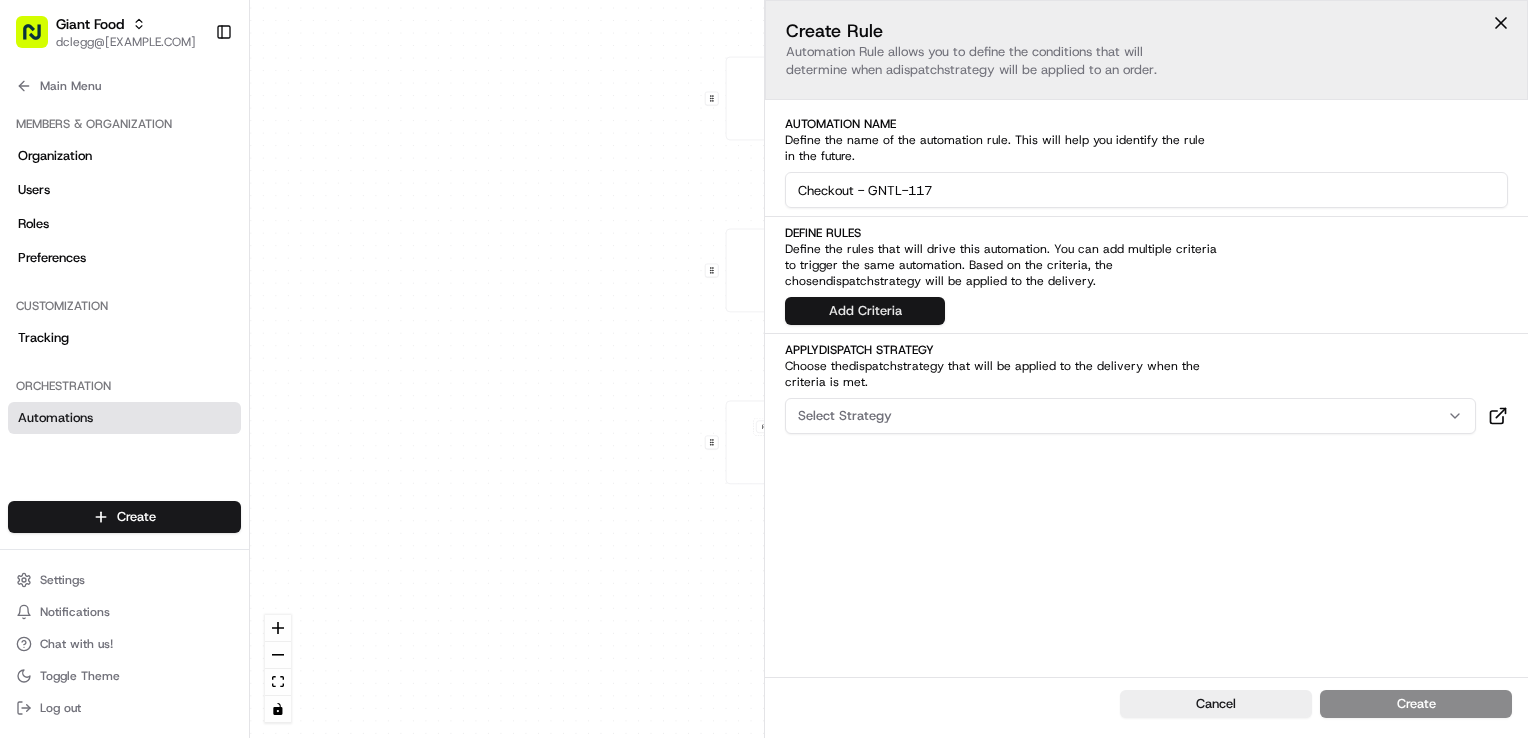 type on "Checkout - GNTL-117" 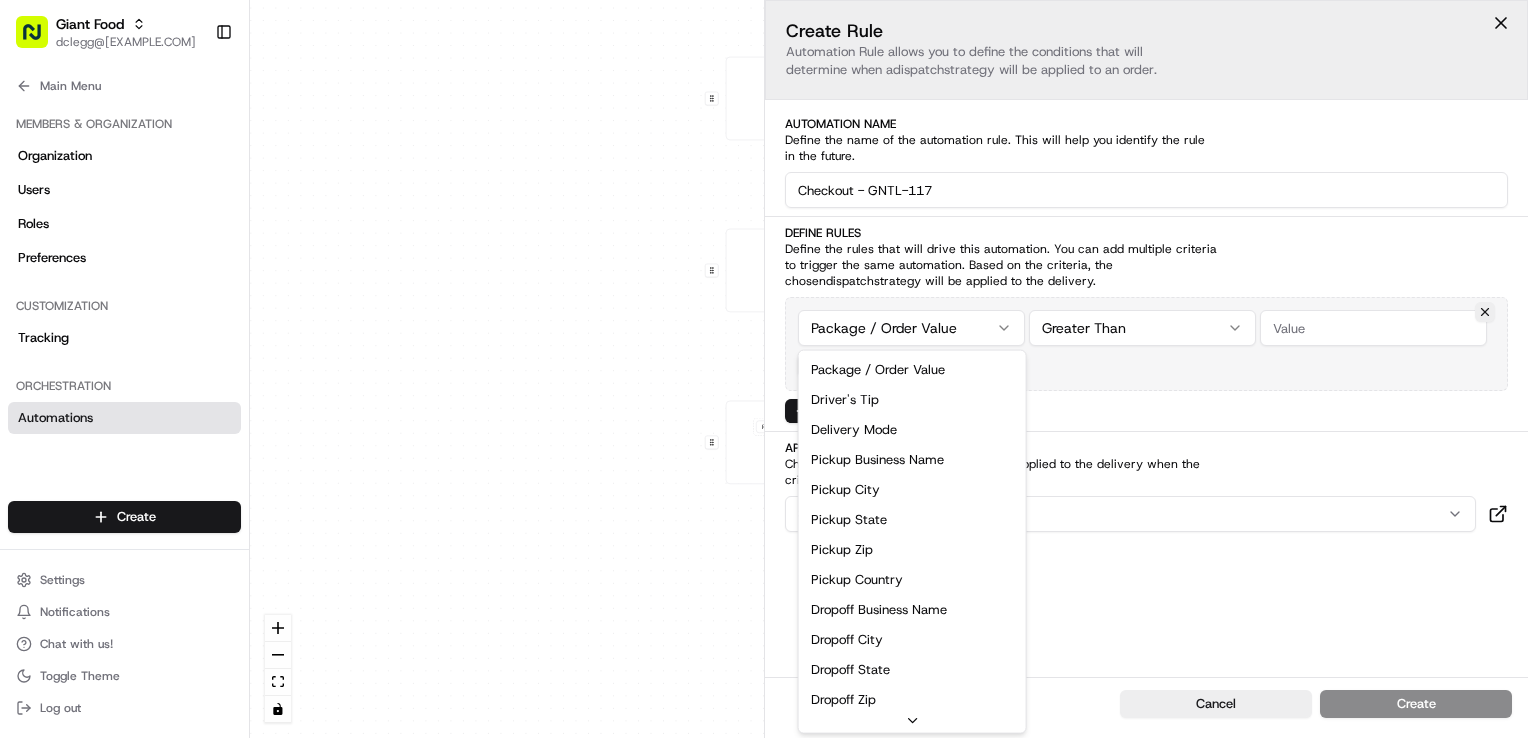 click on "Giant Food dclegg@adusa.com Toggle Sidebar Orders Deliveries Providers Nash AI Analytics Favorites Main Menu Members & Organization Organization Users Roles Preferences Customization Tracking Orchestration Automations Dispatch Strategy Locations Pickup Locations Dropoff Locations Zones Shifts Delivery Windows Billing Billing Refund Requests Integrations Notification Triggers Webhooks API Keys Request Logs Create Settings Notifications Chat with us! Toggle Theme Log out Dispatch 0 0 0 0 Order / Delivery Received Eligibility - GNTL-194 Dropoff Zip in 21401,21402,21405,21409   + 1  more Last updated:  08/07/2025 10:14 AM Eligibility - GNTL-194 Dropoff Zip in 21228,21244,21250   + 1  more Last updated:  08/07/2025 10:17 AM Checkout - GNTL-194 Pickup Store Location == stl_jng5AxAfJMwqxUxtzAJ2pr   Last updated:  08/07/2025 10:33 AM  Create new Rule Instacart Instacart Default Automation Settings Instacart Press enter or space to select a node. You can then use the arrow keys to move the node around." at bounding box center [764, 369] 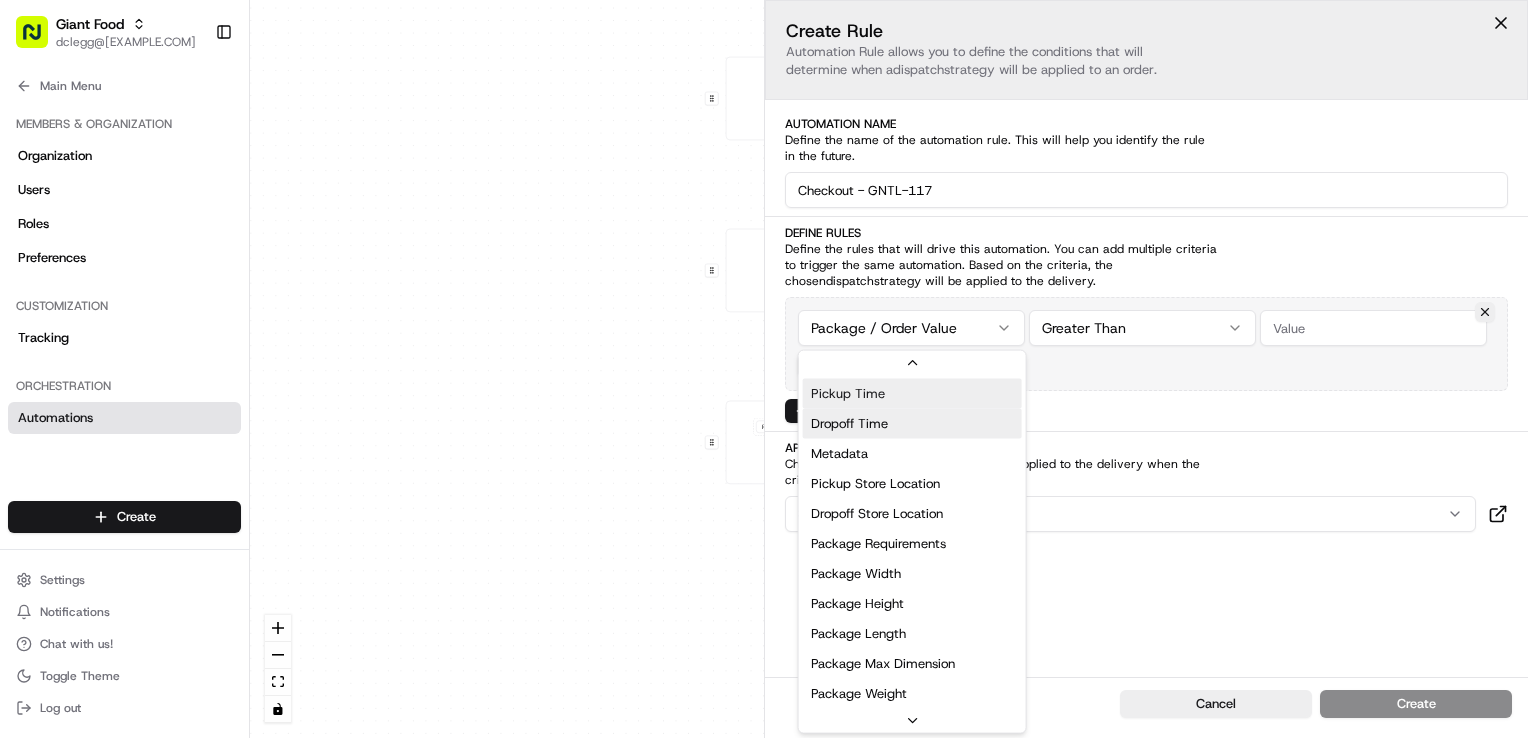 scroll, scrollTop: 510, scrollLeft: 0, axis: vertical 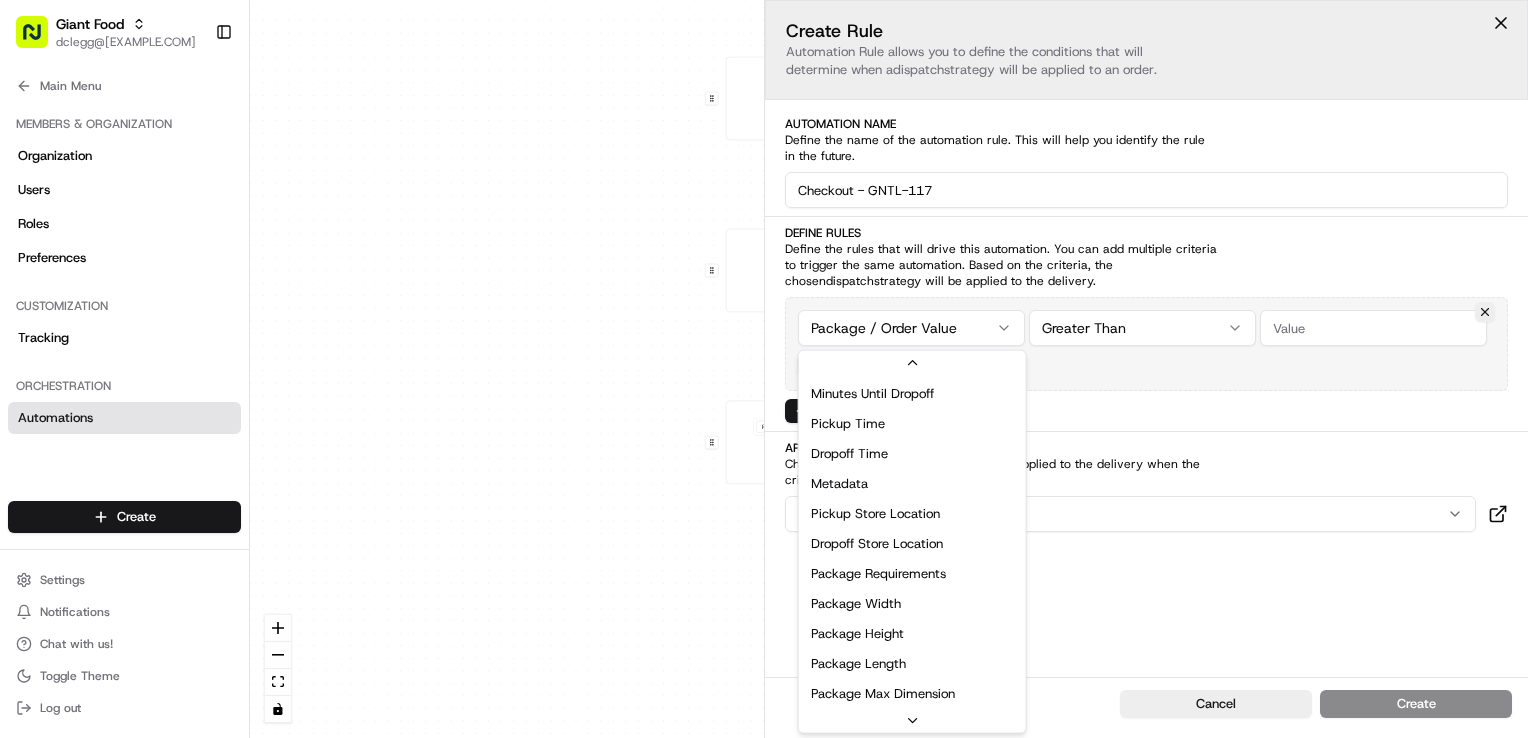 drag, startPoint x: 926, startPoint y: 511, endPoint x: 924, endPoint y: 500, distance: 11.18034 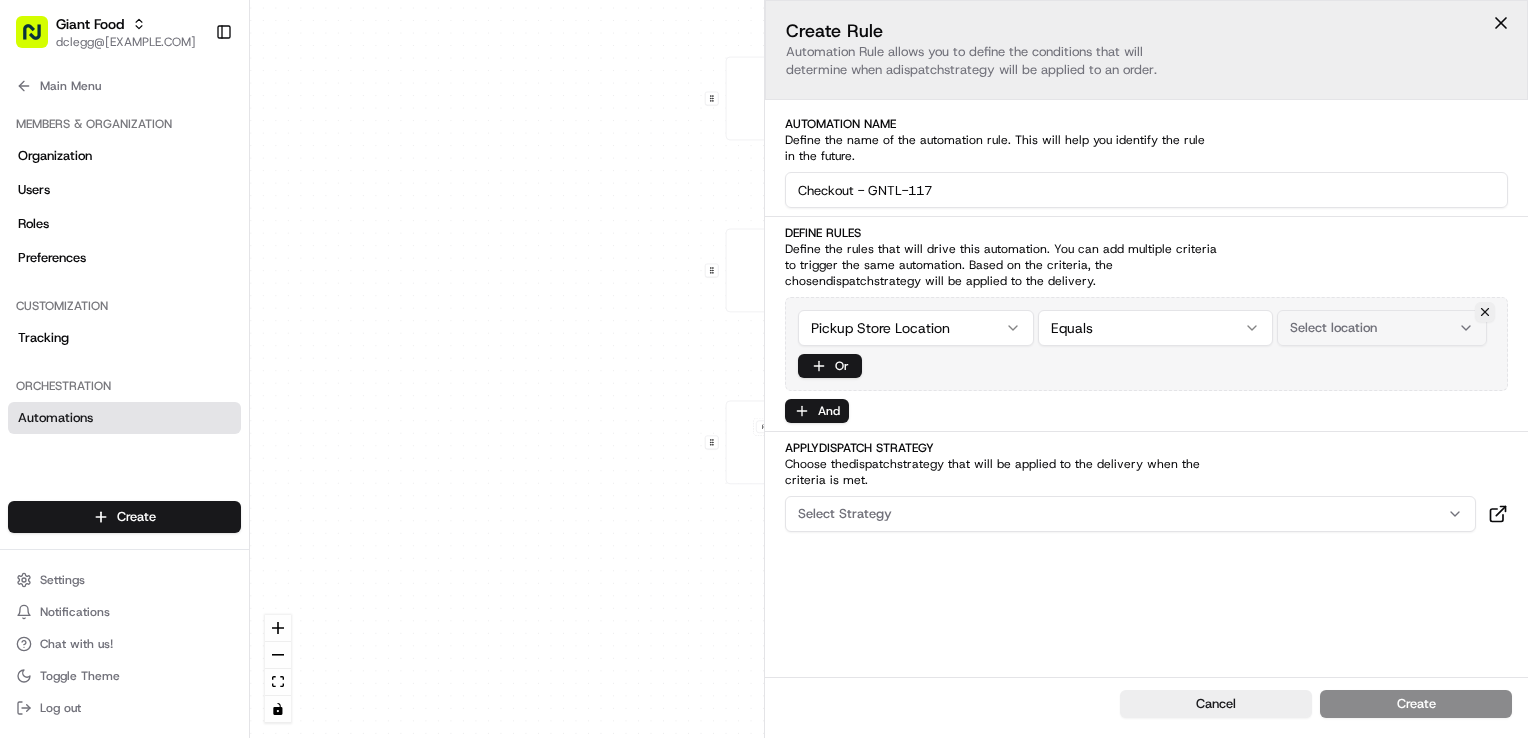 click on "Select location" at bounding box center [1382, 328] 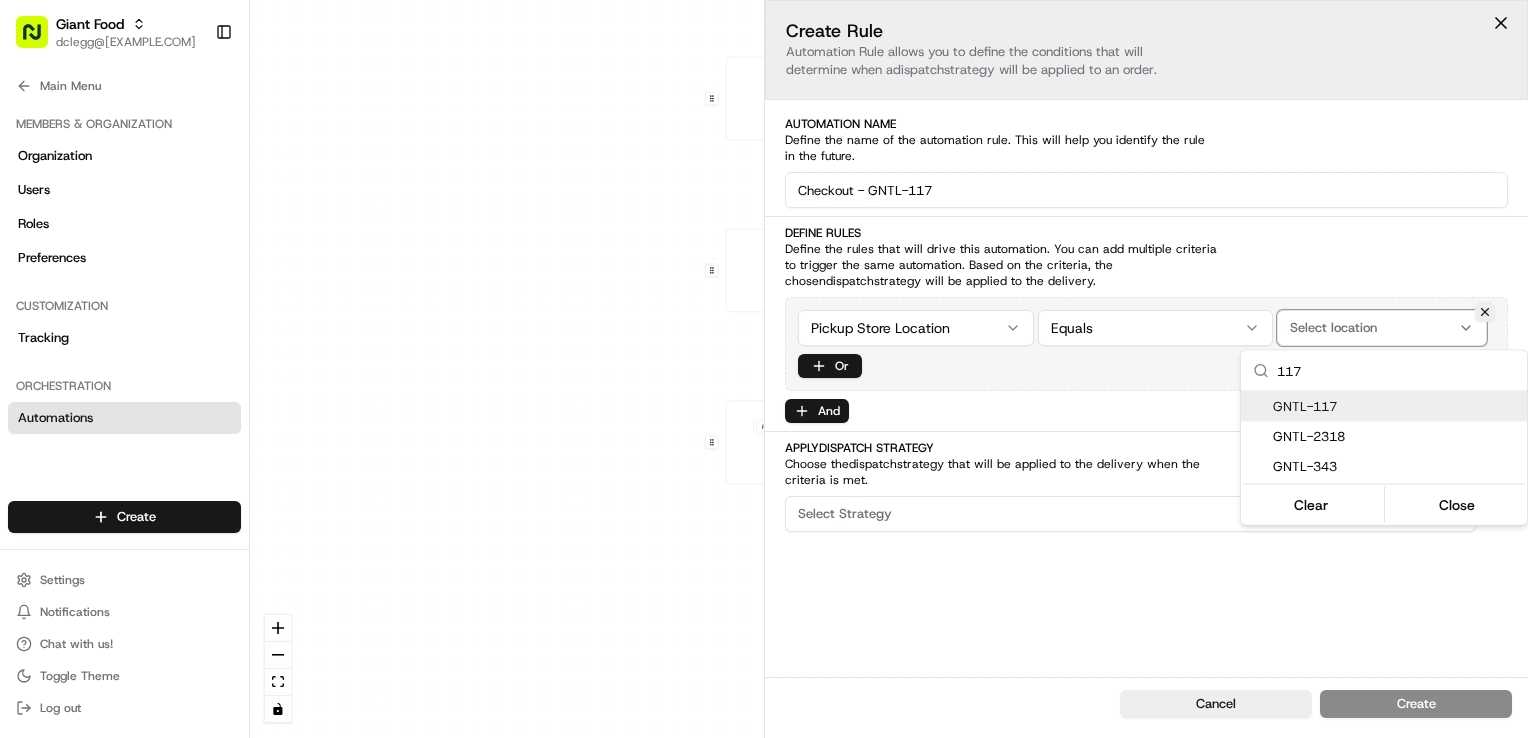 type on "117" 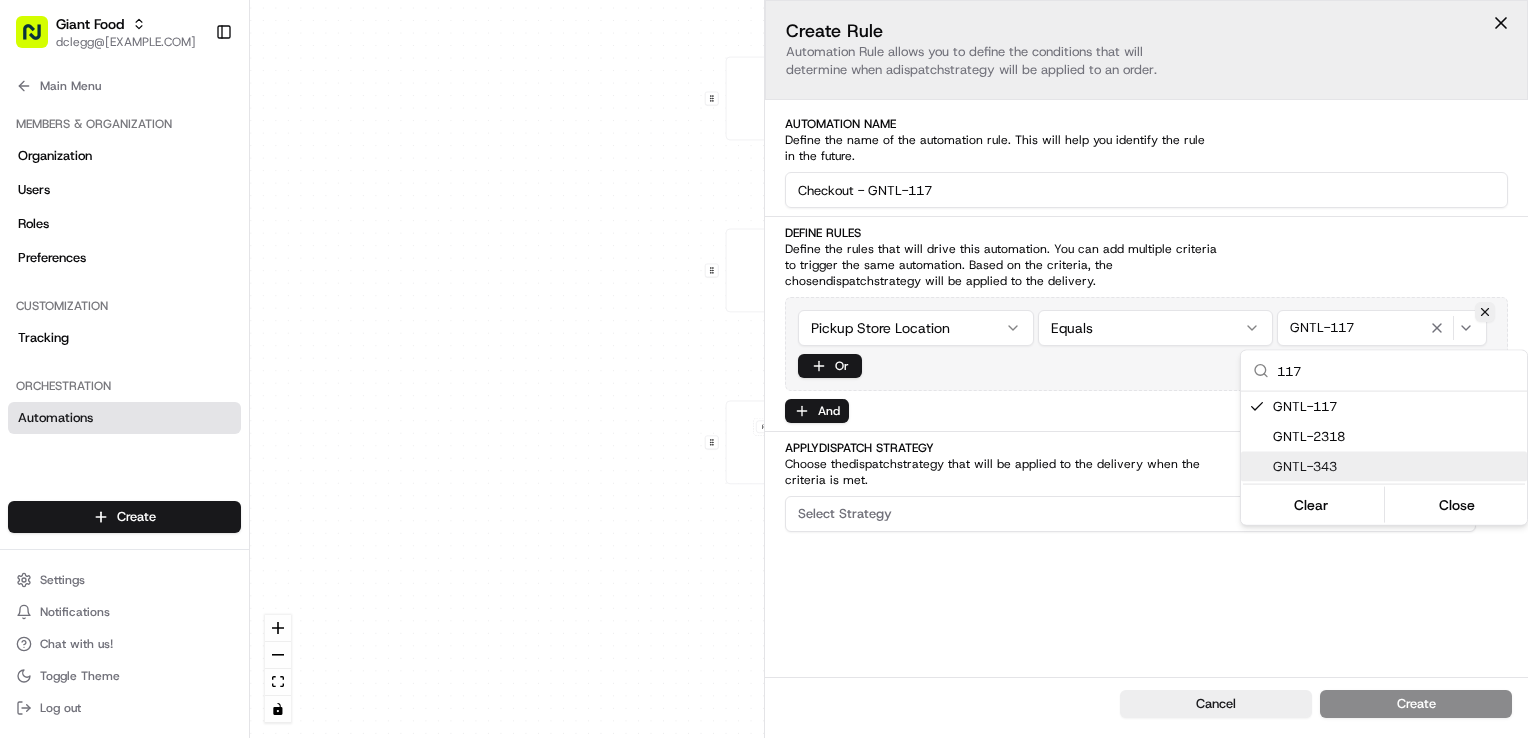 click on "Giant Food dclegg@adusa.com Toggle Sidebar Orders Deliveries Providers Nash AI Analytics Favorites Main Menu Members & Organization Organization Users Roles Preferences Customization Tracking Orchestration Automations Dispatch Strategy Locations Pickup Locations Dropoff Locations Zones Shifts Delivery Windows Billing Billing Refund Requests Integrations Notification Triggers Webhooks API Keys Request Logs Create Settings Notifications Chat with us! Toggle Theme Log out Dispatch 0 0 0 0 Order / Delivery Received Eligibility - GNTL-194 Dropoff Zip in 21401,21402,21405,21409   + 1  more Last updated:  08/07/2025 10:14 AM Eligibility - GNTL-194 Dropoff Zip in 21228,21244,21250   + 1  more Last updated:  08/07/2025 10:17 AM Checkout - GNTL-194 Pickup Store Location == stl_jng5AxAfJMwqxUxtzAJ2pr   Last updated:  08/07/2025 10:33 AM  Create new Rule Instacart Instacart Default Automation Settings Instacart Press enter or space to select a node. You can then use the arrow keys to move the node around." at bounding box center (764, 369) 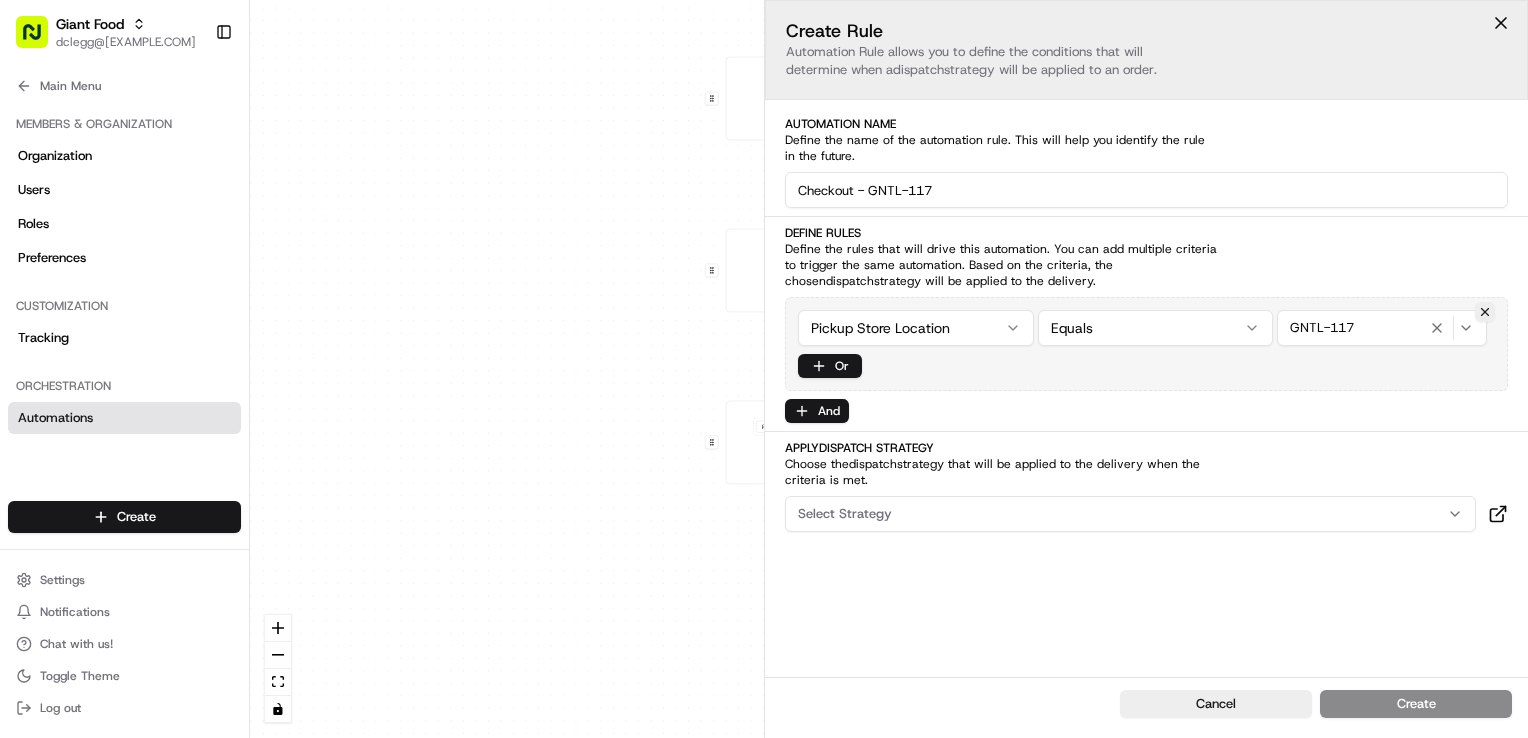 drag, startPoint x: 1005, startPoint y: 518, endPoint x: 990, endPoint y: 510, distance: 17 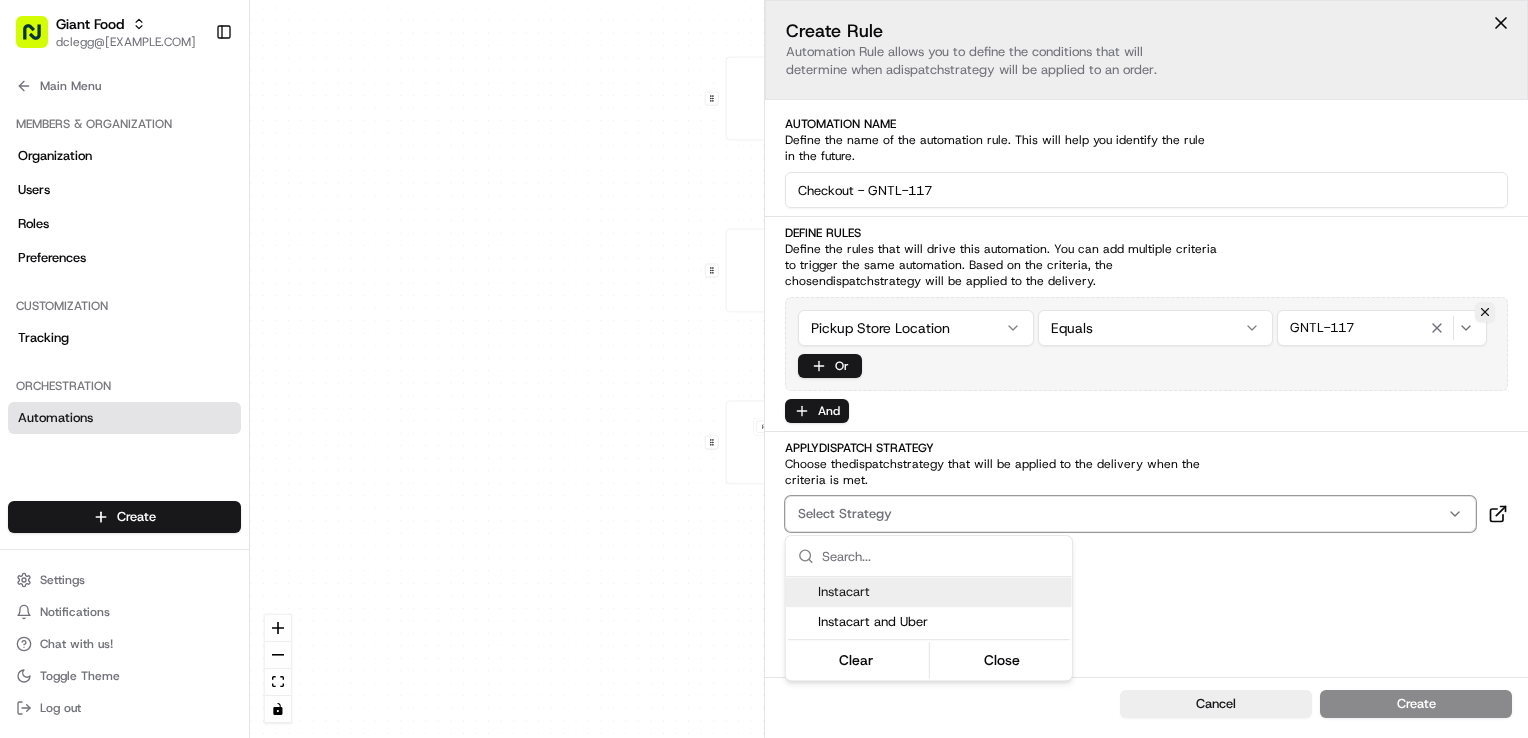 click on "Instacart Instacart and Uber" at bounding box center (929, 607) 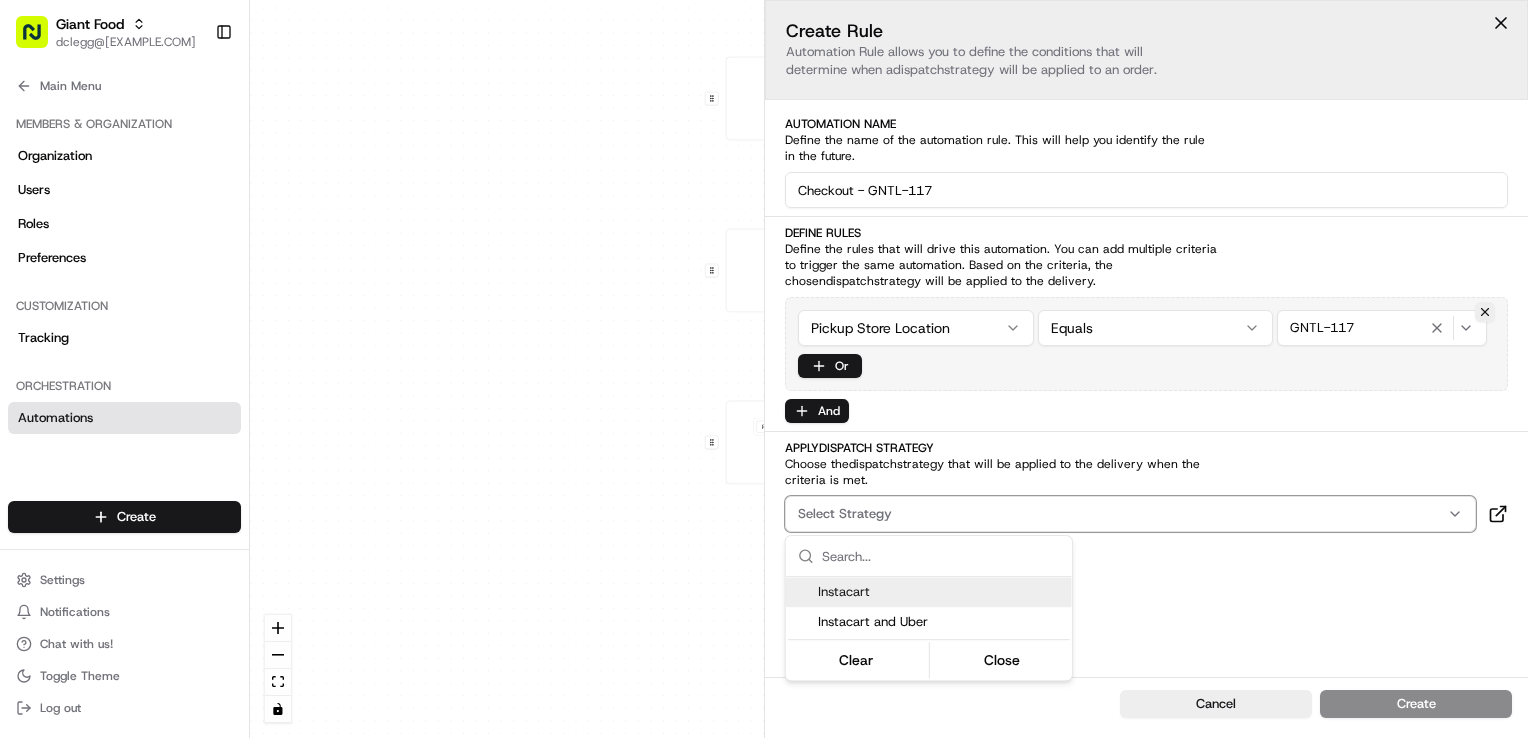 click on "Instacart" at bounding box center [941, 592] 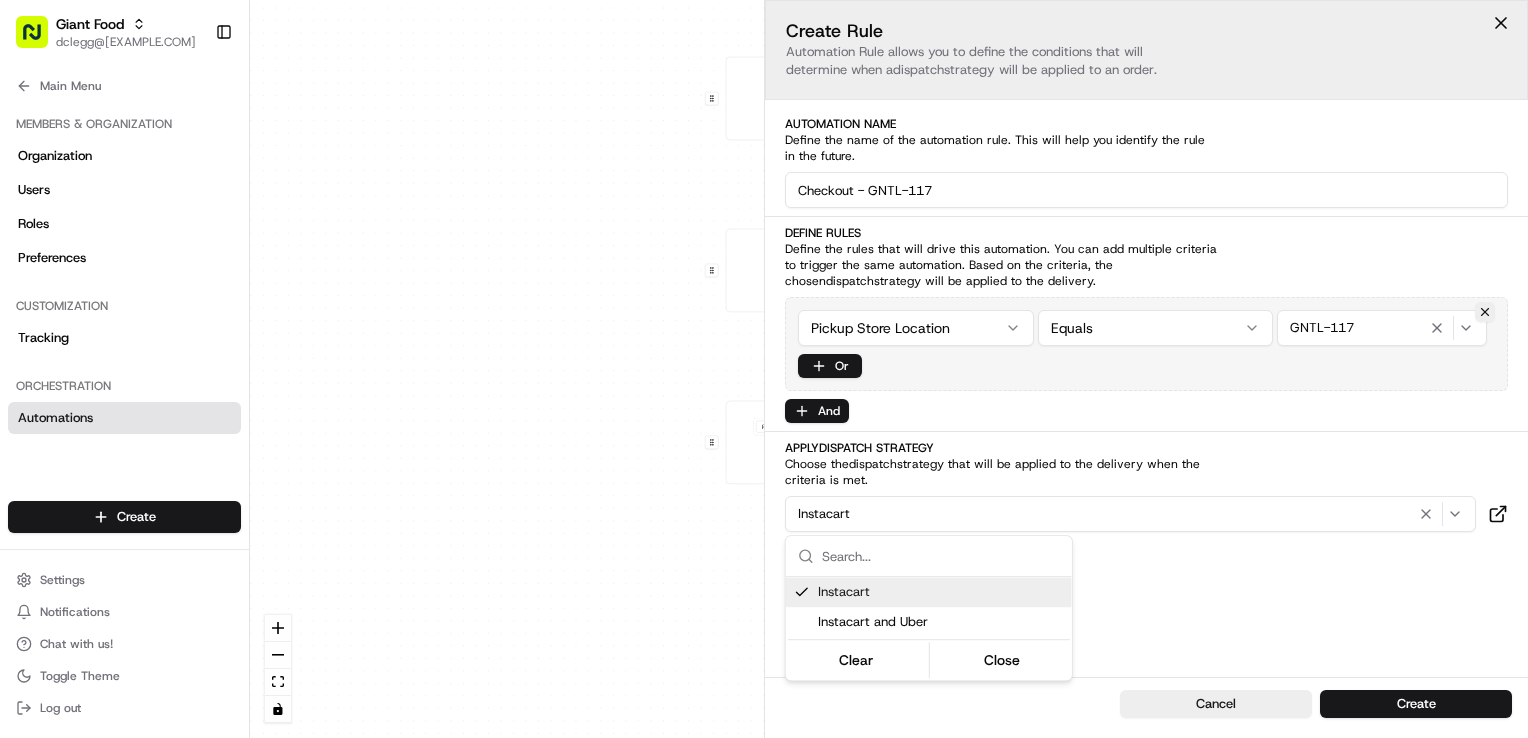 drag, startPoint x: 1502, startPoint y: 598, endPoint x: 1495, endPoint y: 615, distance: 18.384777 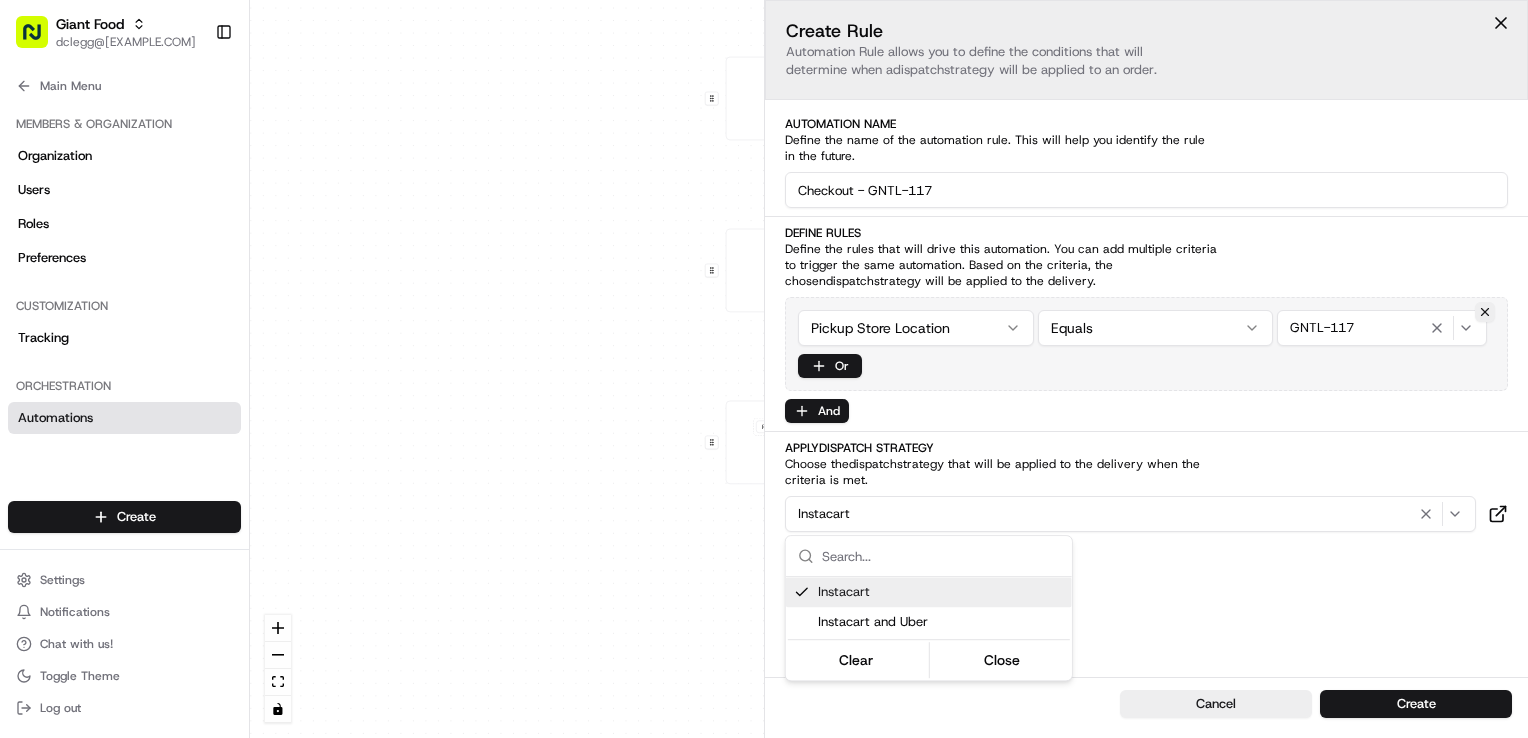 click on "Giant Food dclegg@adusa.com Toggle Sidebar Orders Deliveries Providers Nash AI Analytics Favorites Main Menu Members & Organization Organization Users Roles Preferences Customization Tracking Orchestration Automations Dispatch Strategy Locations Pickup Locations Dropoff Locations Zones Shifts Delivery Windows Billing Billing Refund Requests Integrations Notification Triggers Webhooks API Keys Request Logs Create Settings Notifications Chat with us! Toggle Theme Log out Dispatch 0 0 0 0 Order / Delivery Received Eligibility - GNTL-194 Dropoff Zip in 21401,21402,21405,21409   + 1  more Last updated:  08/07/2025 10:14 AM Eligibility - GNTL-194 Dropoff Zip in 21228,21244,21250   + 1  more Last updated:  08/07/2025 10:17 AM Checkout - GNTL-194 Pickup Store Location == stl_jng5AxAfJMwqxUxtzAJ2pr   Last updated:  08/07/2025 10:33 AM  Create new Rule Instacart Instacart Default Automation Settings Instacart Press enter or space to select a node. You can then use the arrow keys to move the node around." at bounding box center (764, 369) 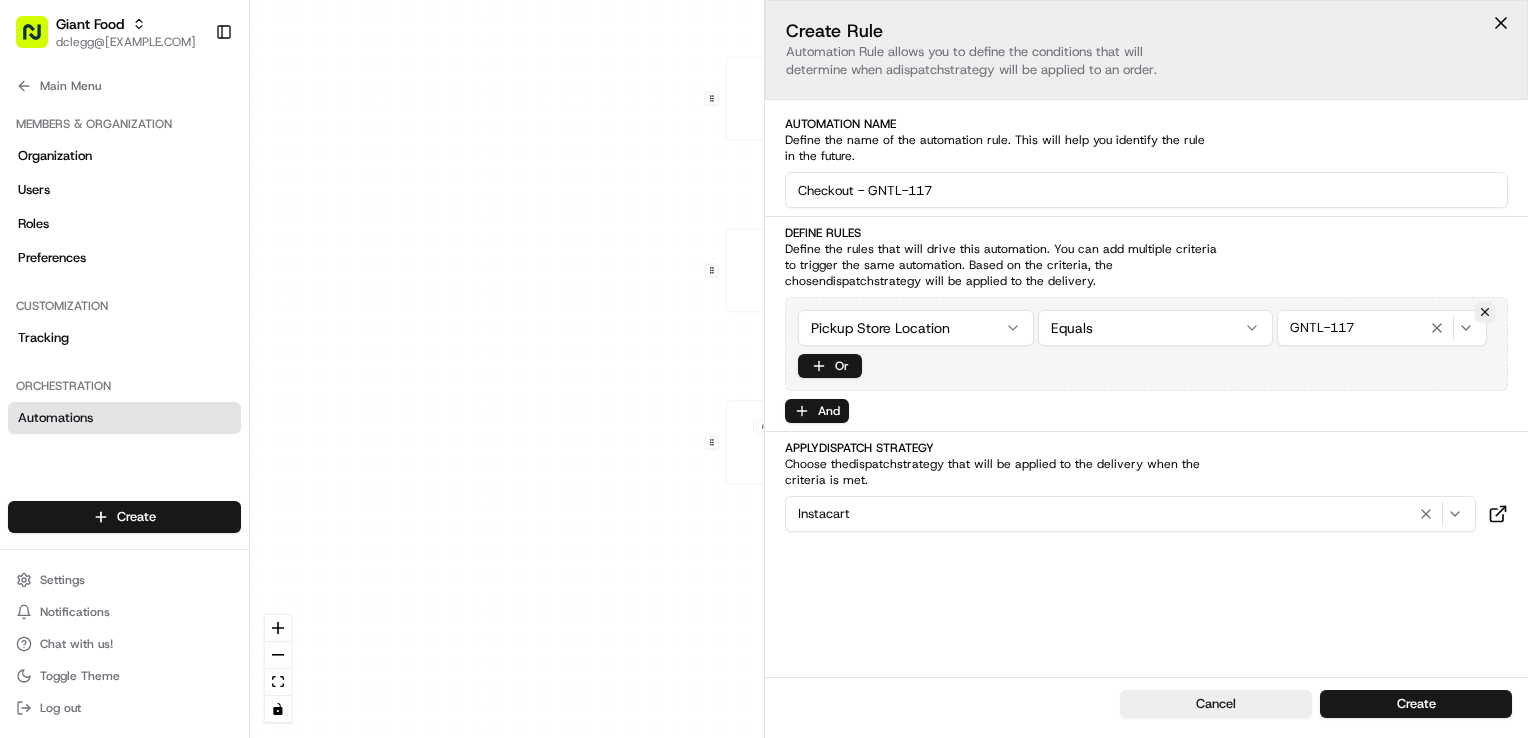 click on "Create" at bounding box center [1416, 704] 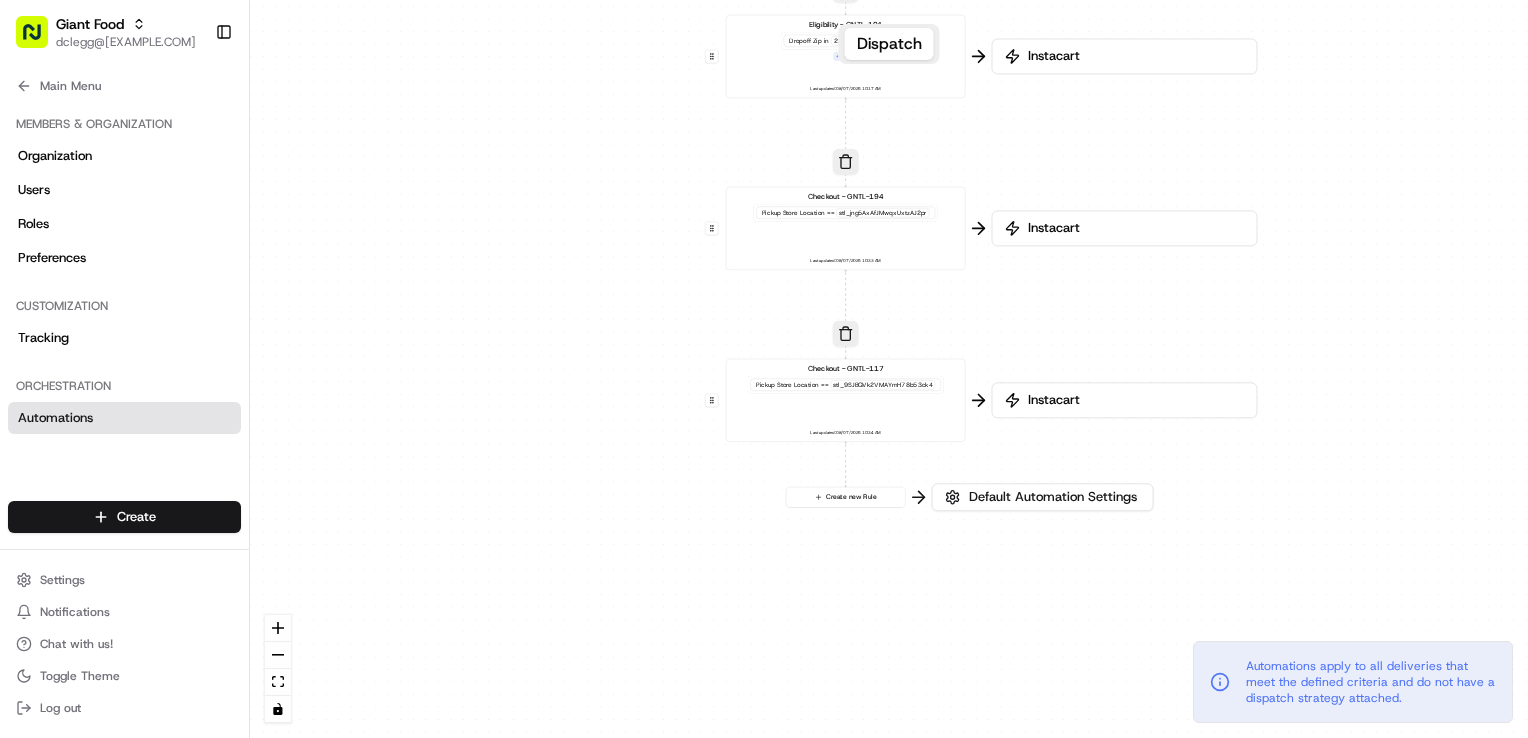 drag, startPoint x: 1436, startPoint y: 498, endPoint x: 1435, endPoint y: 283, distance: 215.00232 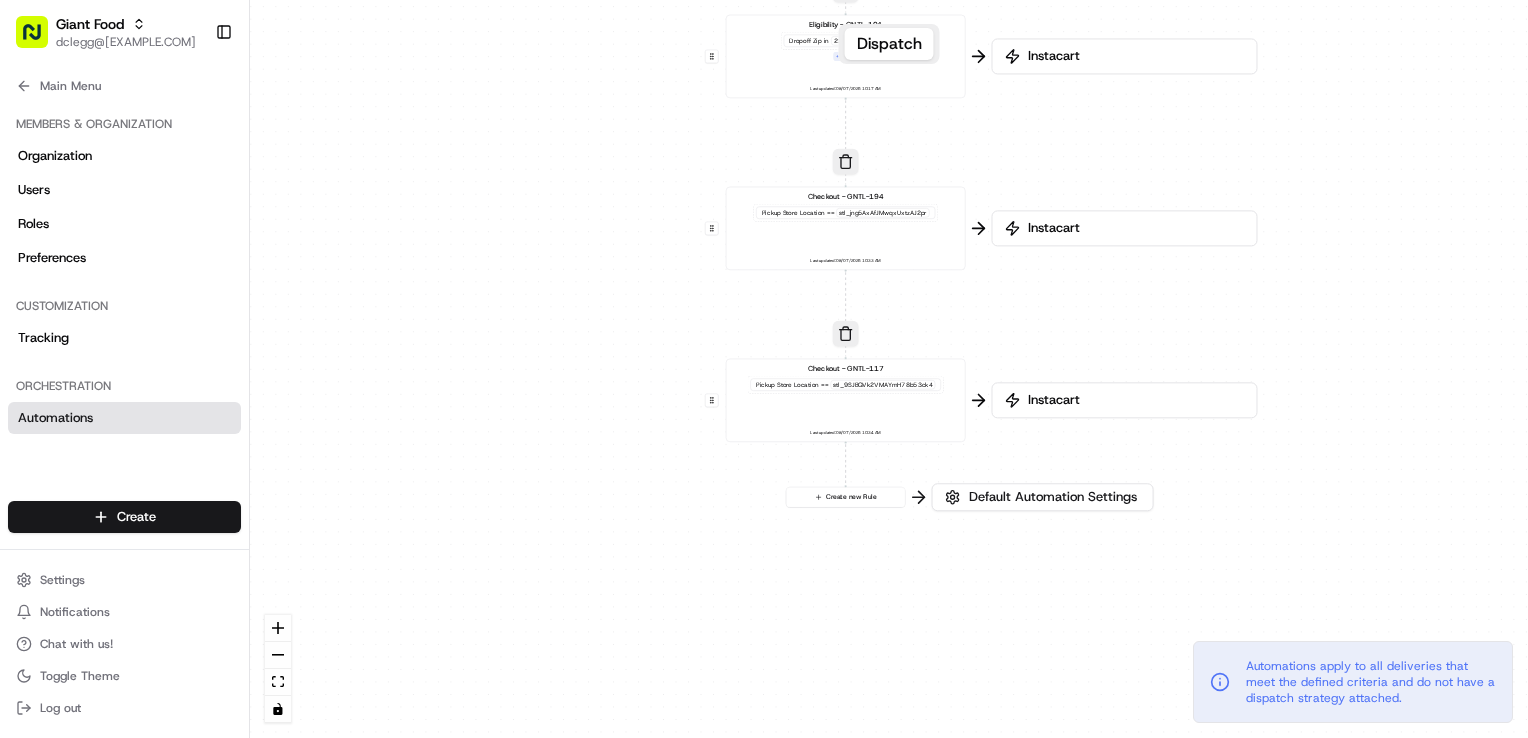 click on "0 0 0 0 0 Order / Delivery Received Eligibility - GNTL-194 Dropoff Zip in 21401,21402,21405,21409   + 1  more Last updated:  08/07/2025 10:14 AM Eligibility - GNTL-194 Dropoff Zip in 21228,21244,21250   + 1  more Last updated:  08/07/2025 10:17 AM Checkout - GNTL-194 Pickup Store Location == stl_jng5AxAfJMwqxUxtzAJ2pr   Last updated:  08/07/2025 10:33 AM Checkout - GNTL-117 Pickup Store Location == stl_9SJBQVk2VMAYmH78b53ck4   Last updated:  08/07/2025 10:34 AM  Create new Rule" at bounding box center [889, 369] 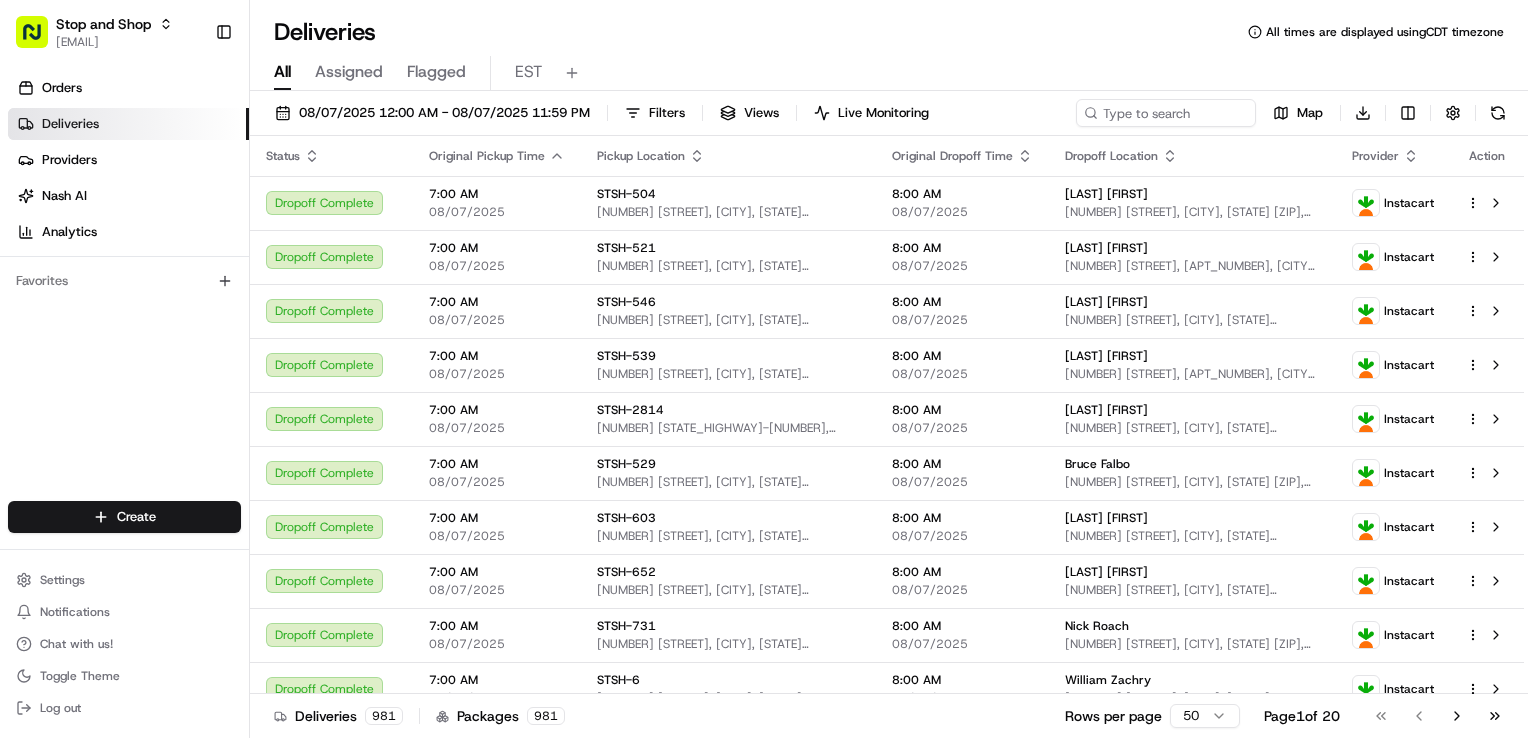 scroll, scrollTop: 0, scrollLeft: 0, axis: both 